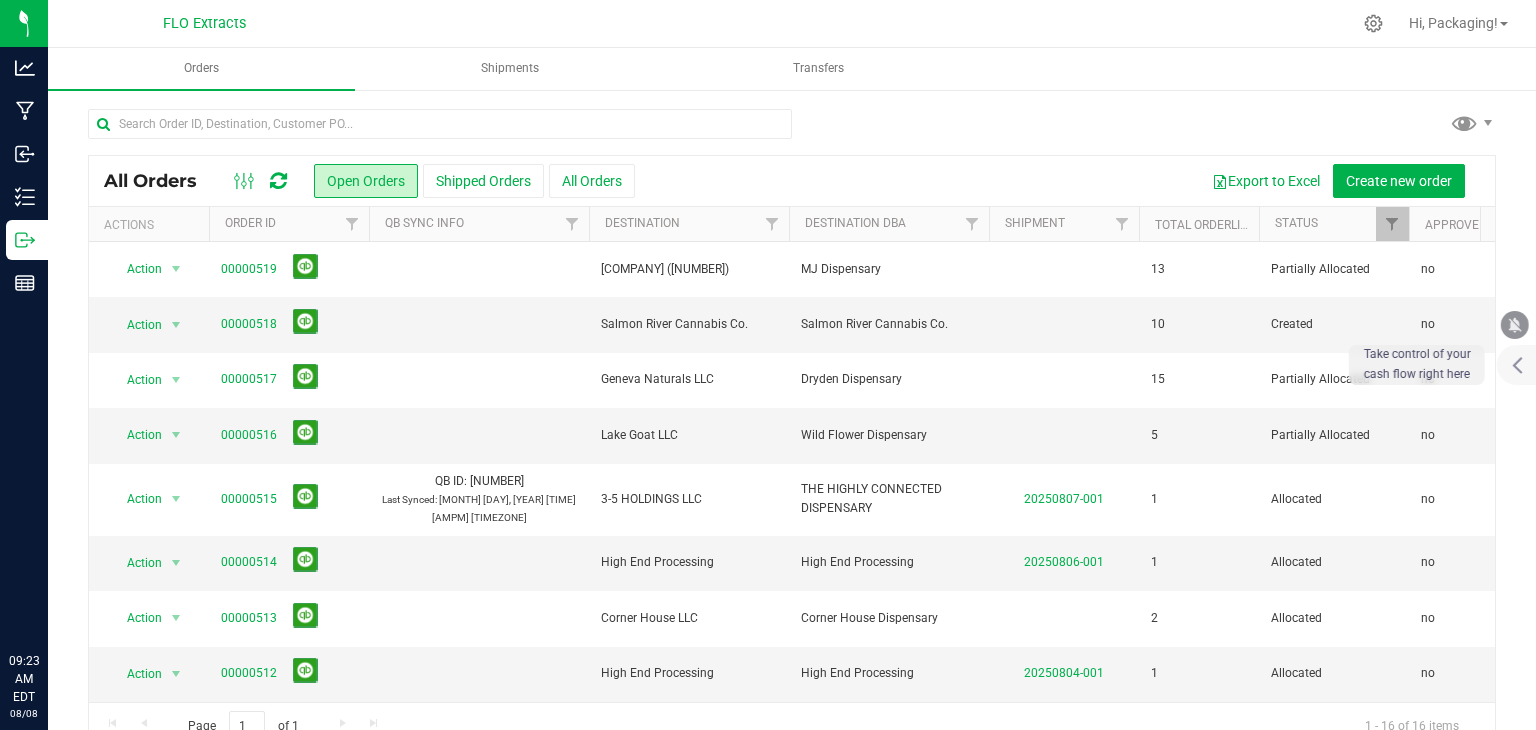 scroll, scrollTop: 0, scrollLeft: 0, axis: both 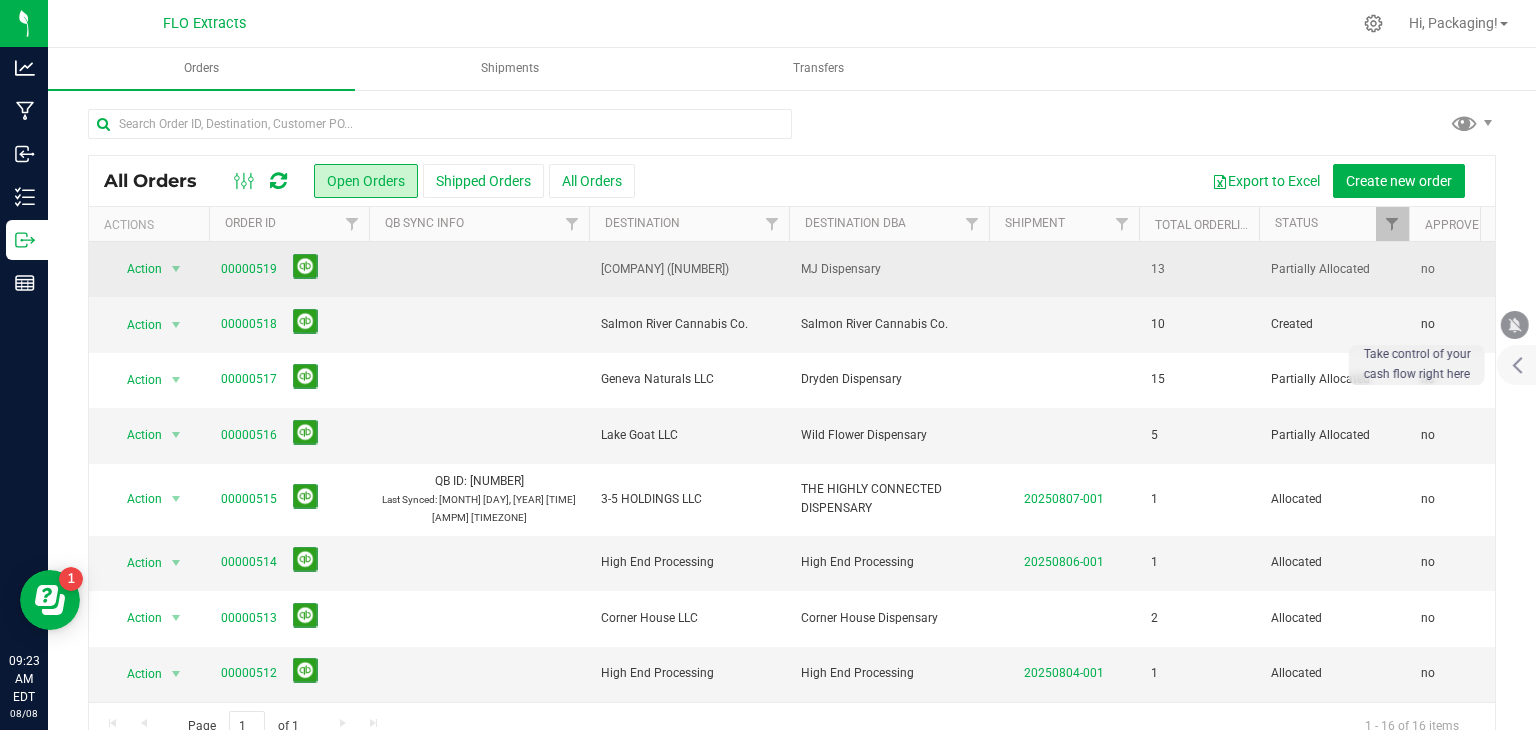 click on "00000519" at bounding box center [289, 269] 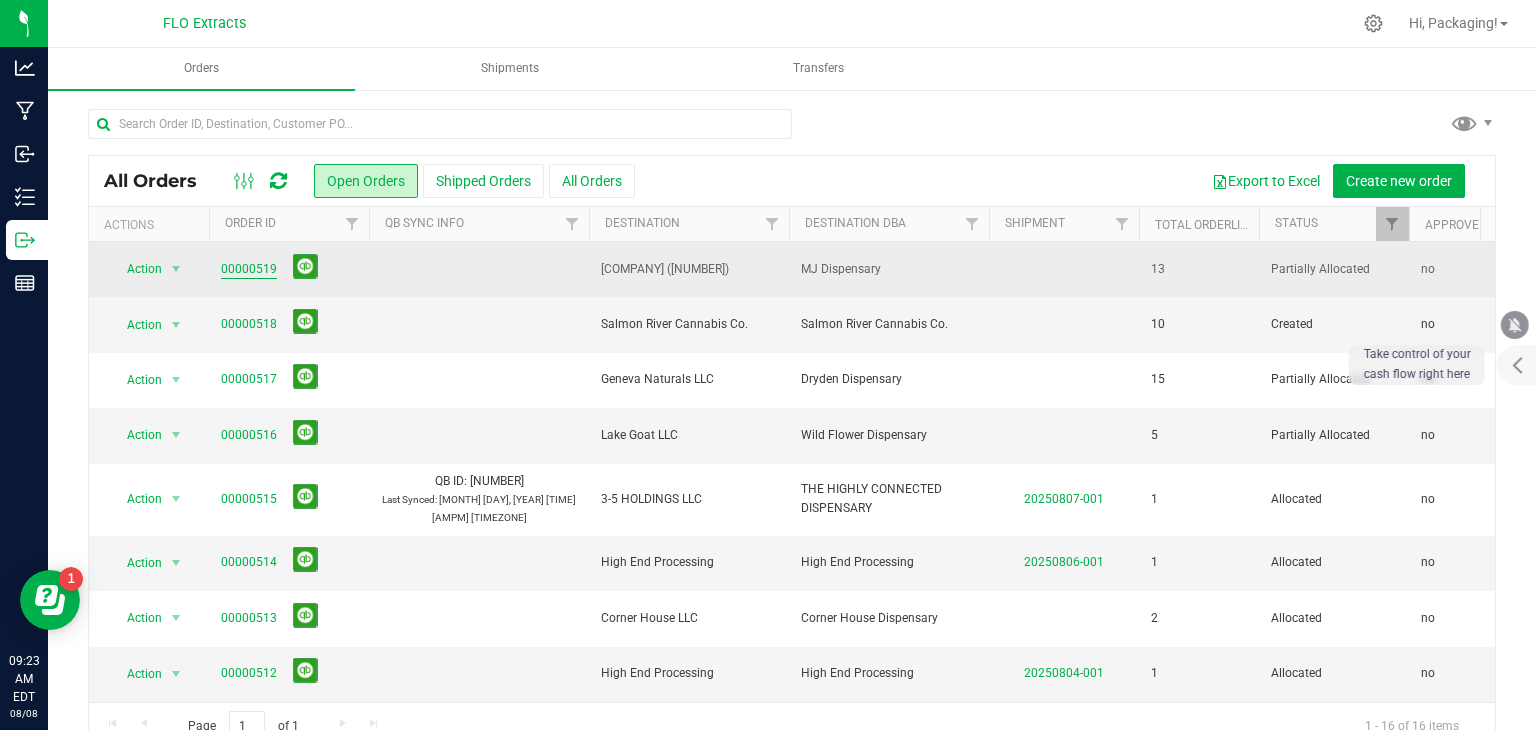 click on "00000519" at bounding box center [249, 269] 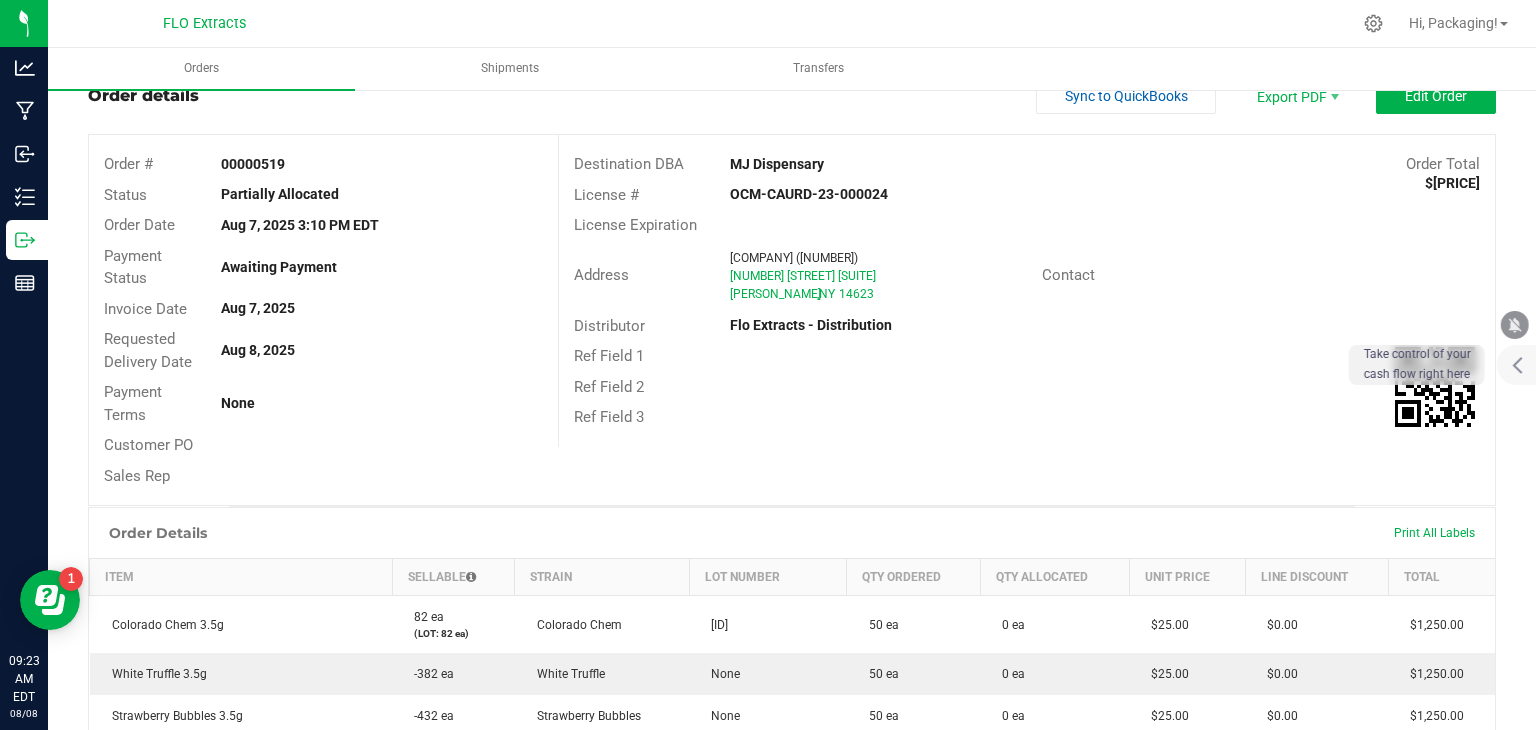 scroll, scrollTop: 8, scrollLeft: 0, axis: vertical 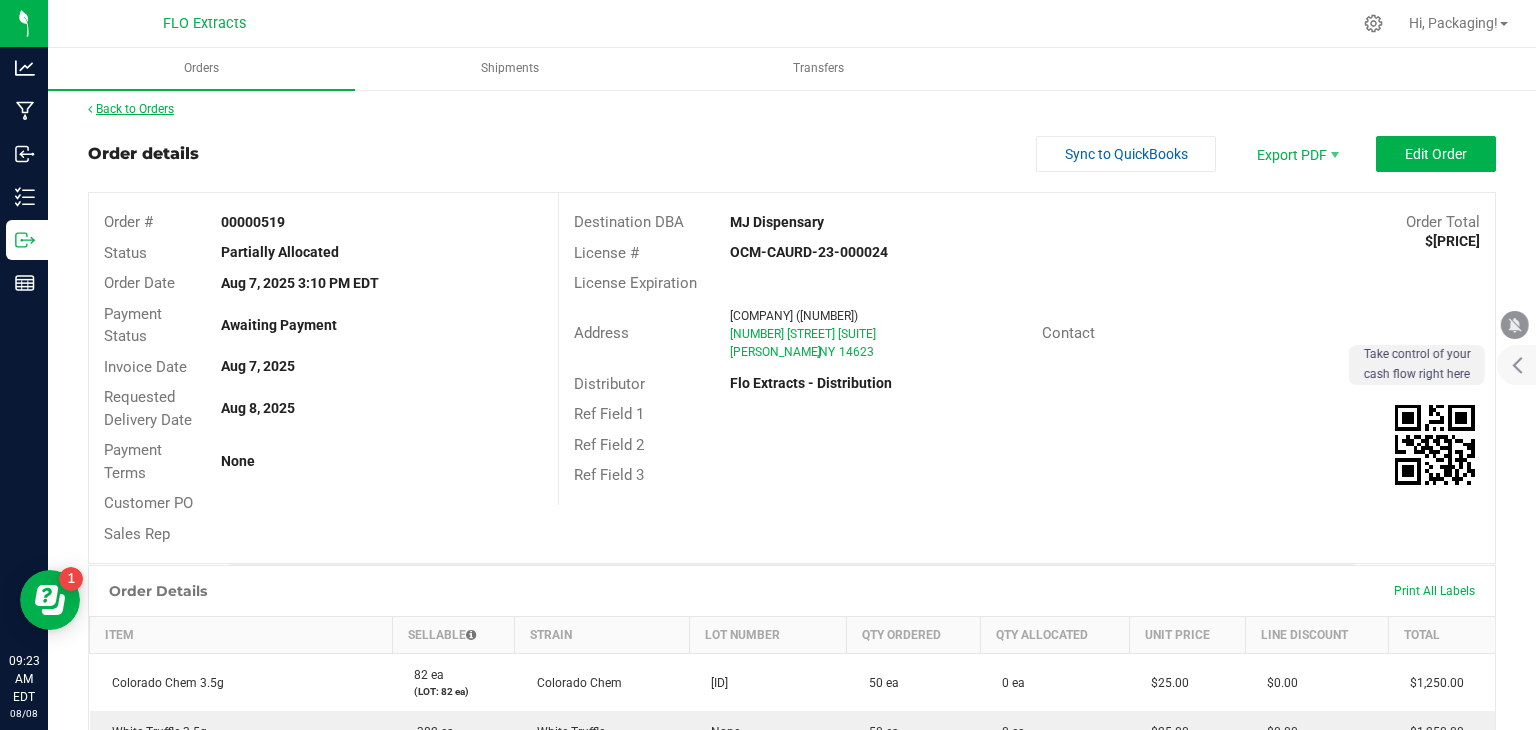 click on "Back to Orders" at bounding box center [131, 109] 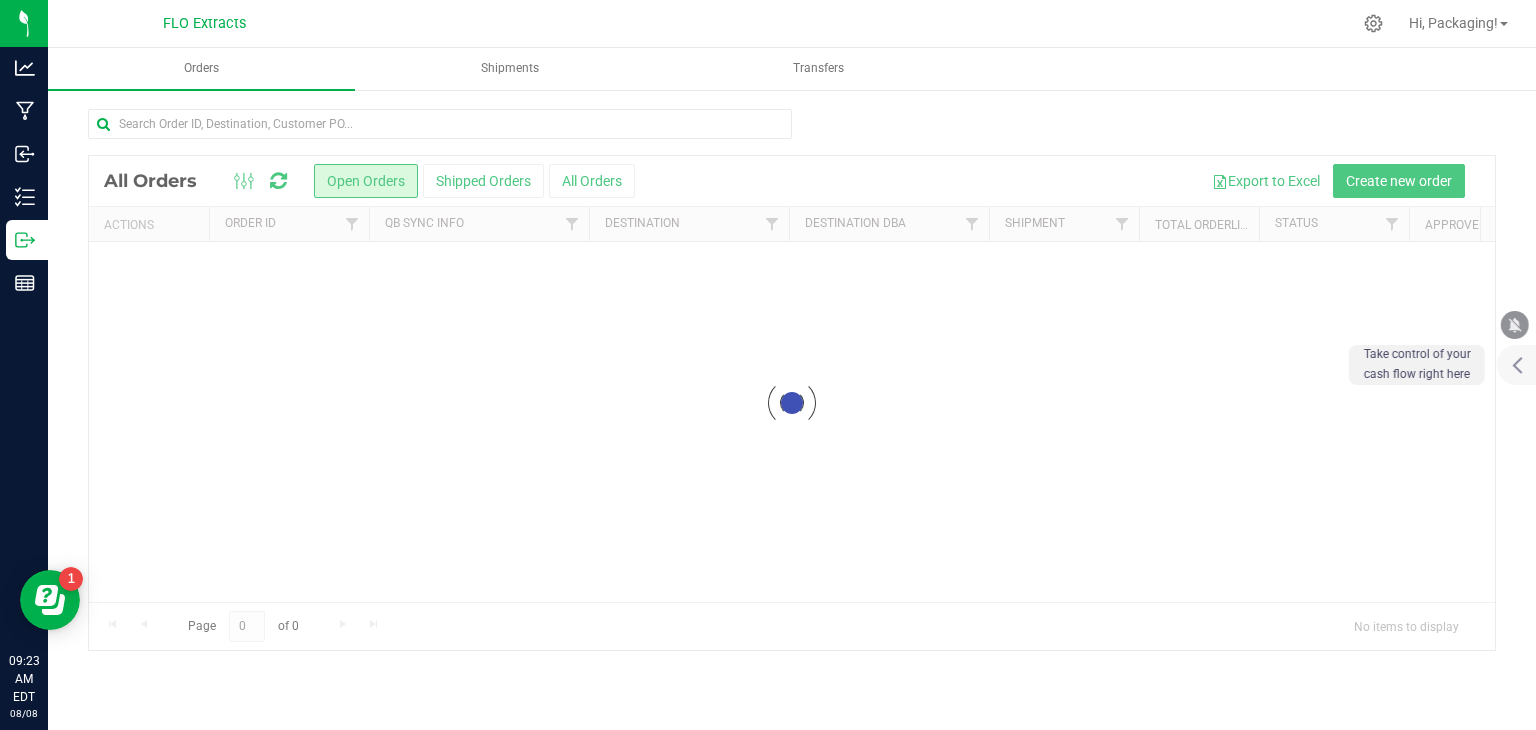 scroll, scrollTop: 0, scrollLeft: 0, axis: both 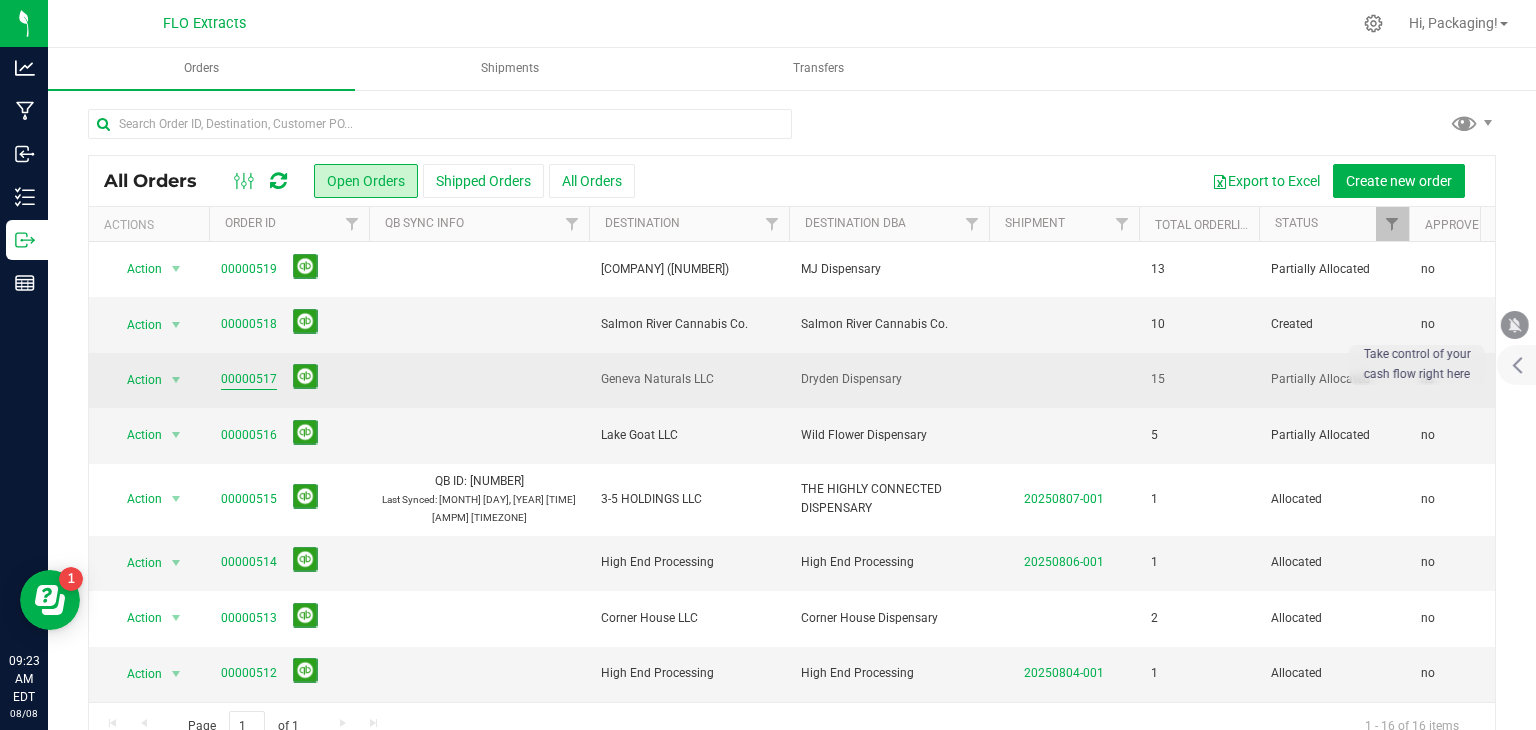click on "00000517" at bounding box center (249, 379) 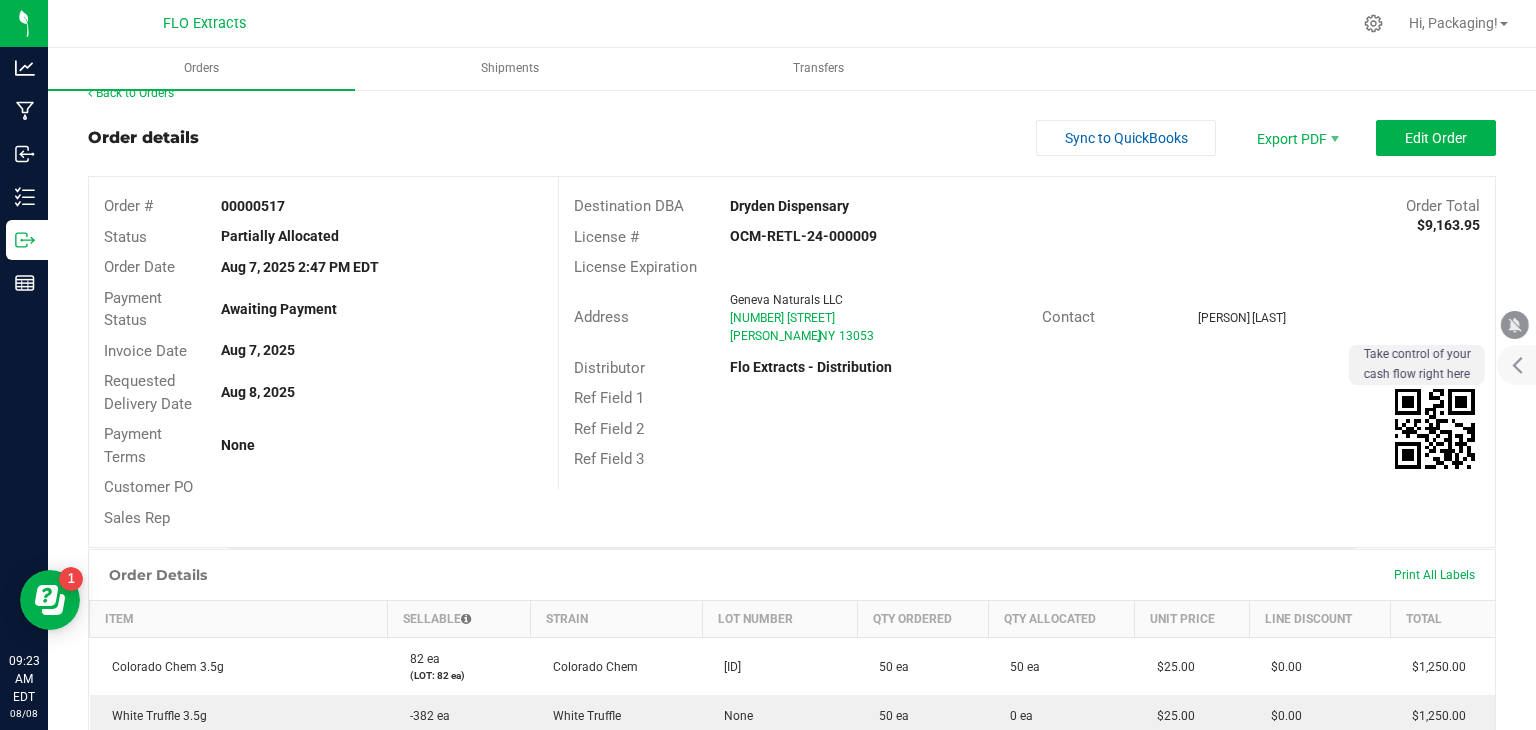 scroll, scrollTop: 0, scrollLeft: 0, axis: both 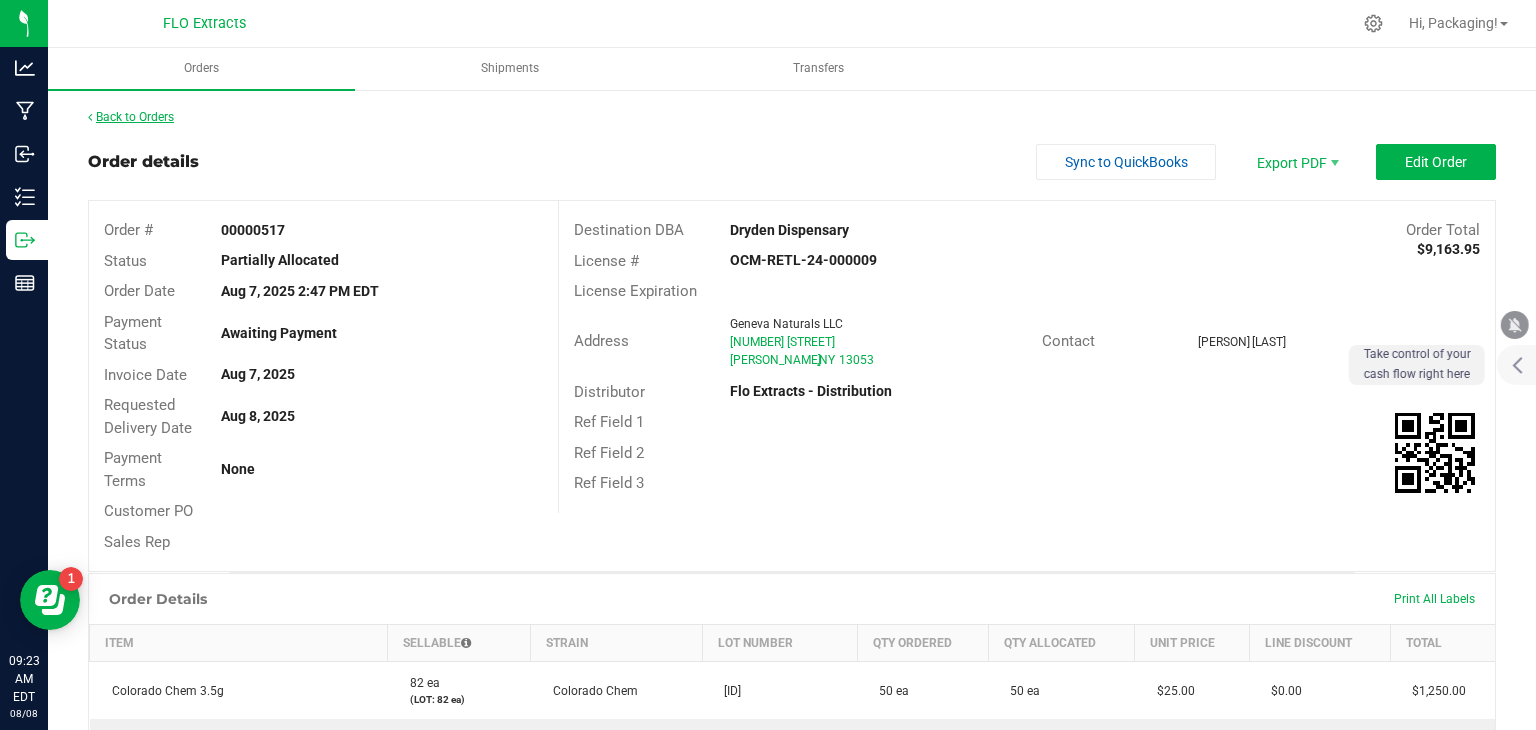 click on "Back to Orders" at bounding box center (131, 117) 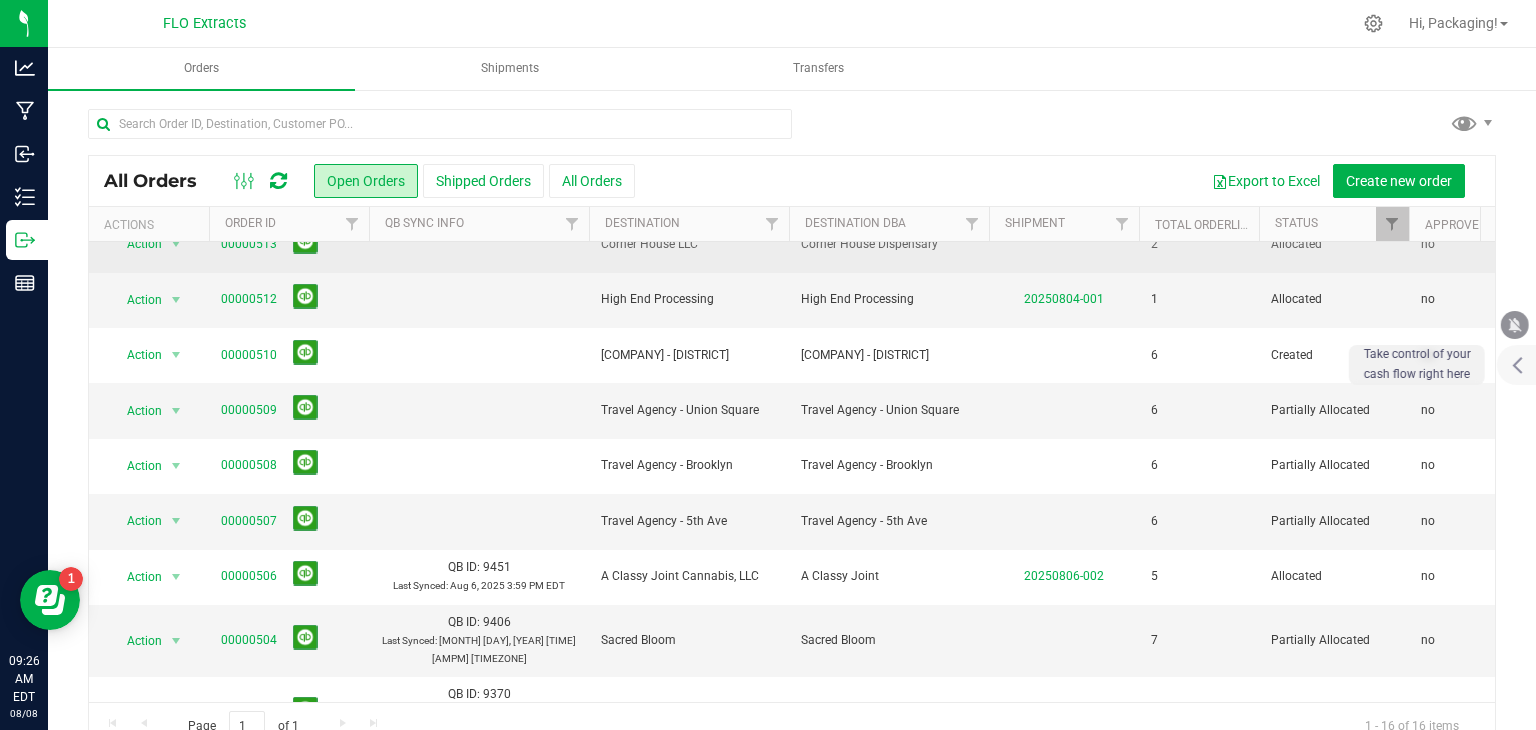 scroll, scrollTop: 375, scrollLeft: 0, axis: vertical 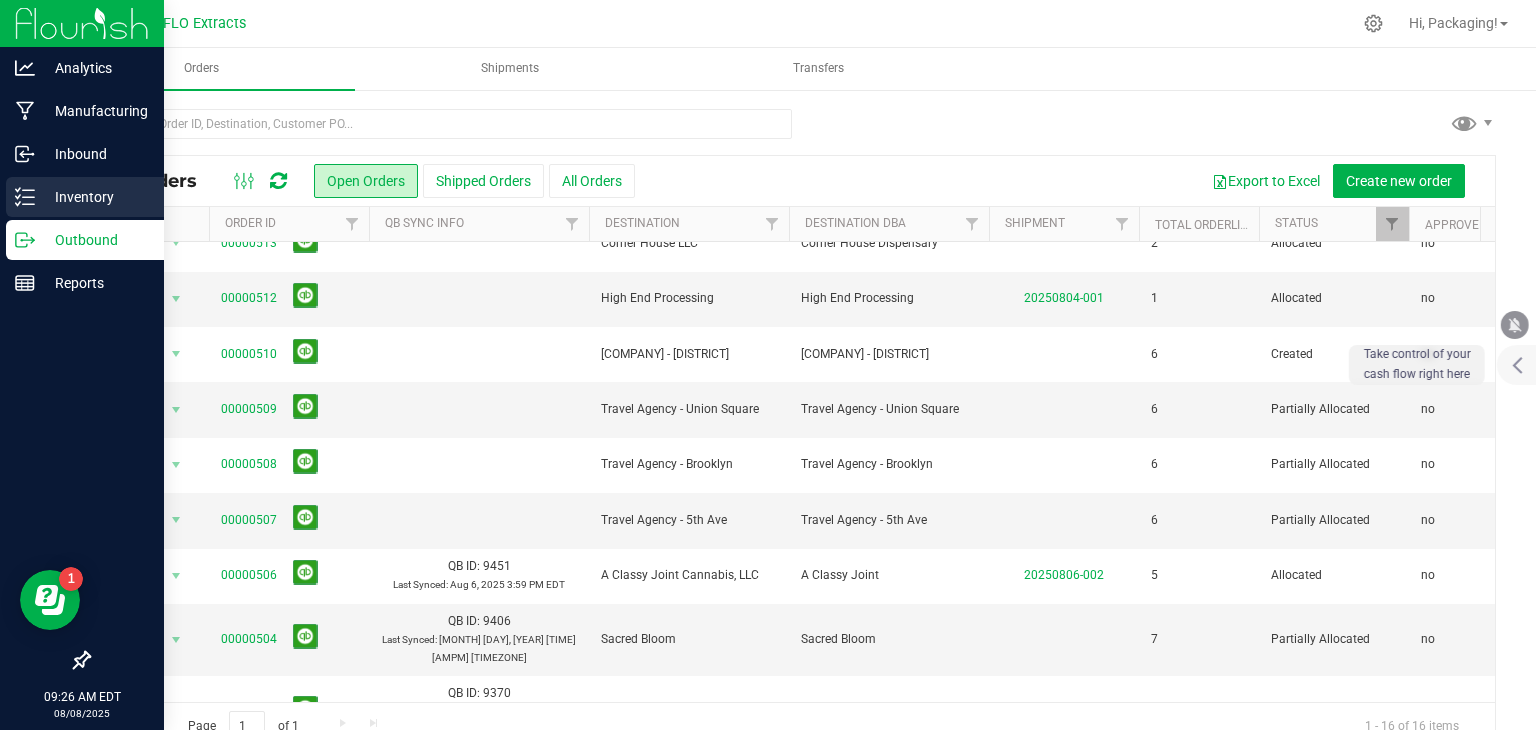 click 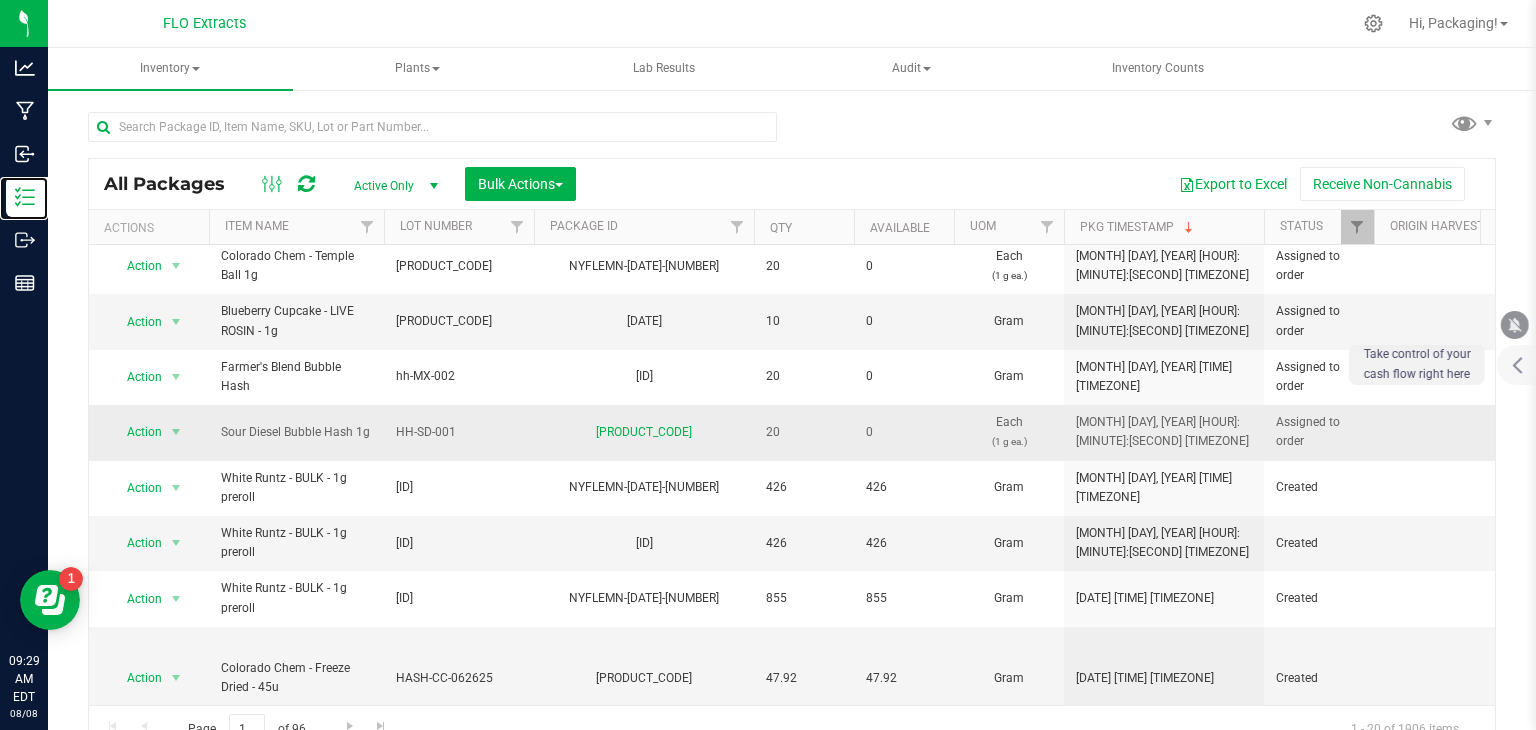 scroll, scrollTop: 0, scrollLeft: 0, axis: both 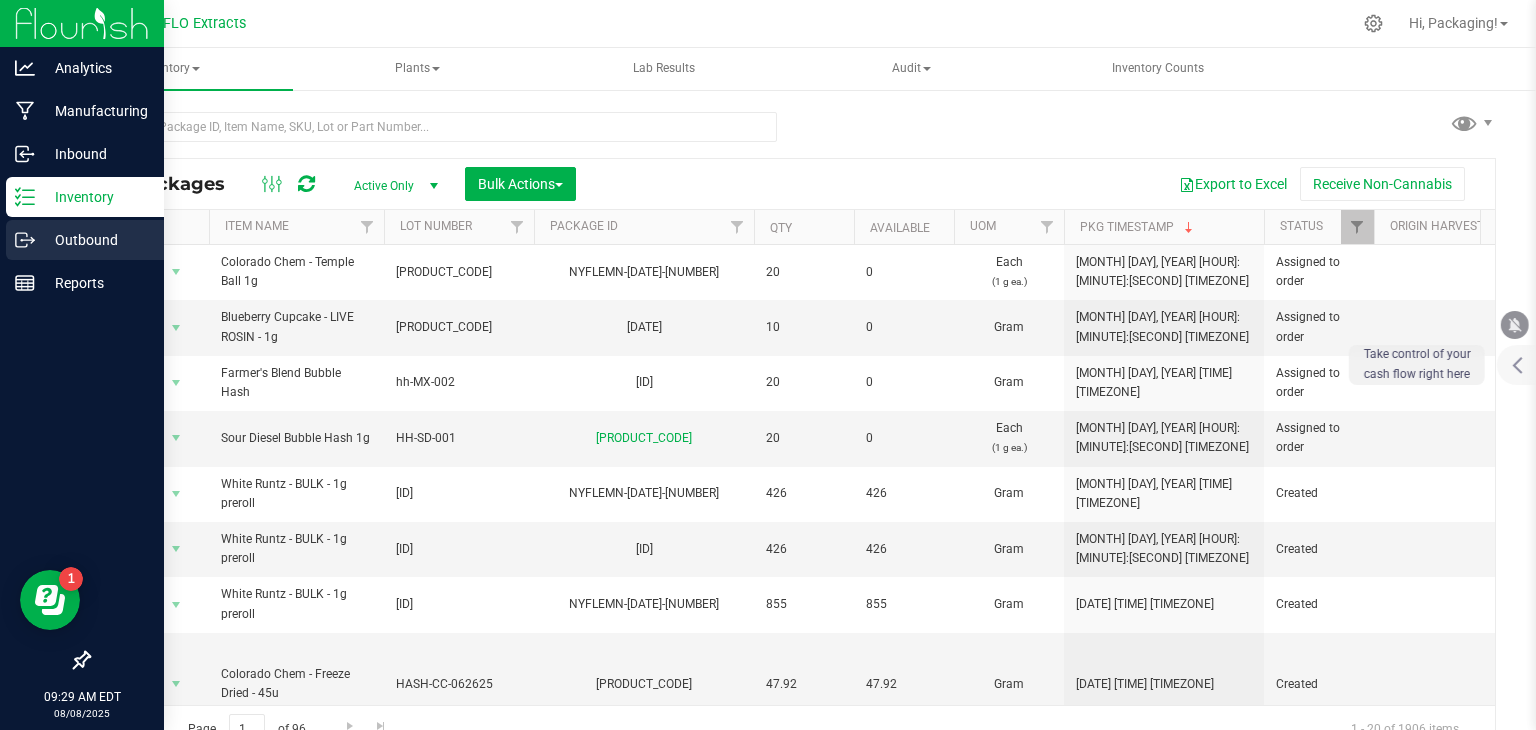 click 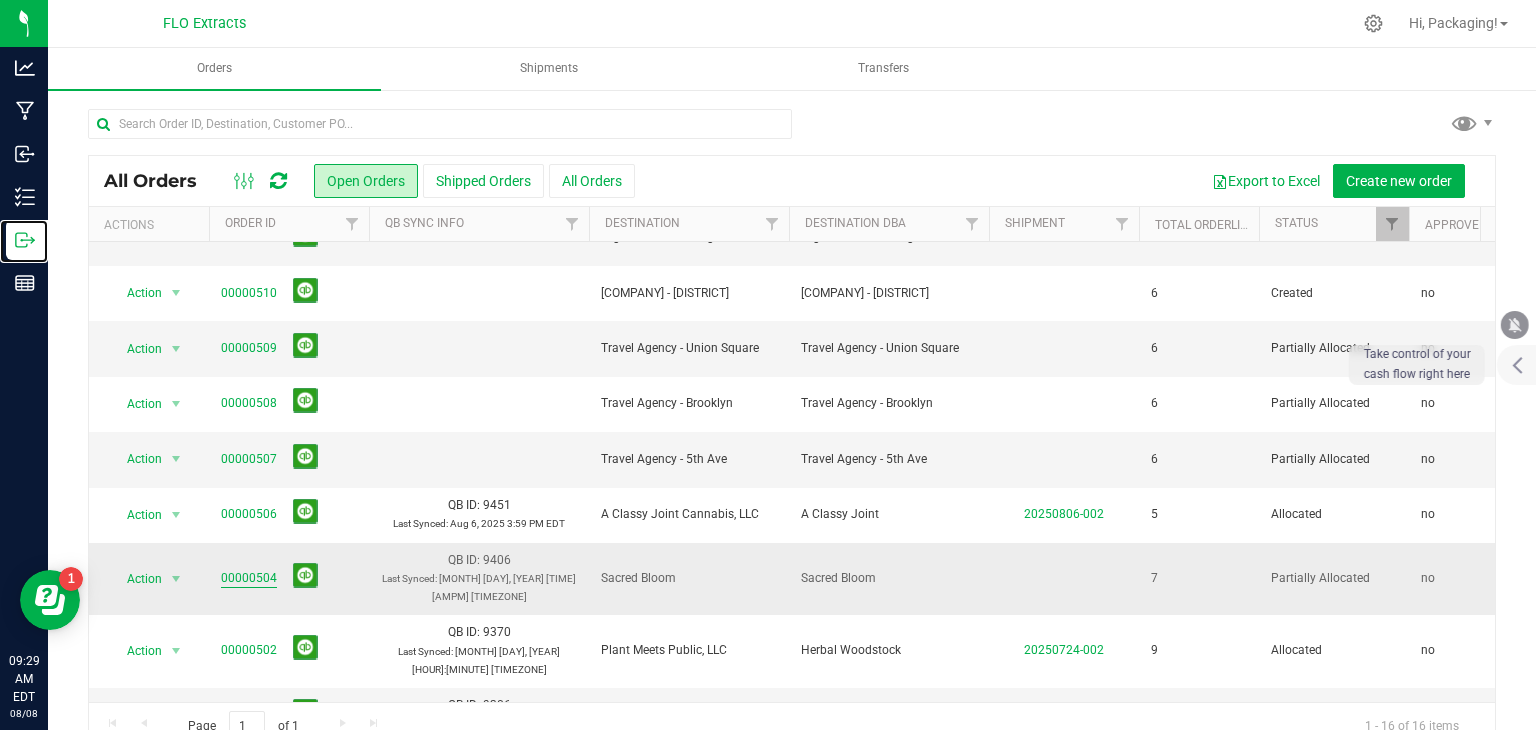 scroll, scrollTop: 429, scrollLeft: 0, axis: vertical 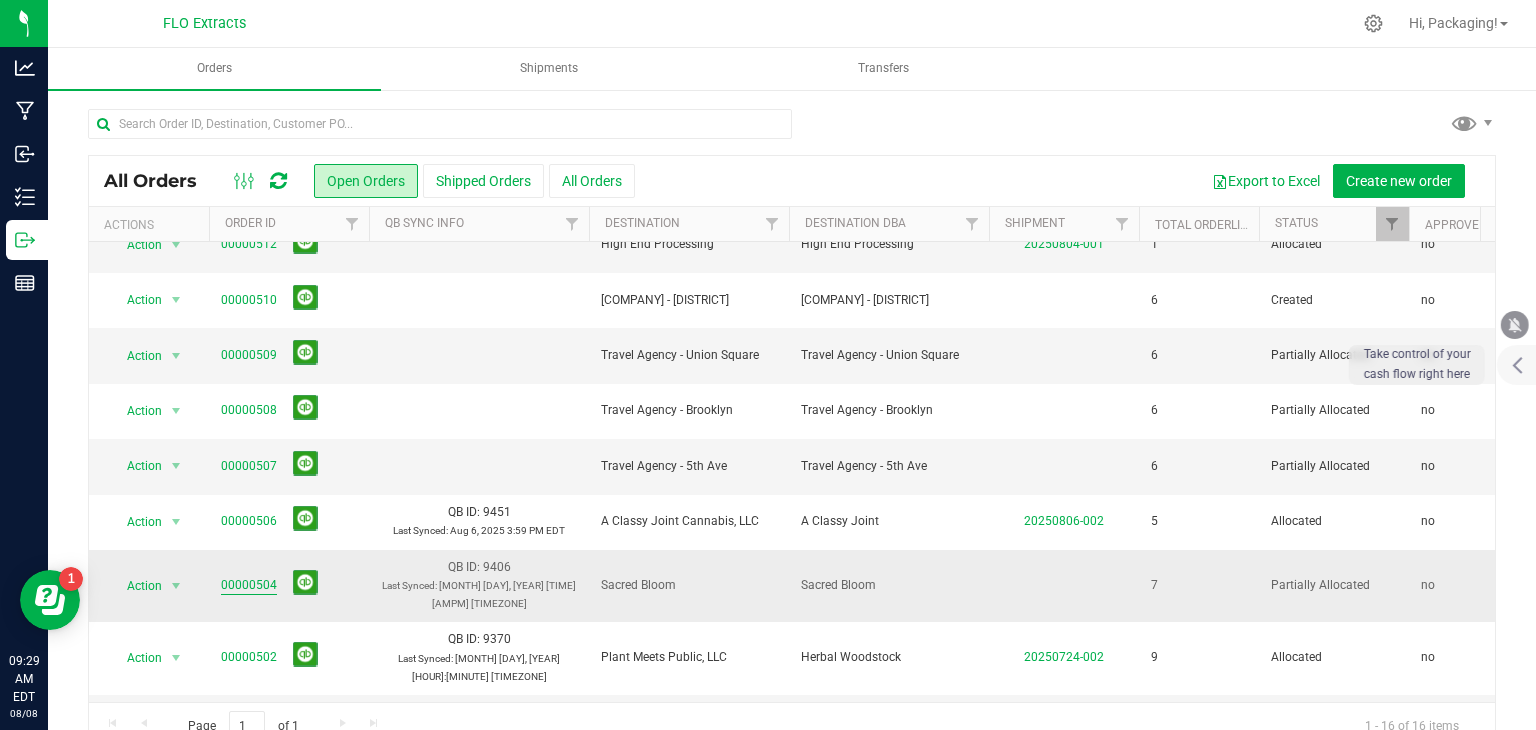 click on "00000504" at bounding box center (249, 585) 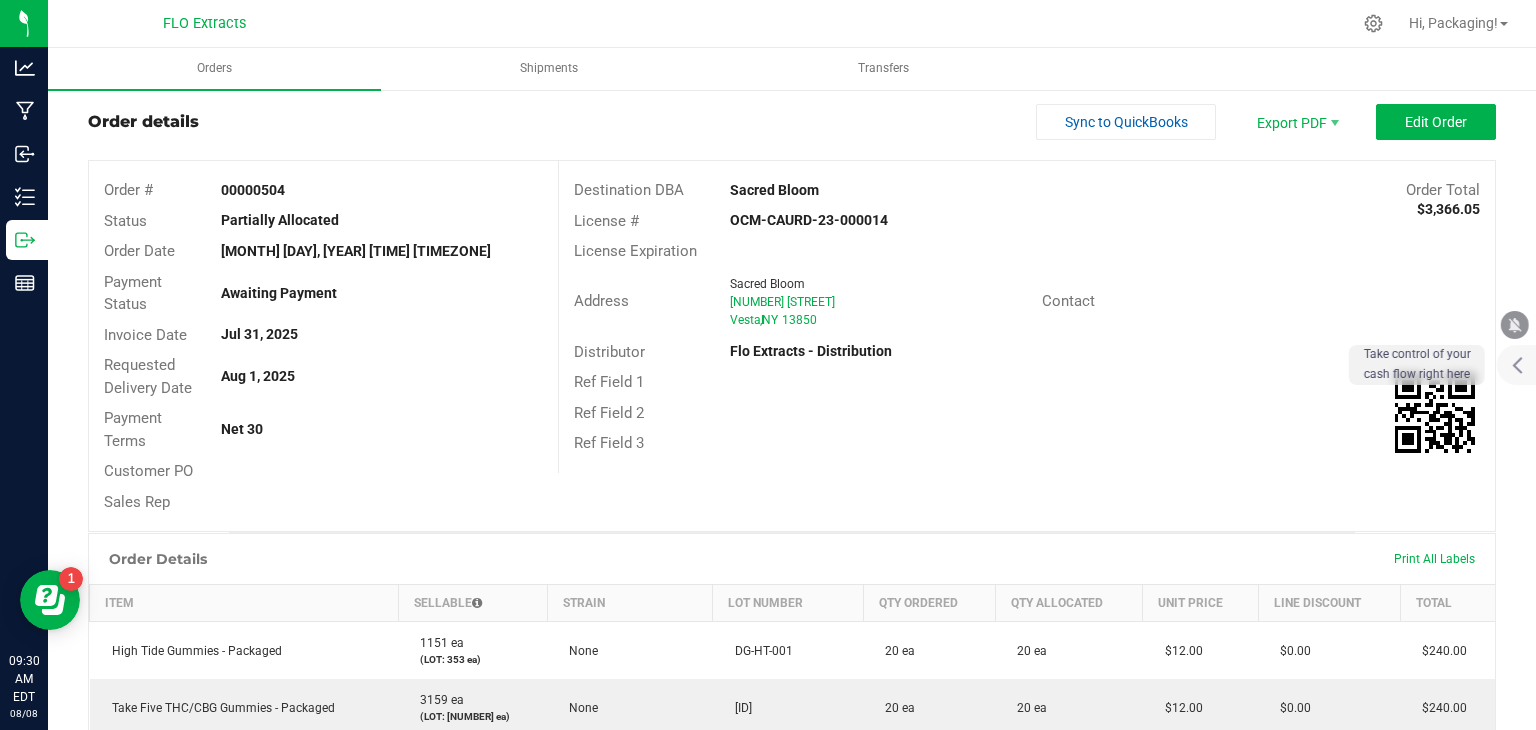 scroll, scrollTop: 0, scrollLeft: 0, axis: both 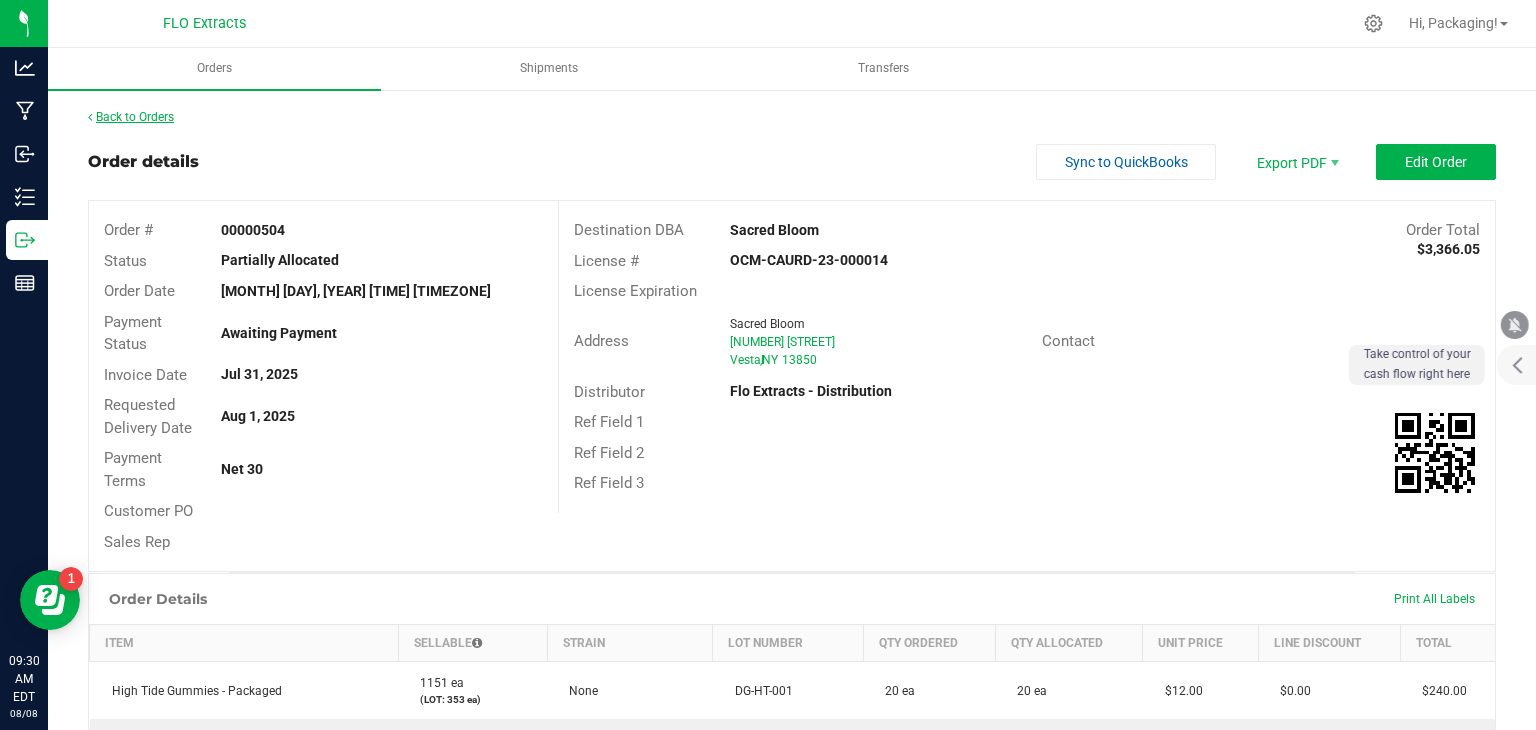 click on "Back to Orders" at bounding box center [131, 117] 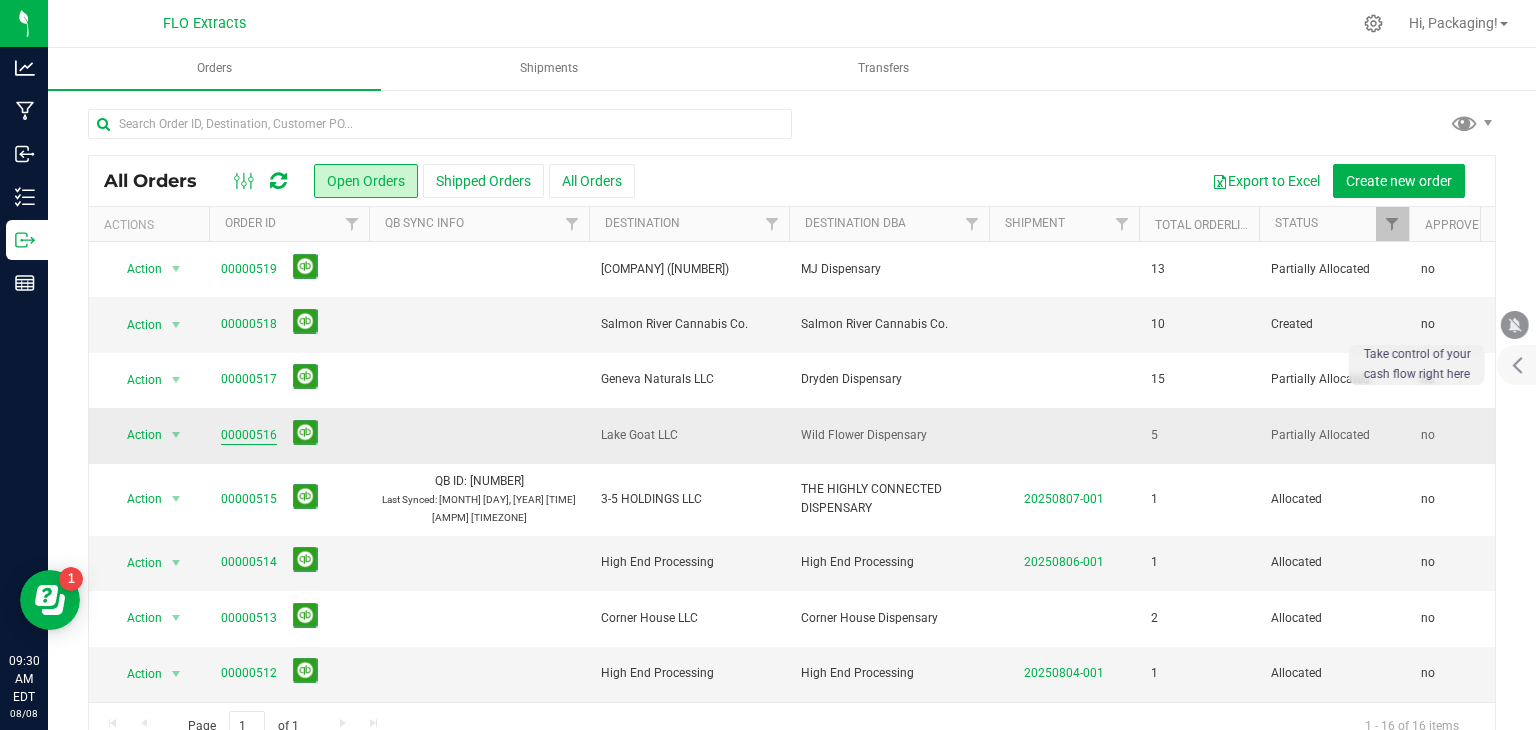 click on "00000516" at bounding box center [249, 435] 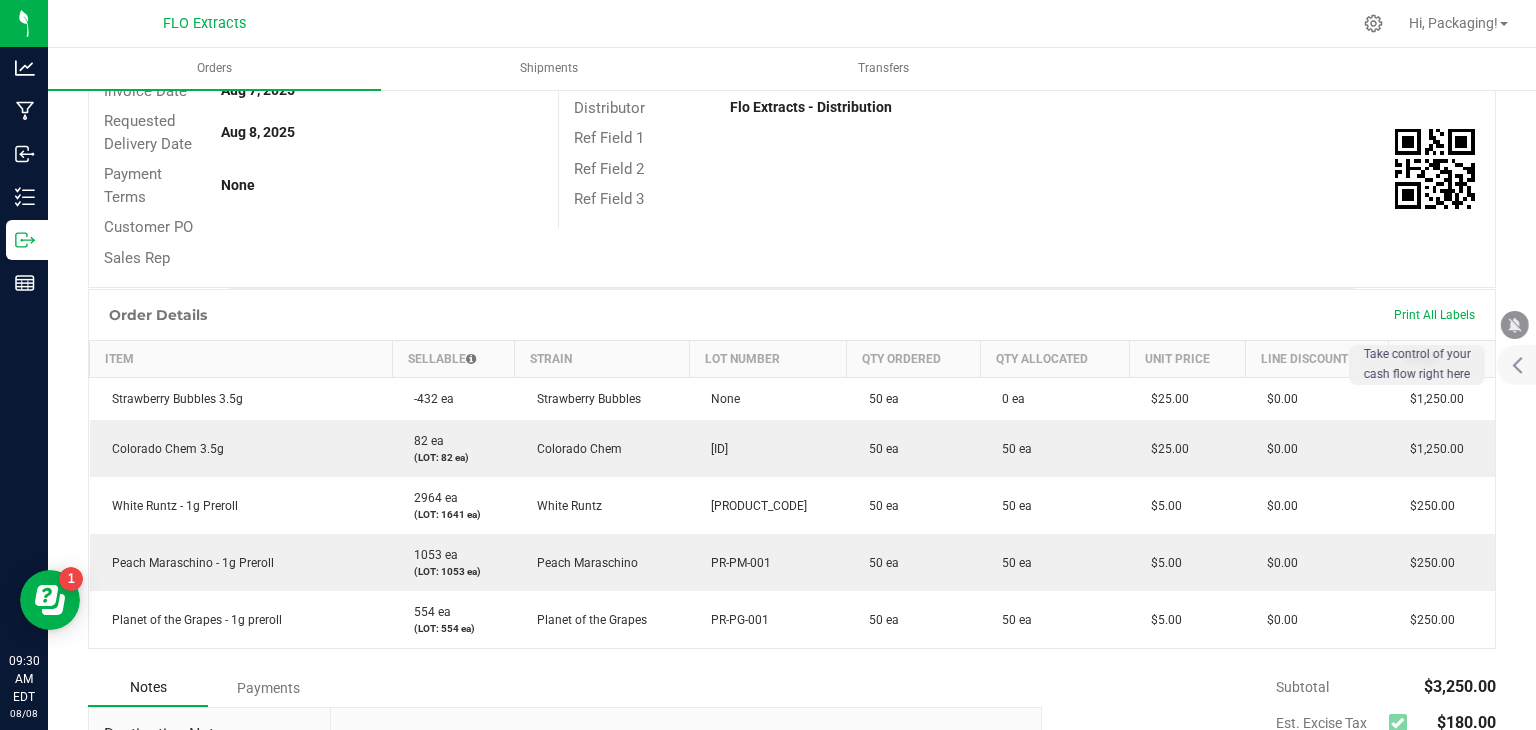 scroll, scrollTop: 295, scrollLeft: 0, axis: vertical 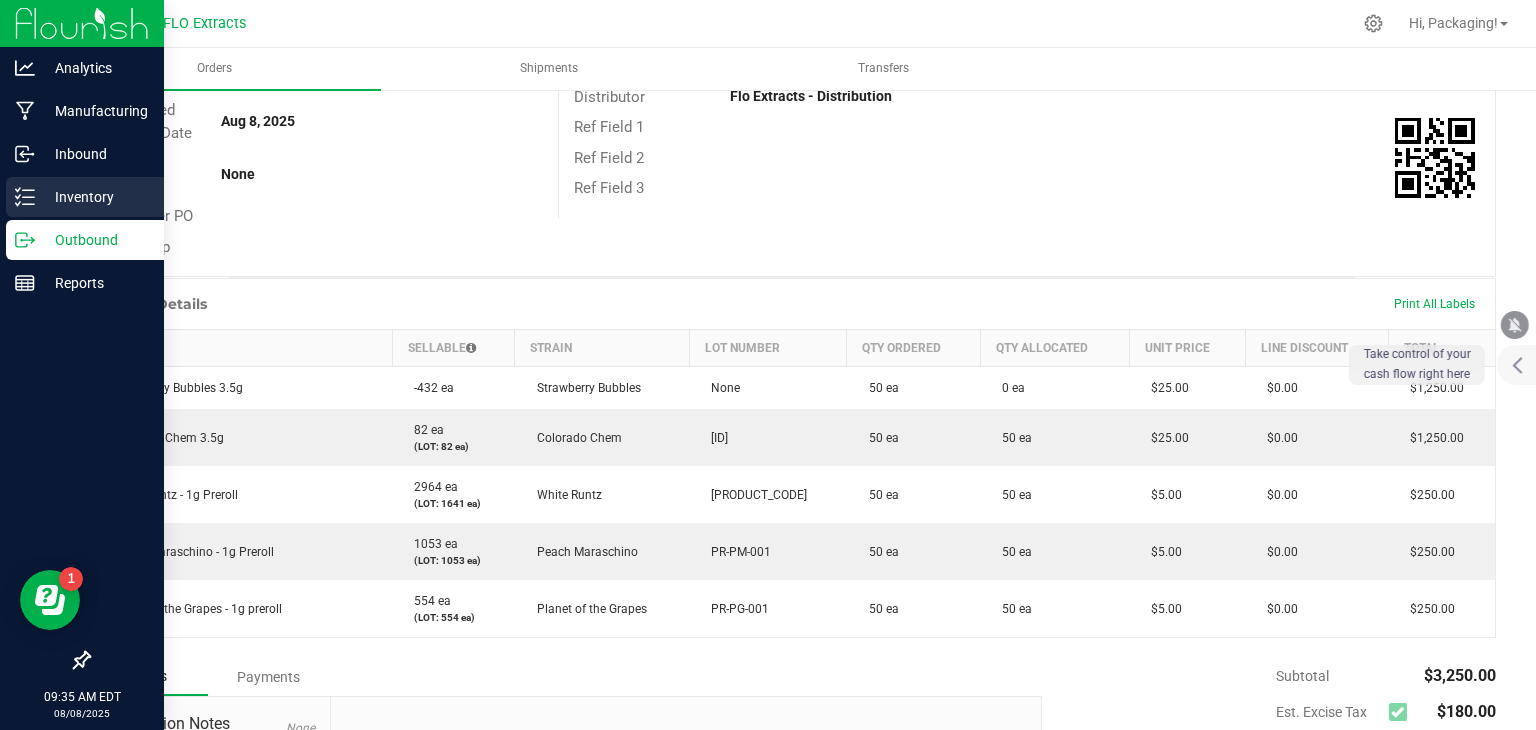 click on "Inventory" at bounding box center (85, 197) 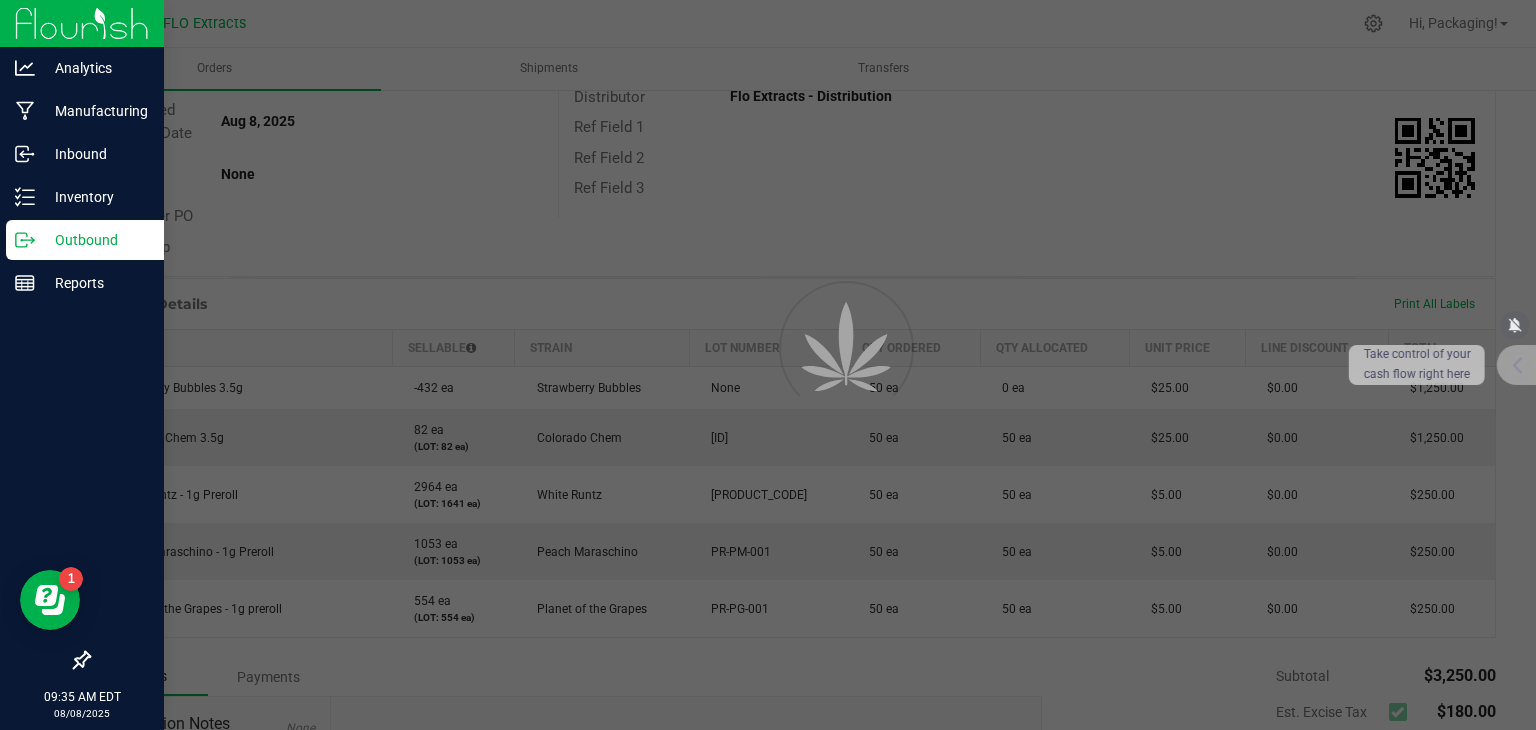 scroll, scrollTop: 0, scrollLeft: 0, axis: both 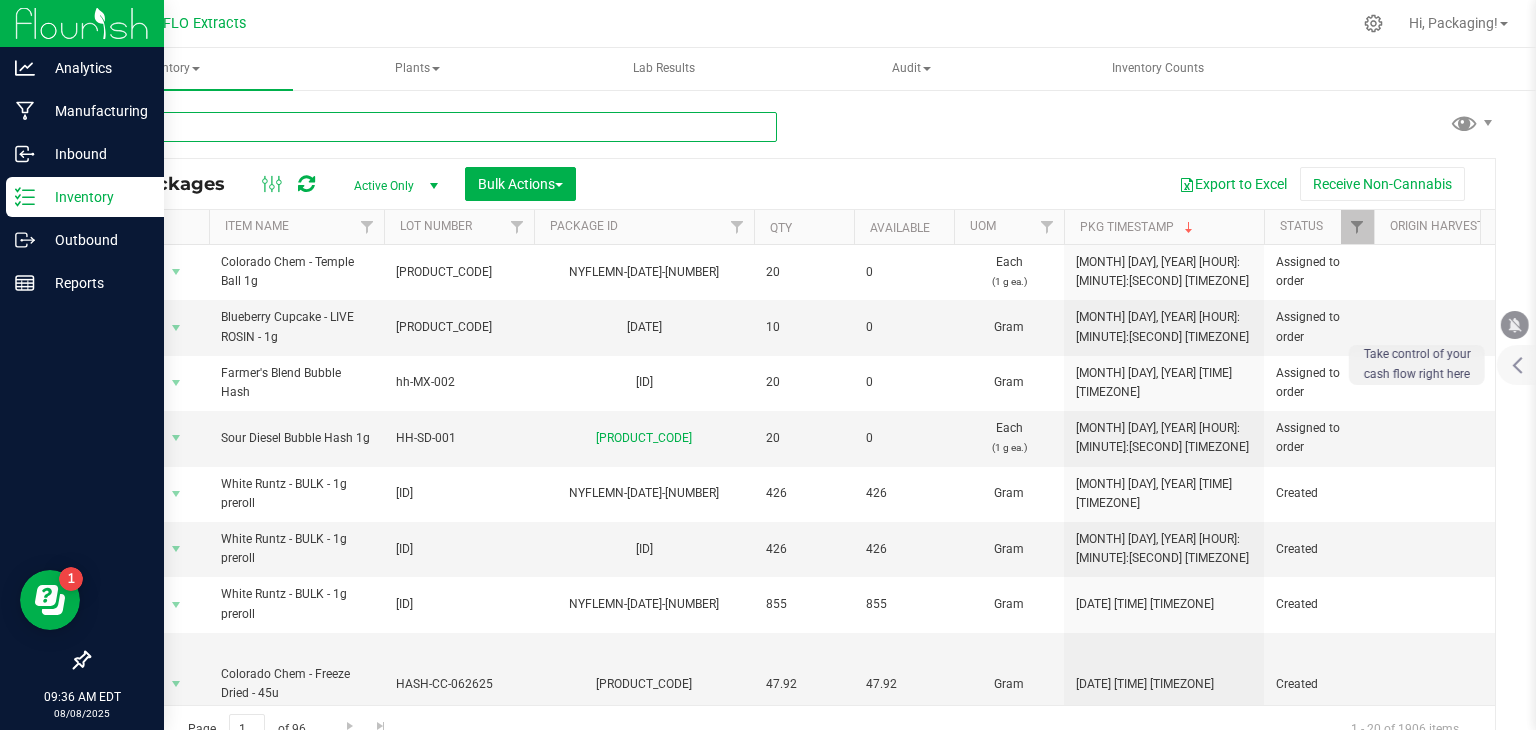 click at bounding box center [432, 127] 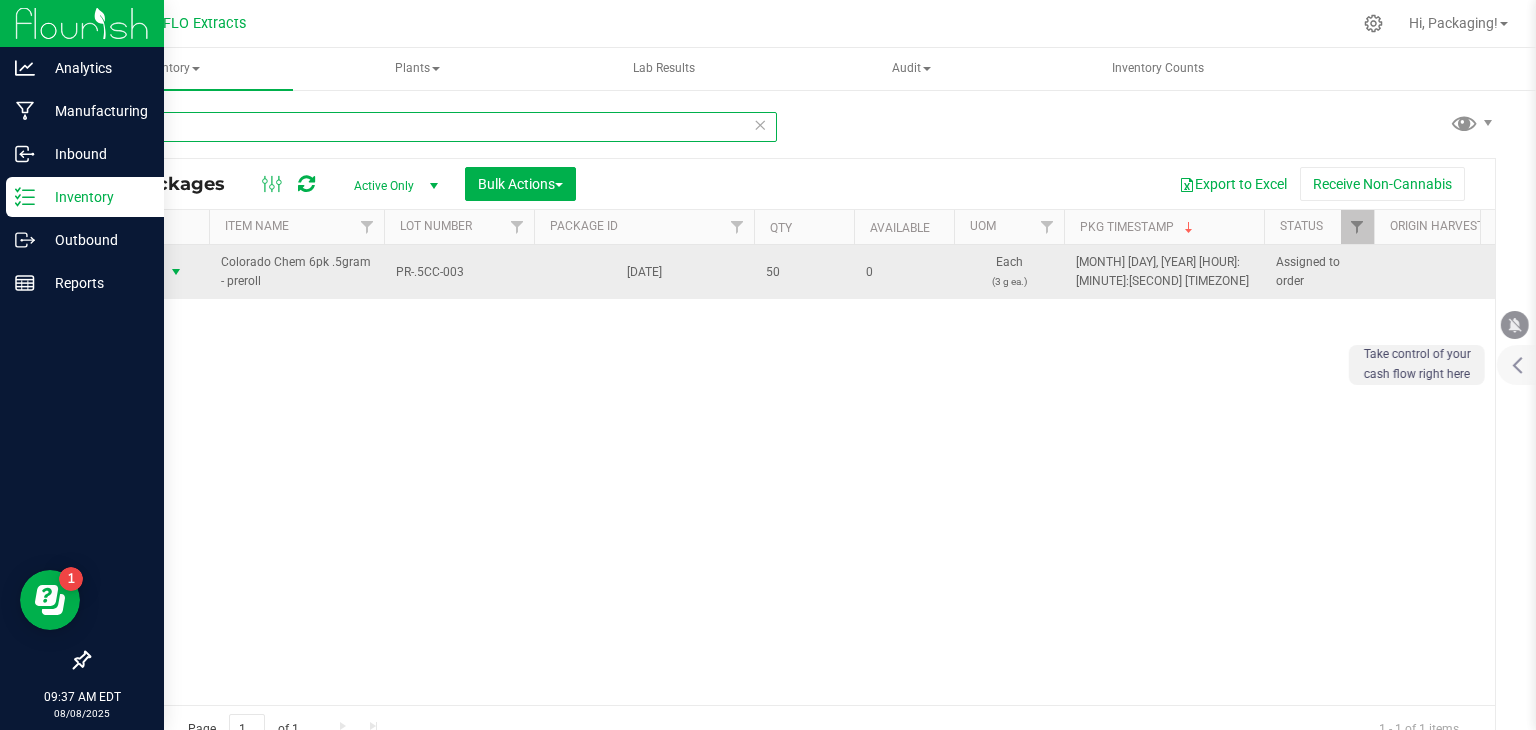 type on "724-015" 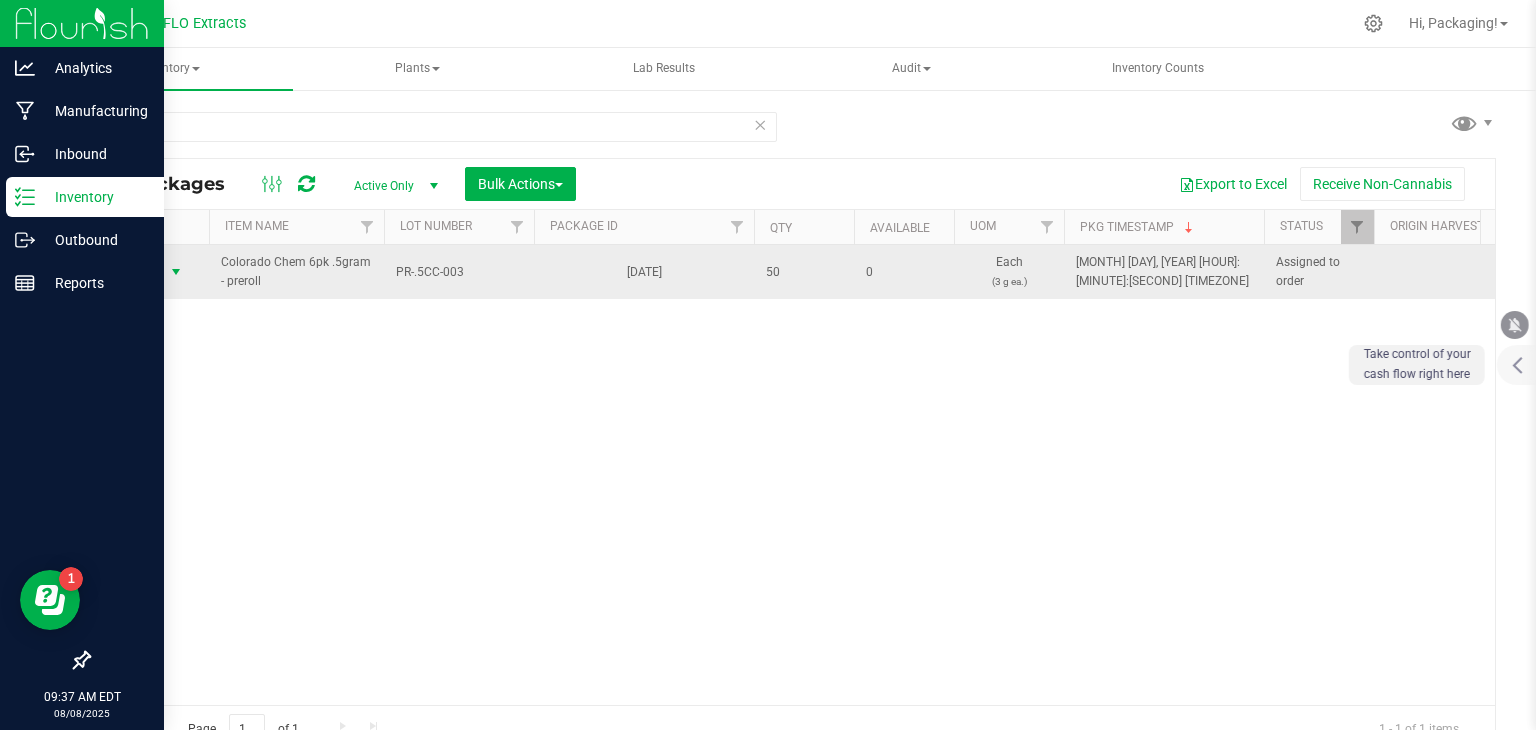 click on "Action" at bounding box center (136, 272) 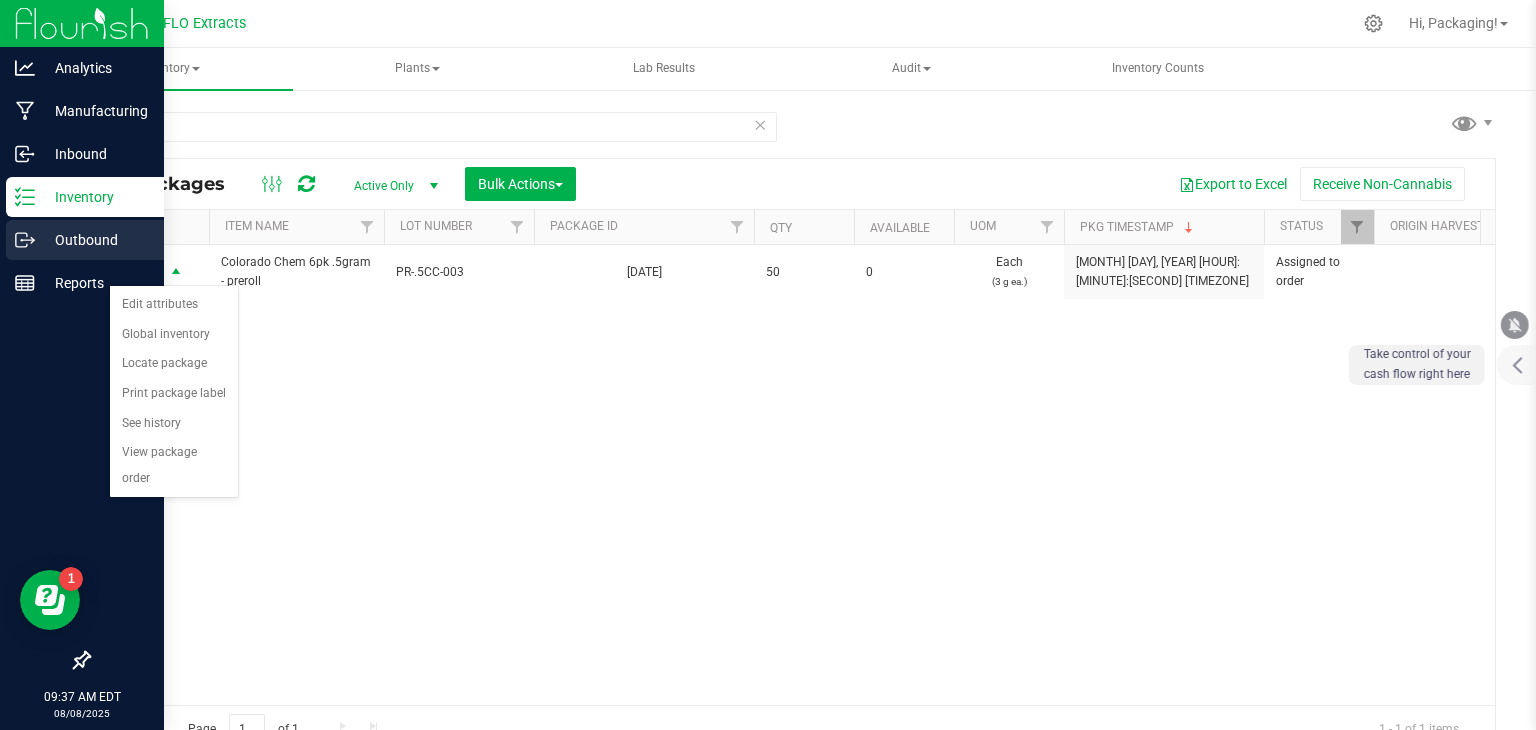 click 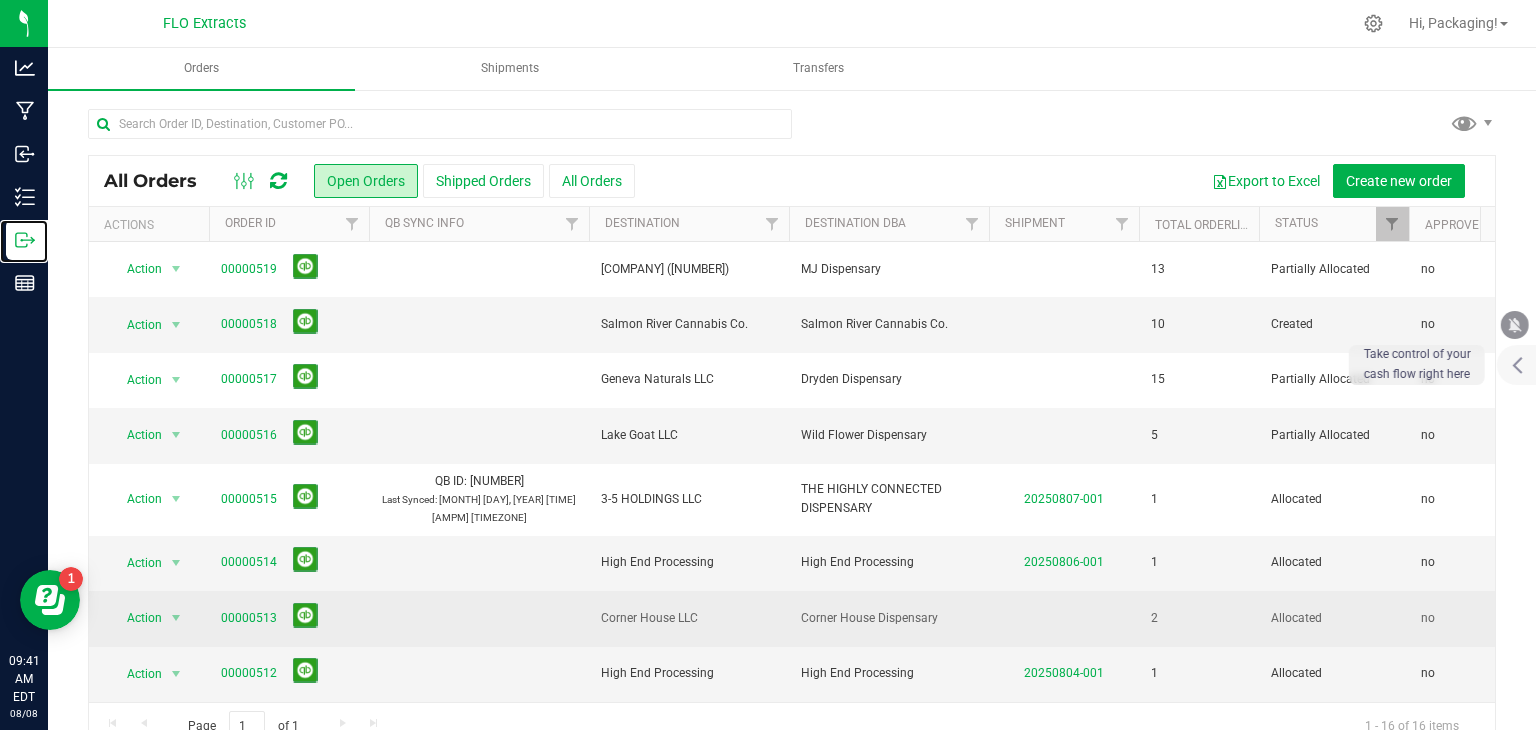 scroll, scrollTop: 437, scrollLeft: 0, axis: vertical 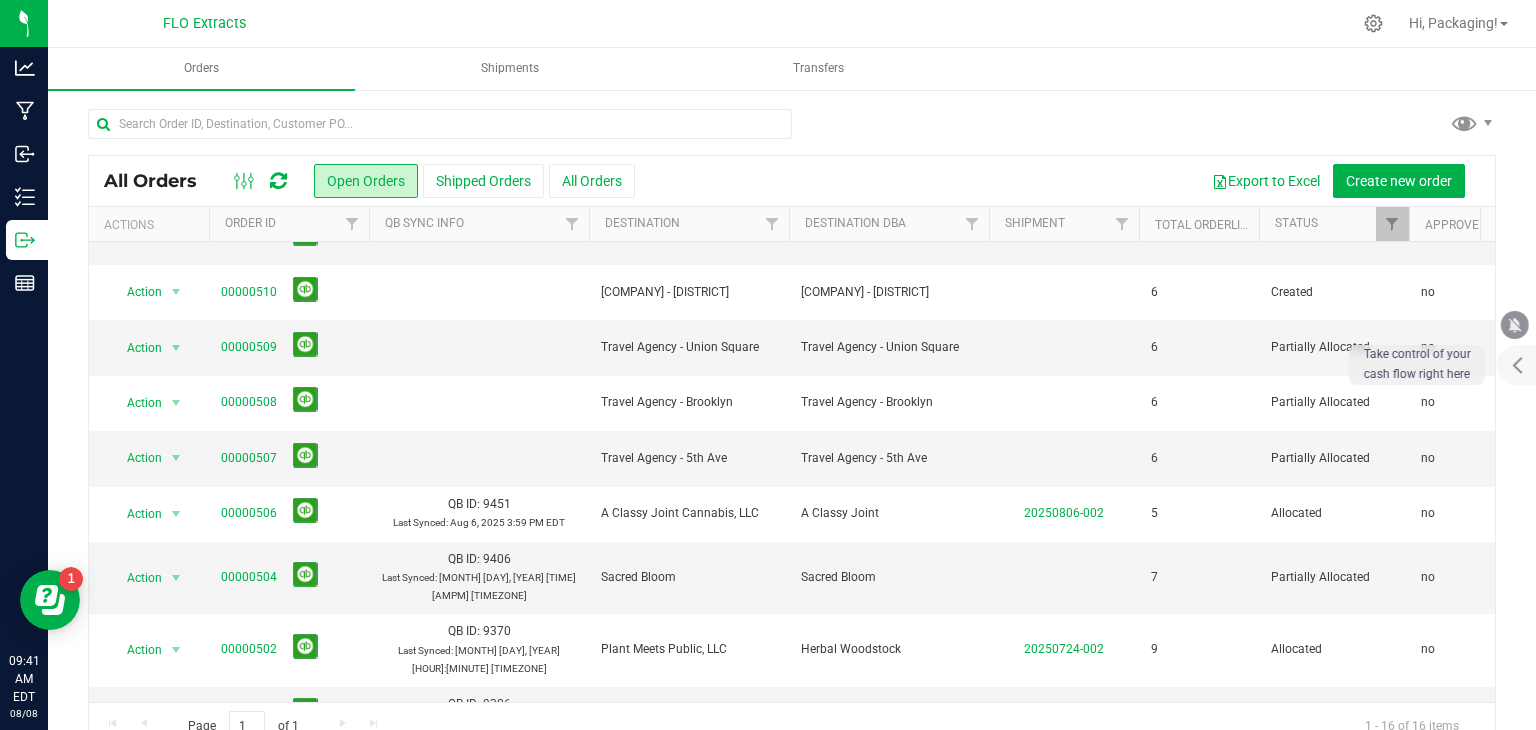 click on "00000502" at bounding box center (289, 650) 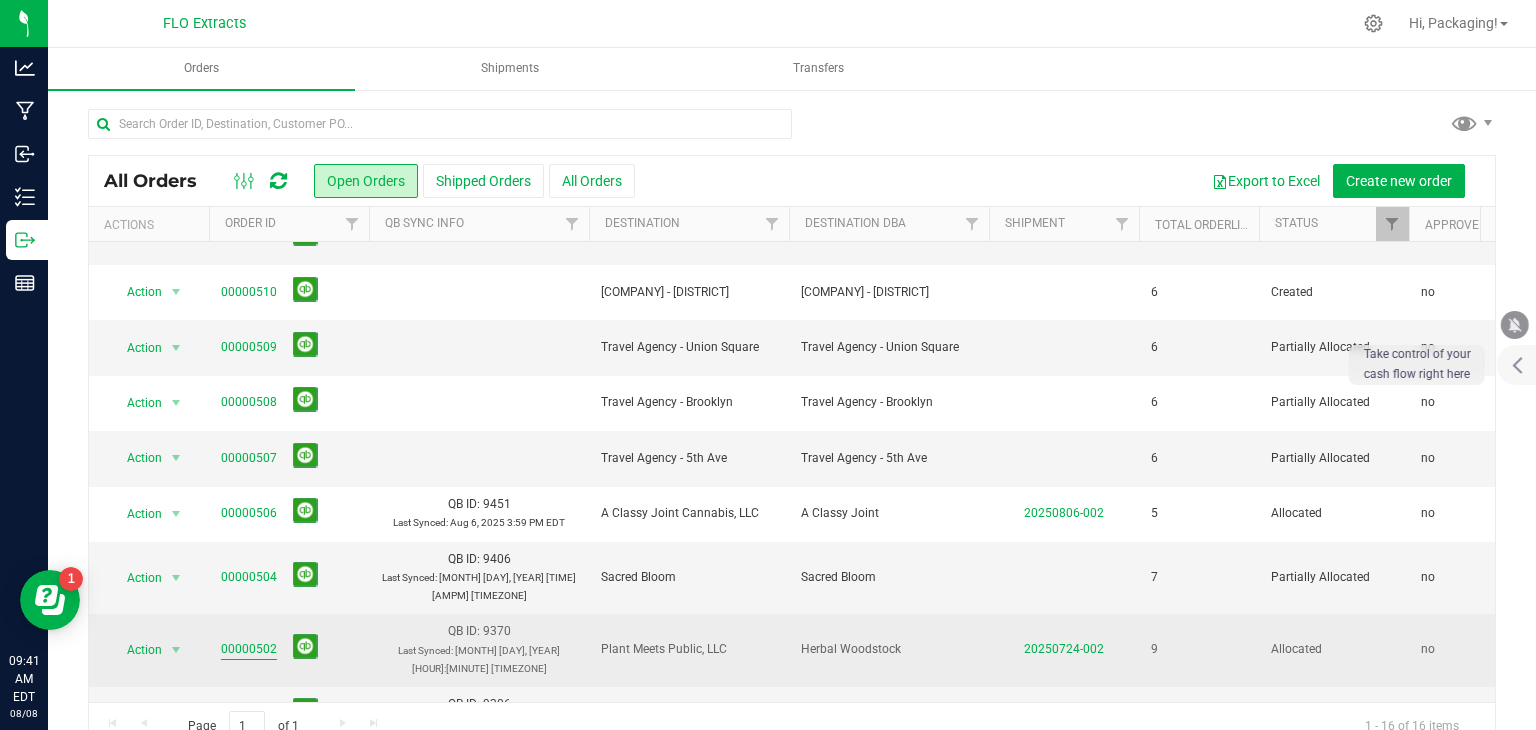 click on "00000502" at bounding box center [249, 649] 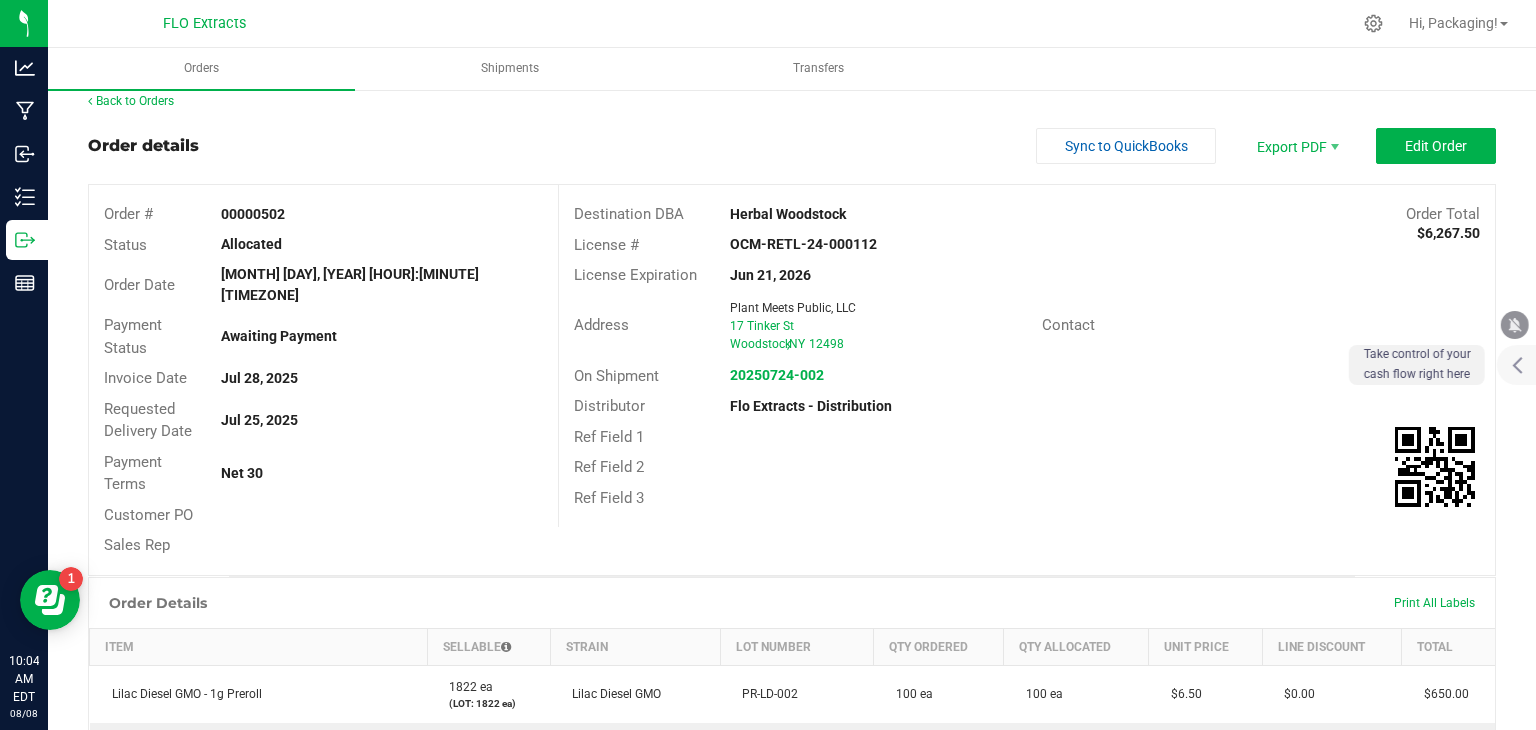 scroll, scrollTop: 12, scrollLeft: 0, axis: vertical 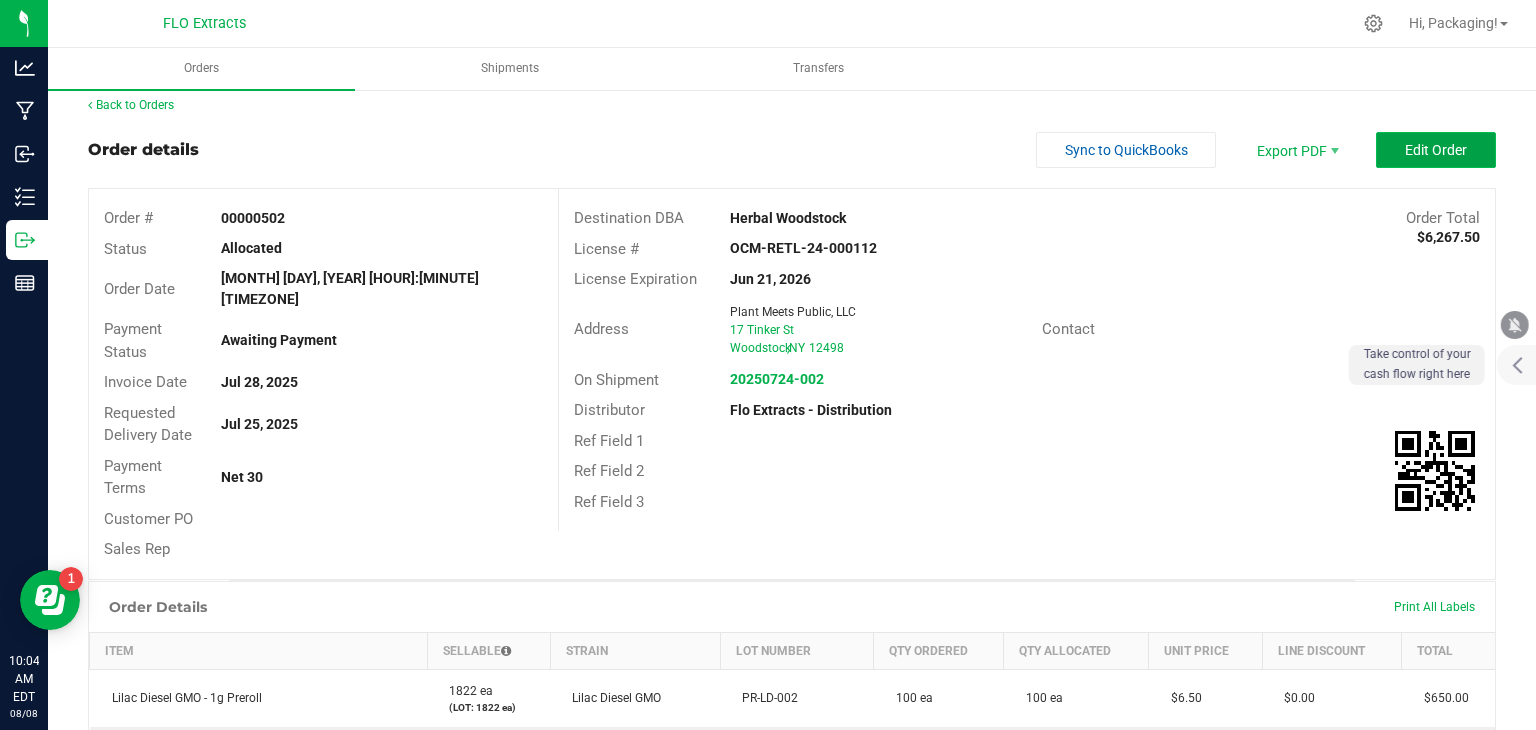 click on "Edit Order" at bounding box center (1436, 150) 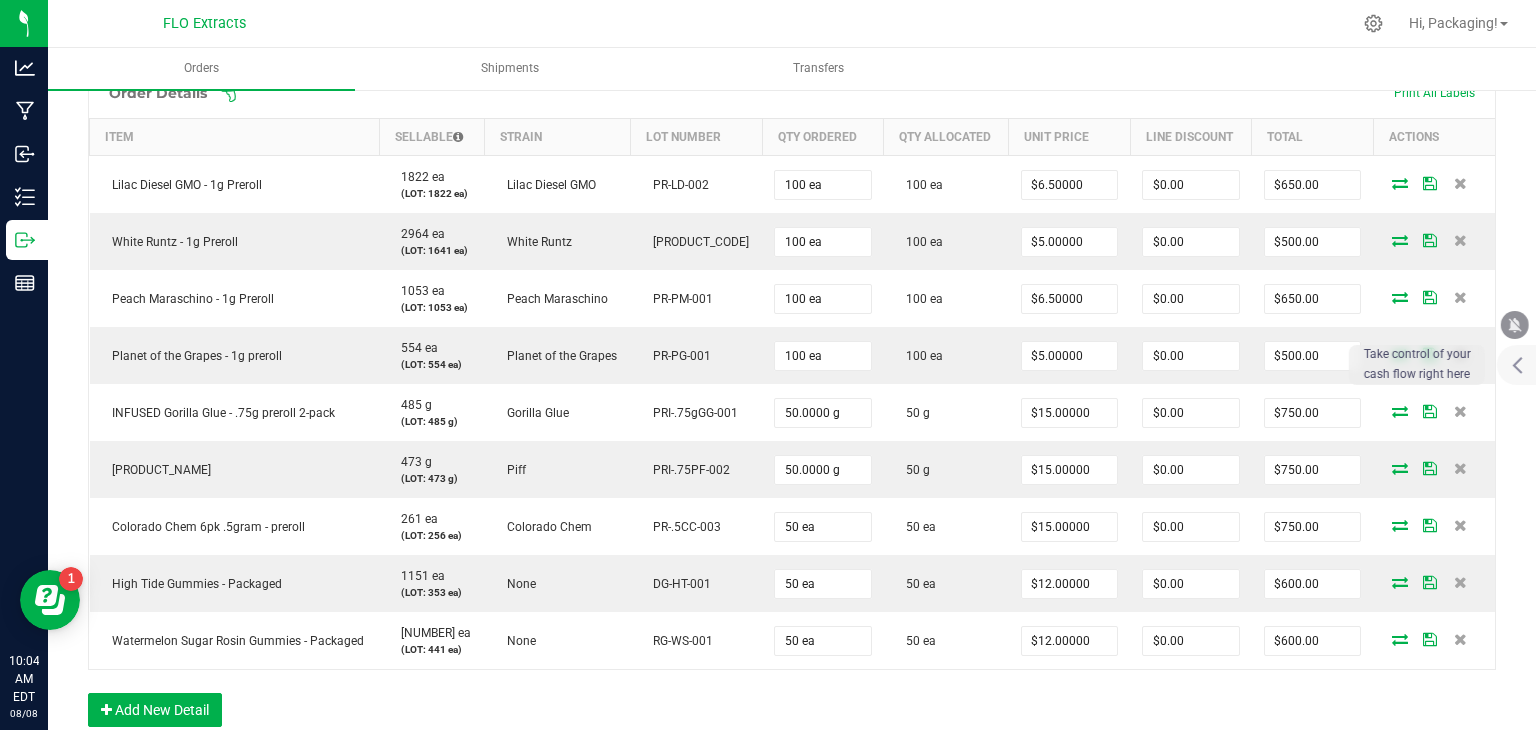 scroll, scrollTop: 564, scrollLeft: 0, axis: vertical 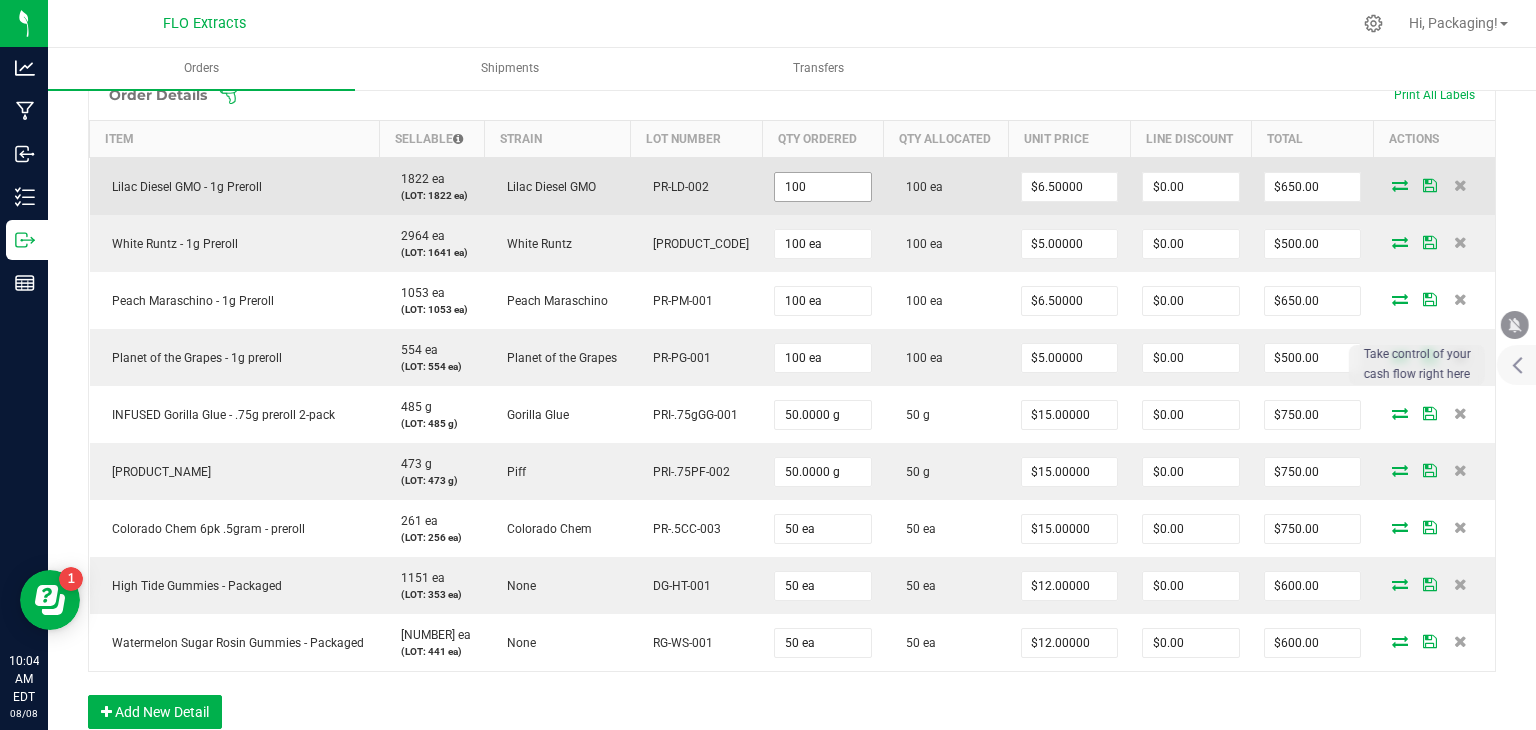 click on "100" at bounding box center [823, 187] 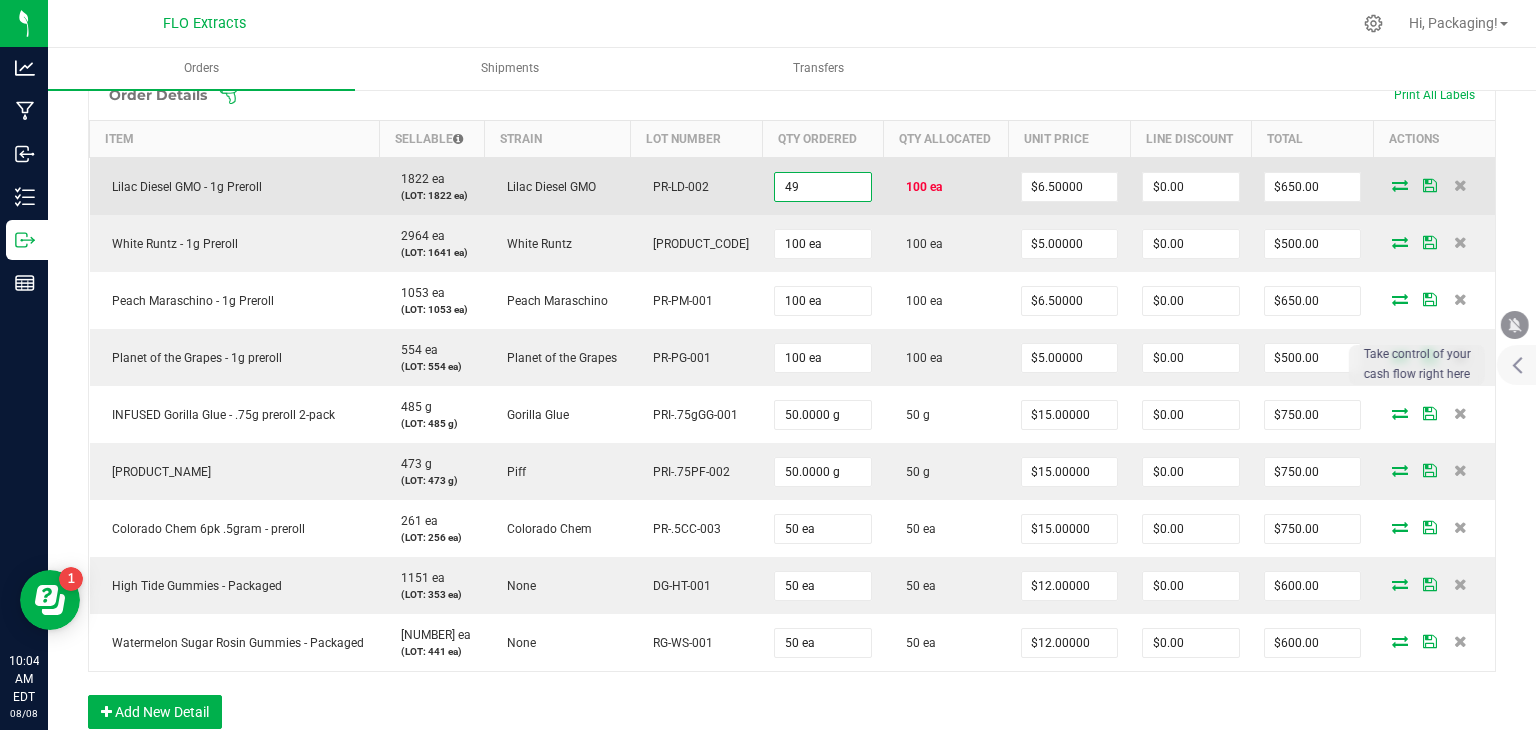 type on "49 ea" 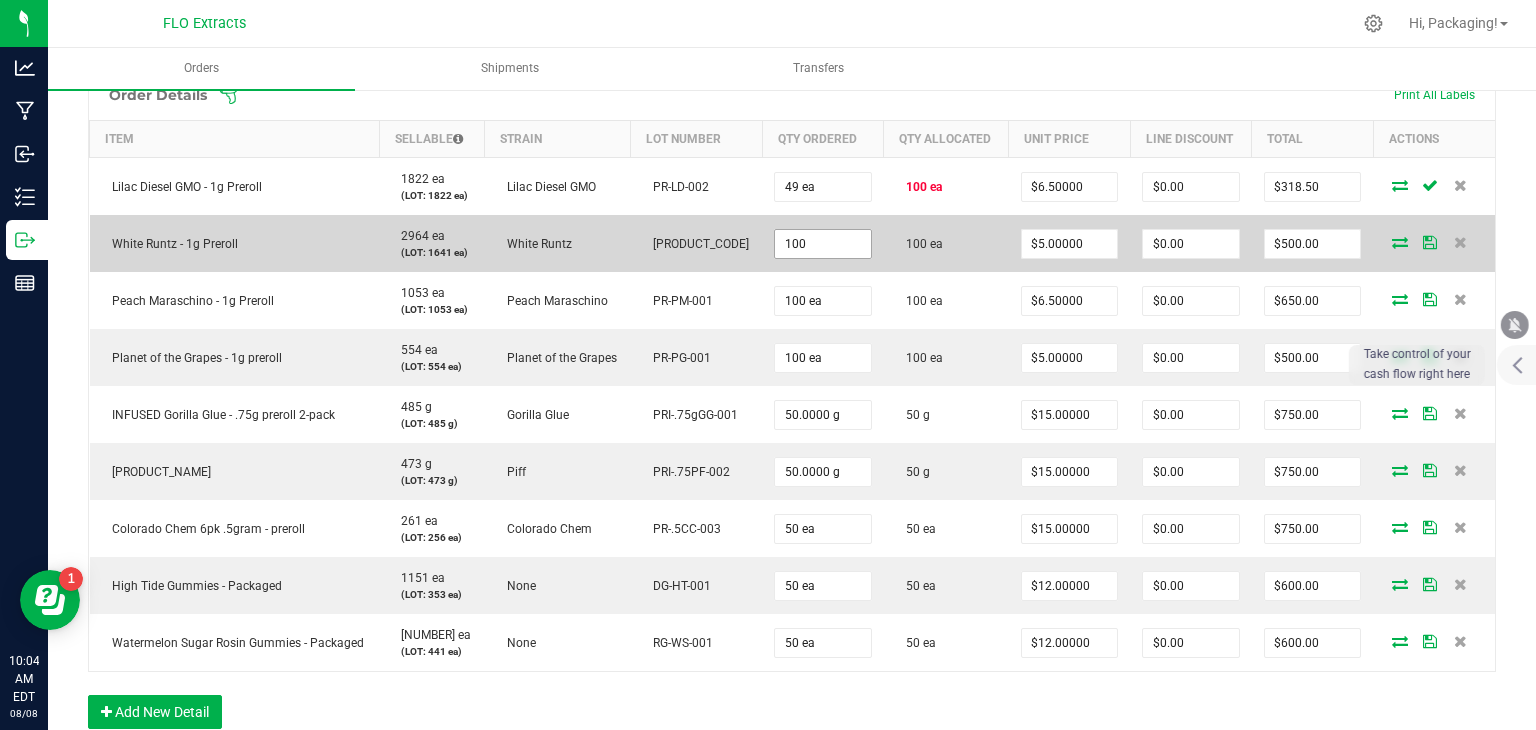 click on "100" at bounding box center (823, 244) 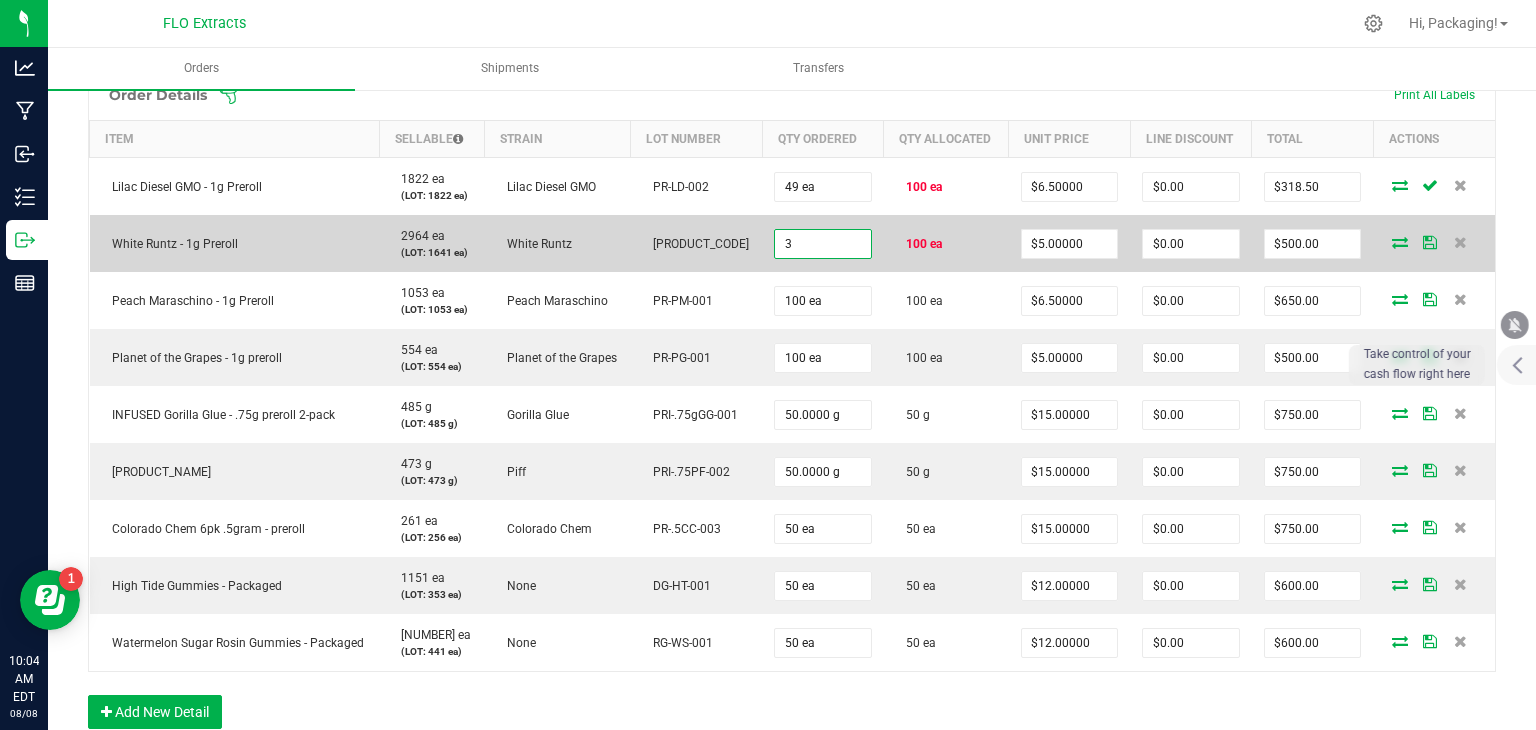 type on "3 ea" 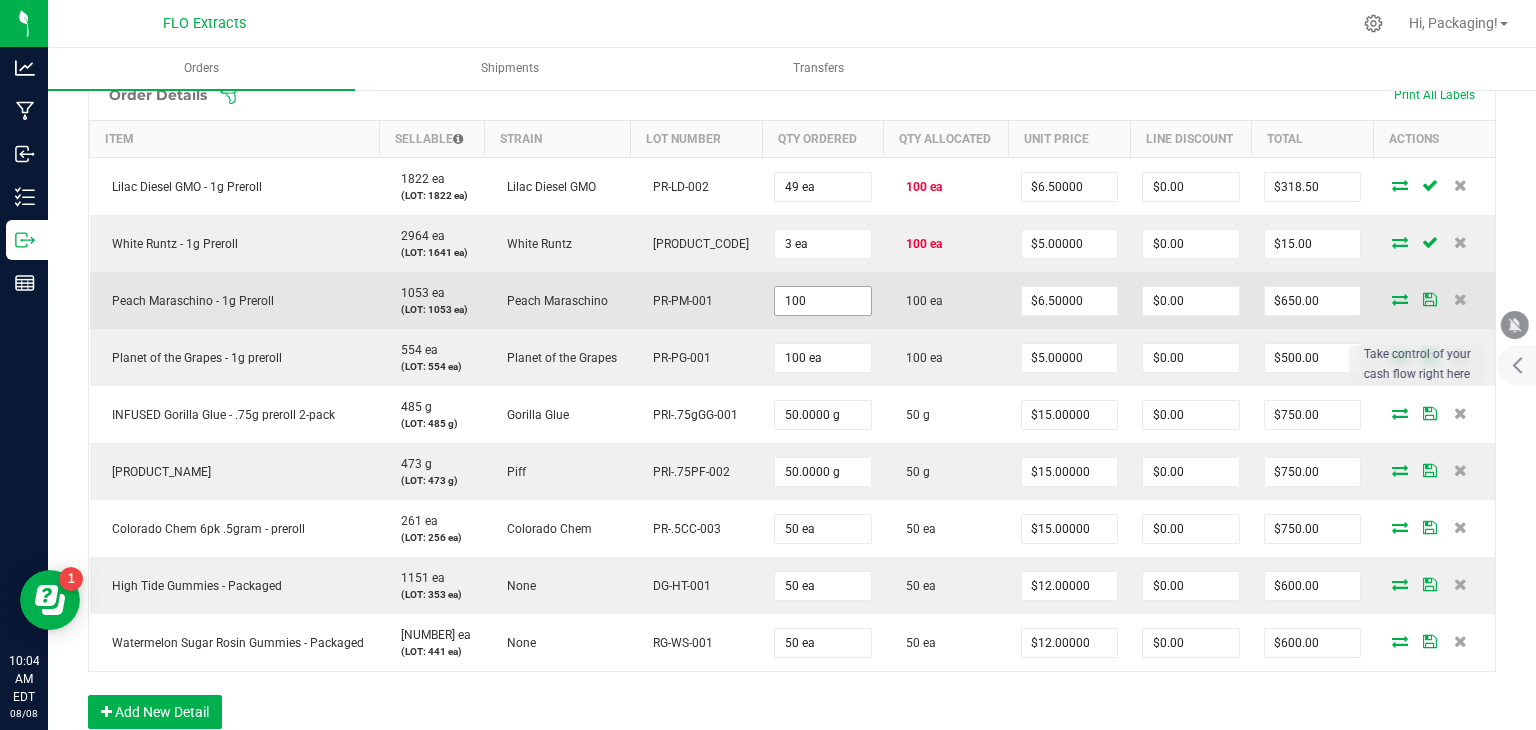 click on "100" at bounding box center [823, 301] 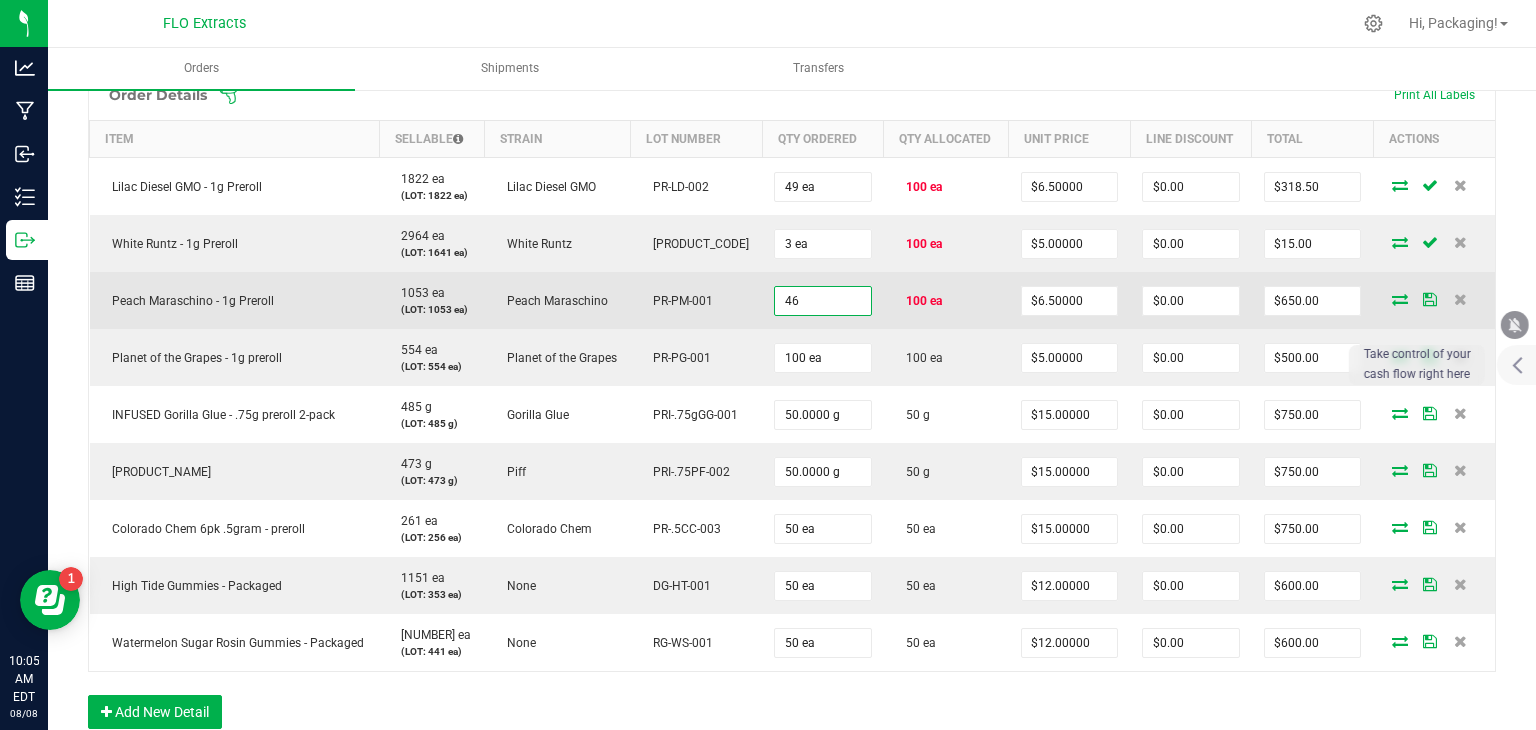 type on "46 ea" 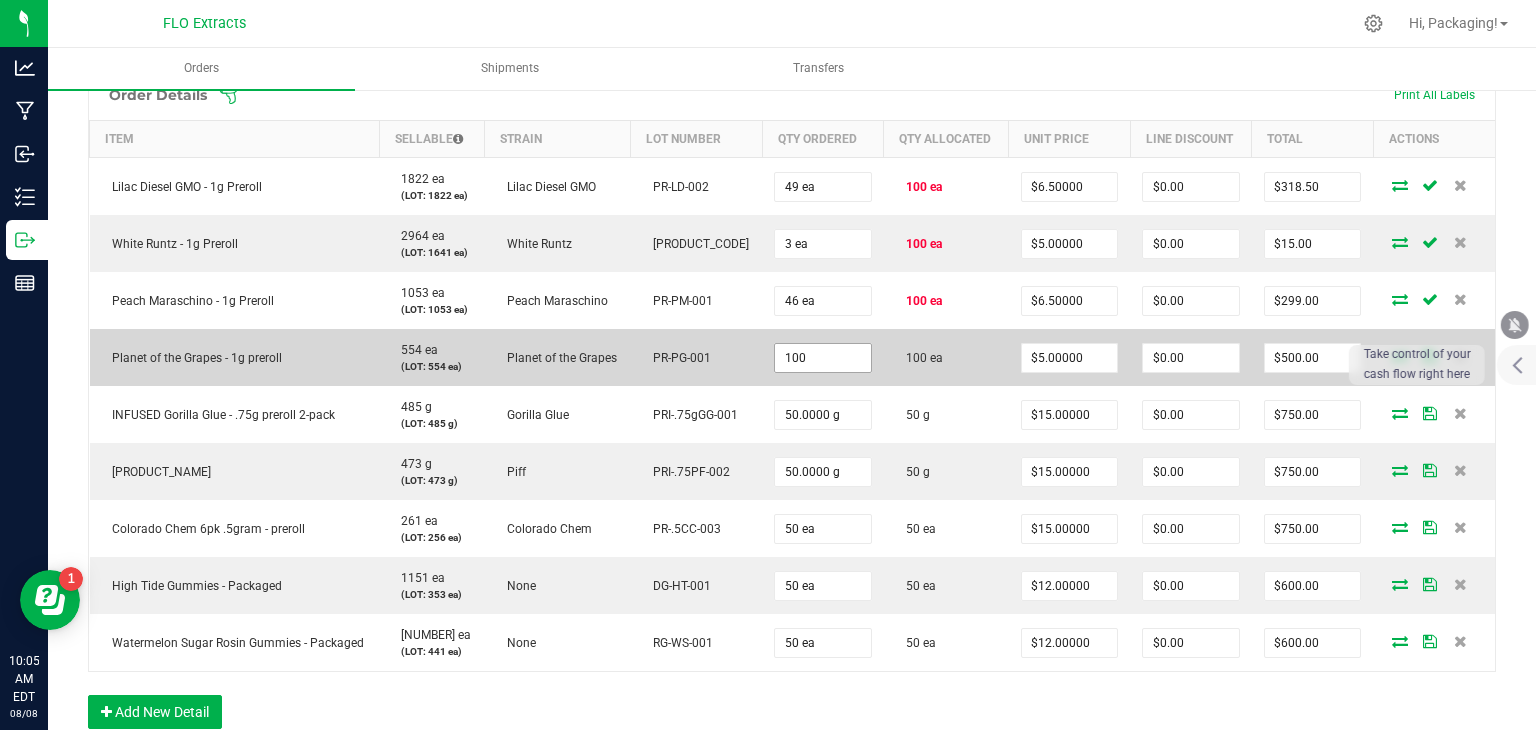 click on "100" at bounding box center [823, 358] 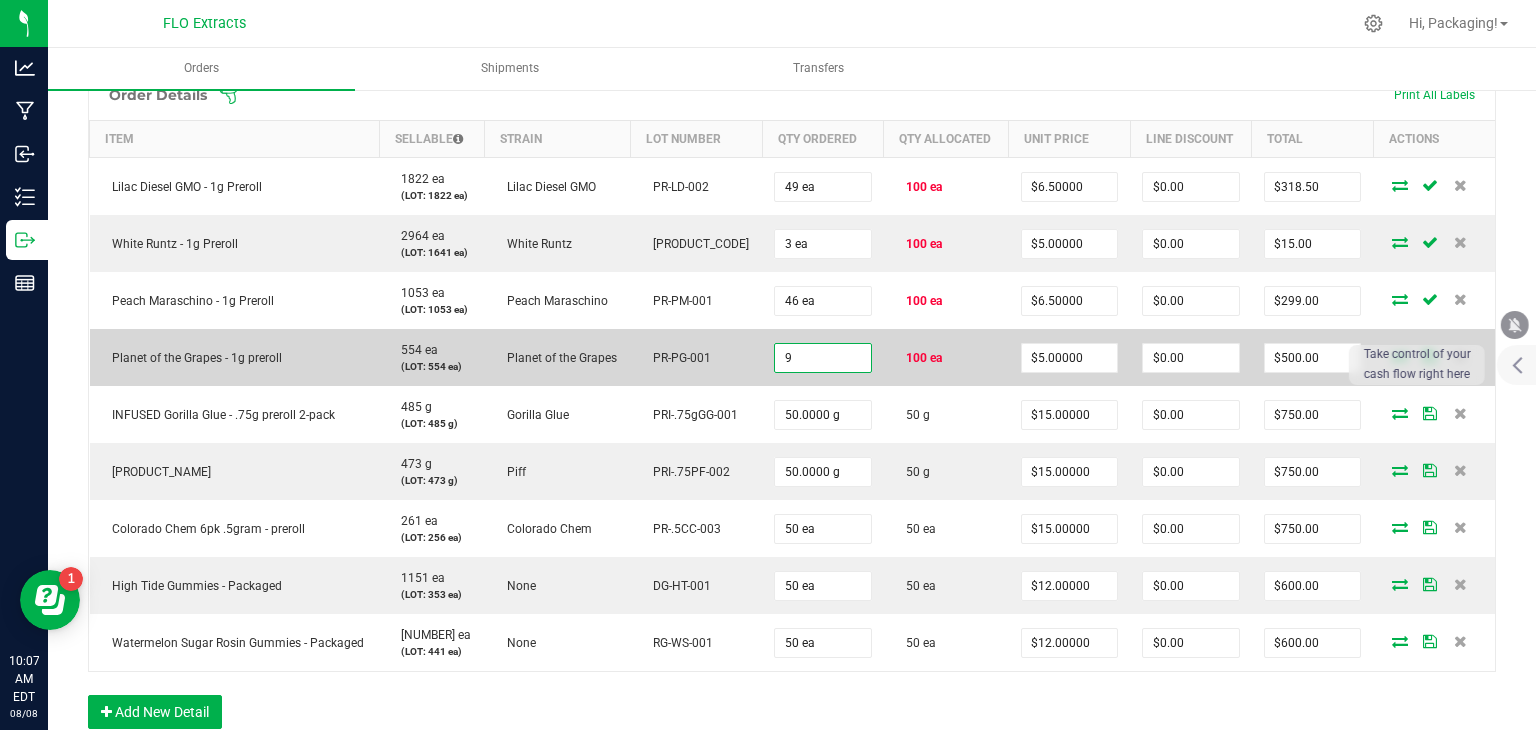 type on "9 ea" 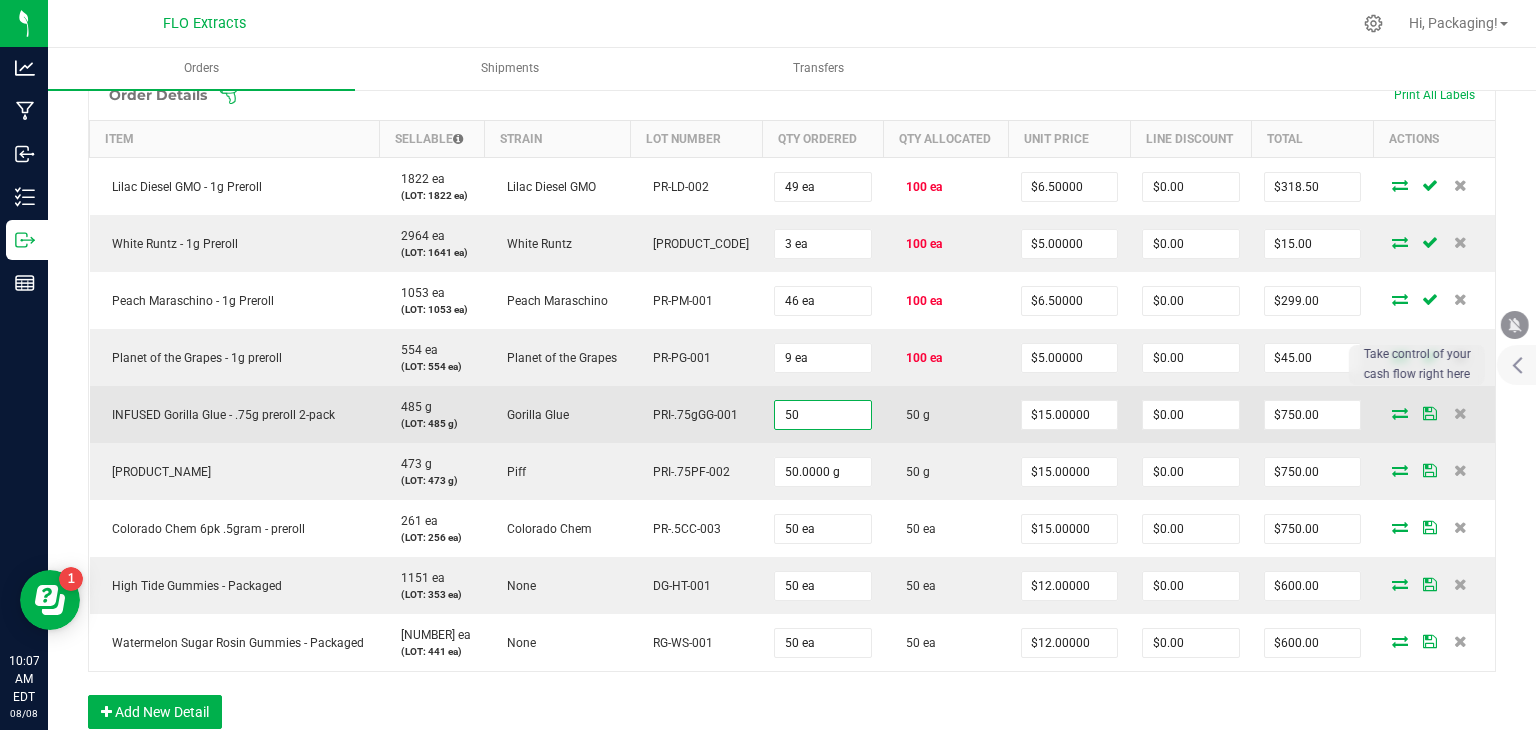 click on "50" at bounding box center [823, 415] 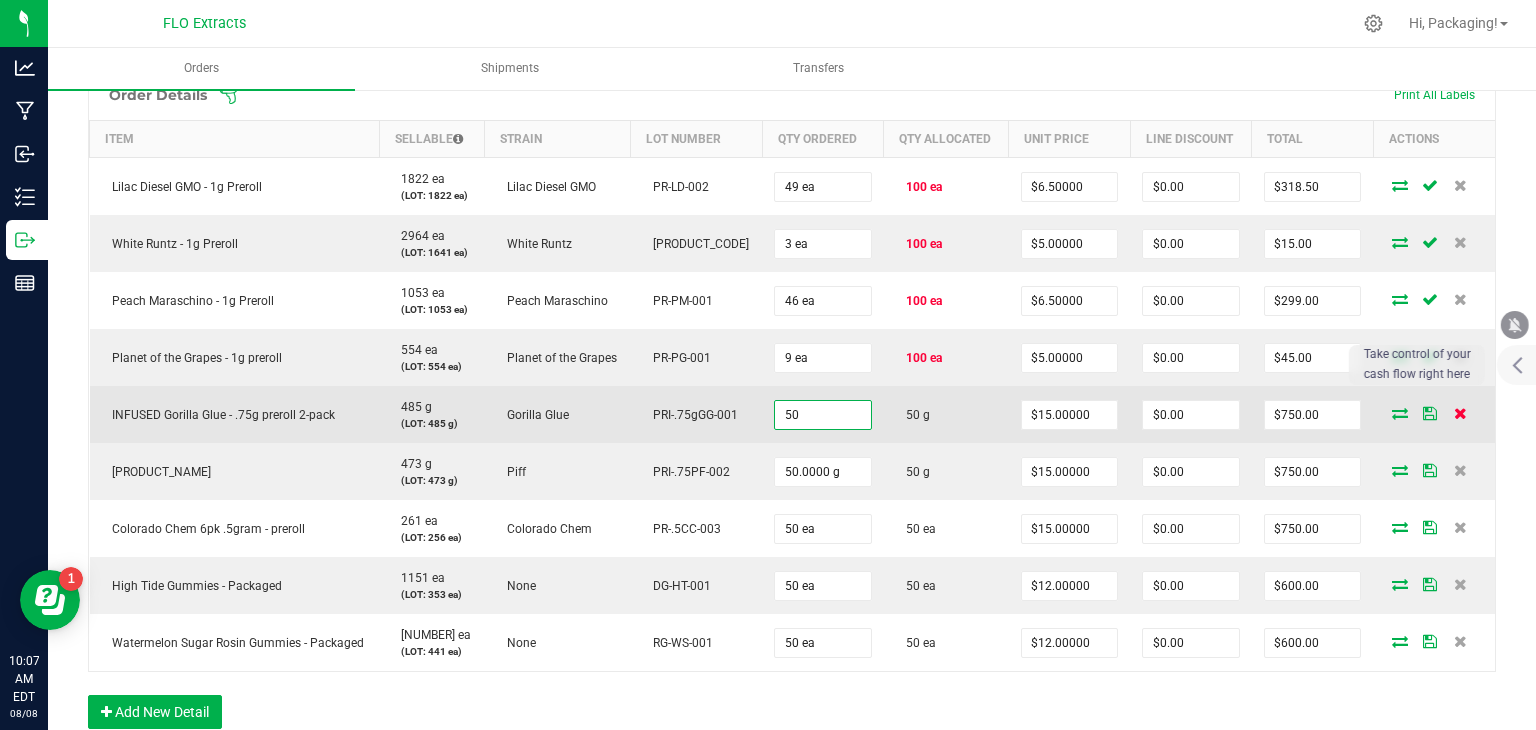 type on "50.0000 g" 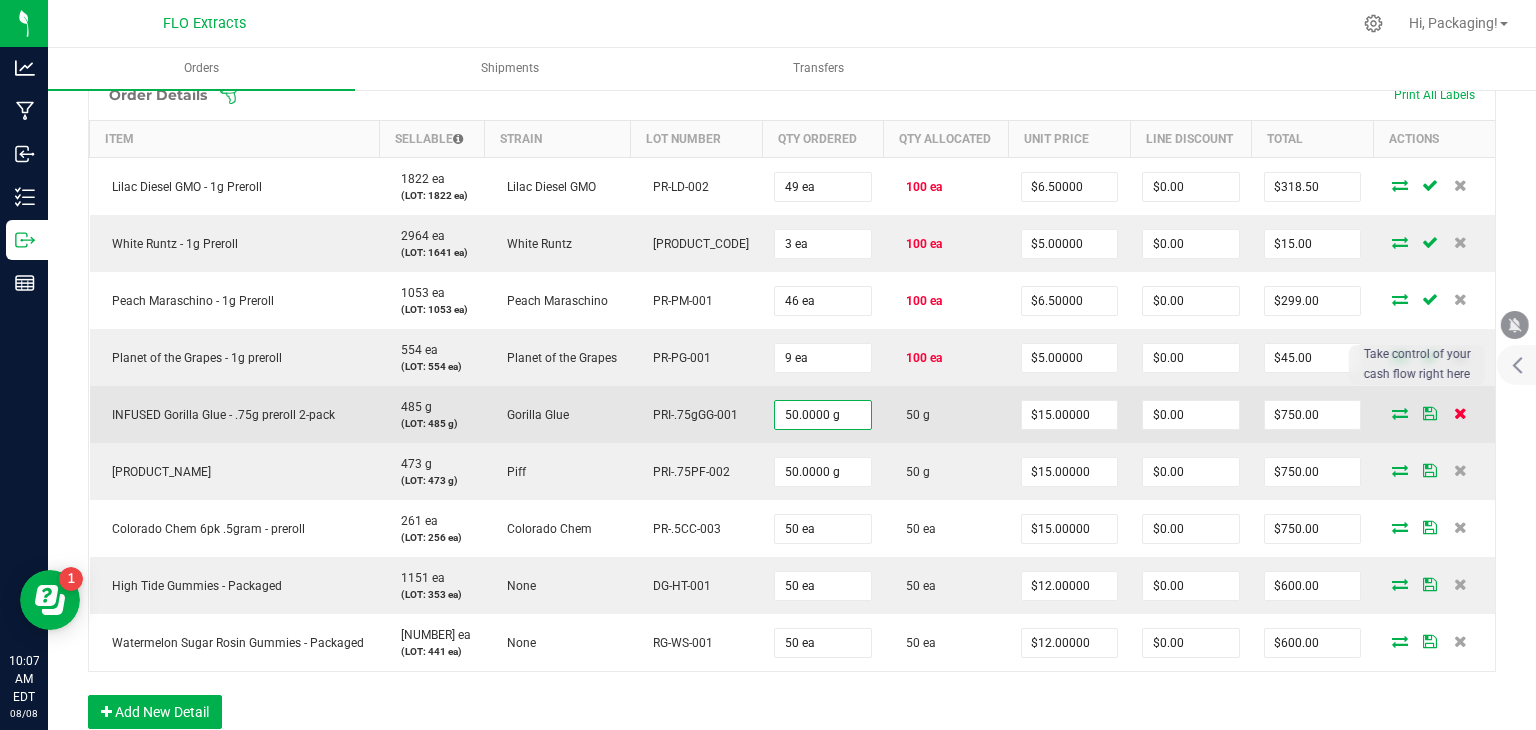 click at bounding box center (1460, 413) 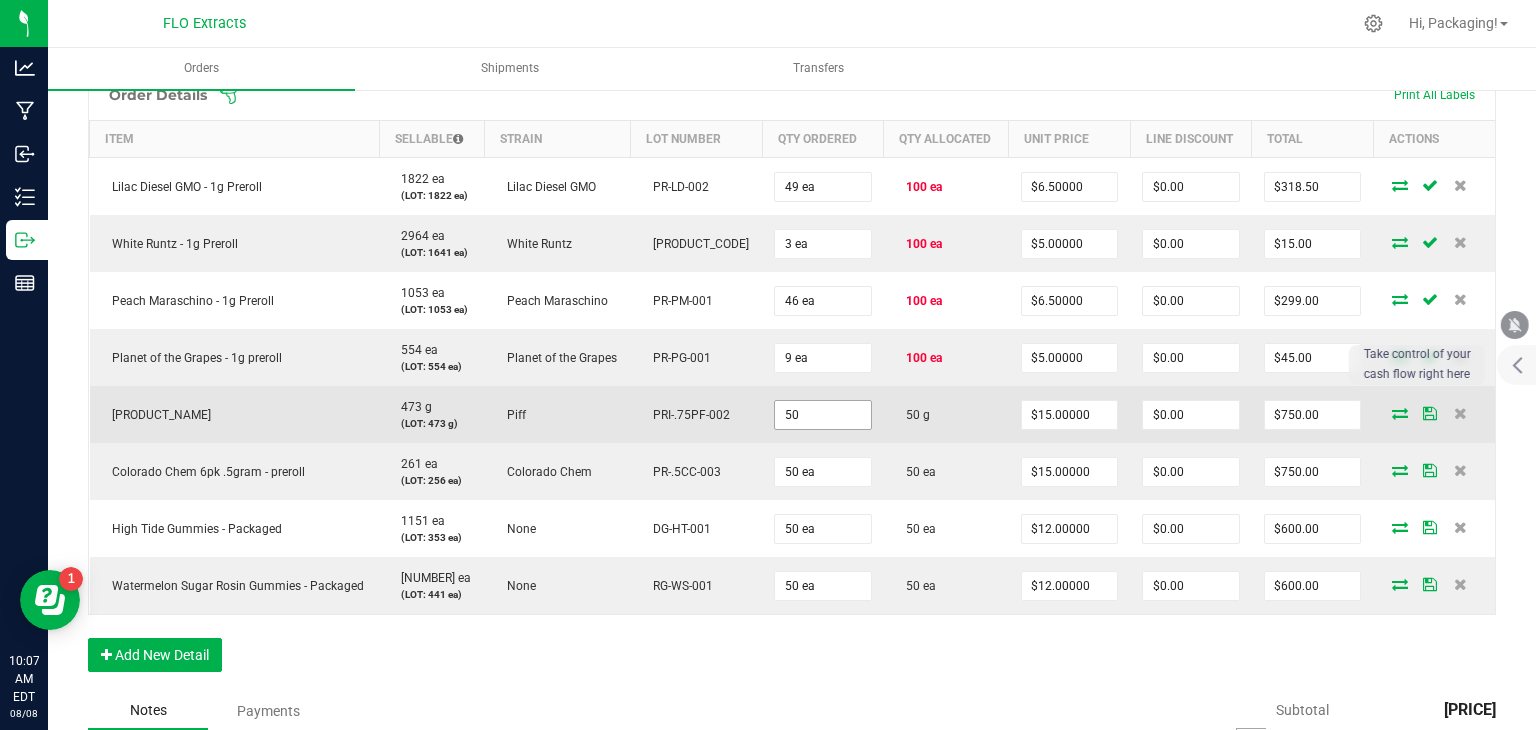 click on "50" at bounding box center (823, 415) 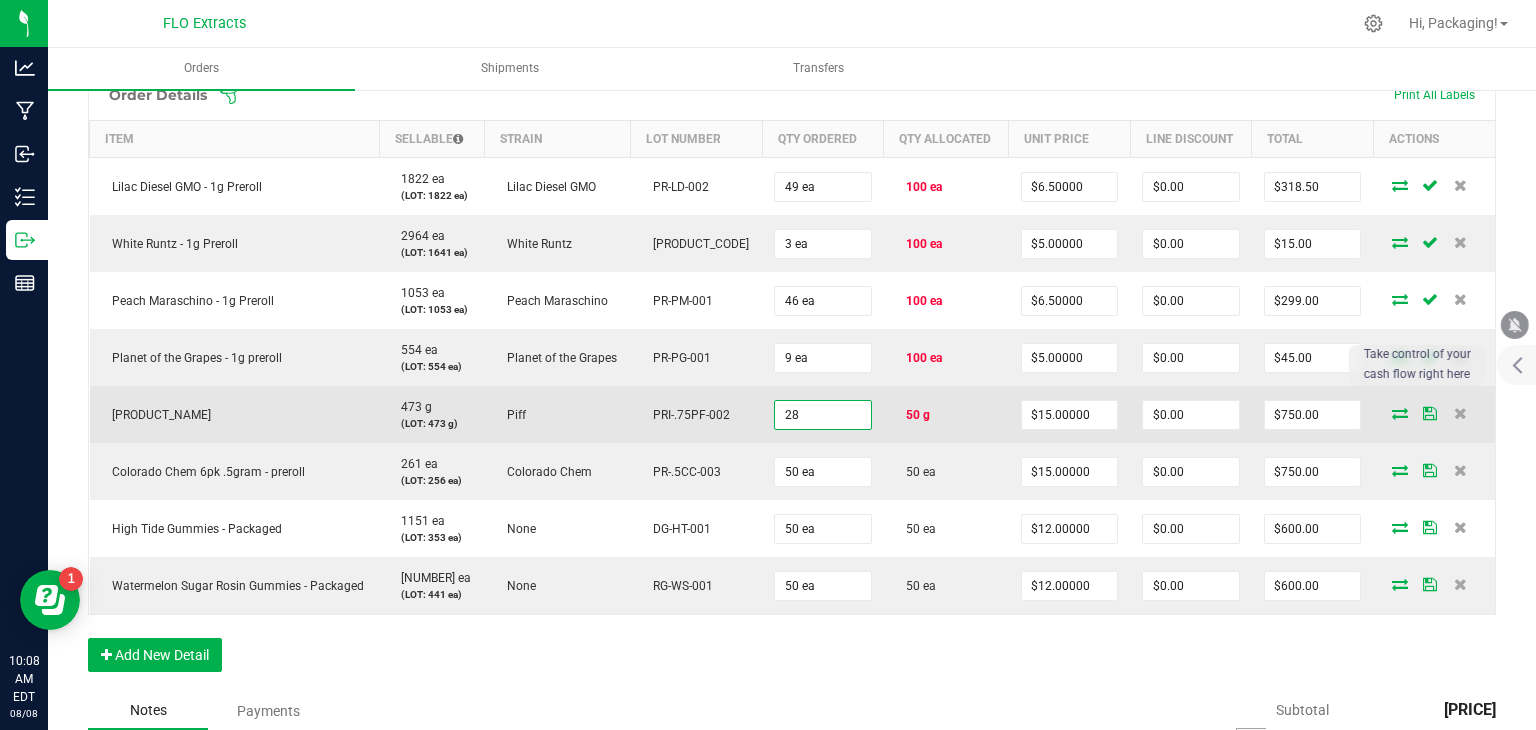 type on "28.0000 g" 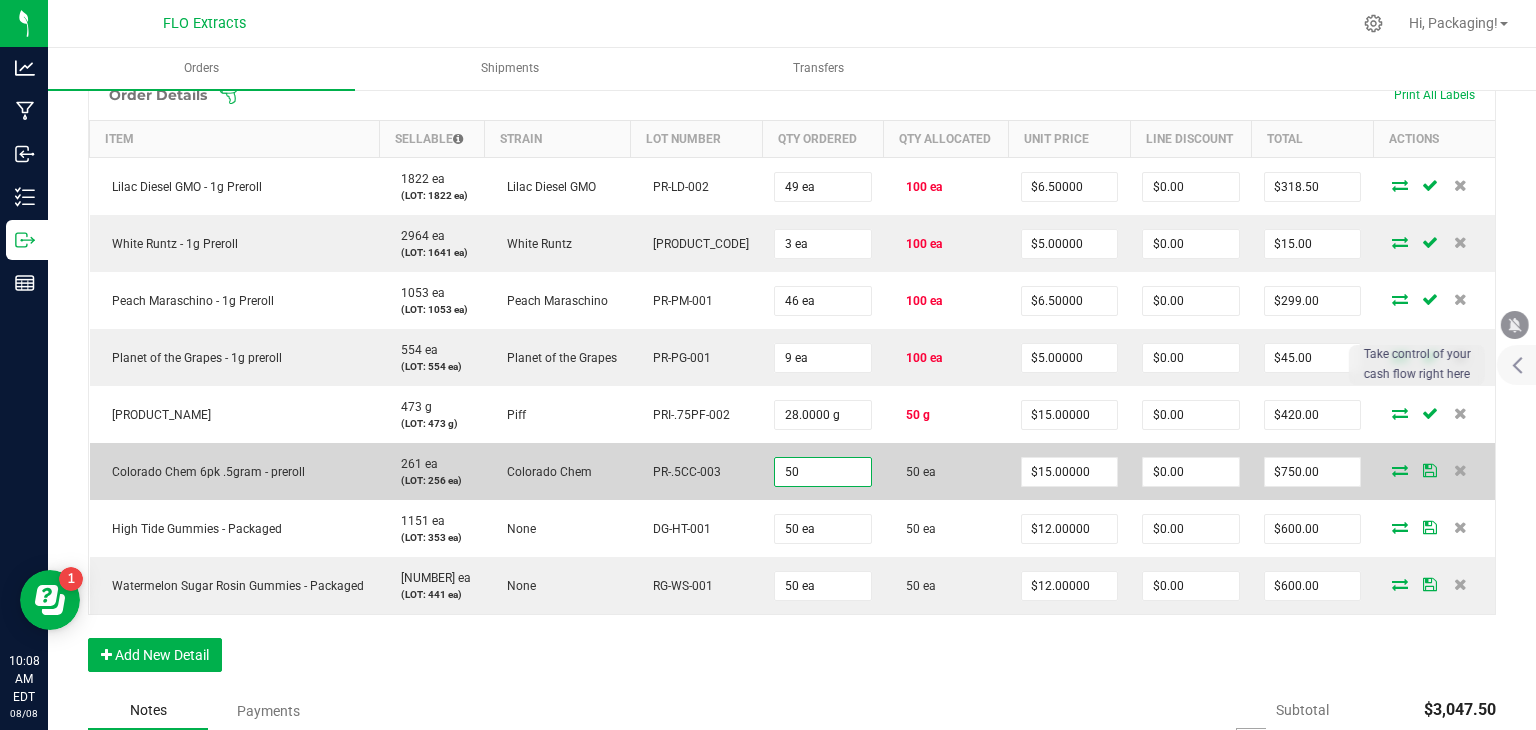 click on "50" at bounding box center [823, 472] 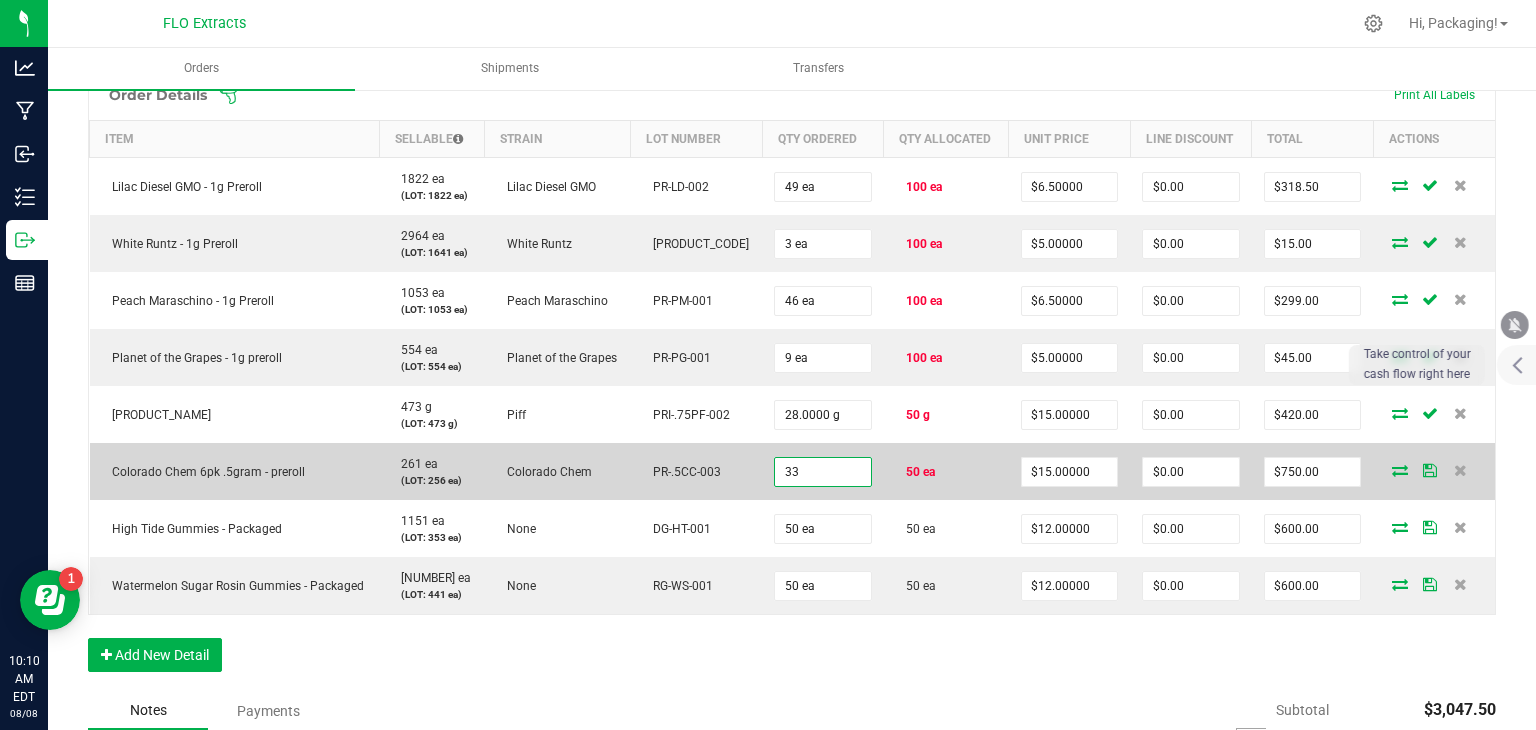 type on "33 ea" 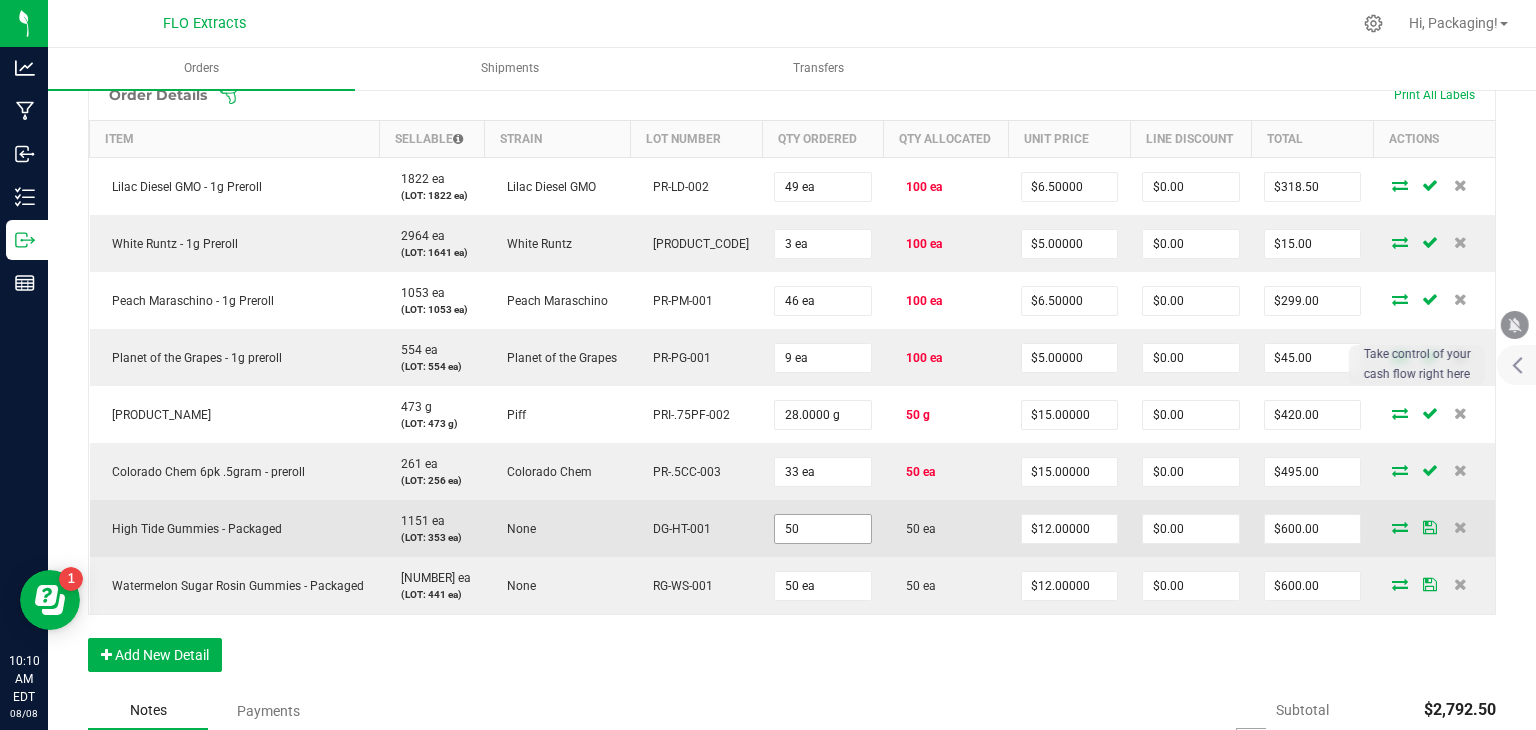 click on "50" at bounding box center [823, 529] 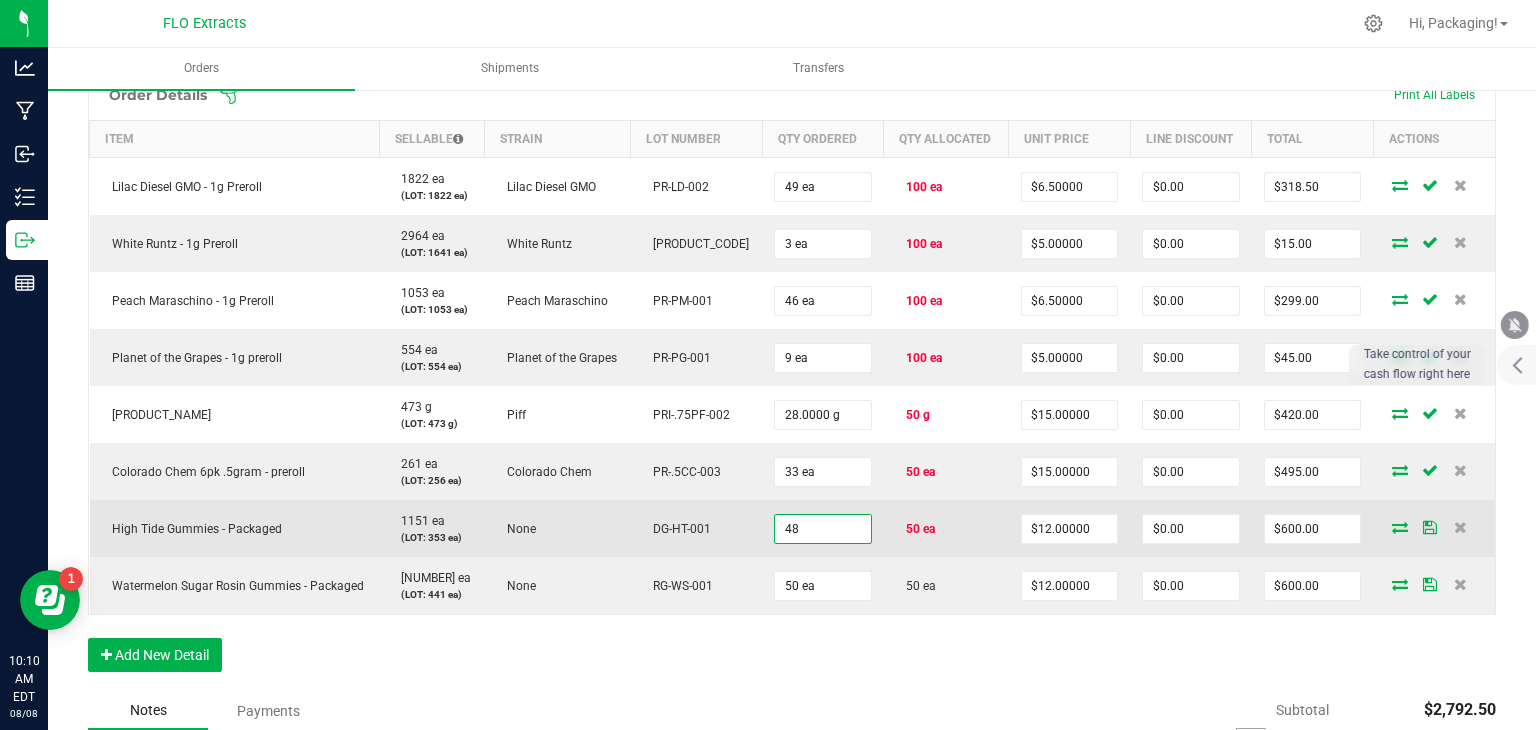 type on "48 ea" 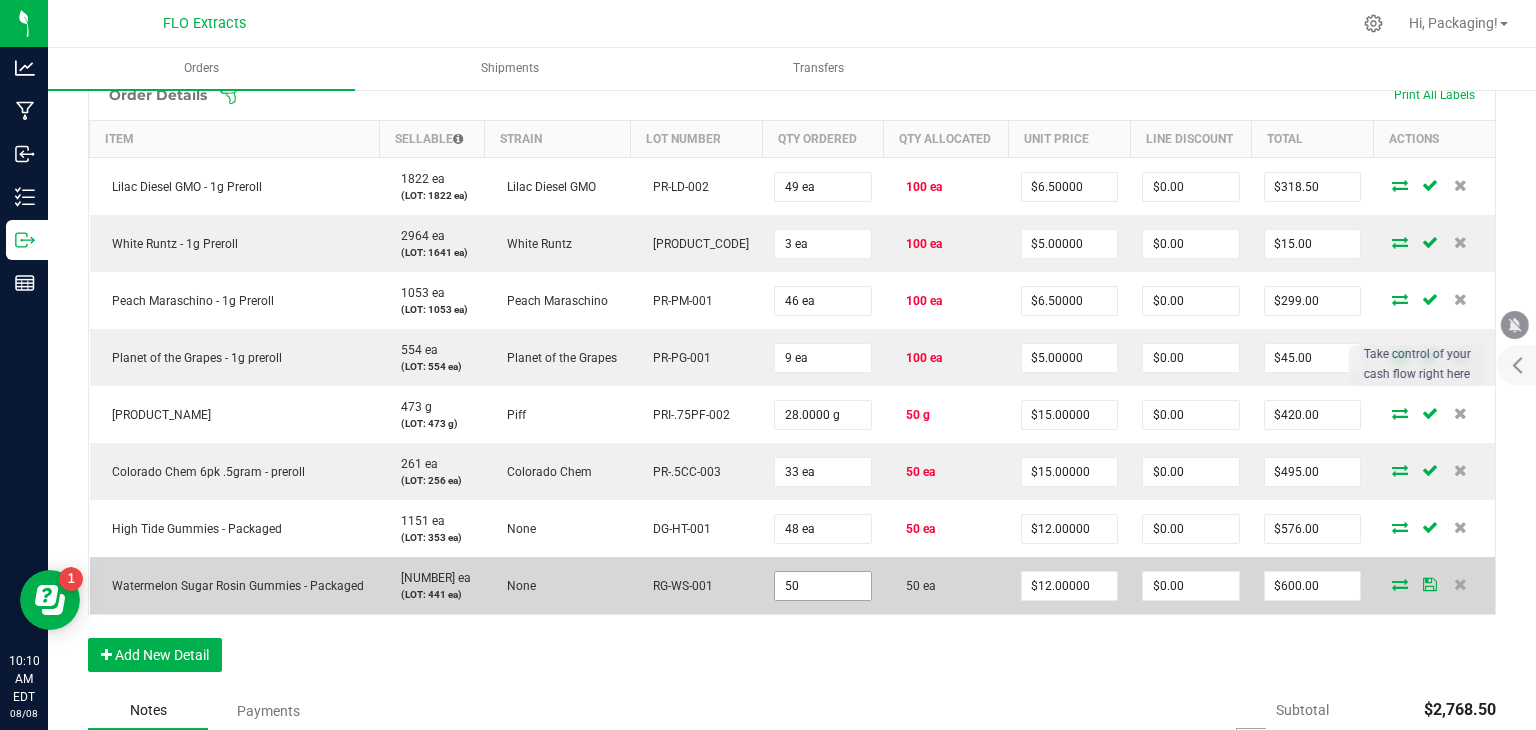 click on "50" at bounding box center [823, 586] 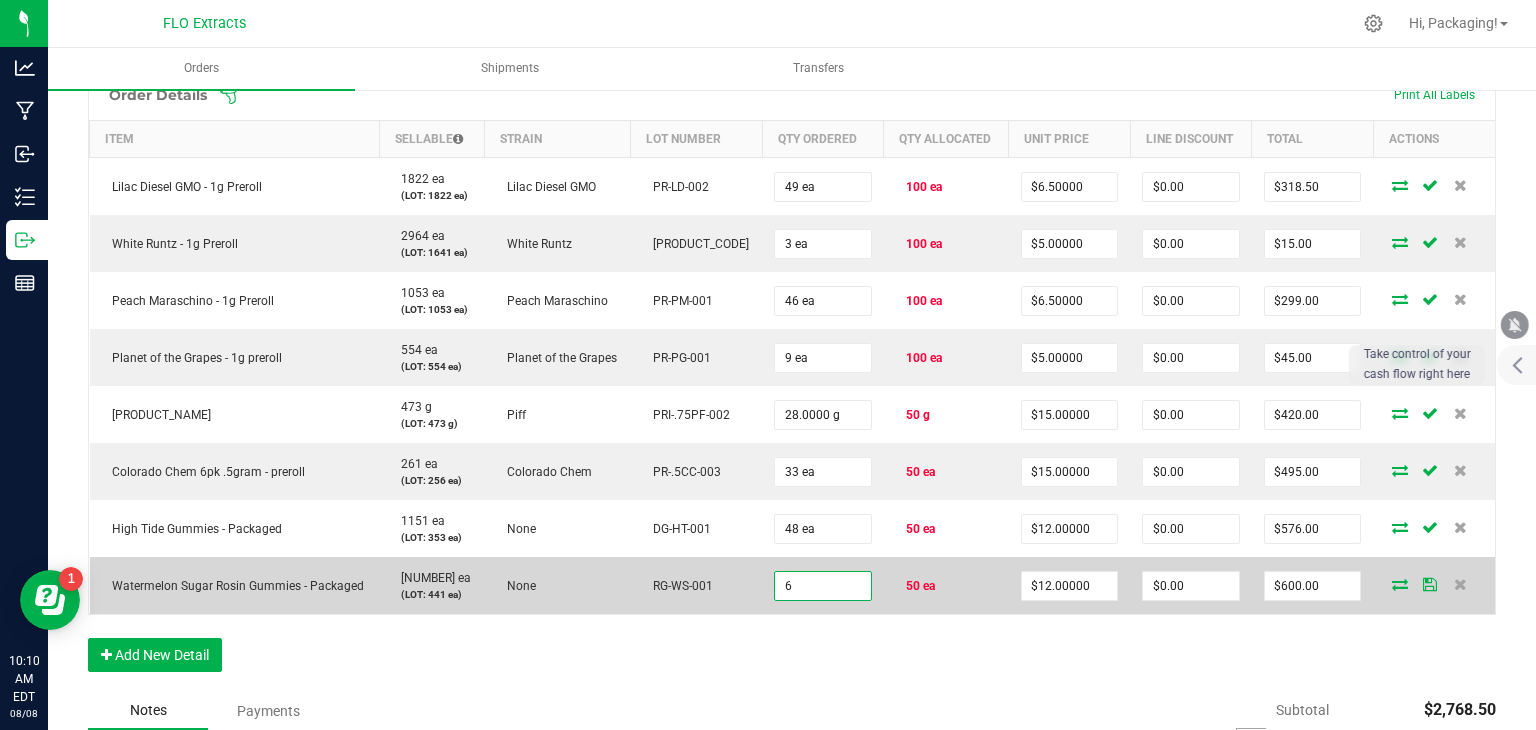 type on "6 ea" 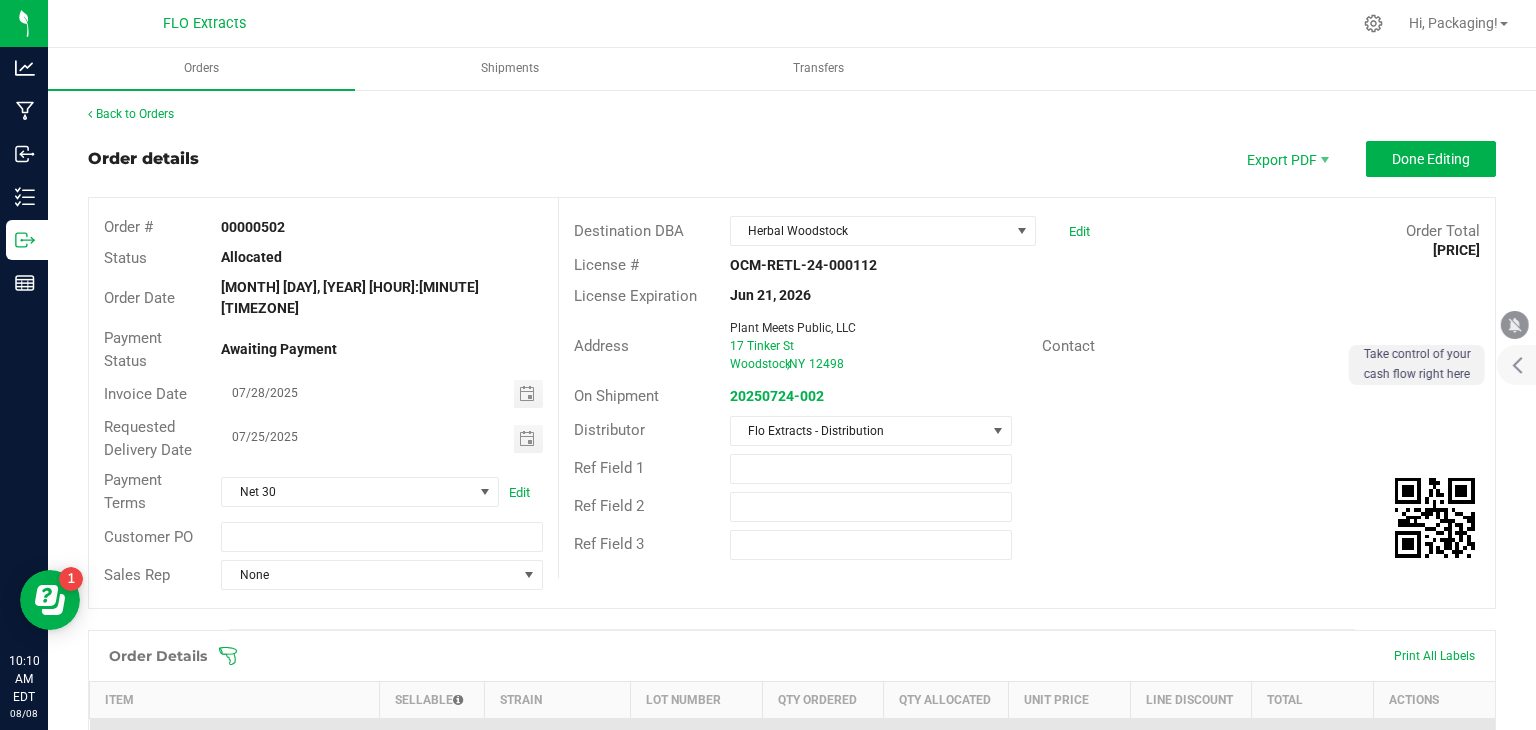 scroll, scrollTop: 0, scrollLeft: 0, axis: both 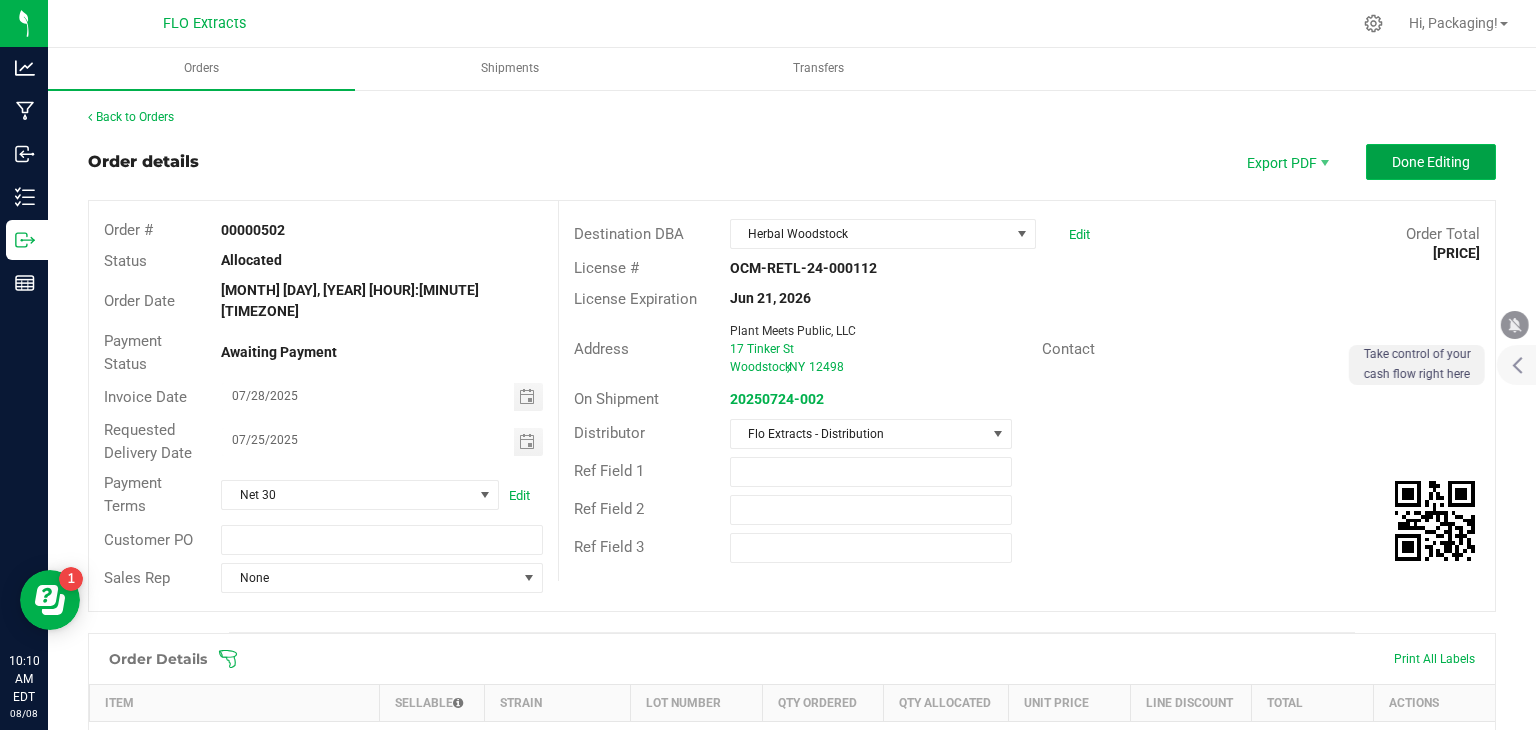 click on "Done Editing" at bounding box center (1431, 162) 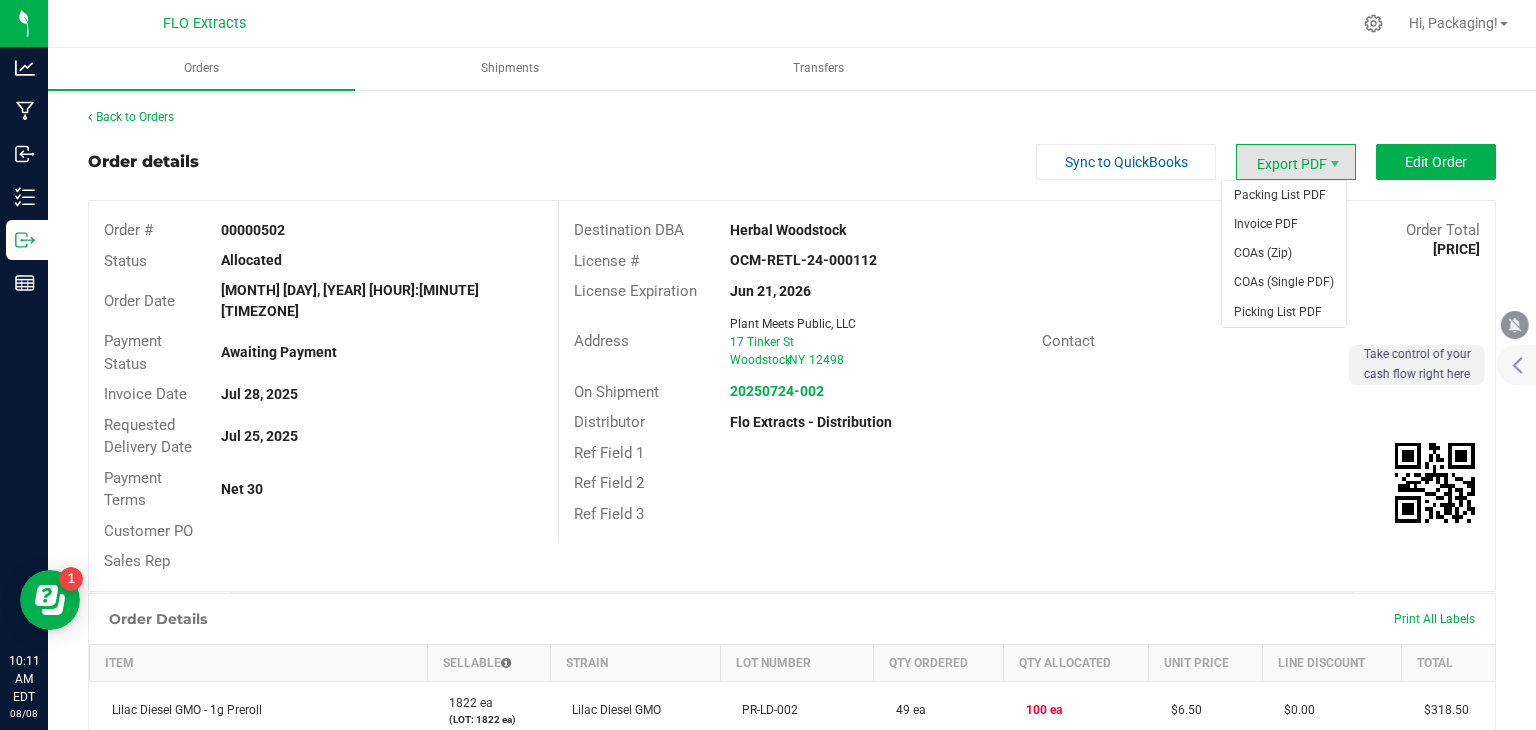 click on "Export PDF" at bounding box center (1296, 162) 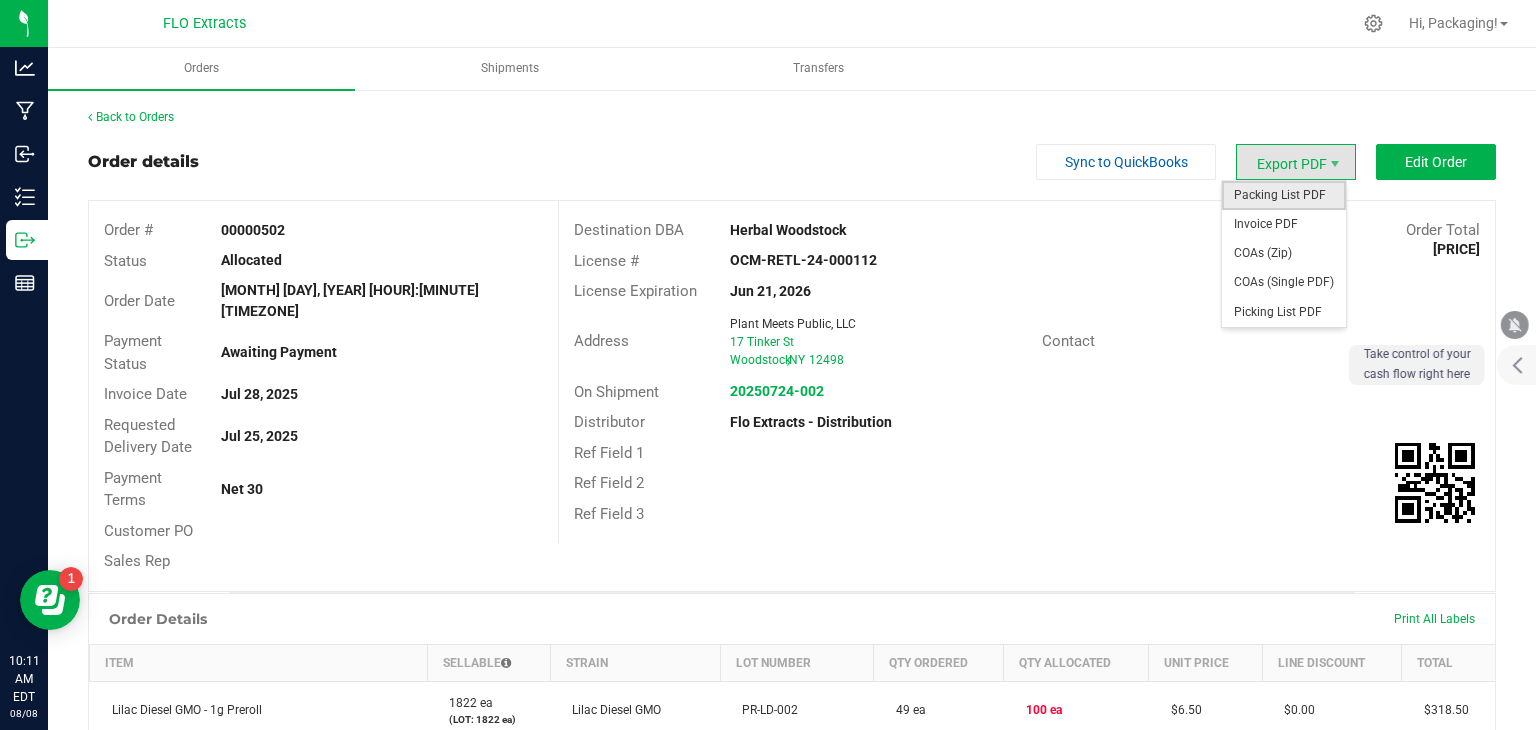 click on "Packing List PDF" at bounding box center (1284, 195) 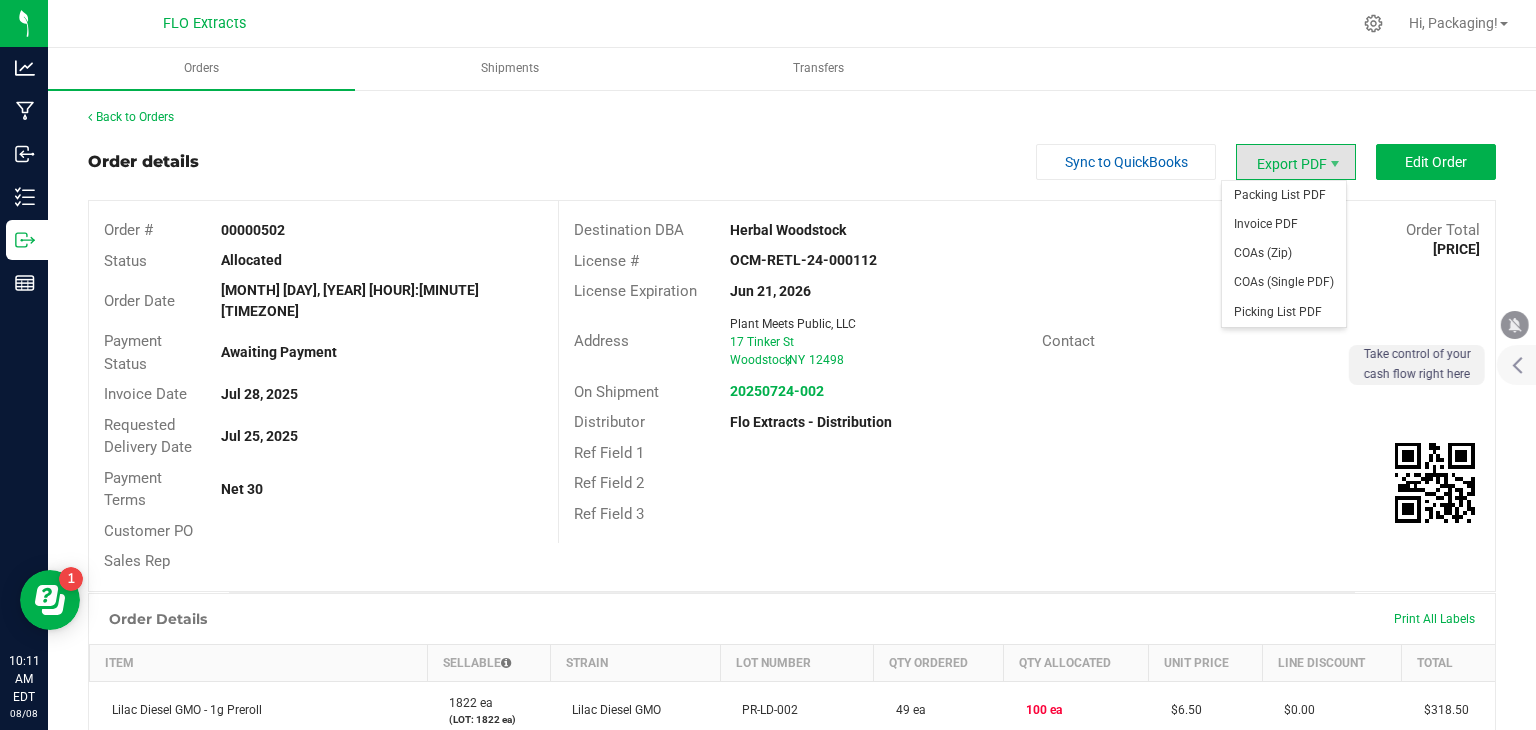 click on "Export PDF" at bounding box center [1296, 162] 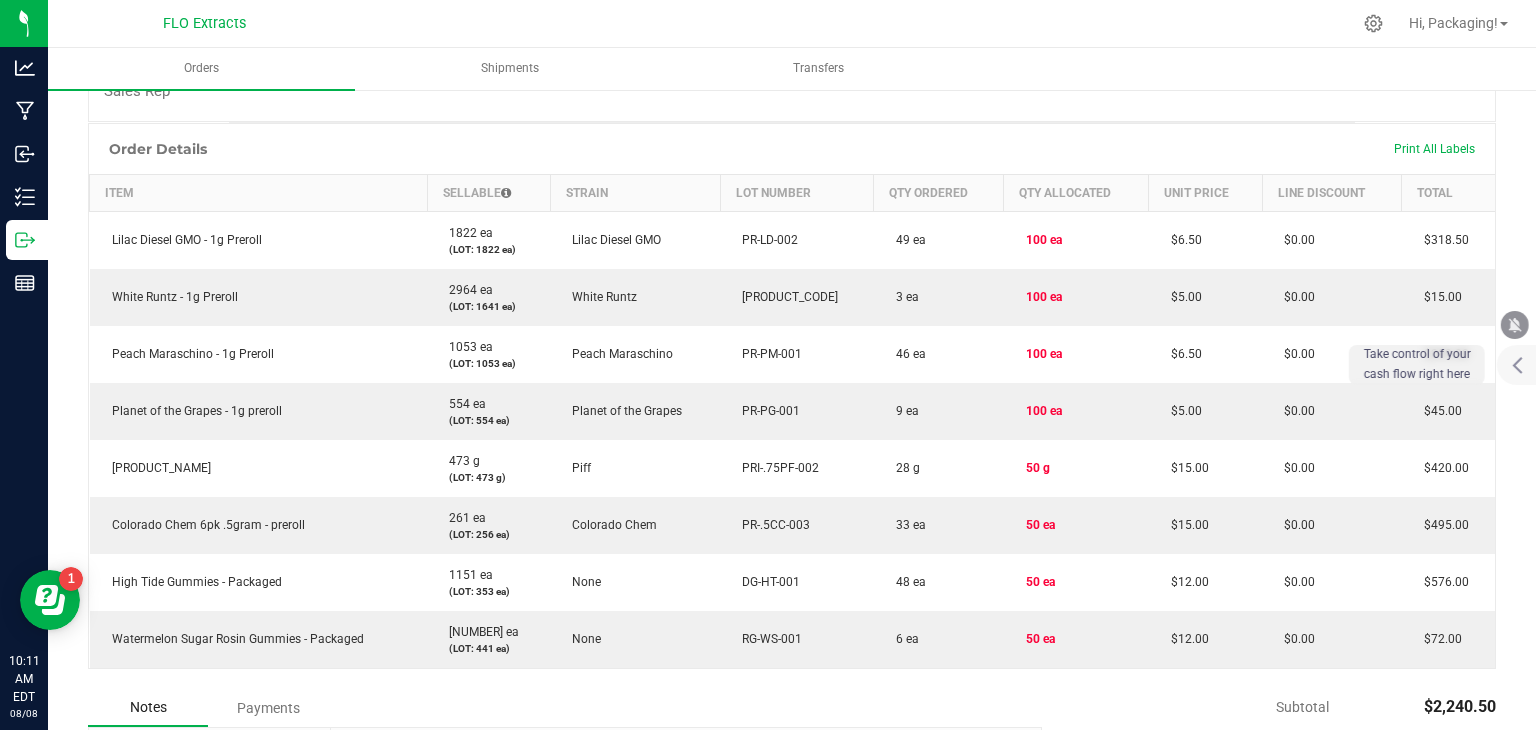 scroll, scrollTop: 471, scrollLeft: 0, axis: vertical 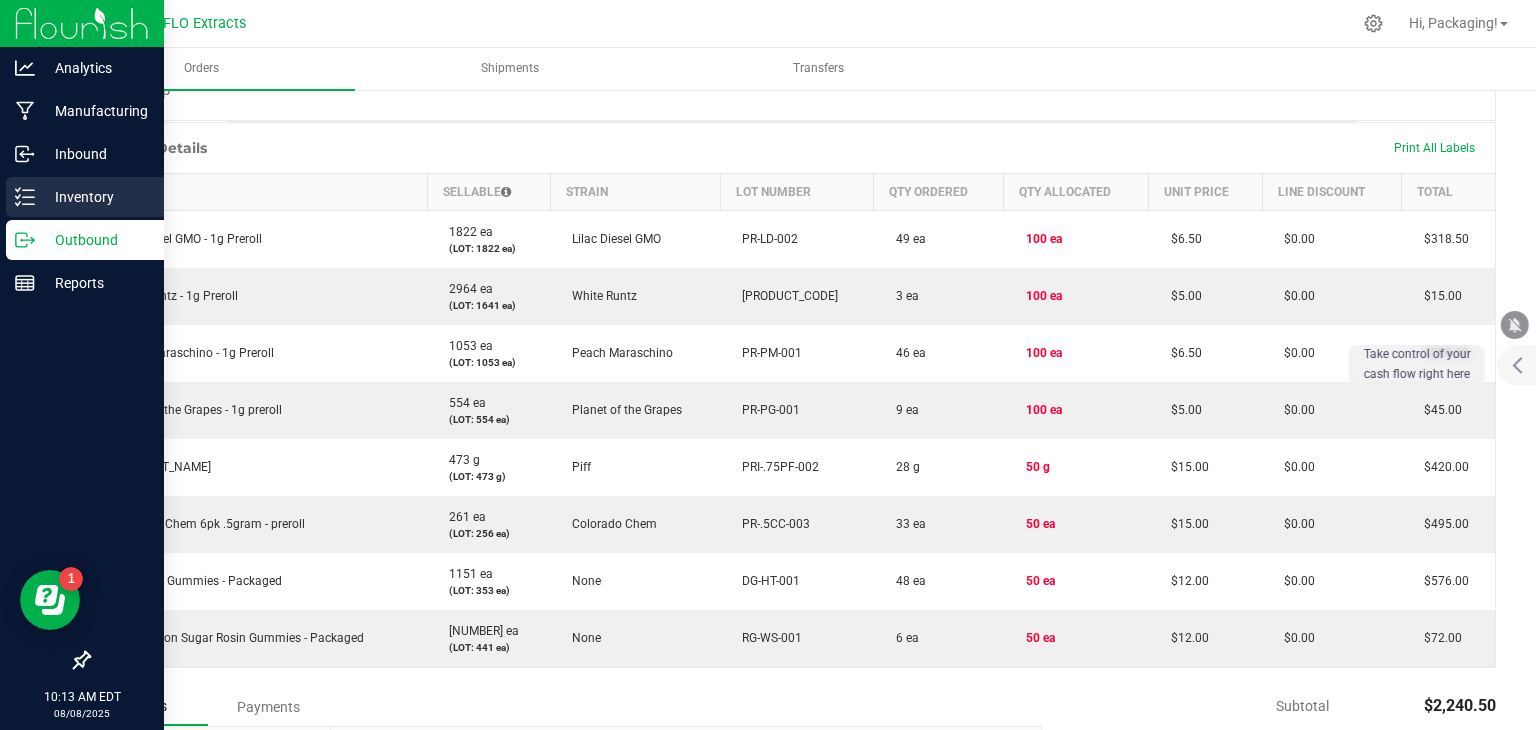 click 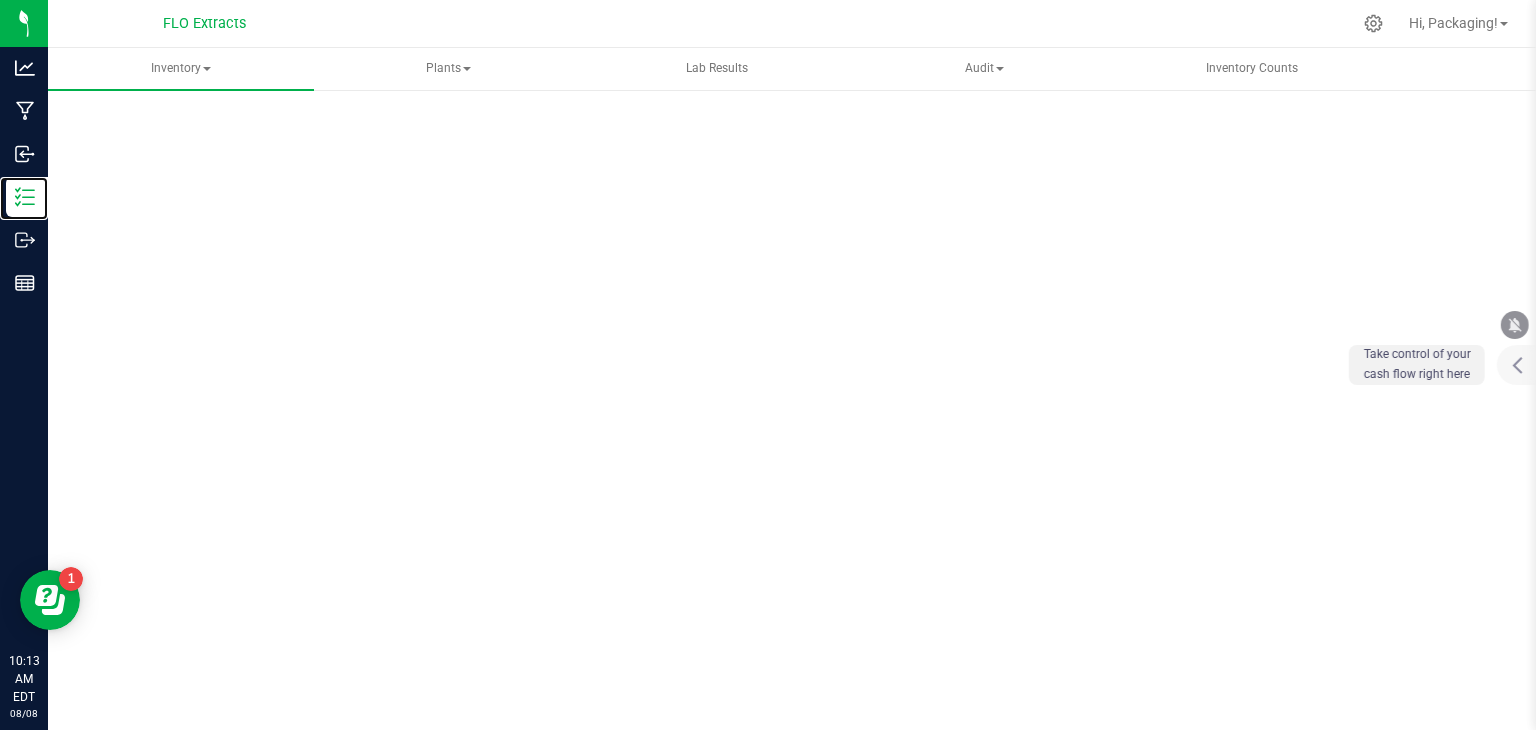 scroll, scrollTop: 0, scrollLeft: 0, axis: both 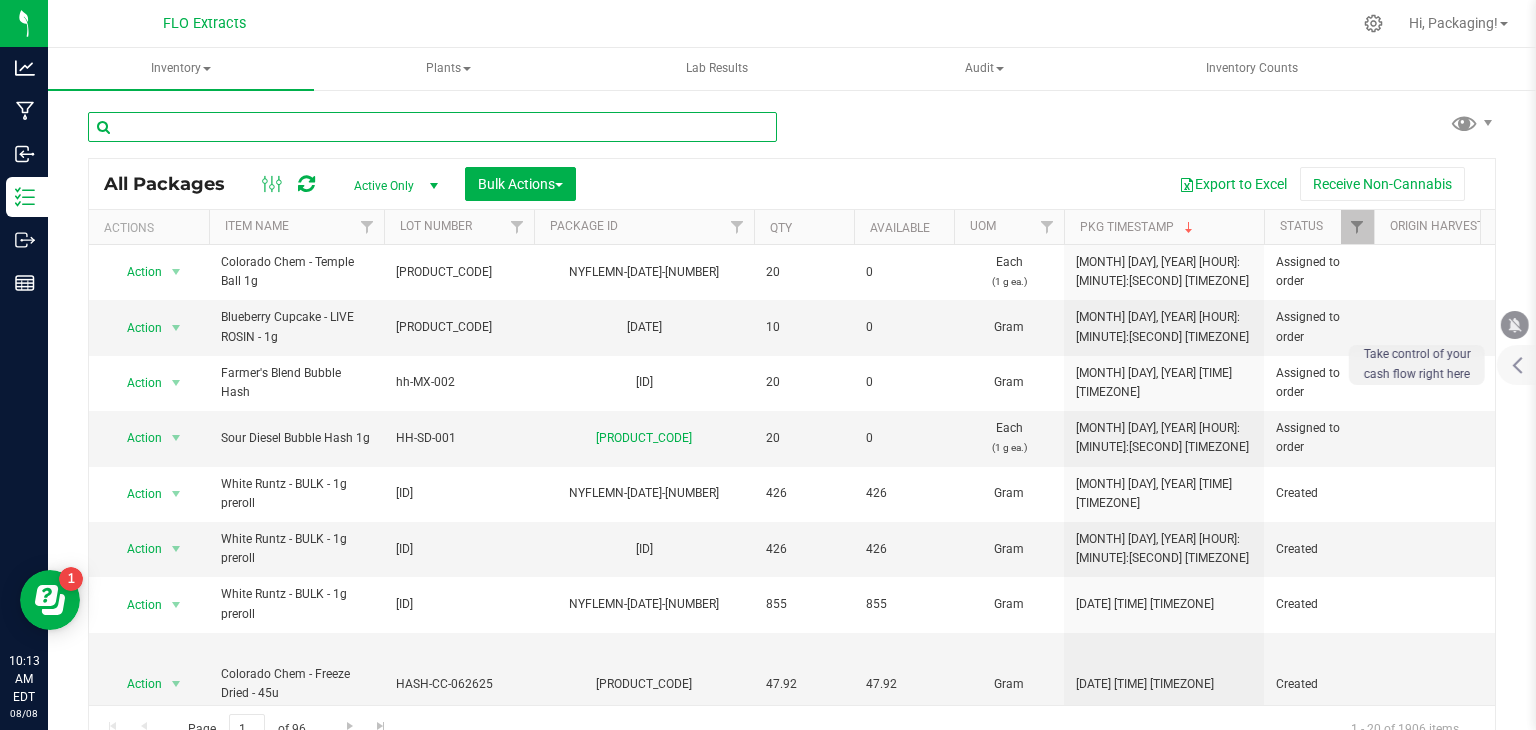 click at bounding box center (432, 127) 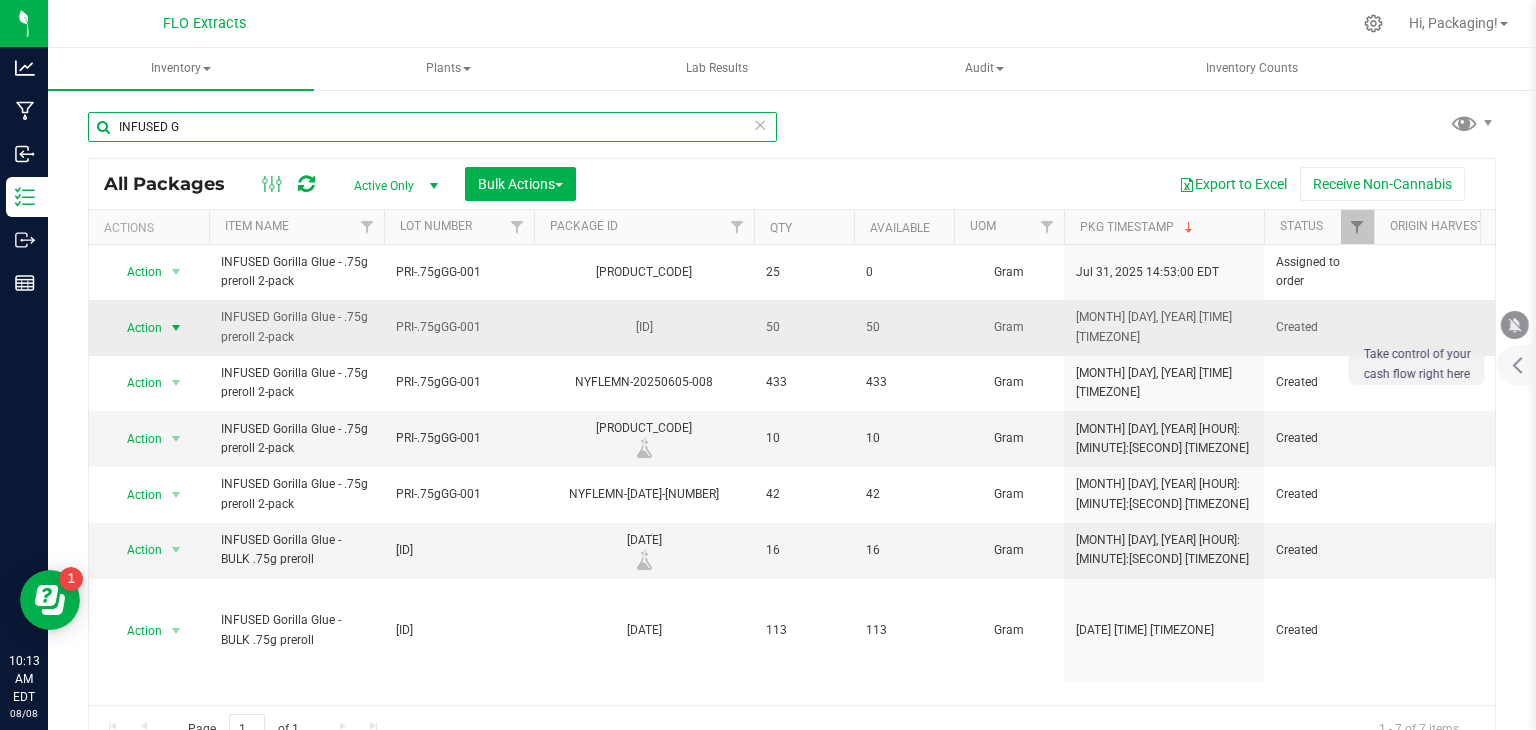 type on "INFUSED G" 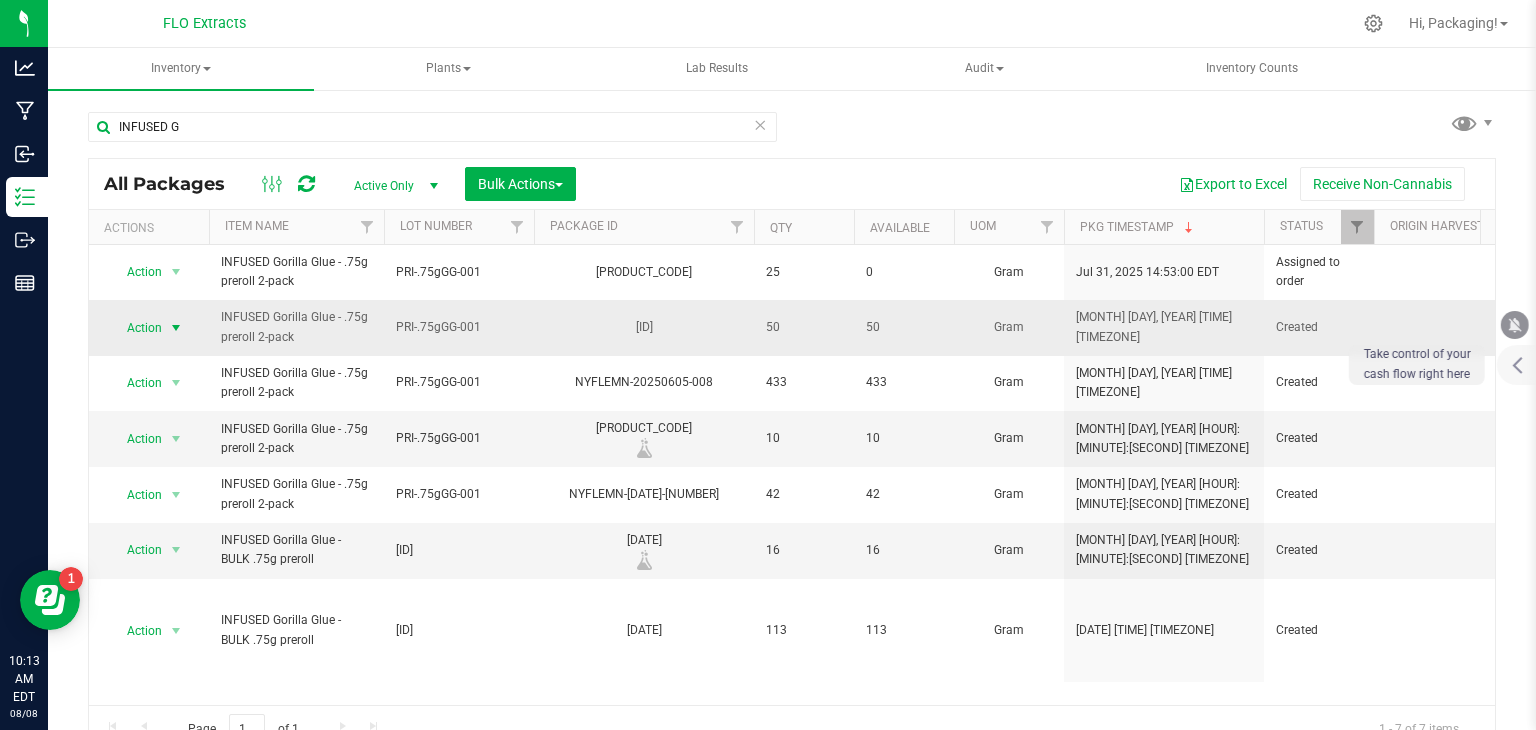 click on "Action" at bounding box center [136, 328] 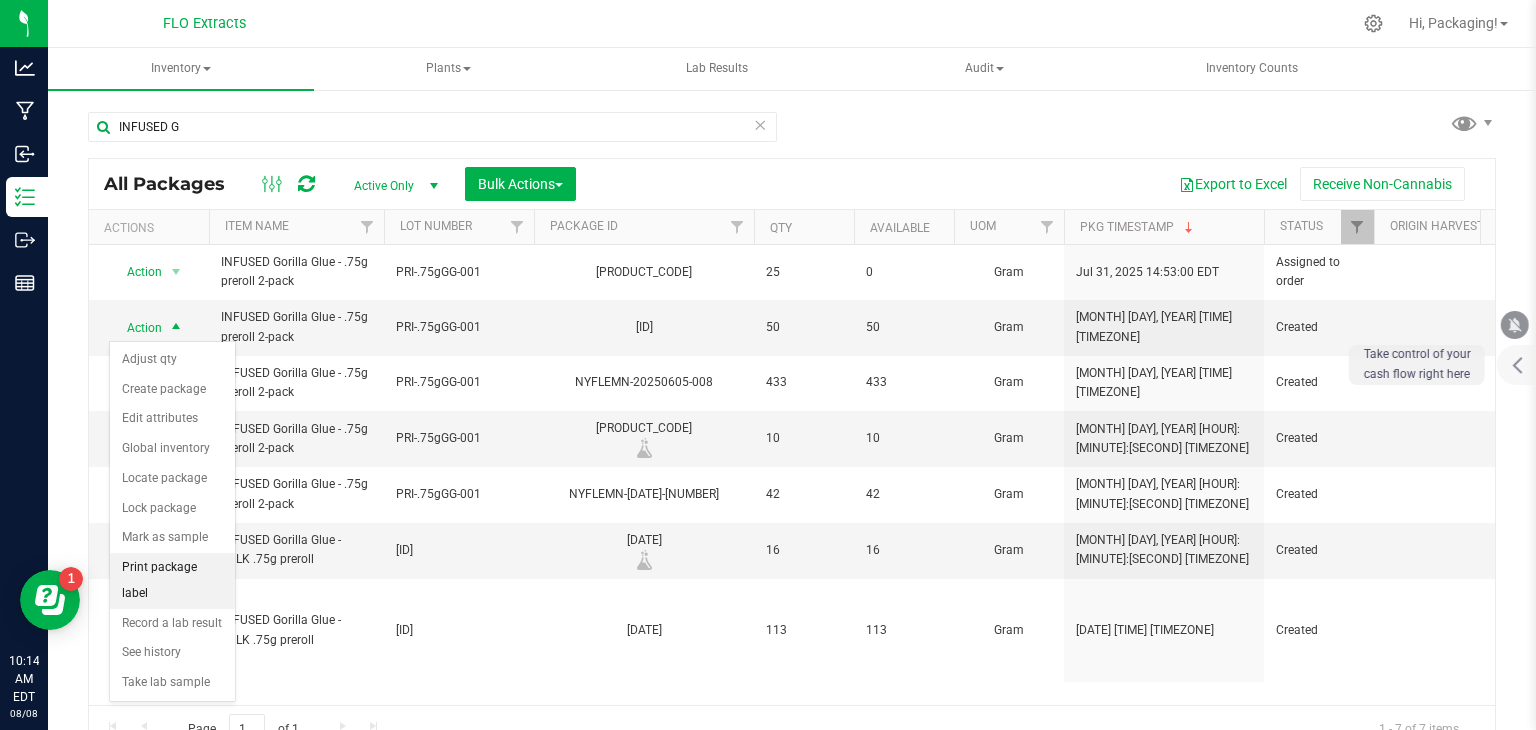 click on "Print package label" at bounding box center [172, 580] 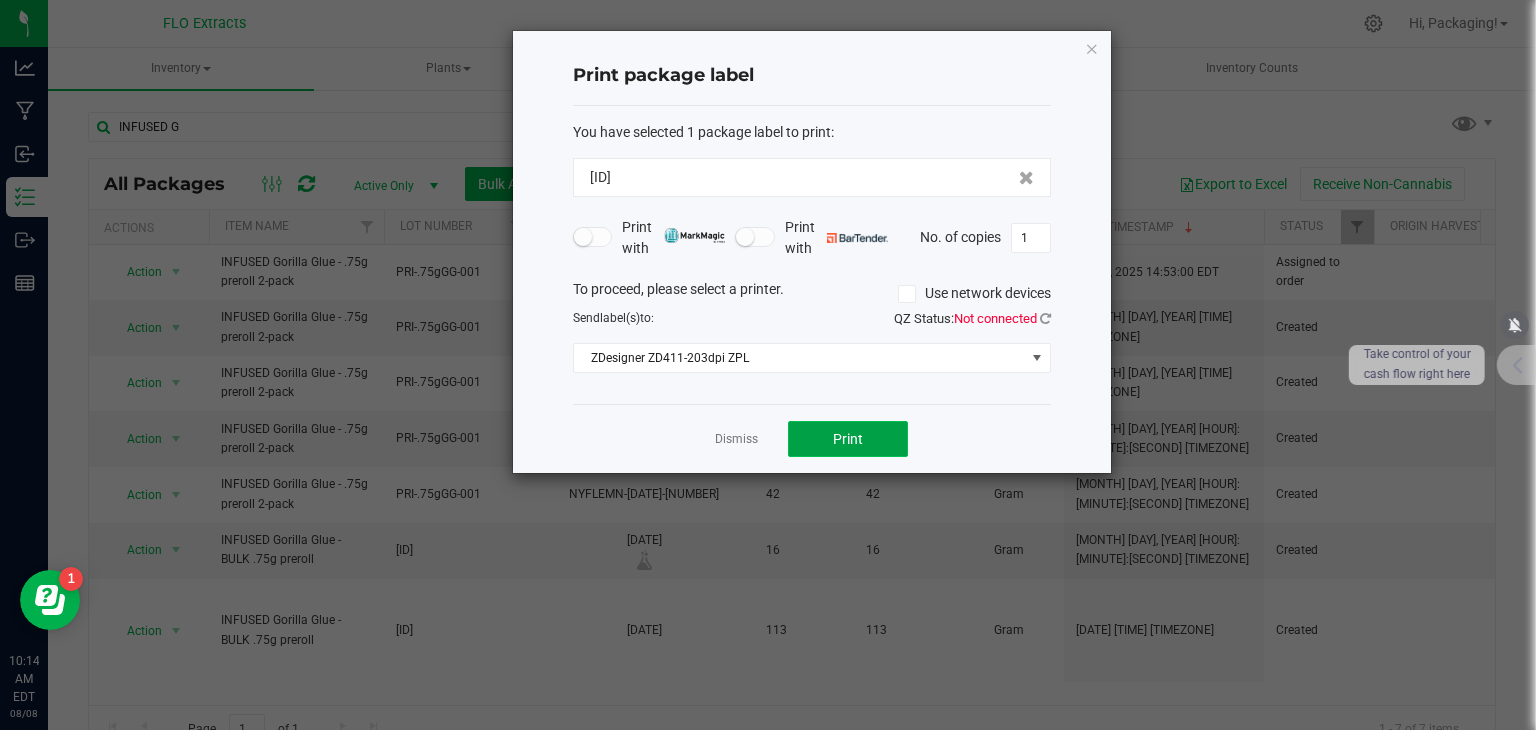 click on "Print" 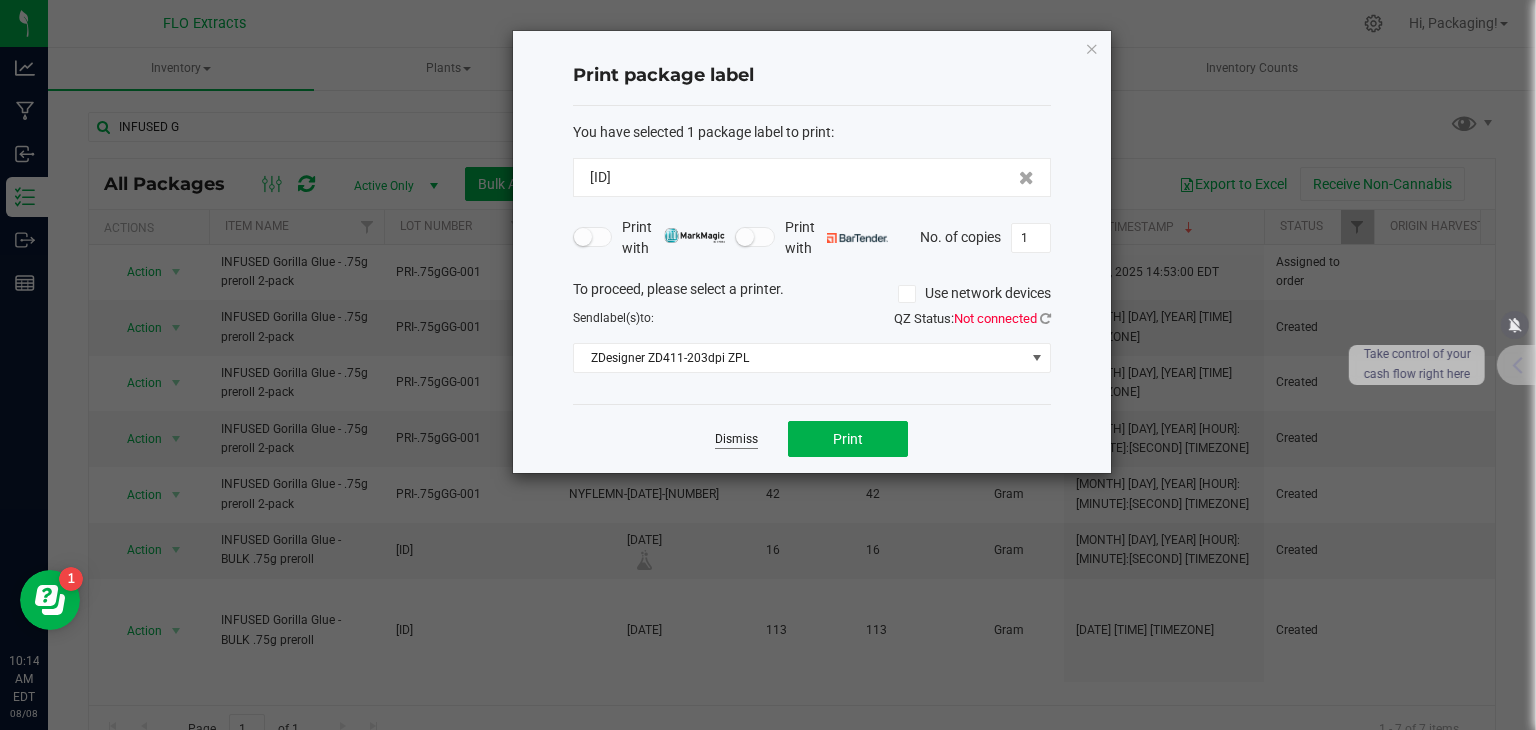 click on "Dismiss" 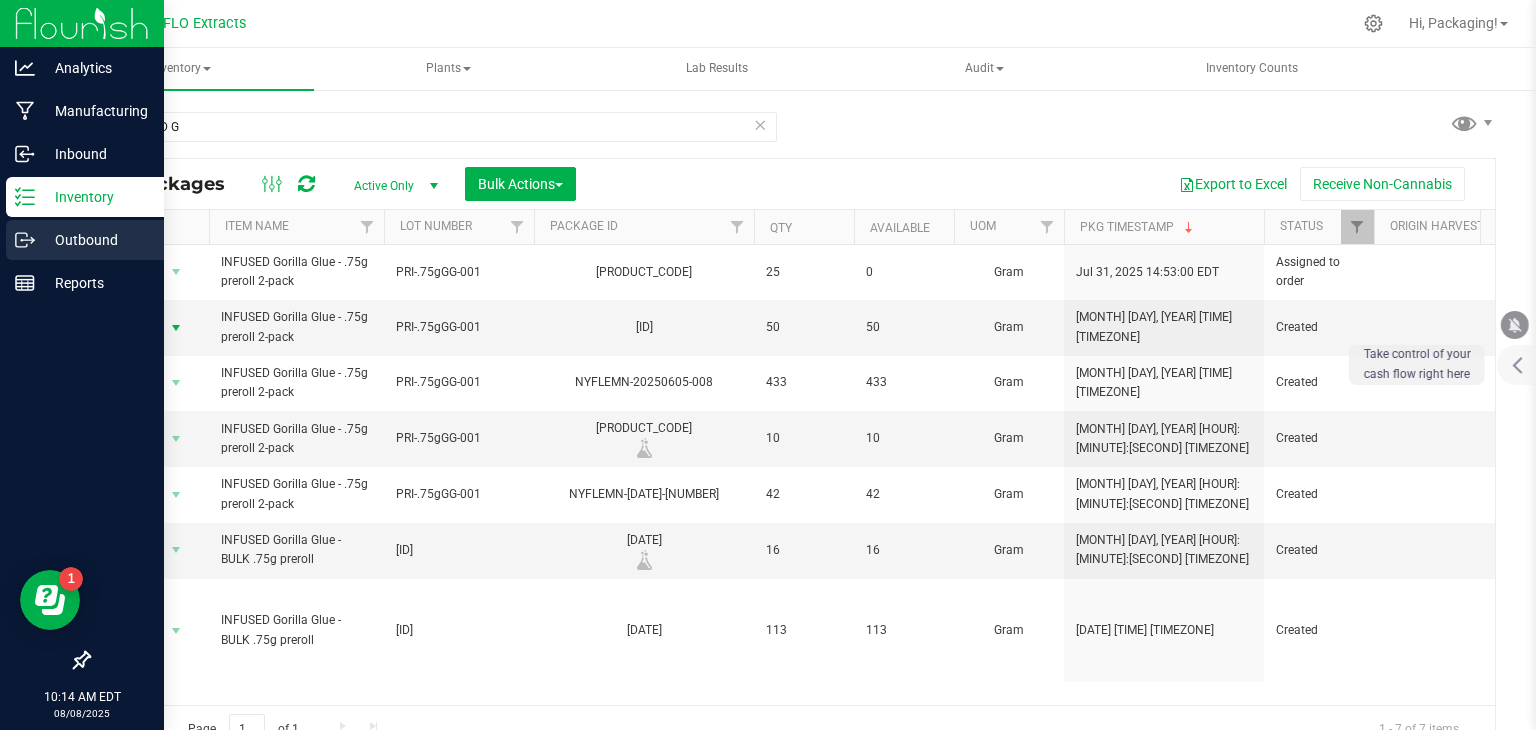 click 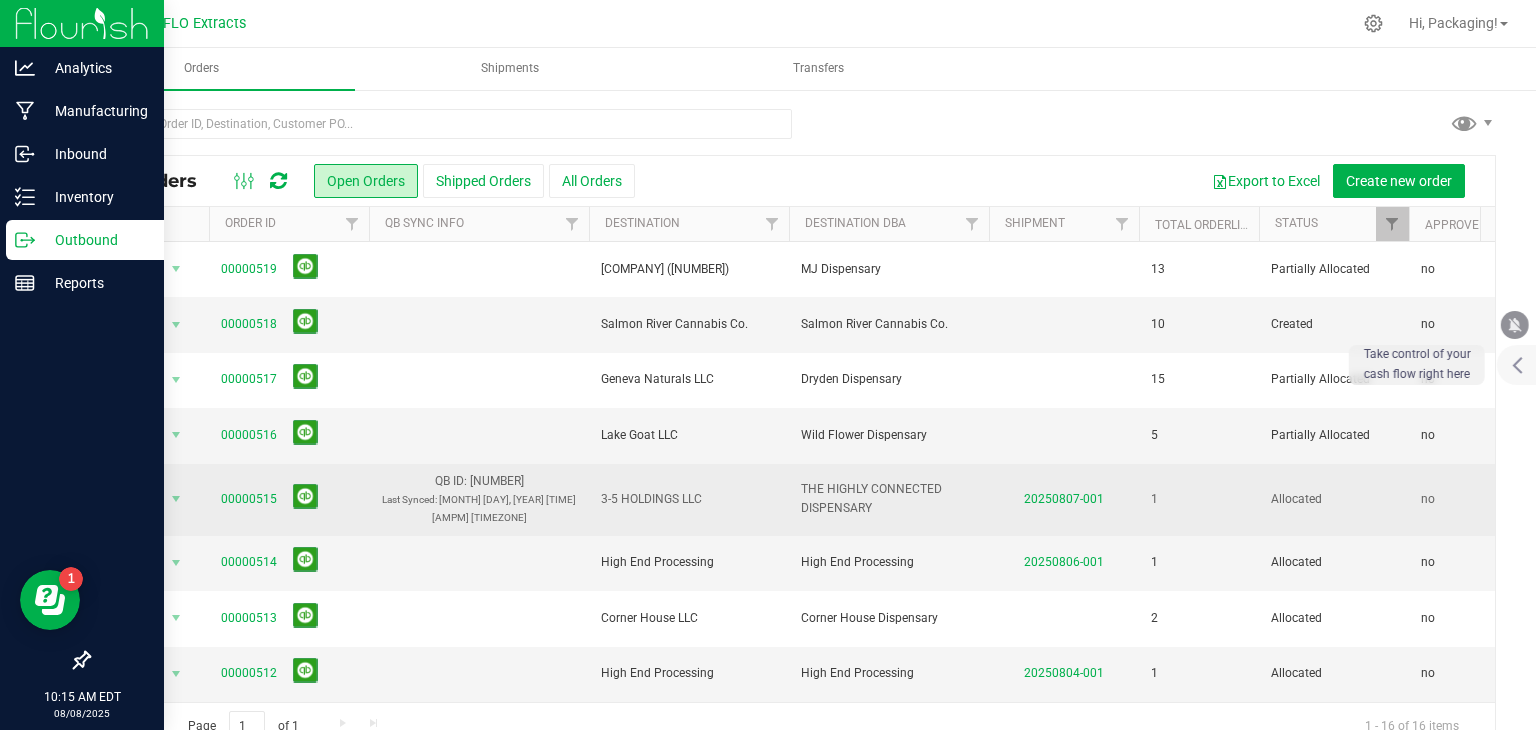 scroll, scrollTop: 437, scrollLeft: 0, axis: vertical 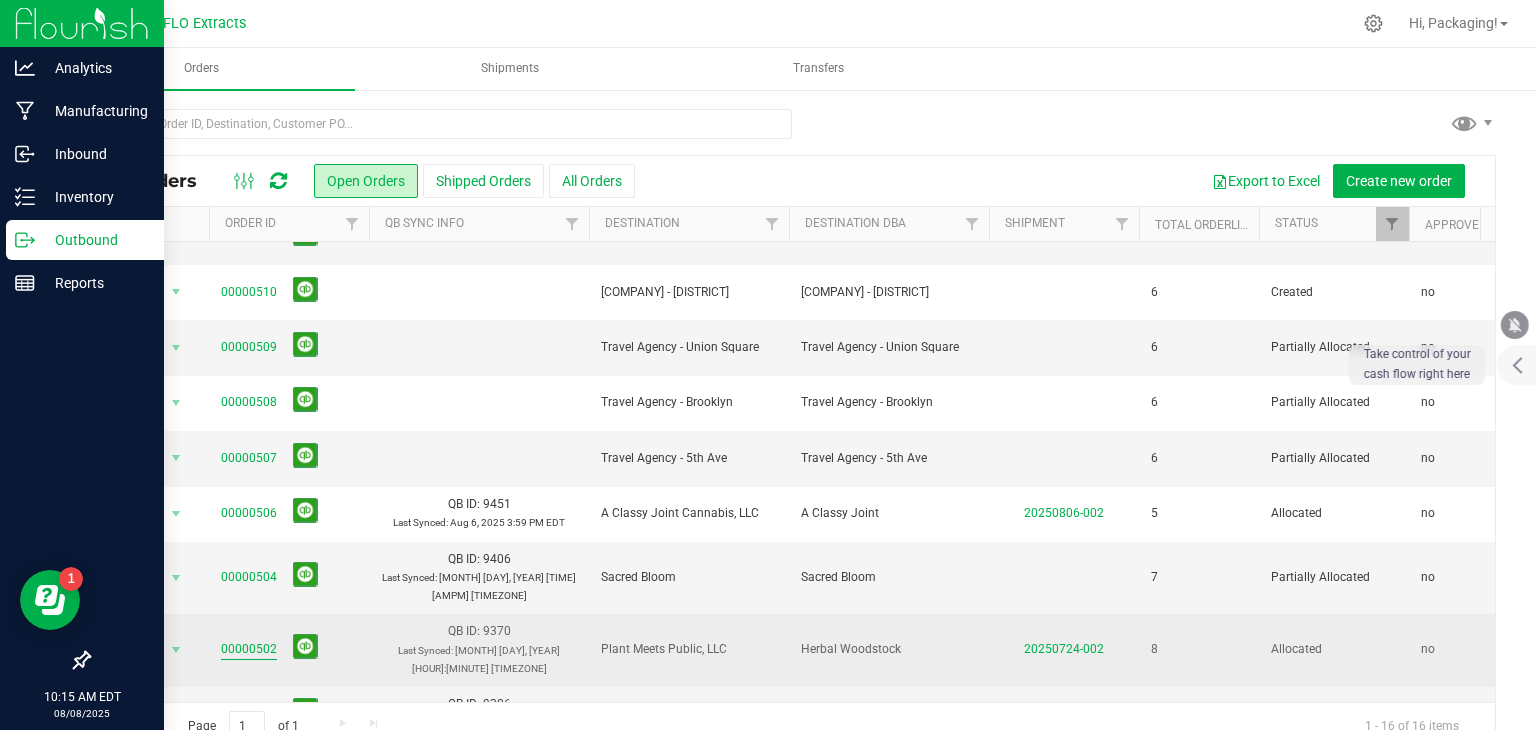 click on "00000502" at bounding box center (249, 649) 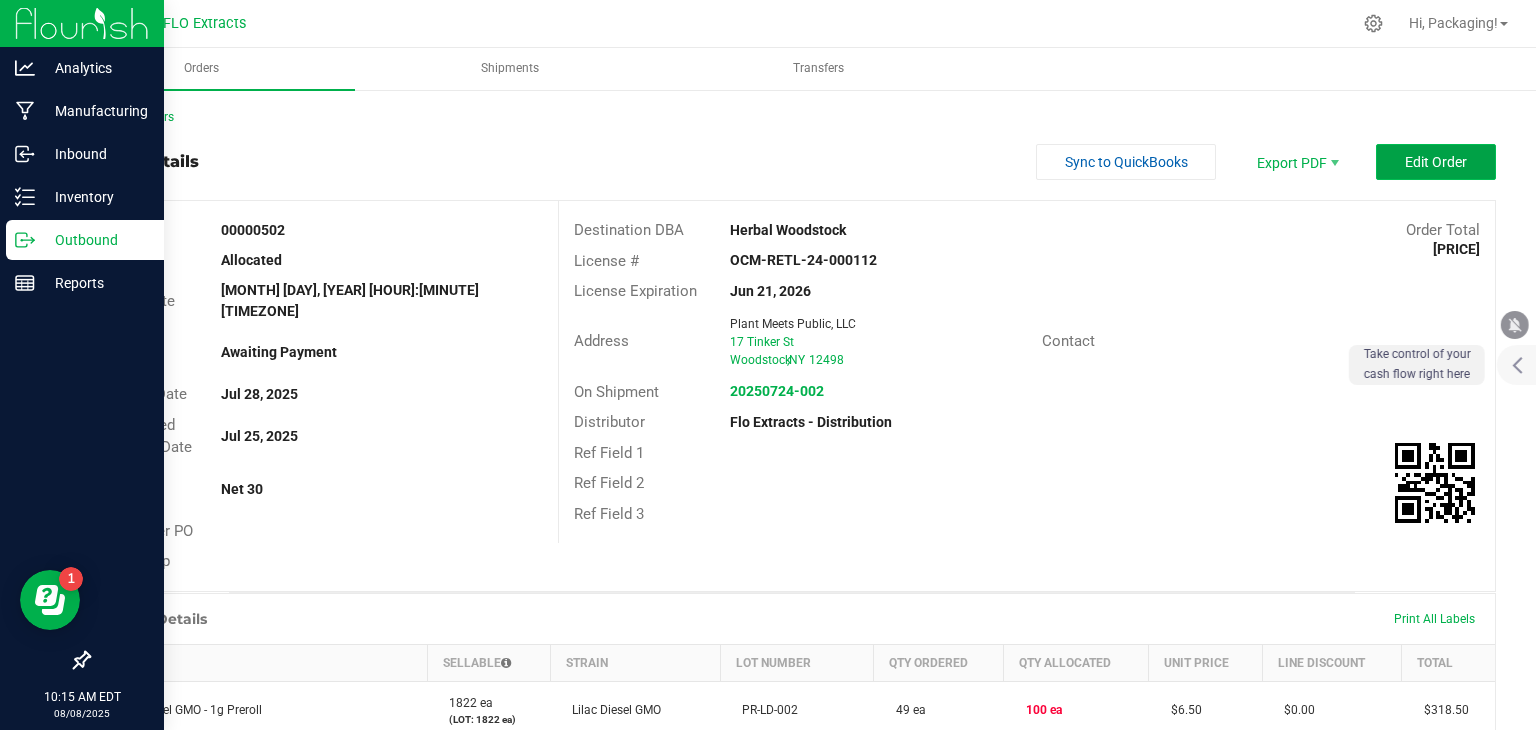 click on "Edit Order" at bounding box center [1436, 162] 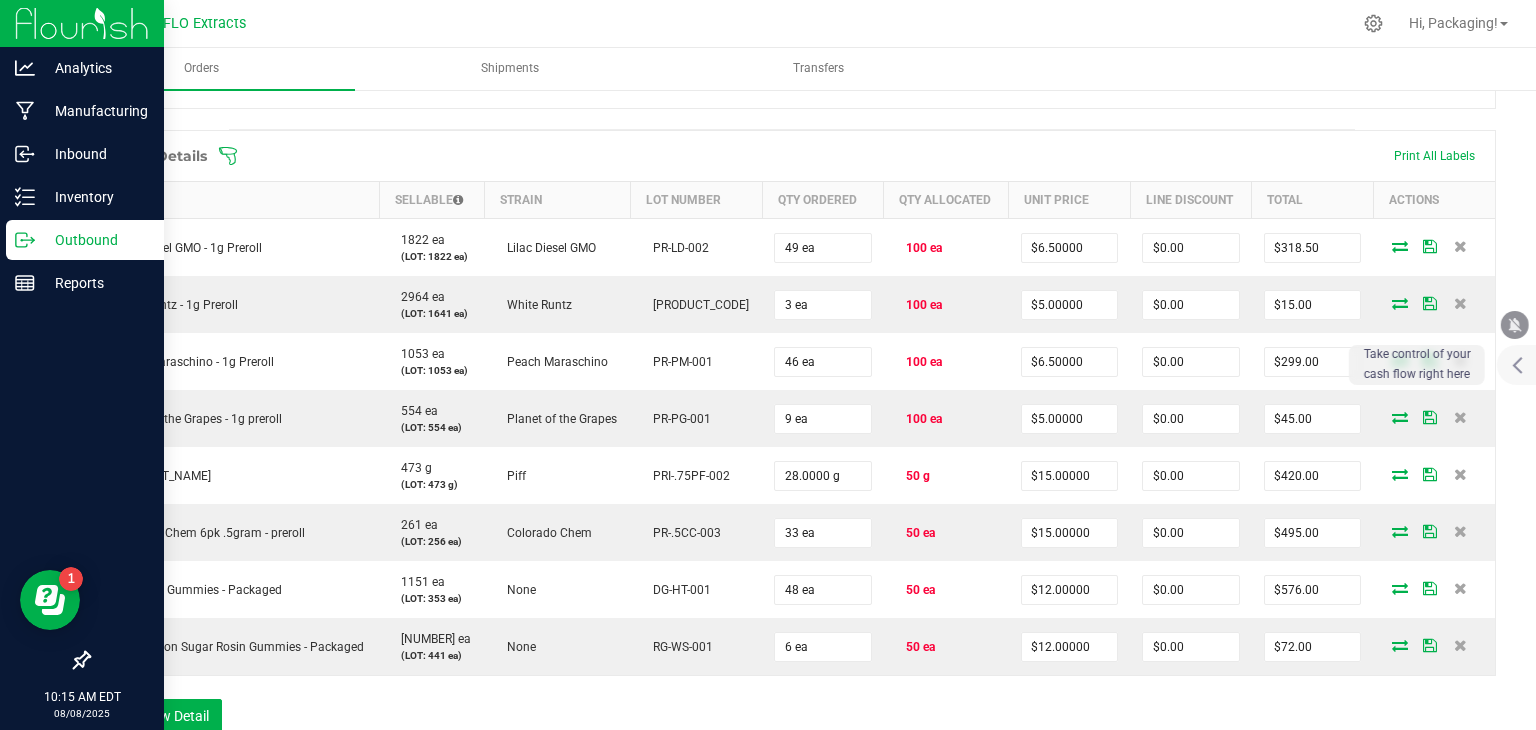 scroll, scrollTop: 504, scrollLeft: 0, axis: vertical 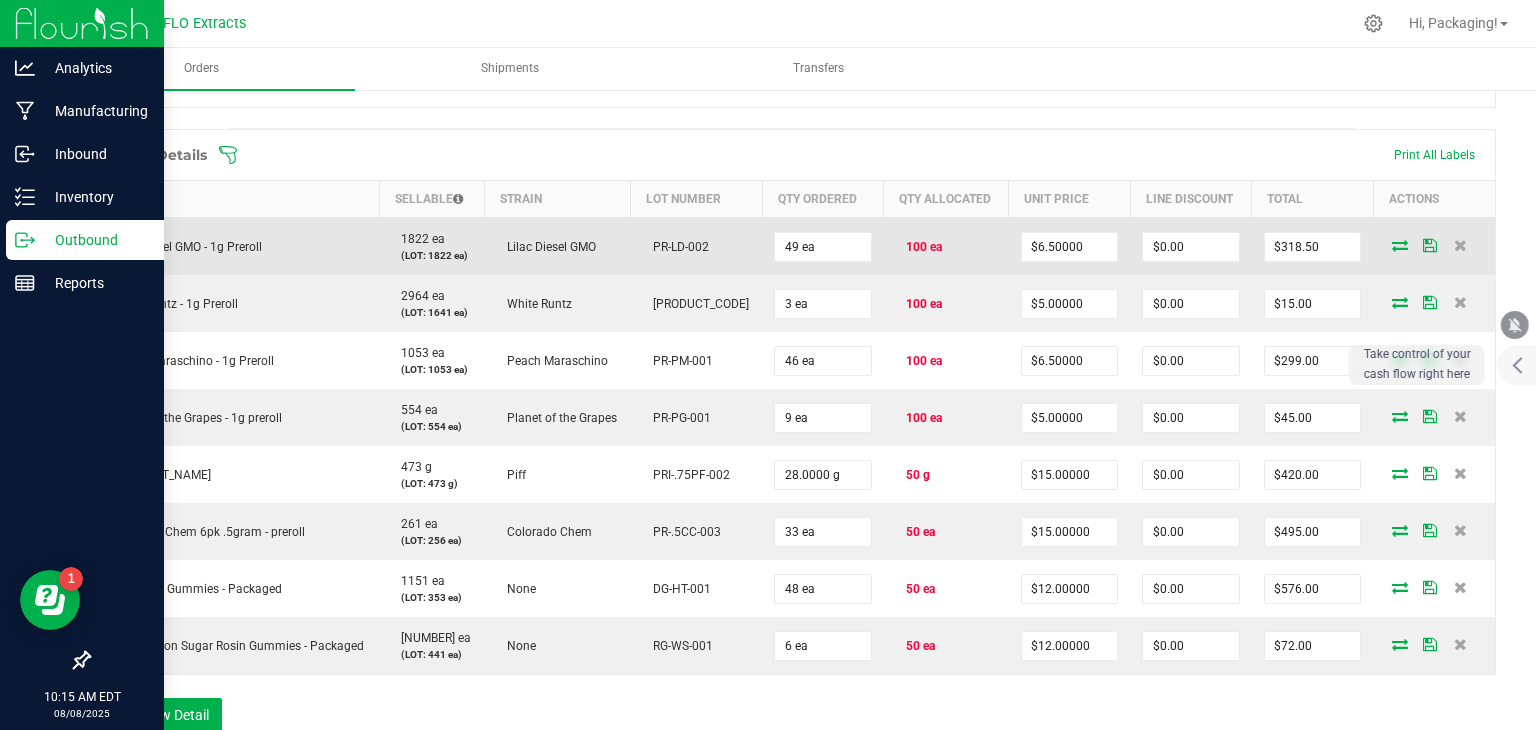 click at bounding box center (1400, 245) 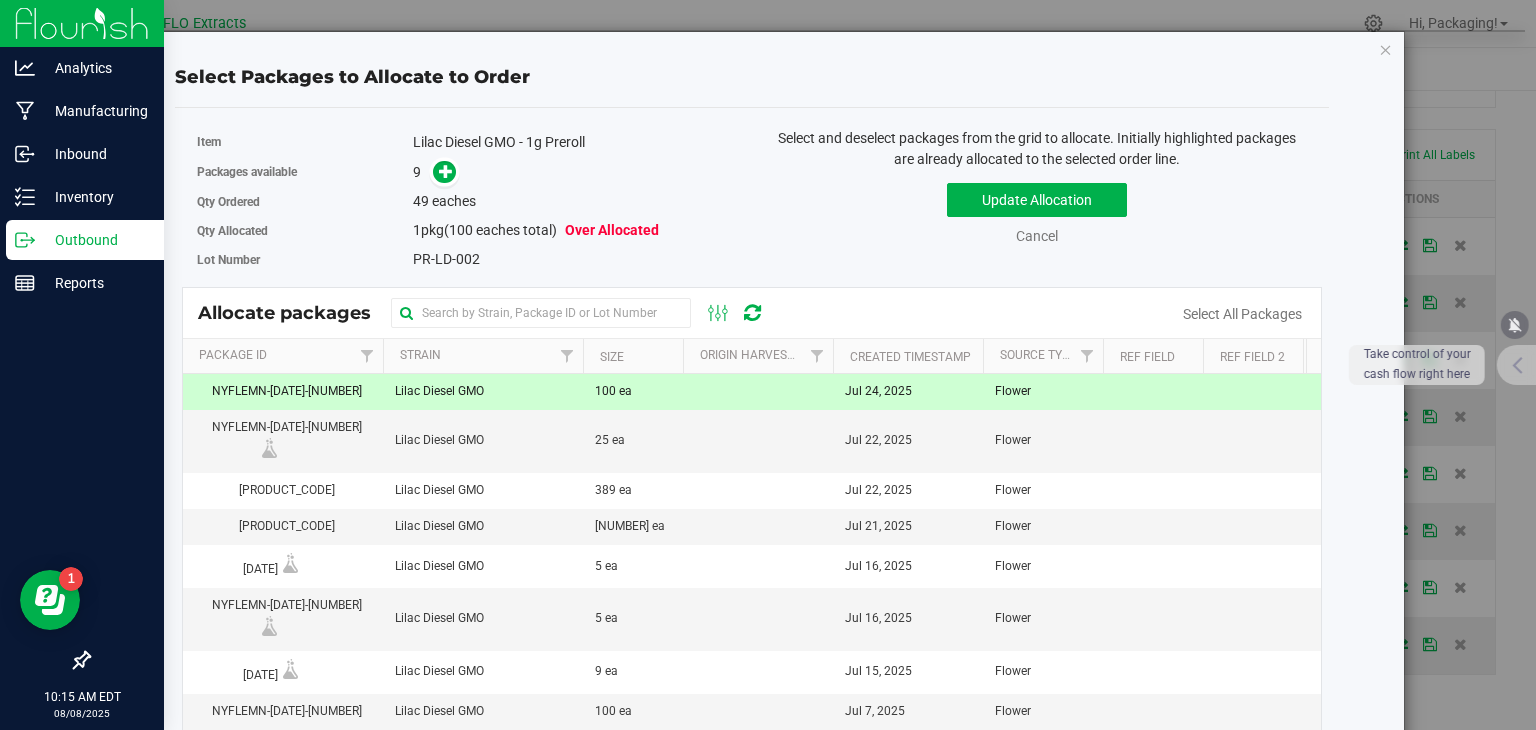 click at bounding box center [758, 392] 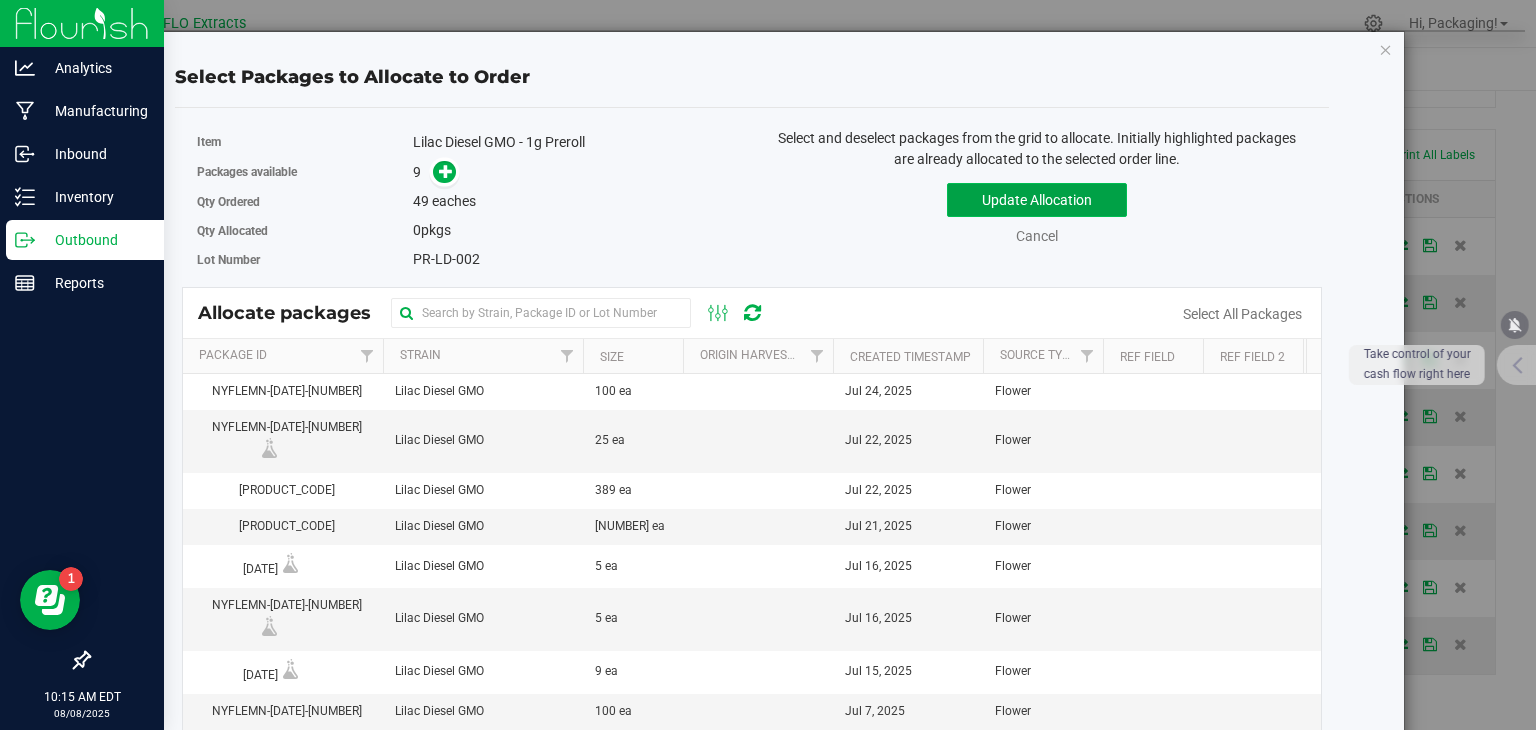 click on "Update Allocation" at bounding box center (1037, 200) 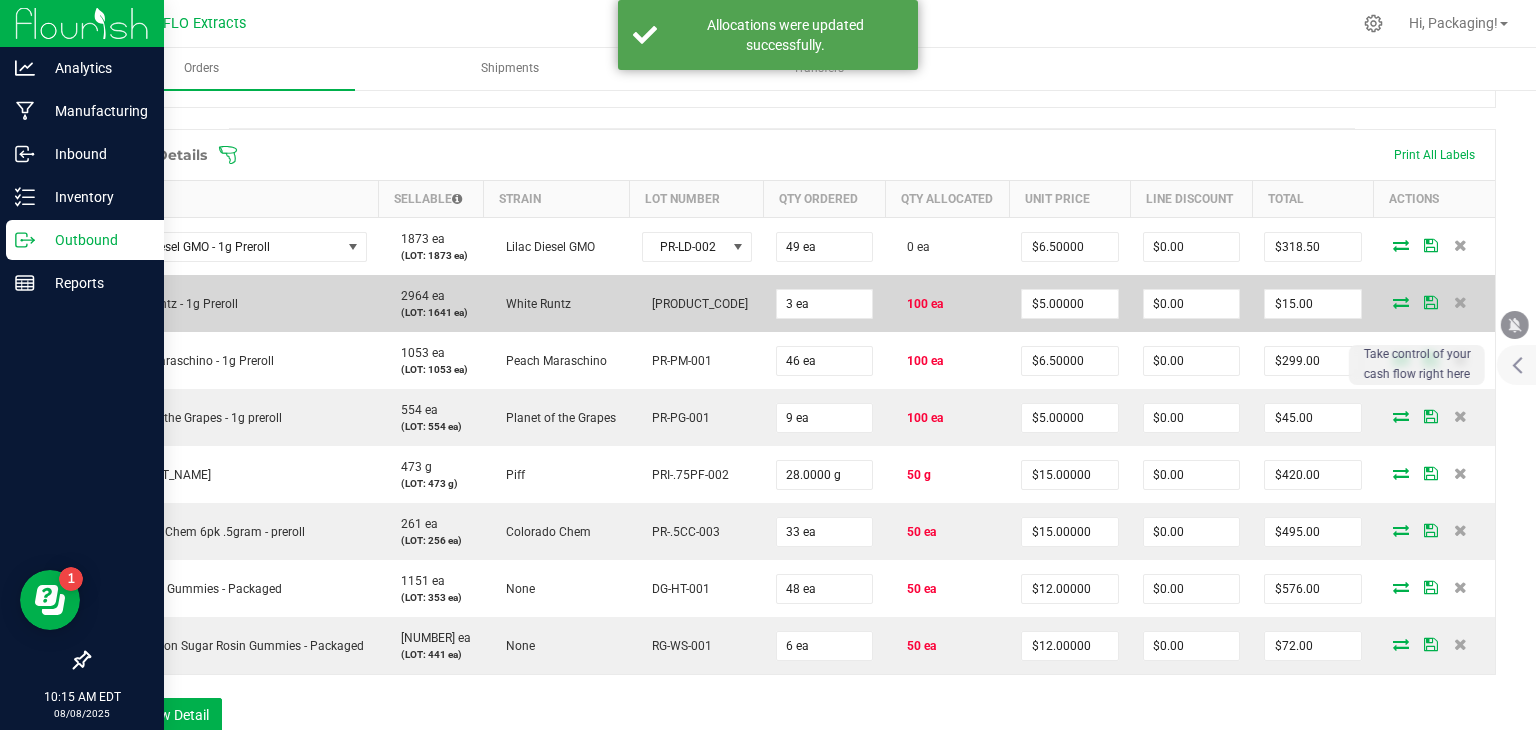 click at bounding box center (1401, 302) 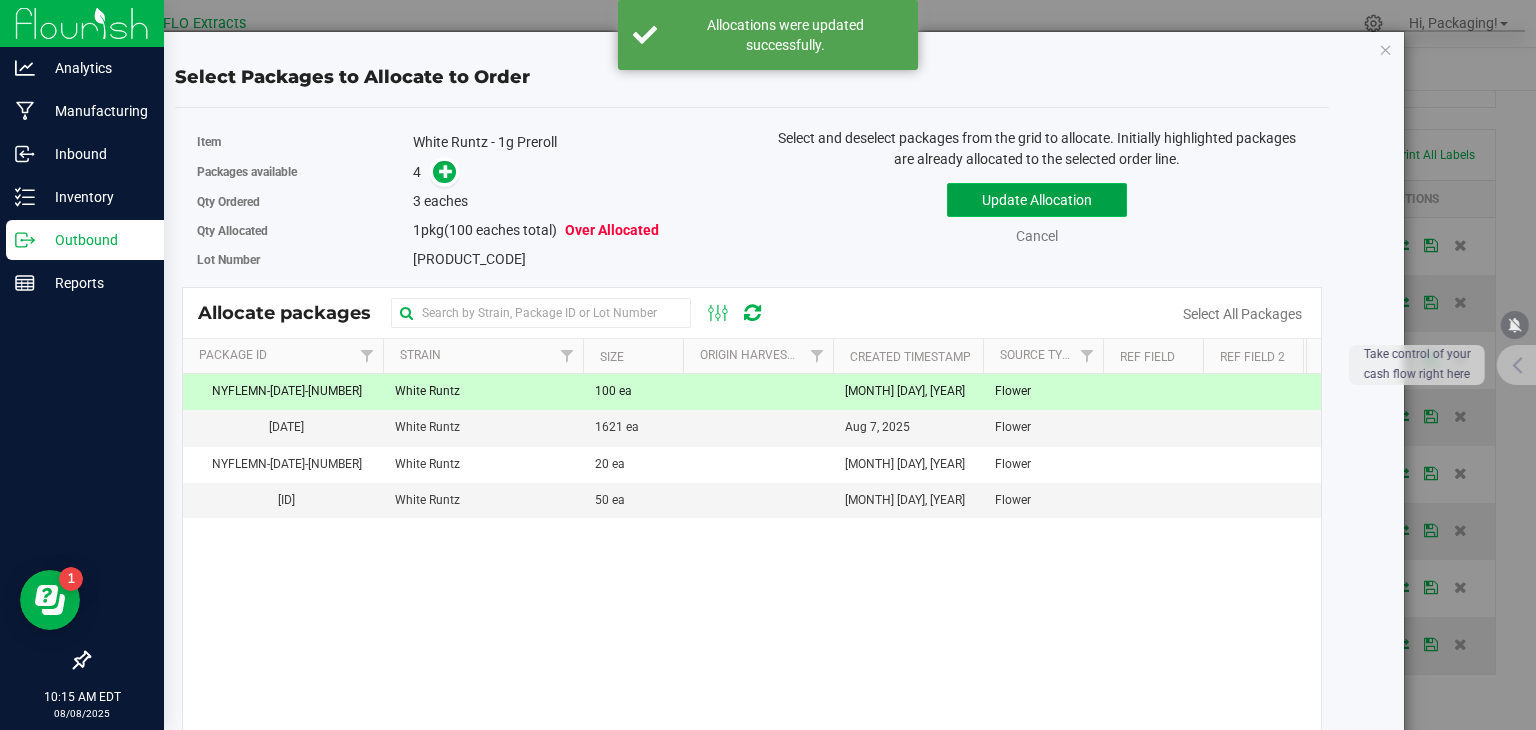 click on "Update Allocation" at bounding box center (1037, 200) 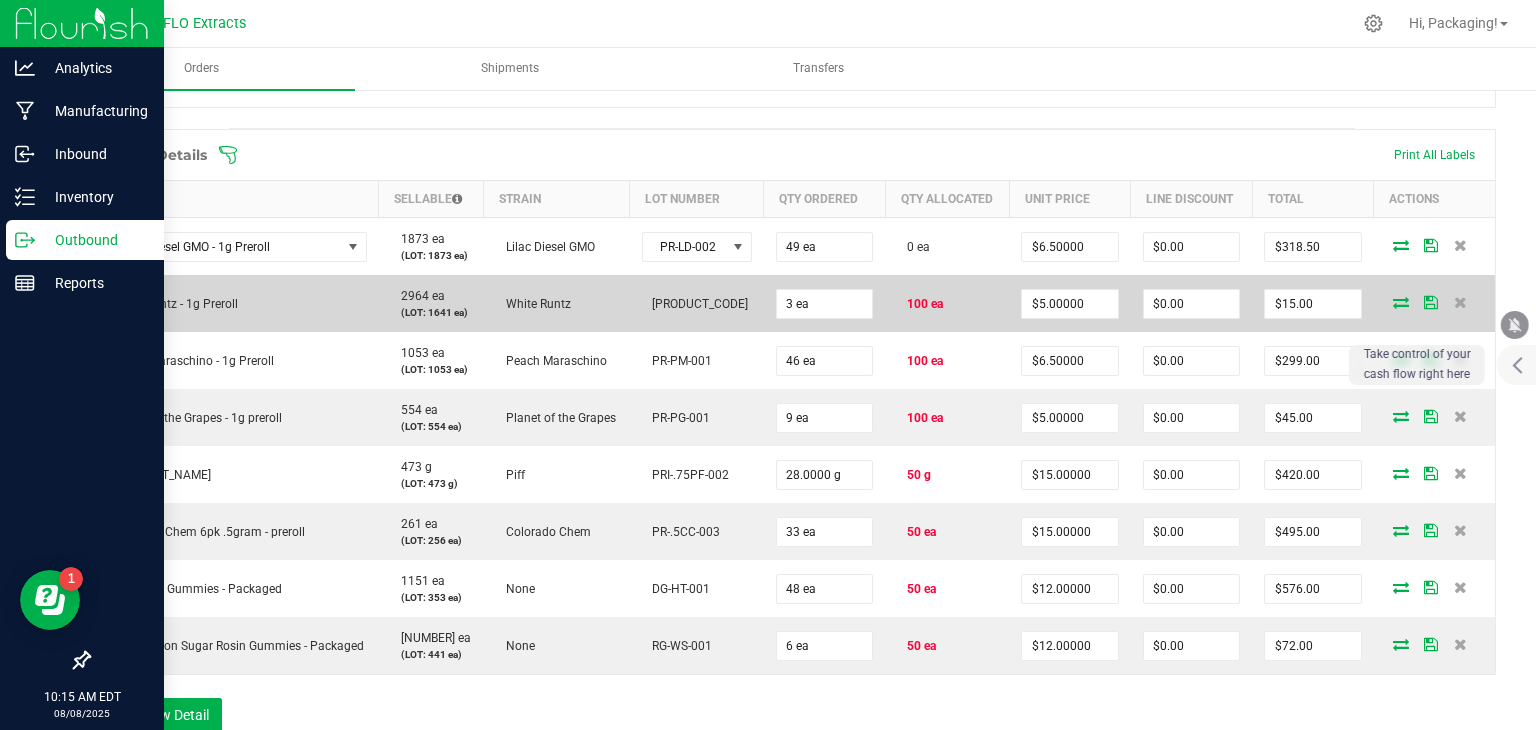 click at bounding box center [1401, 302] 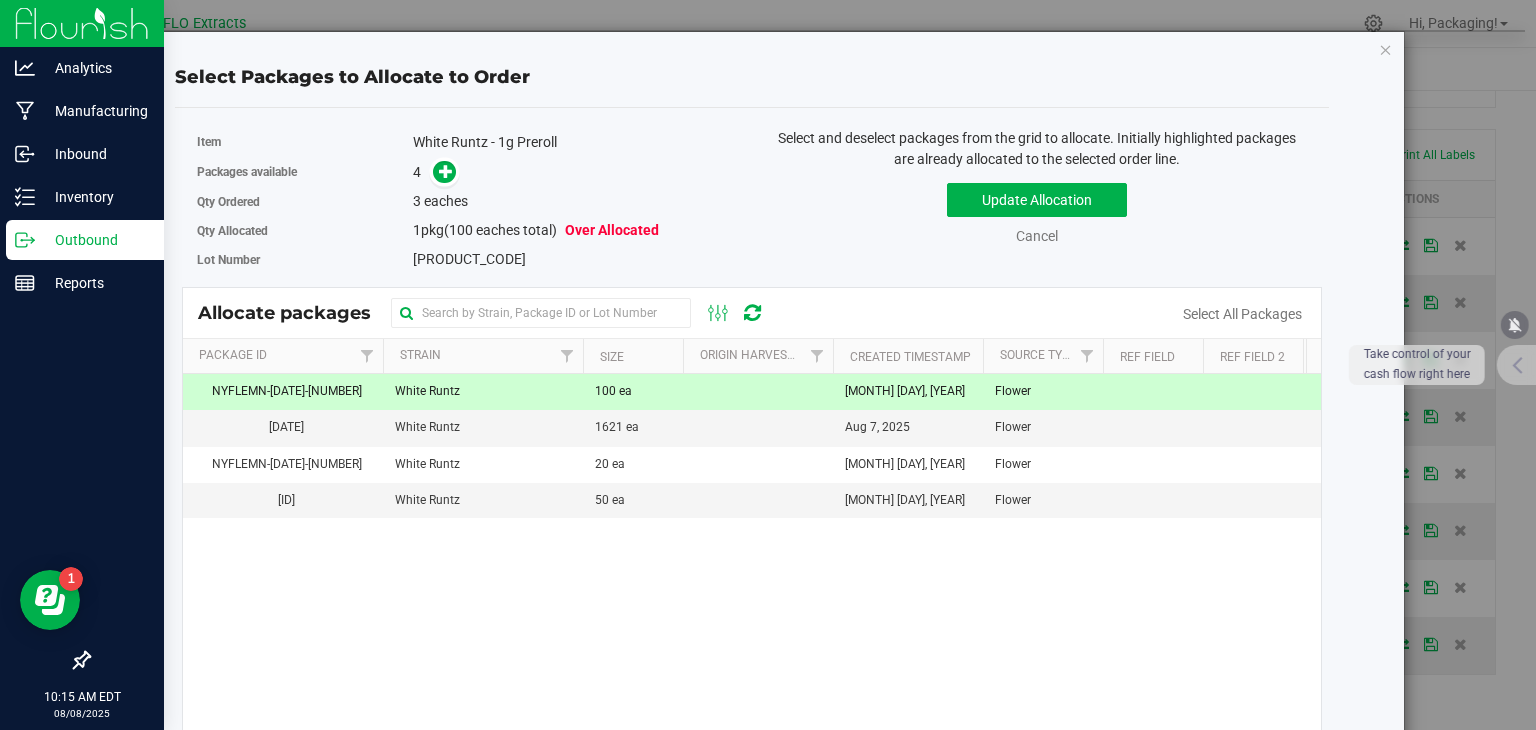 click on "Flower" at bounding box center (1043, 392) 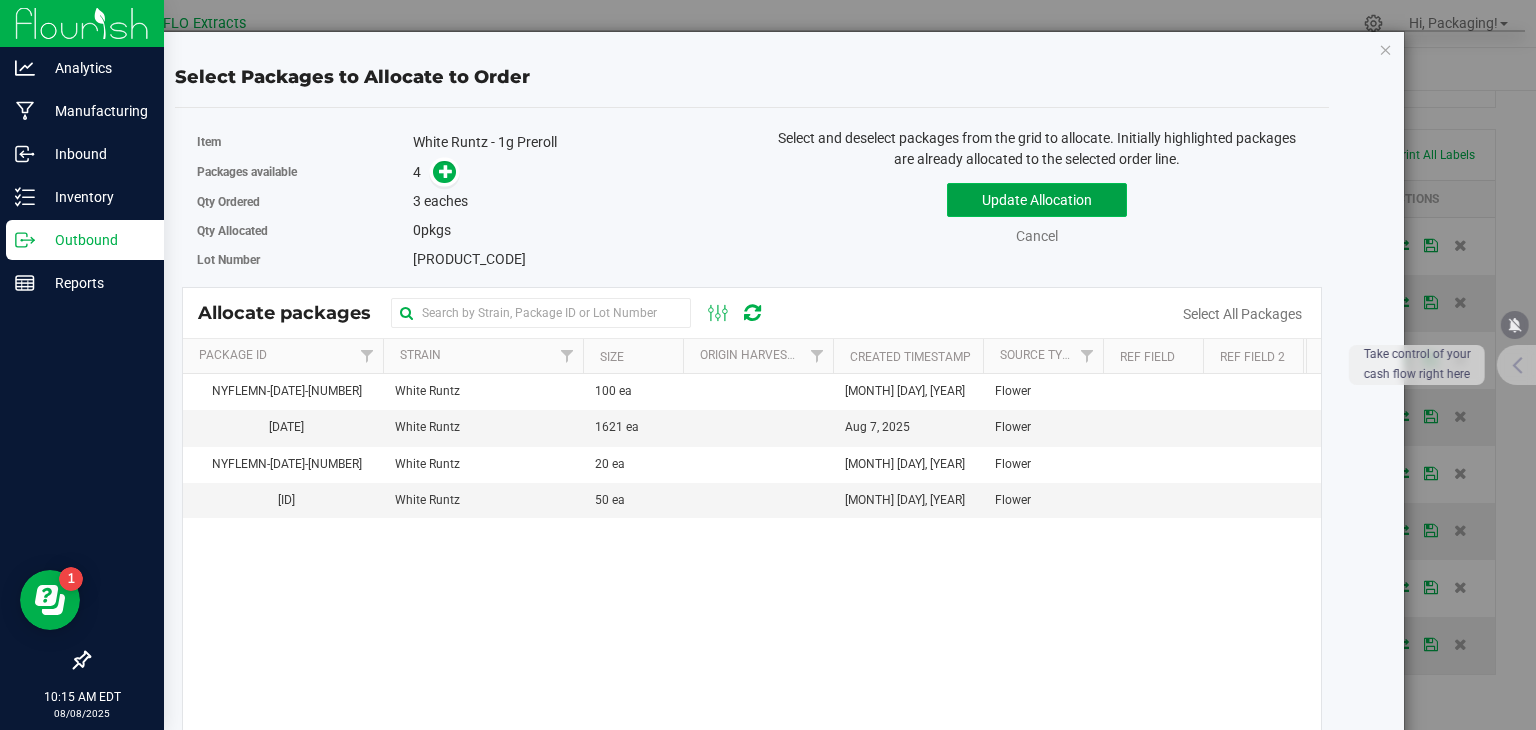 click on "Update Allocation" at bounding box center [1037, 200] 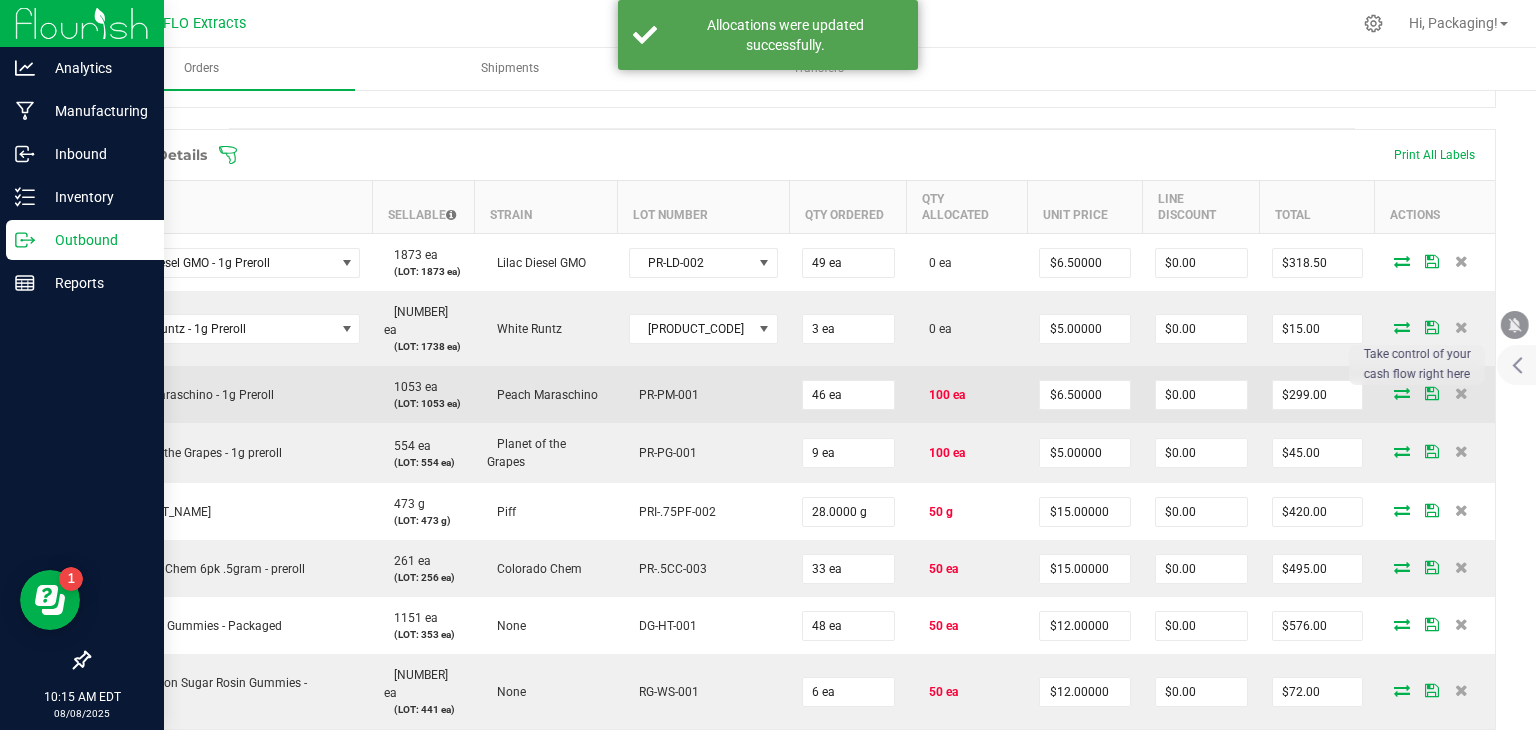 click at bounding box center [1402, 393] 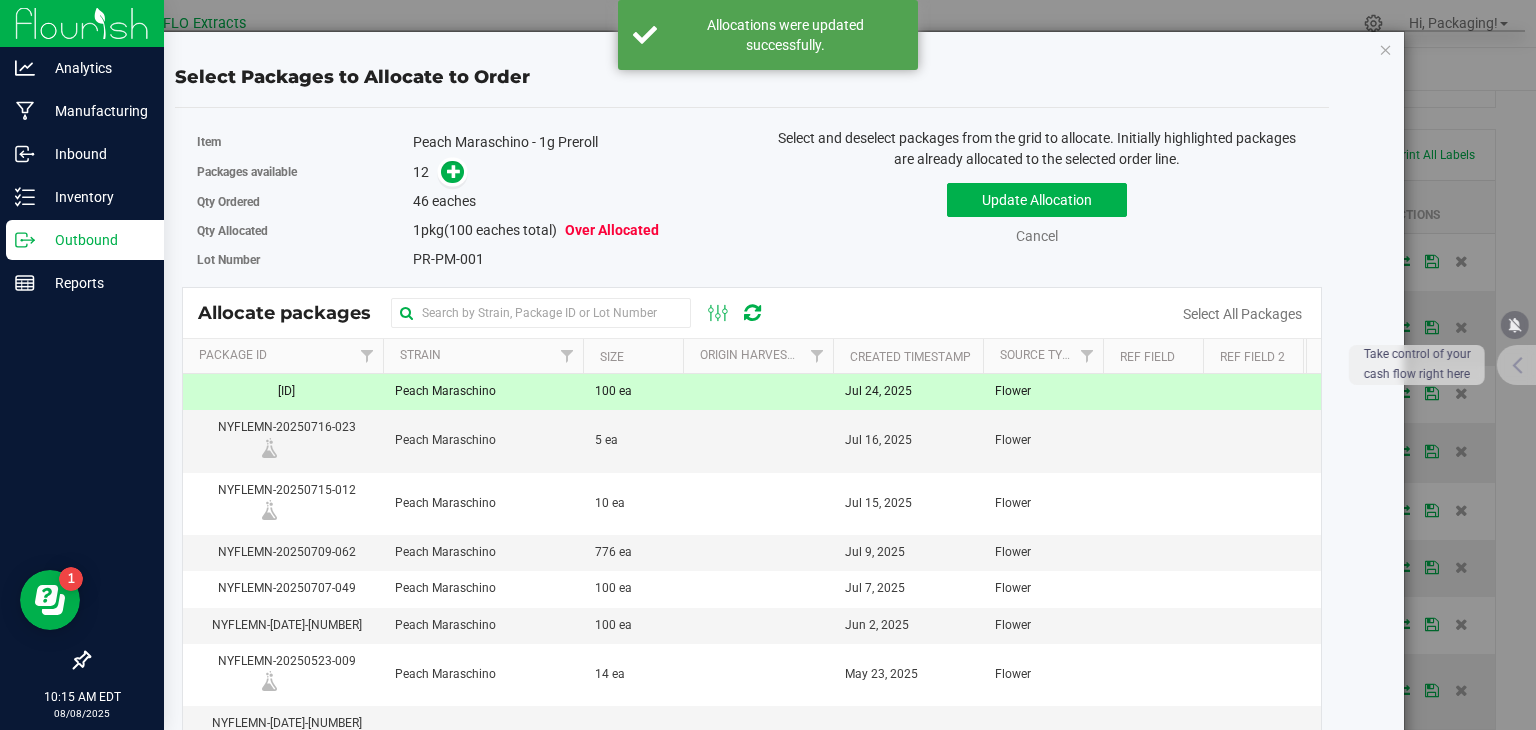 click at bounding box center [758, 392] 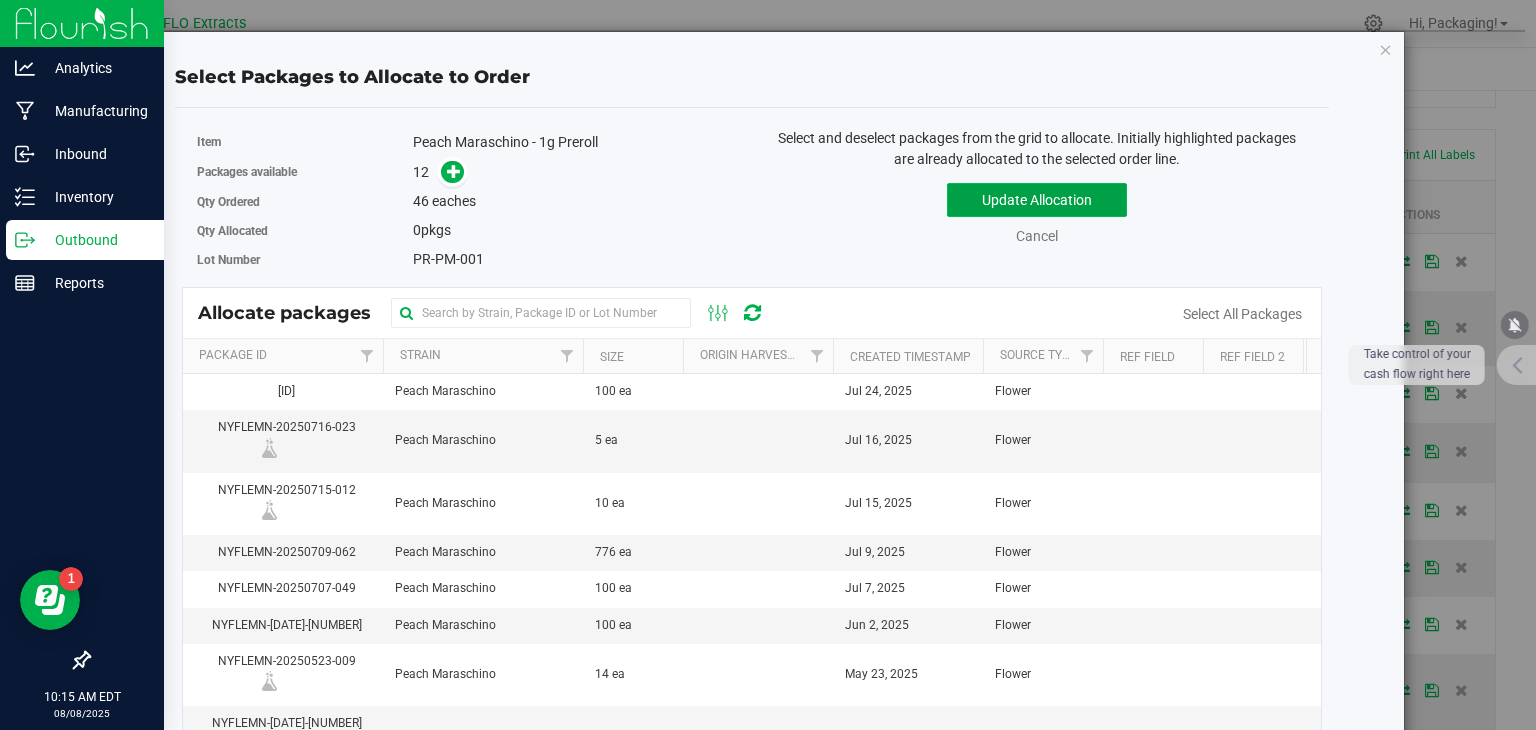 click on "Update Allocation" at bounding box center [1037, 200] 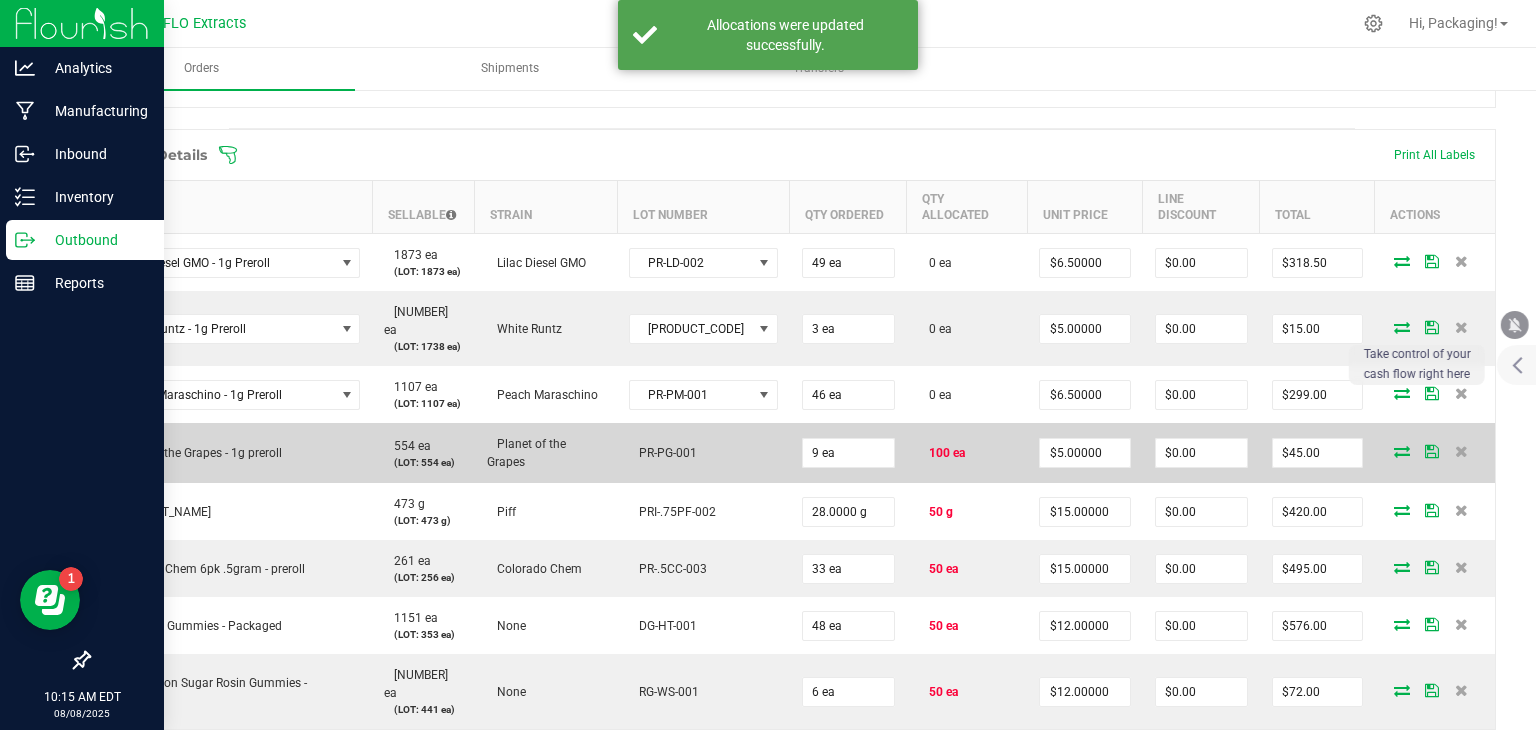 click at bounding box center (1402, 451) 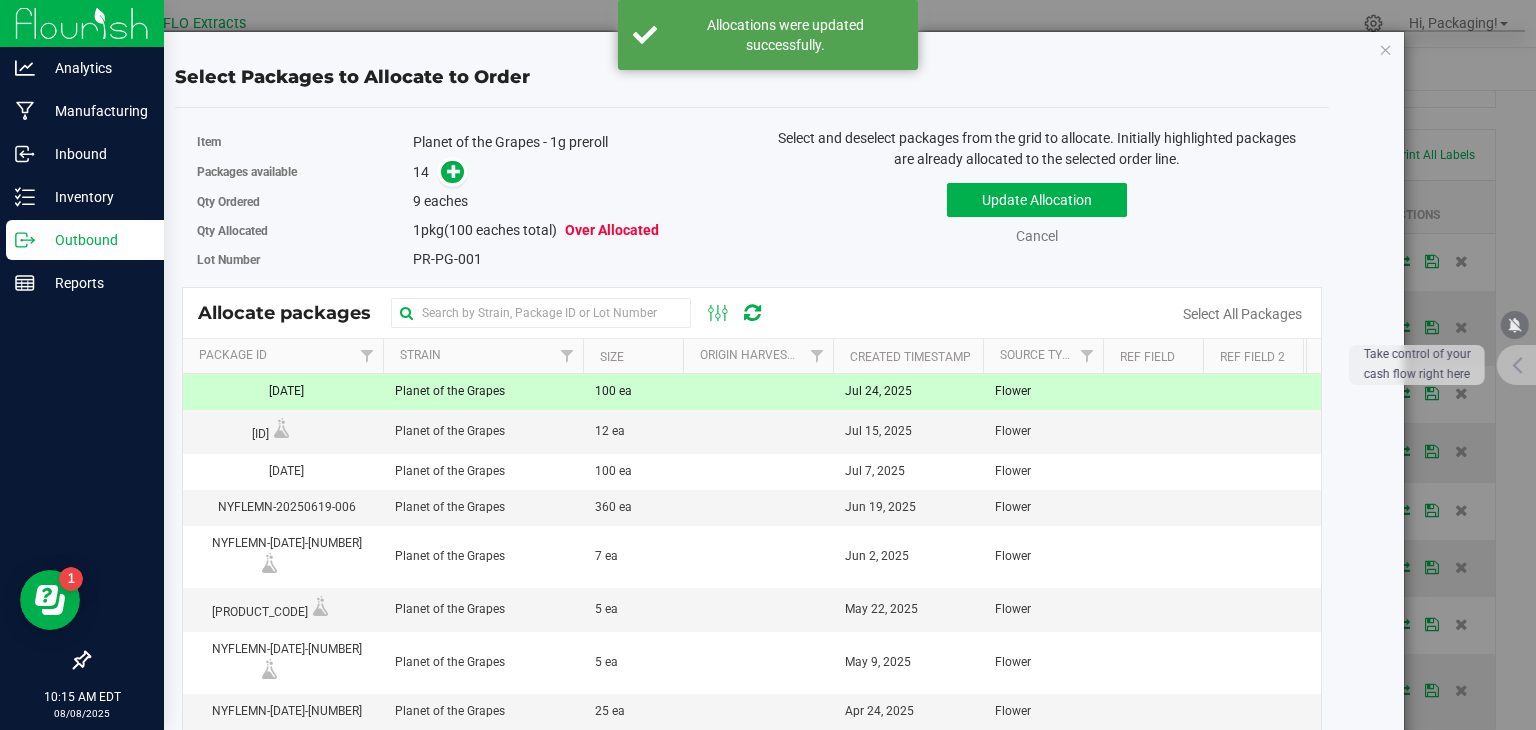 click on "Jul 24, 2025" at bounding box center [908, 392] 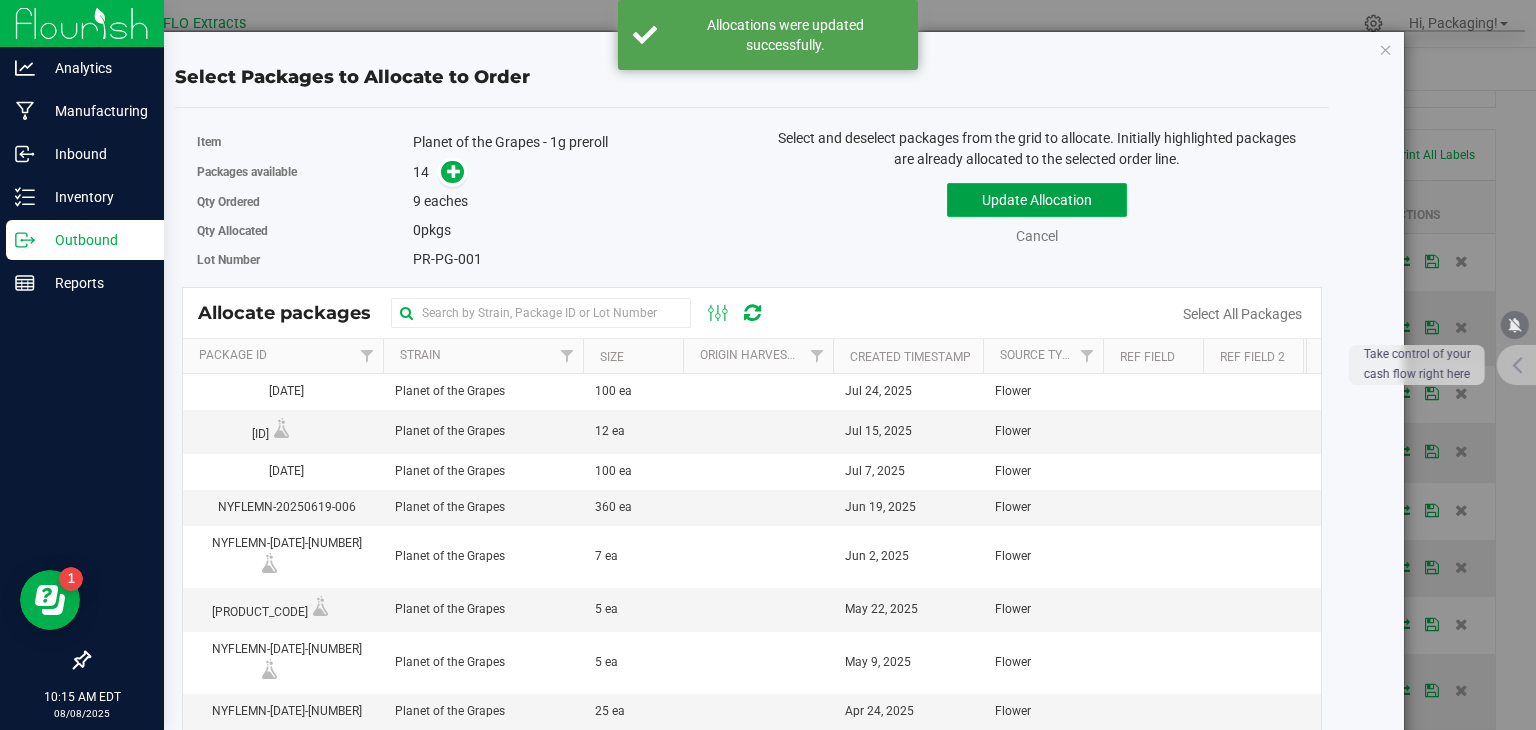 click on "Update Allocation" at bounding box center [1037, 200] 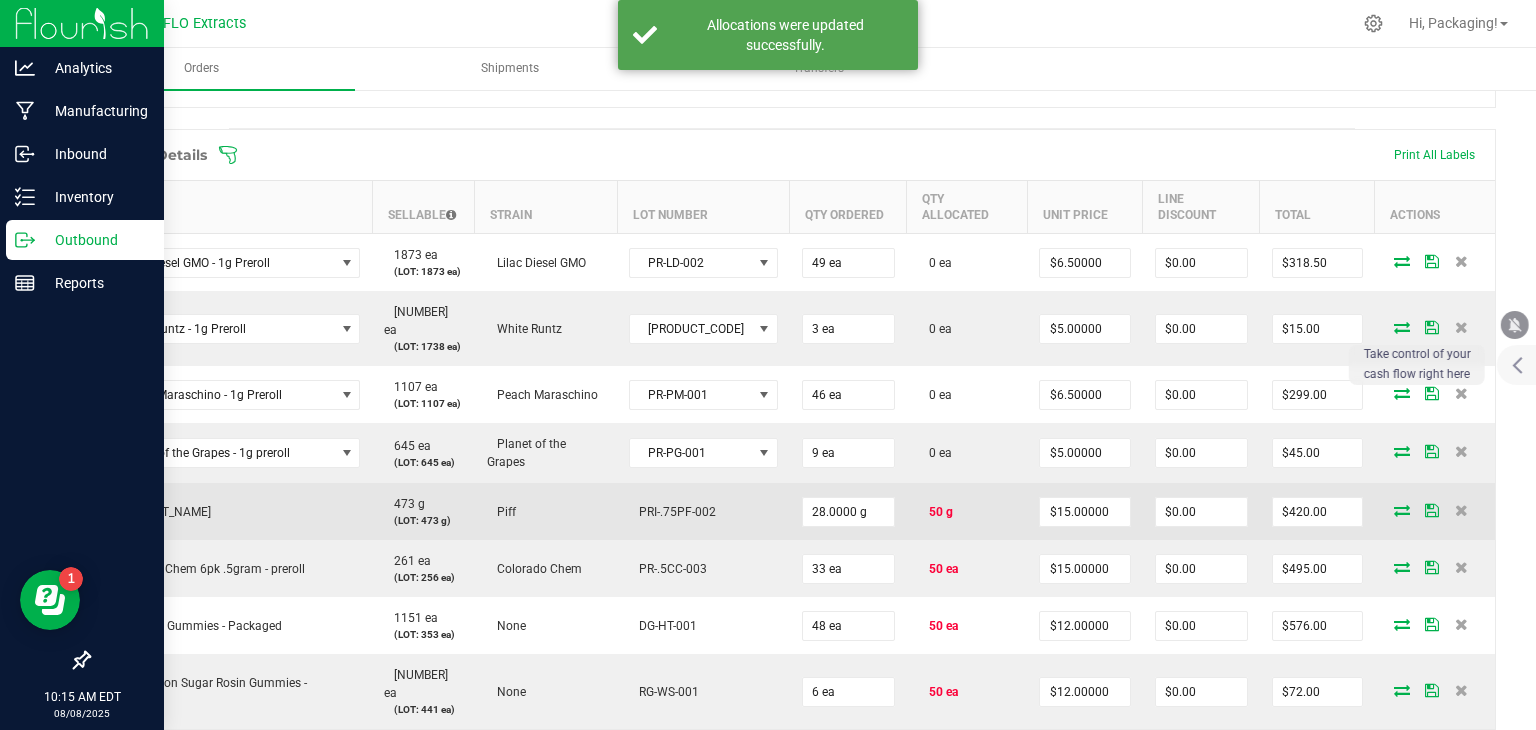 click at bounding box center (1402, 510) 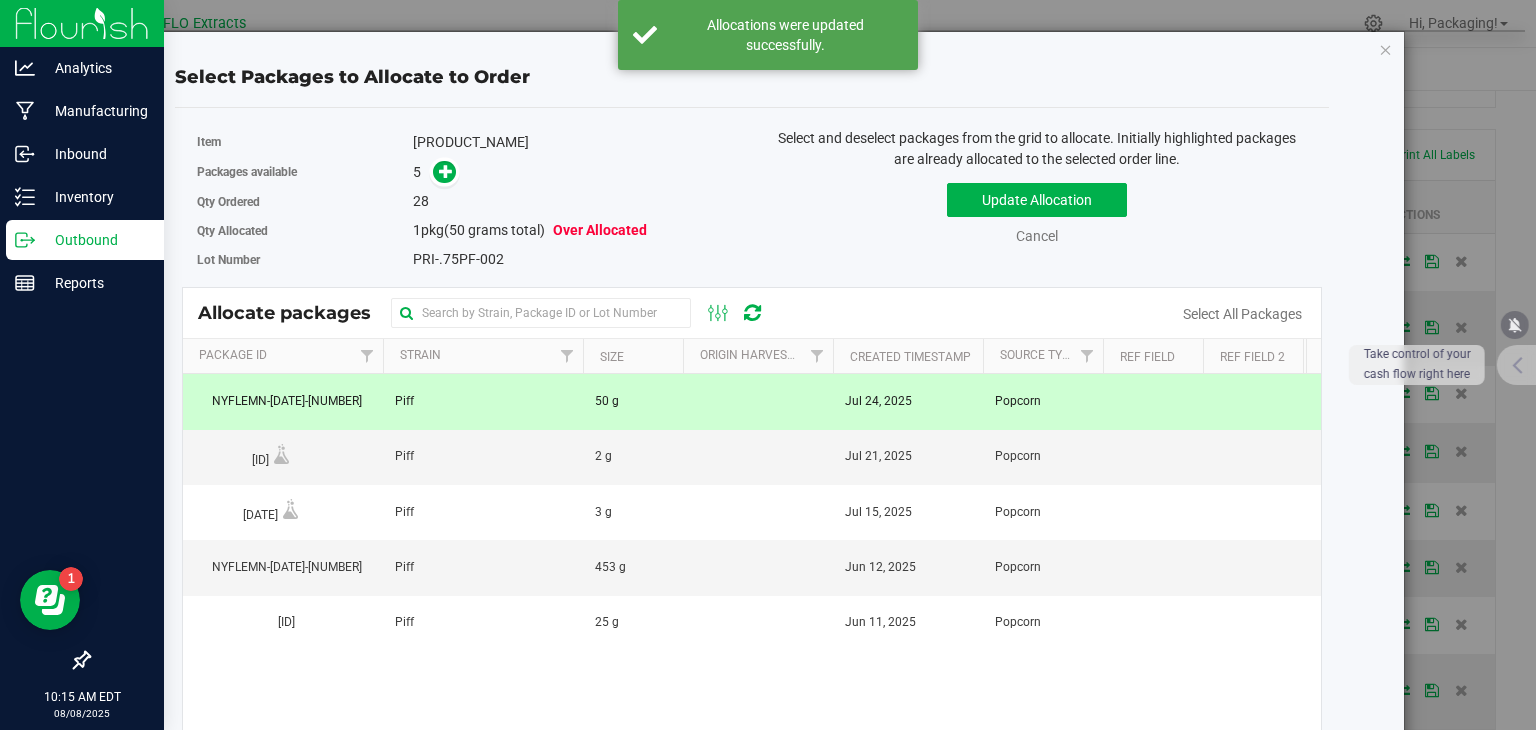 click on "Popcorn" at bounding box center (1018, 401) 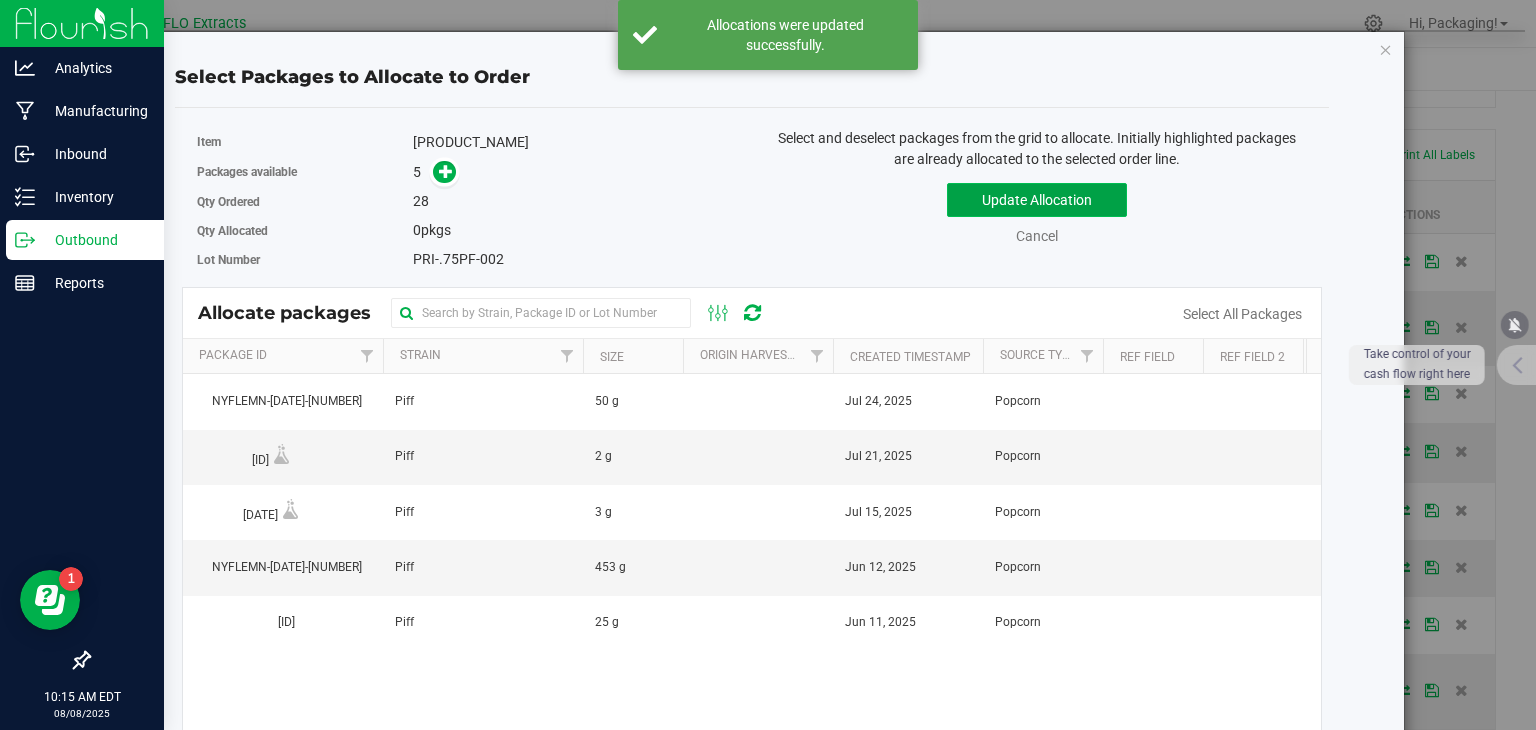 click on "Update Allocation" at bounding box center [1037, 200] 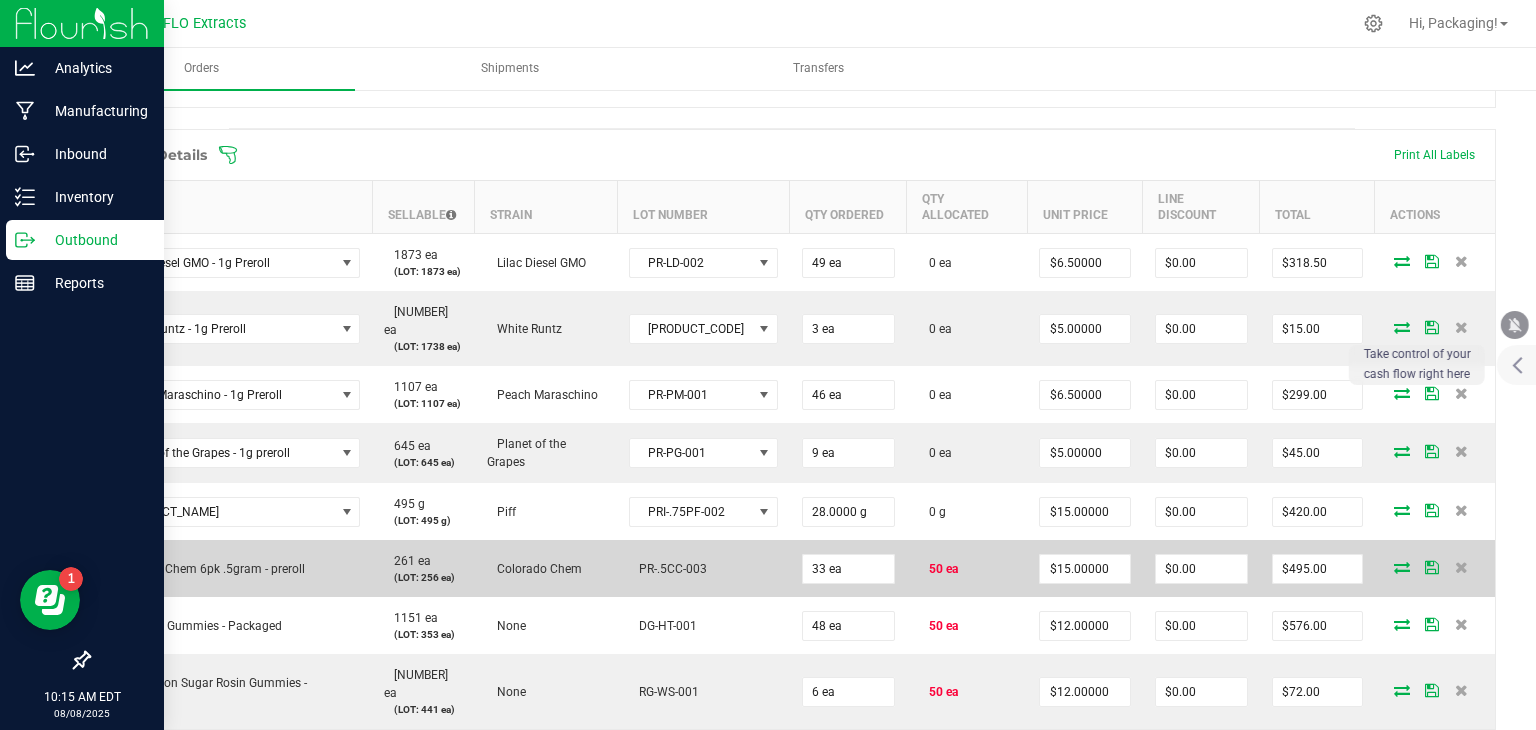 click at bounding box center (1402, 567) 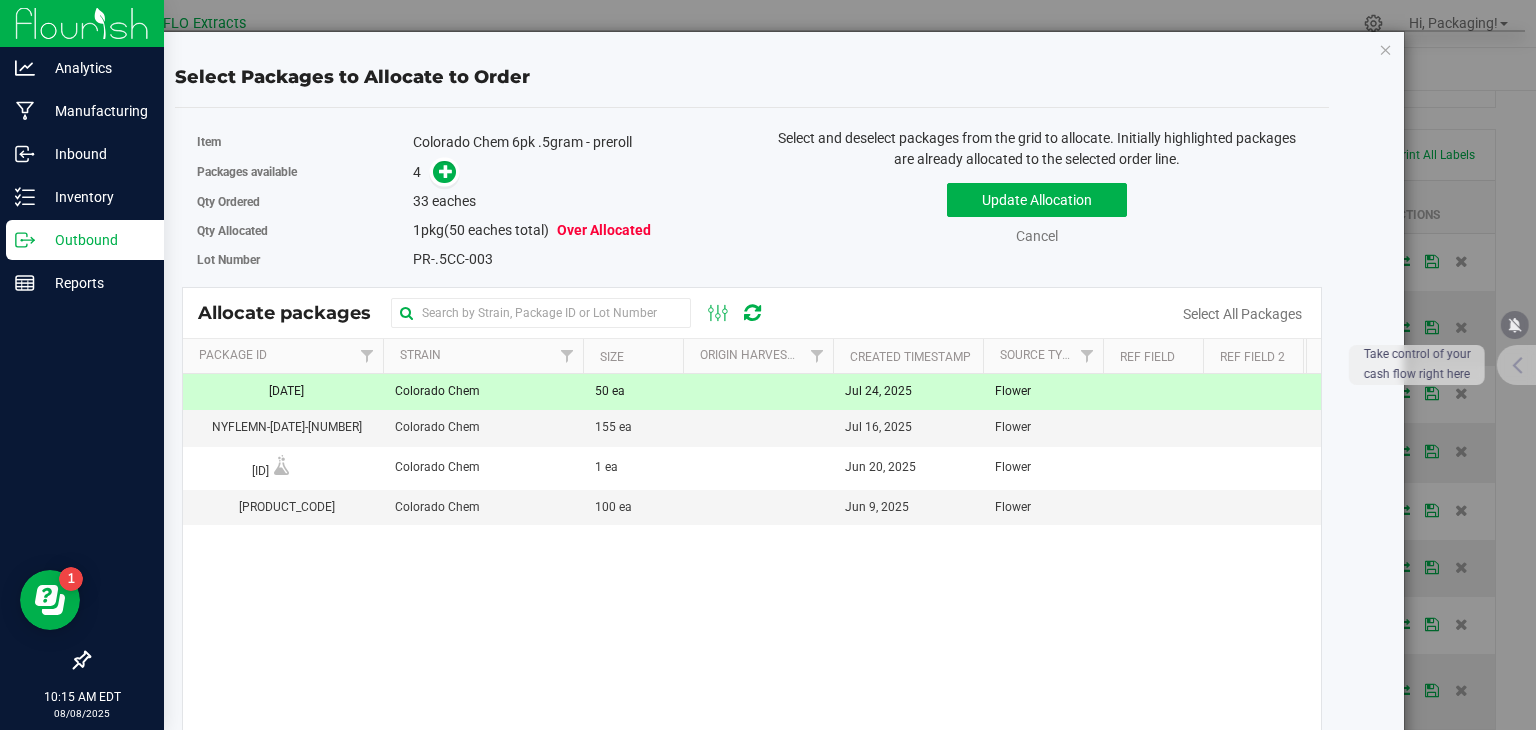 click on "Jul 24, 2025" at bounding box center (908, 392) 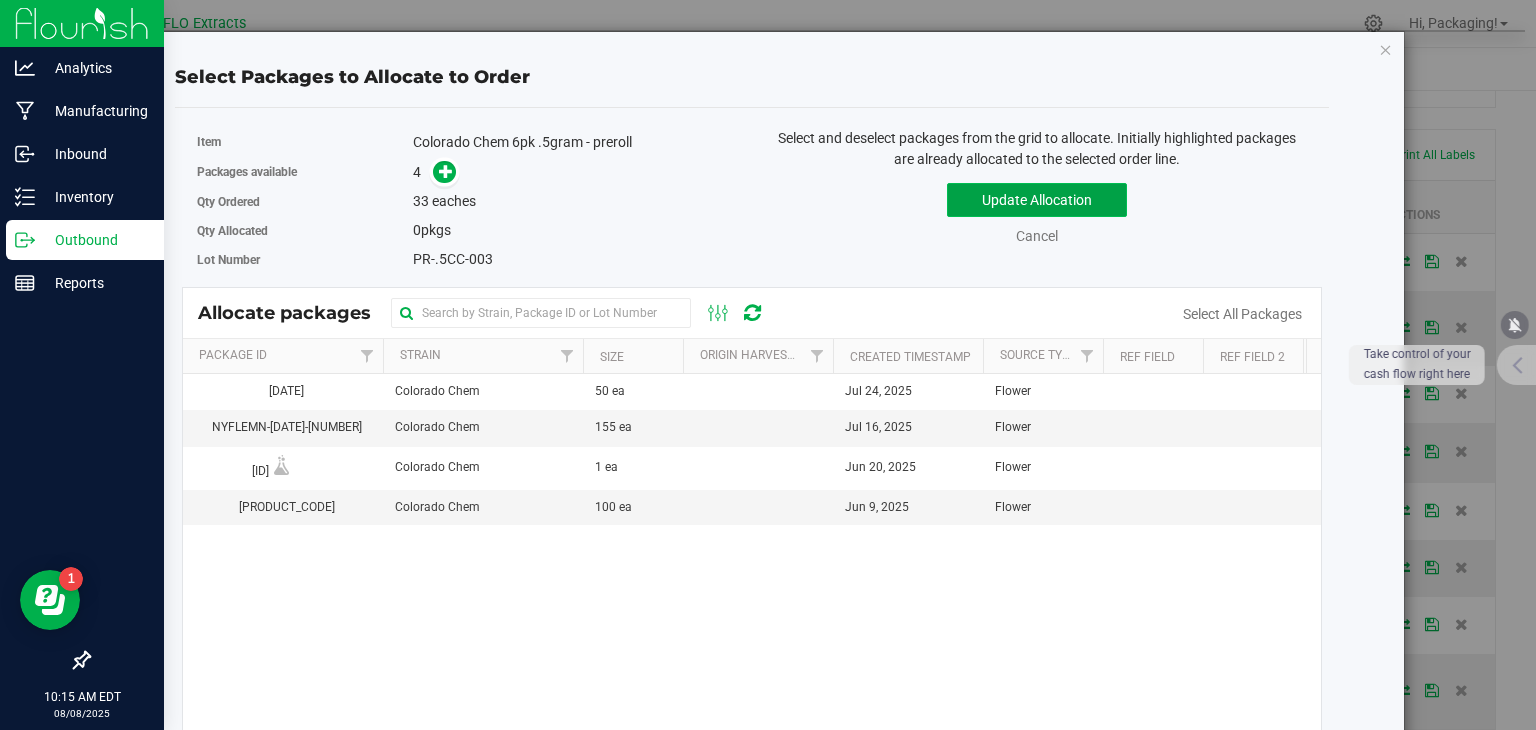 click on "Update Allocation" at bounding box center [1037, 200] 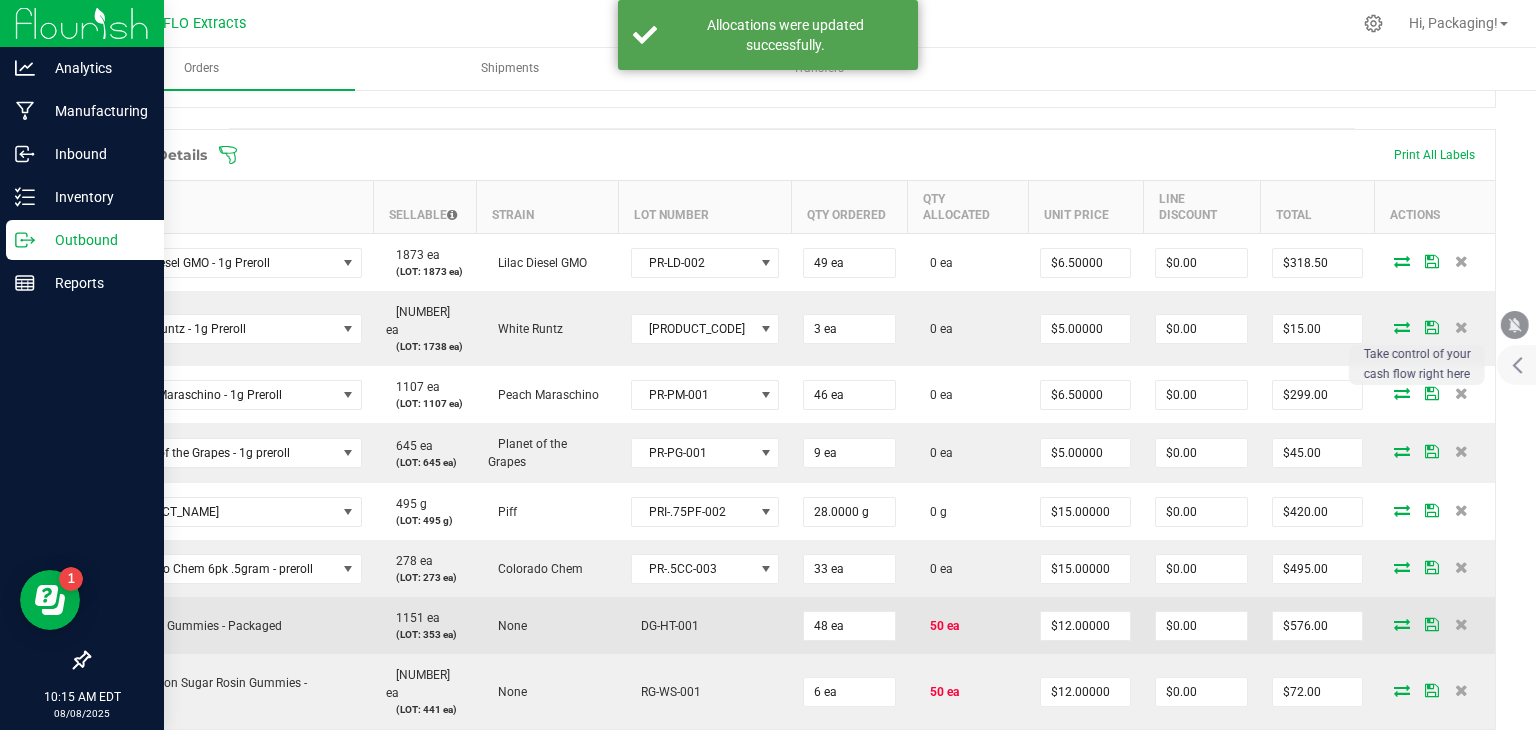 click at bounding box center (1402, 624) 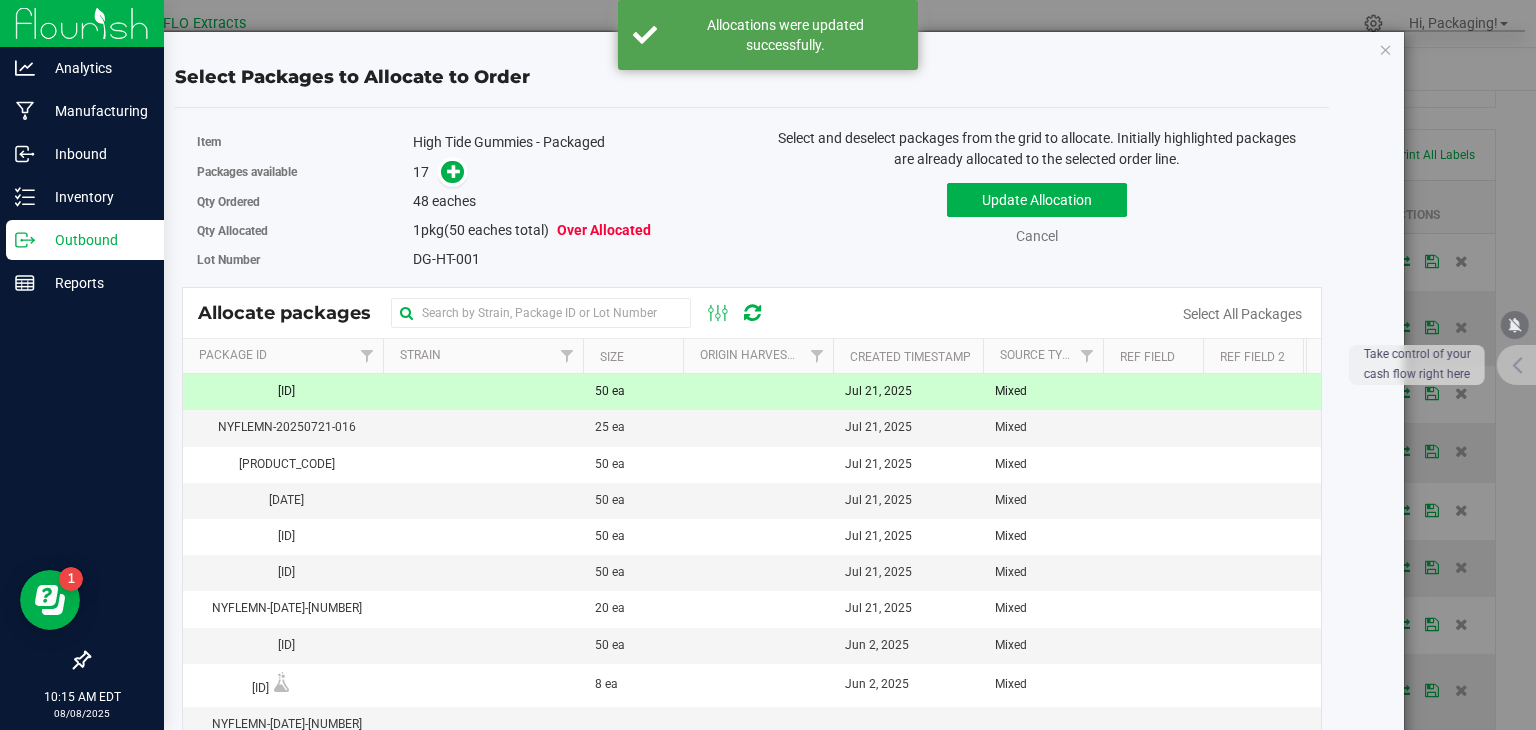 click on "Mixed" at bounding box center [1043, 392] 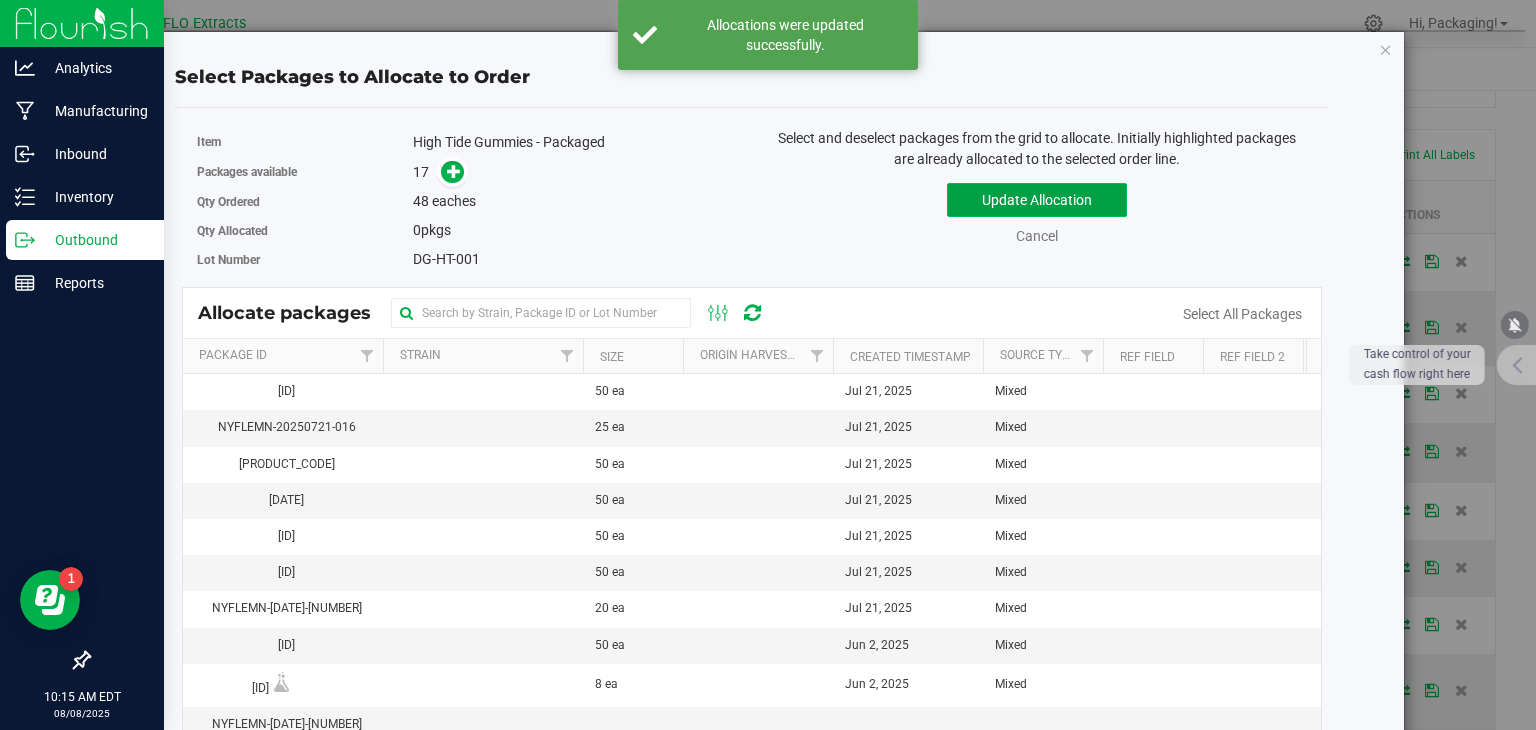click on "Update Allocation" at bounding box center (1037, 200) 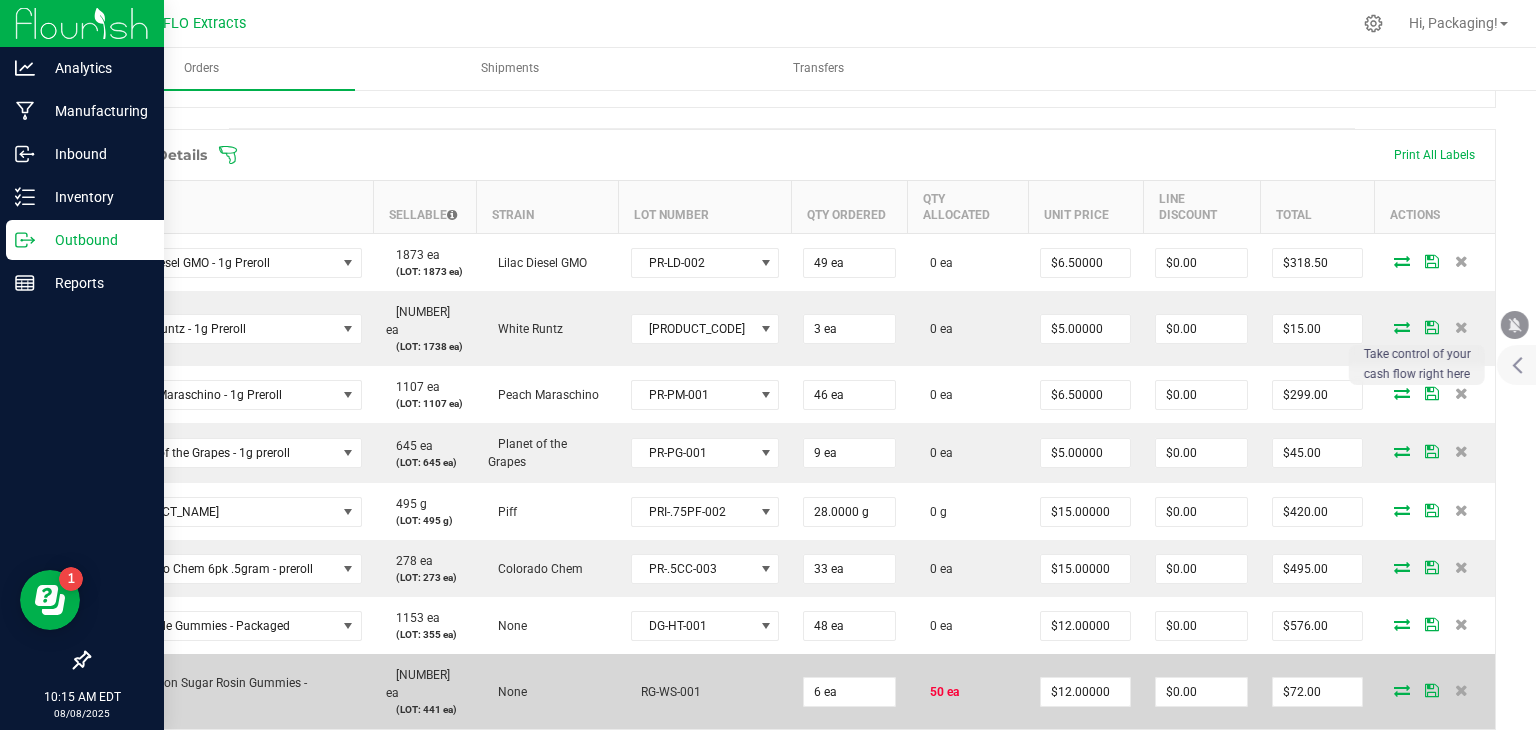 click at bounding box center [1402, 690] 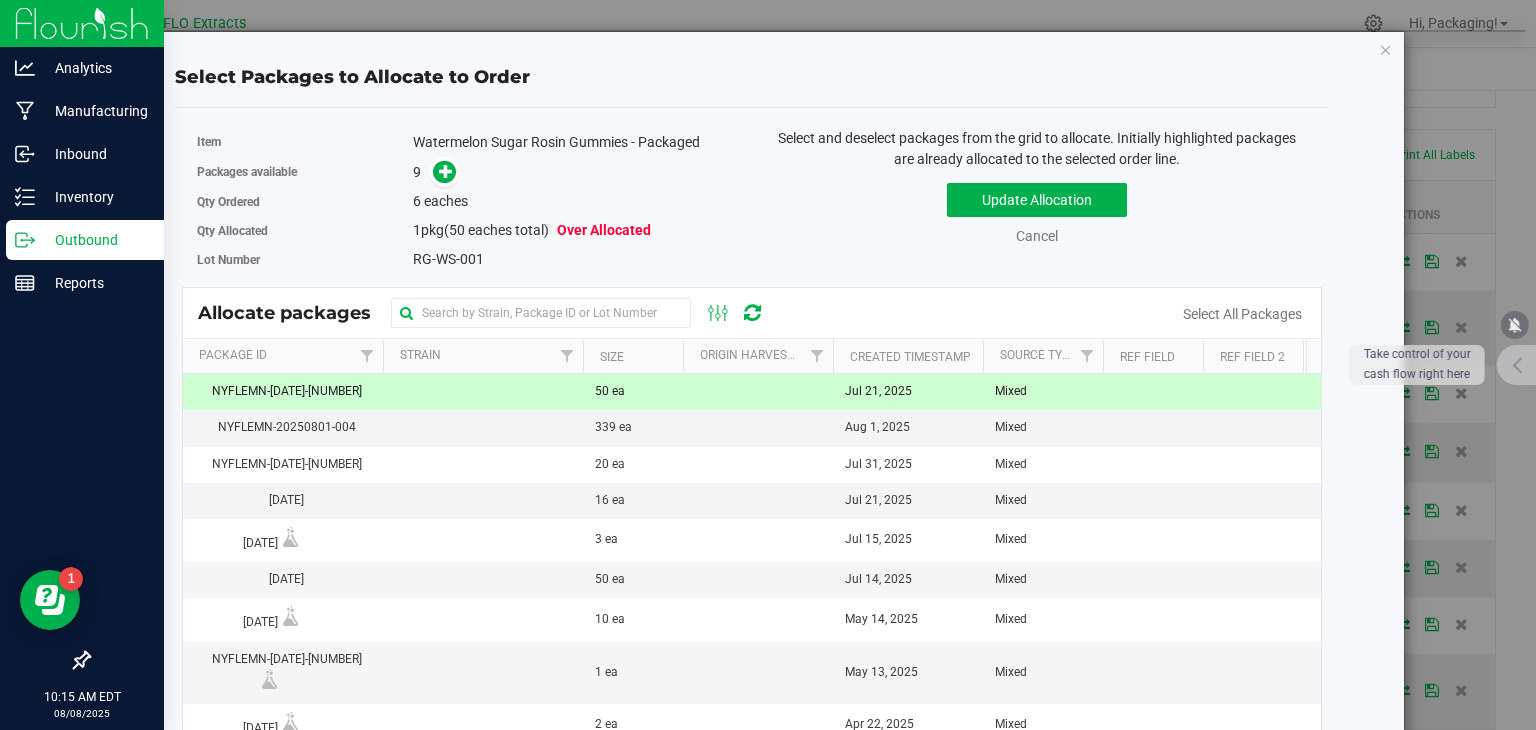 click at bounding box center [1153, 392] 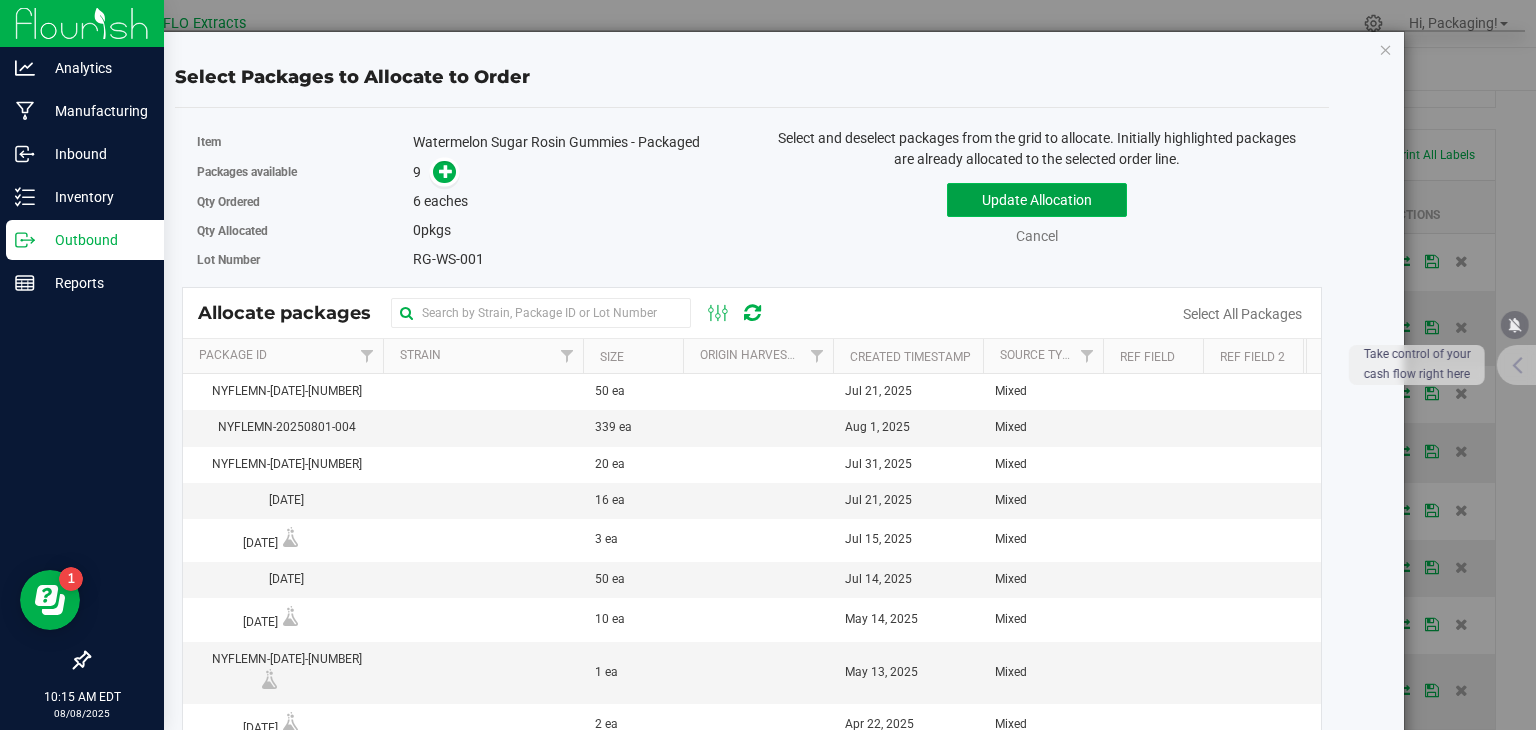 click on "Update Allocation" at bounding box center (1037, 200) 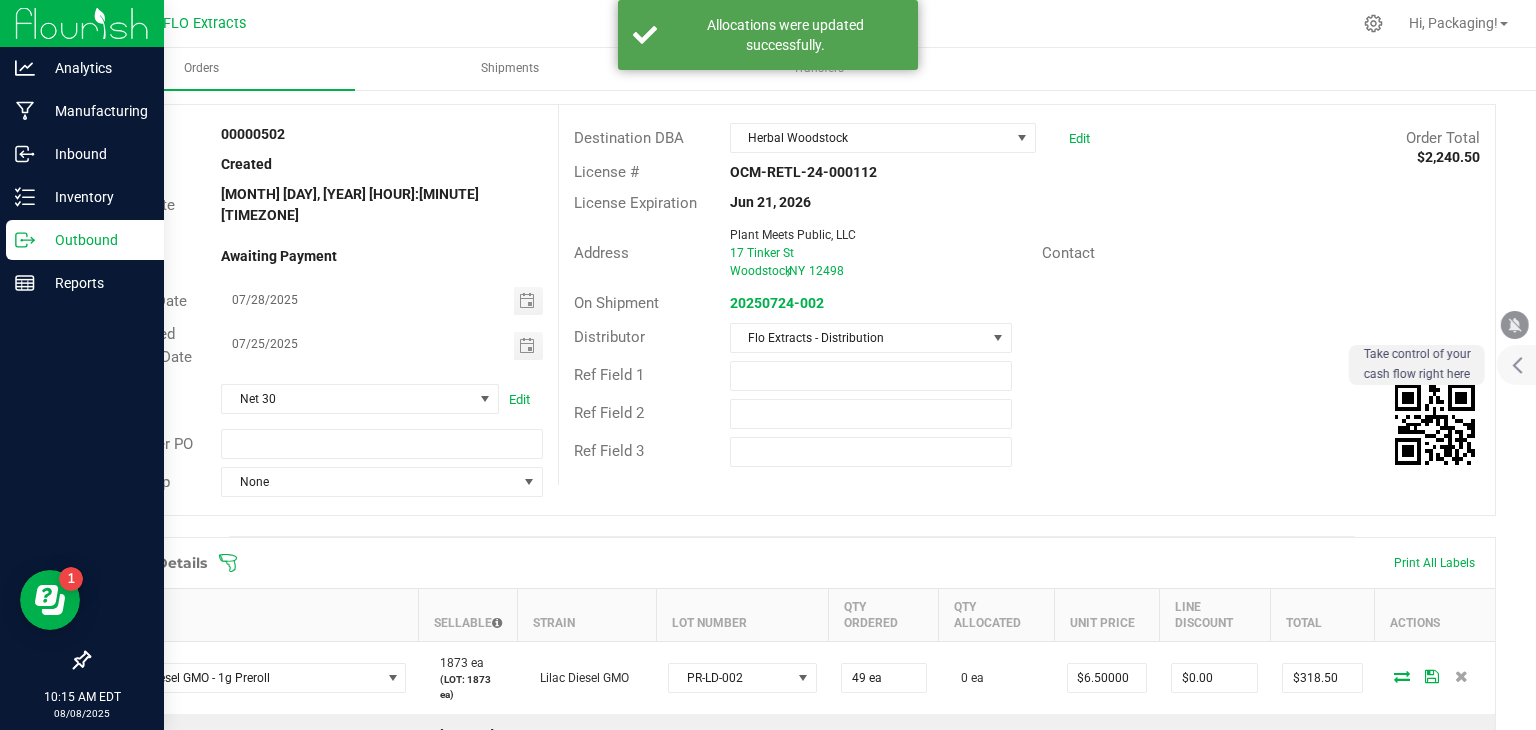 scroll, scrollTop: 0, scrollLeft: 0, axis: both 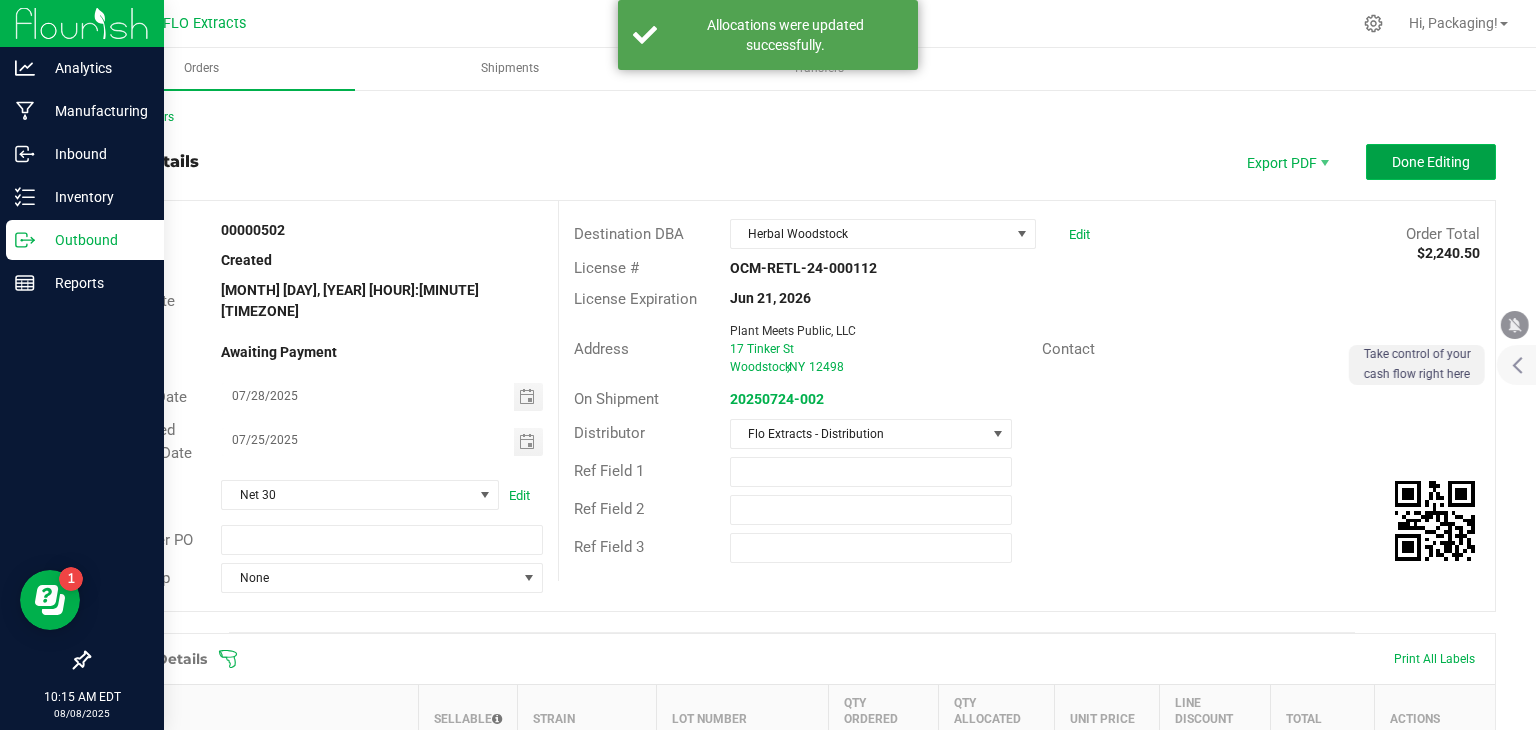 click on "Done Editing" at bounding box center [1431, 162] 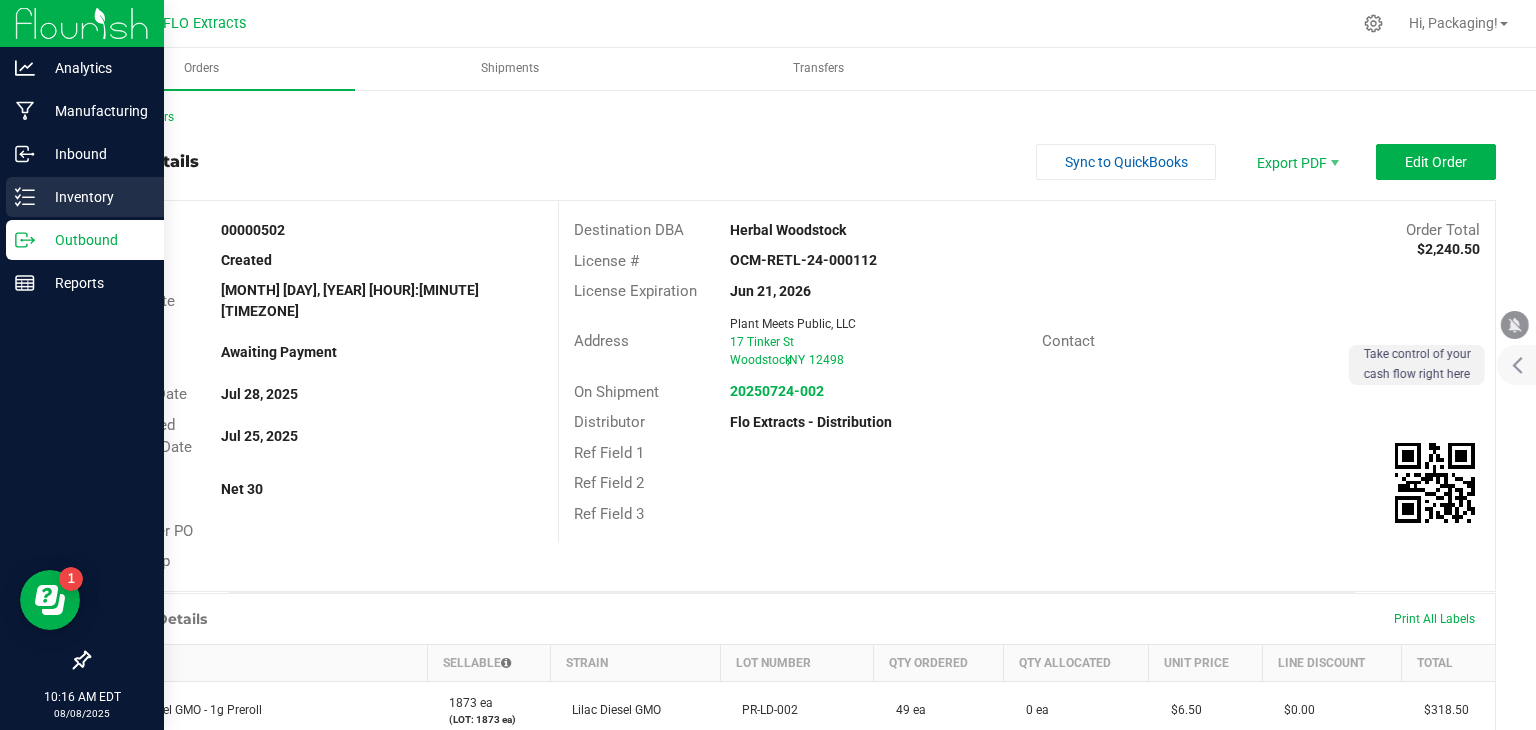 click on "Inventory" at bounding box center (95, 197) 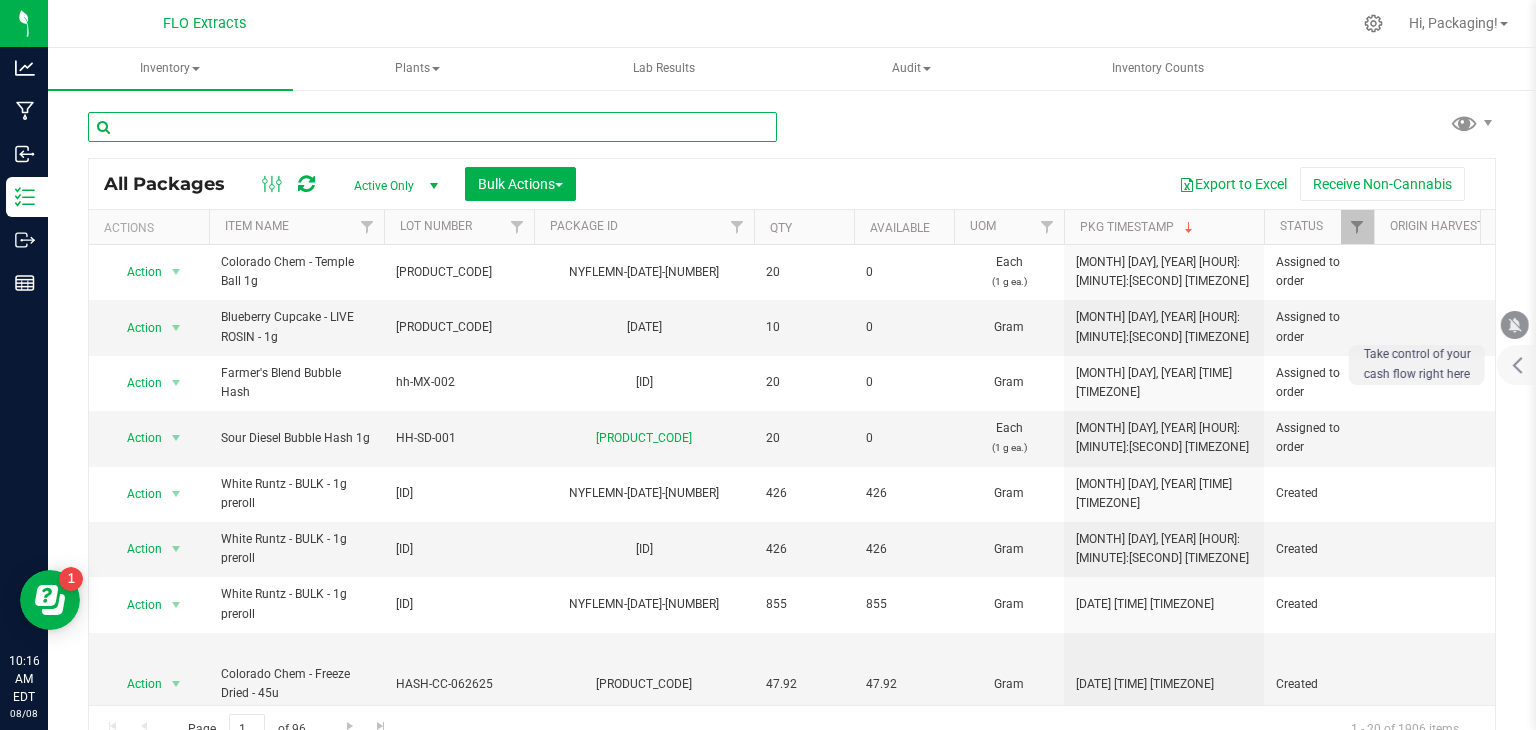 click at bounding box center (432, 127) 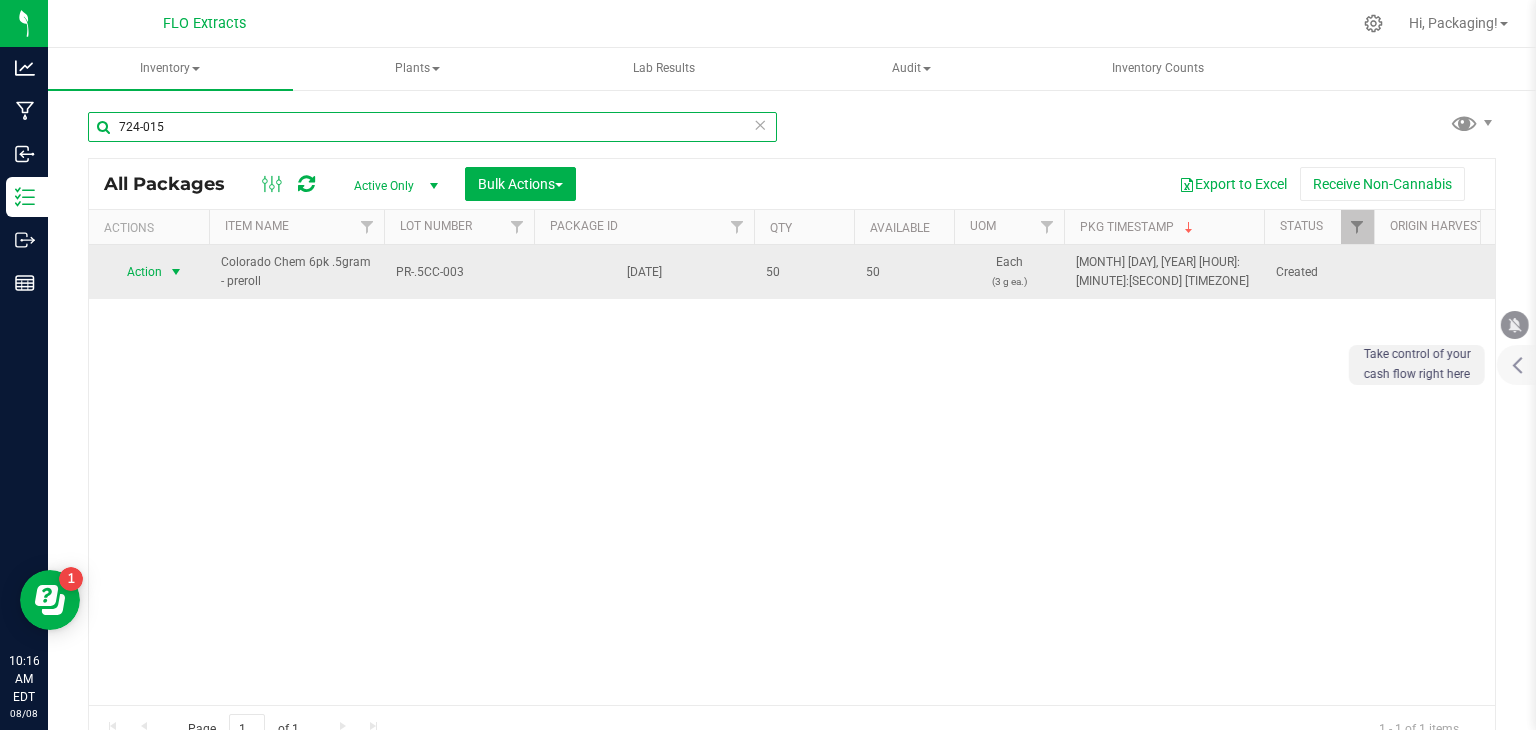 type on "724-015" 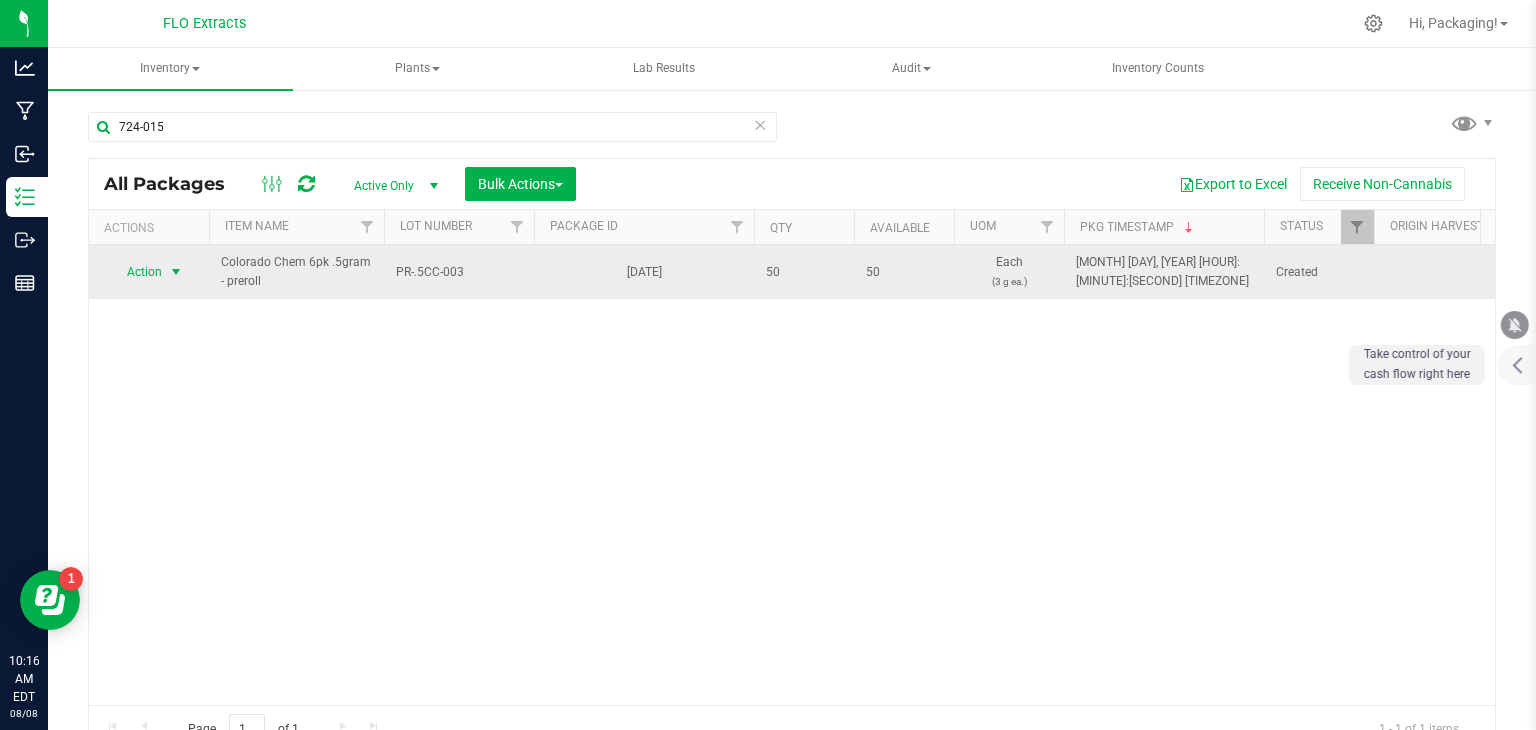 click at bounding box center [176, 272] 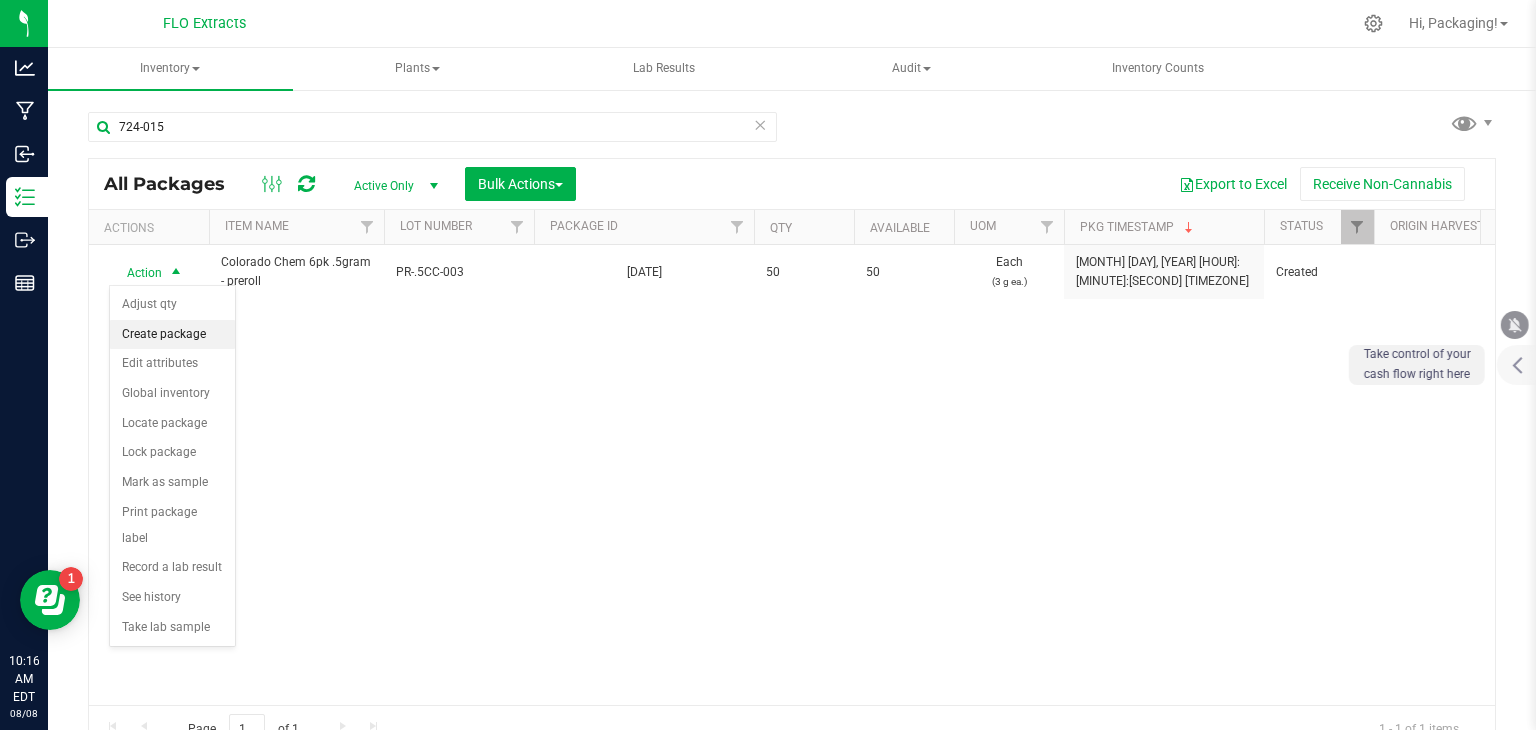 click on "Create package" at bounding box center [172, 335] 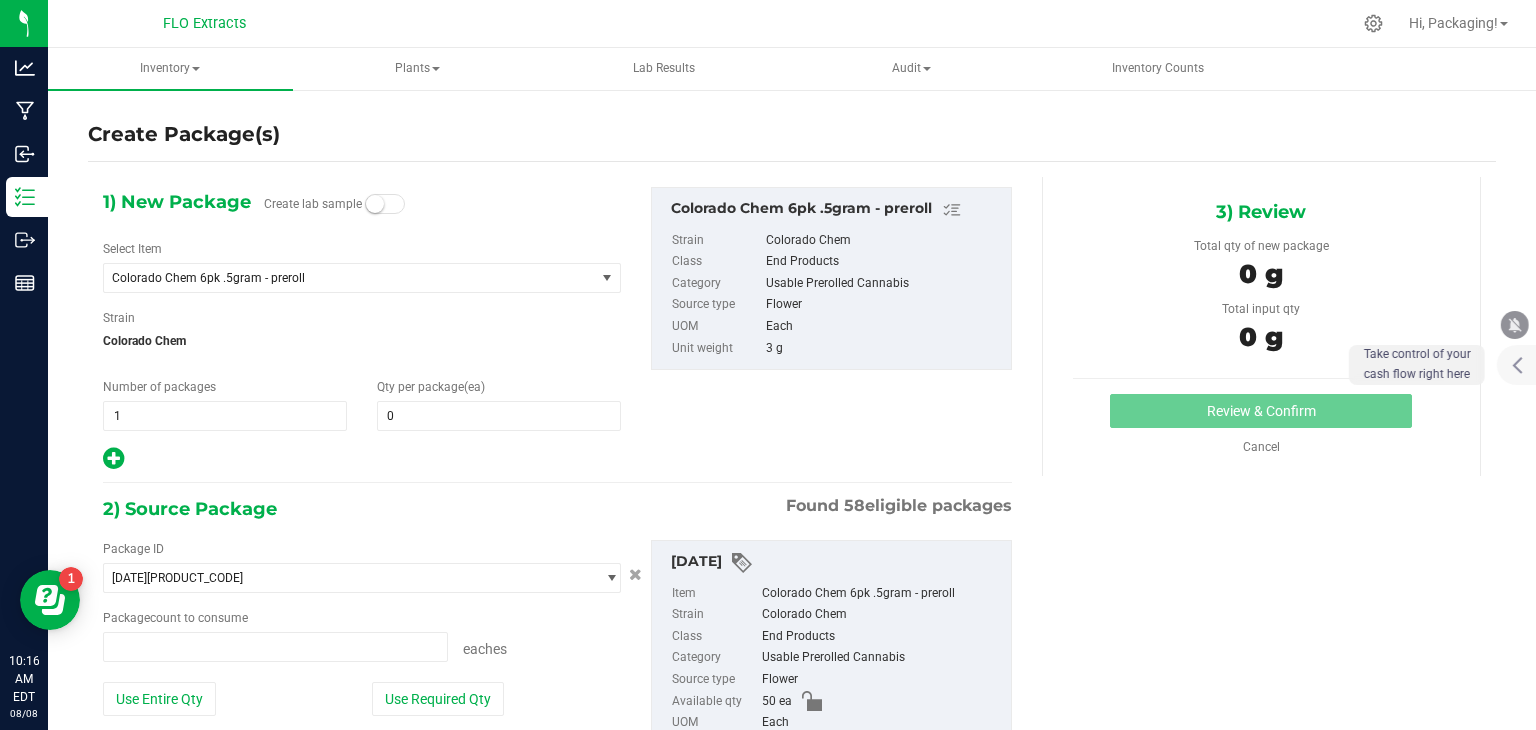 type on "0 ea" 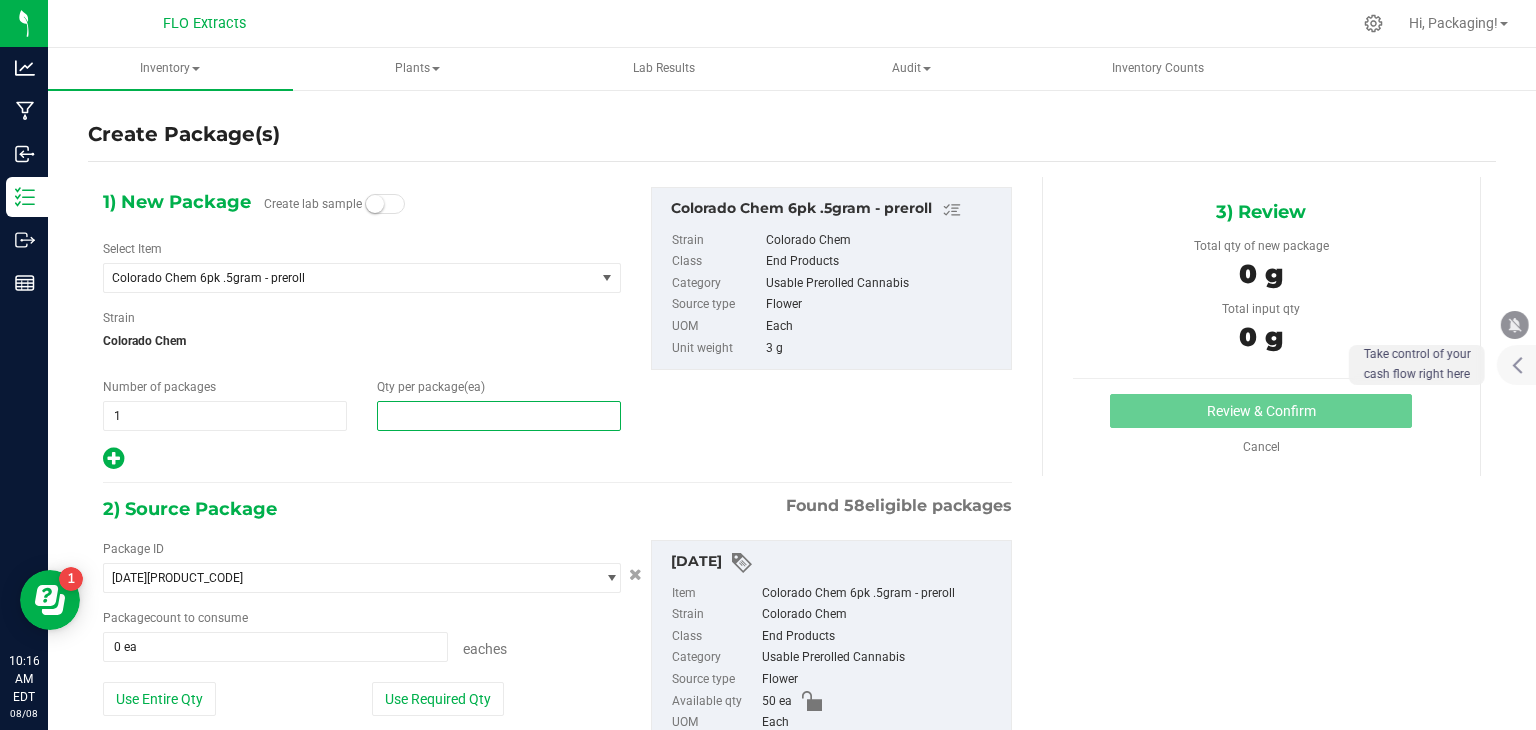 click at bounding box center [499, 416] 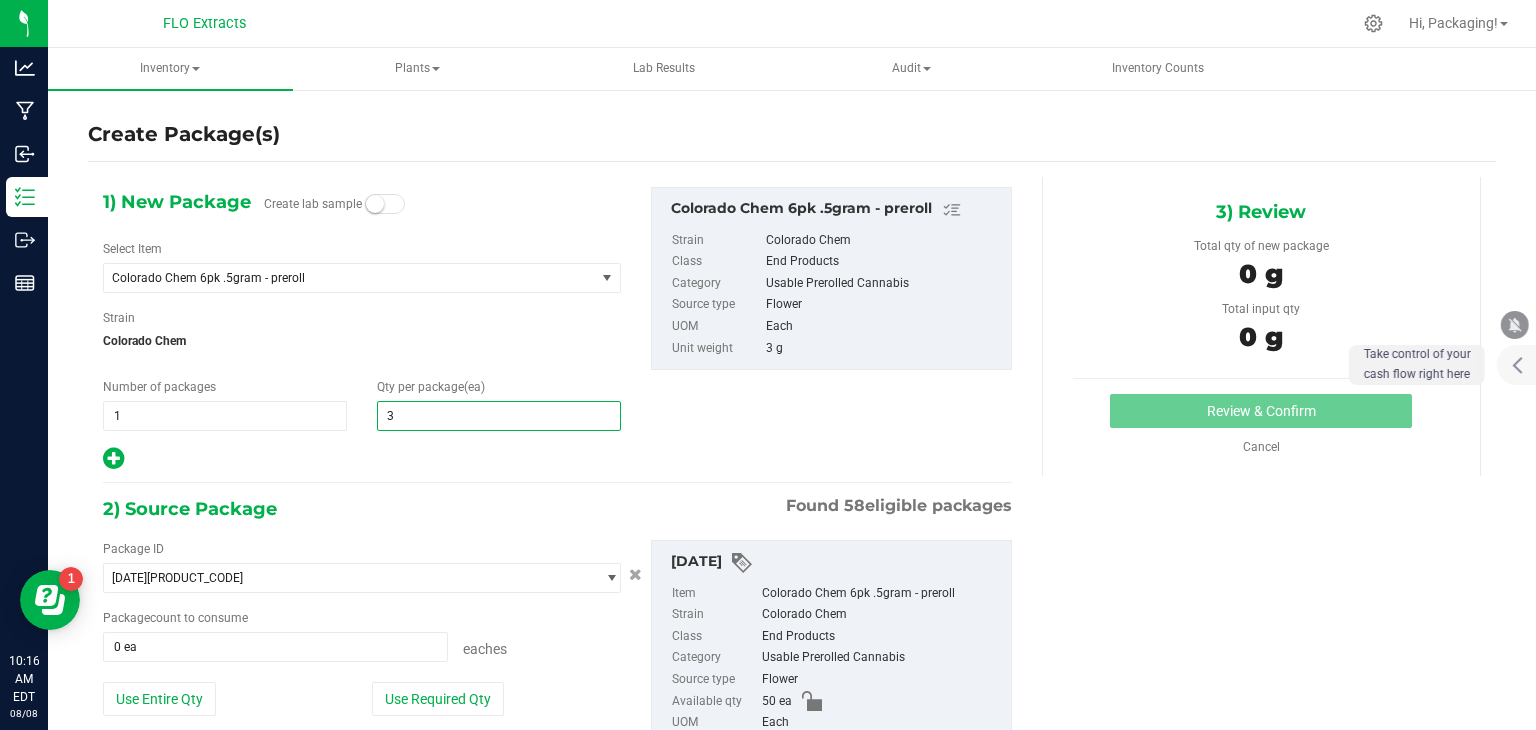 type on "33" 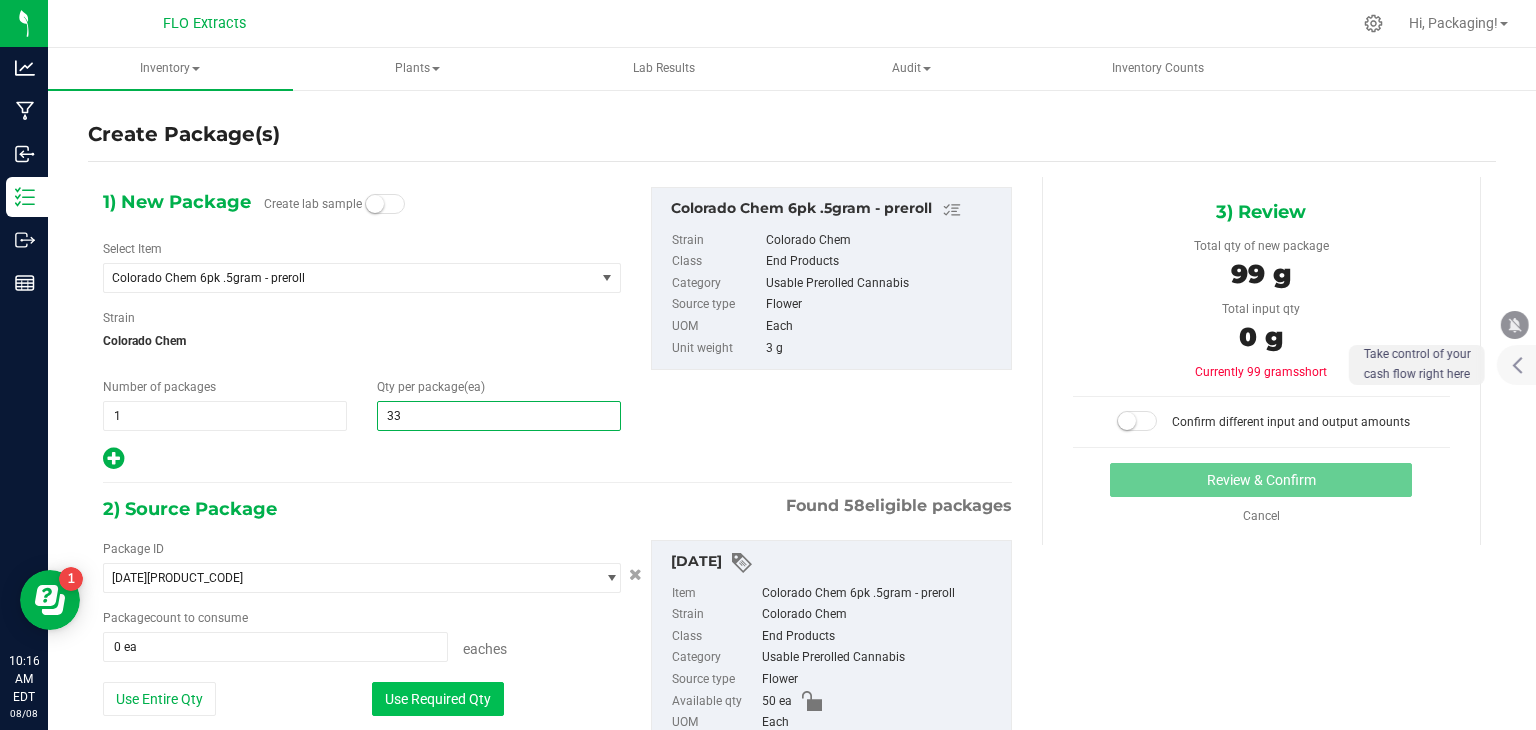 type on "33" 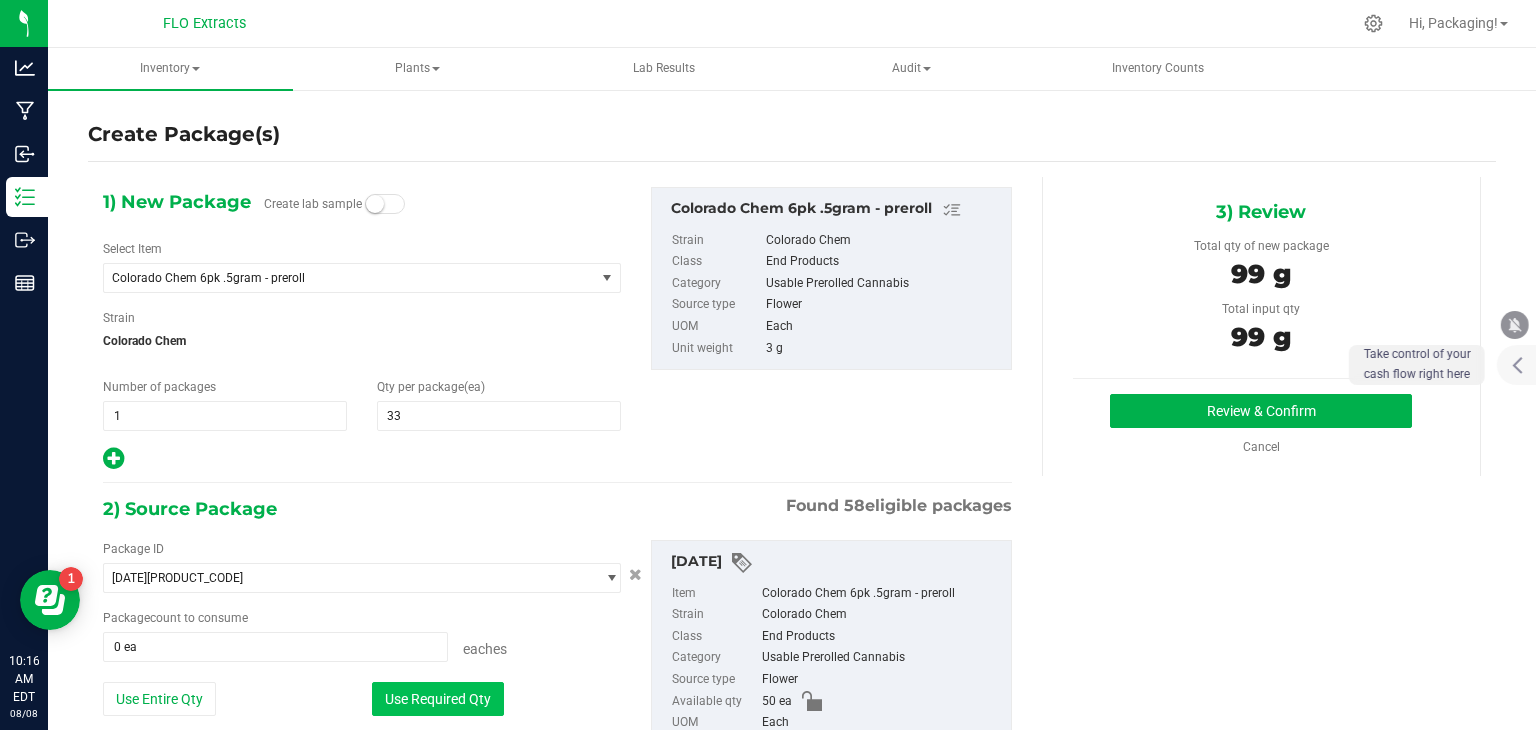 type on "33 ea" 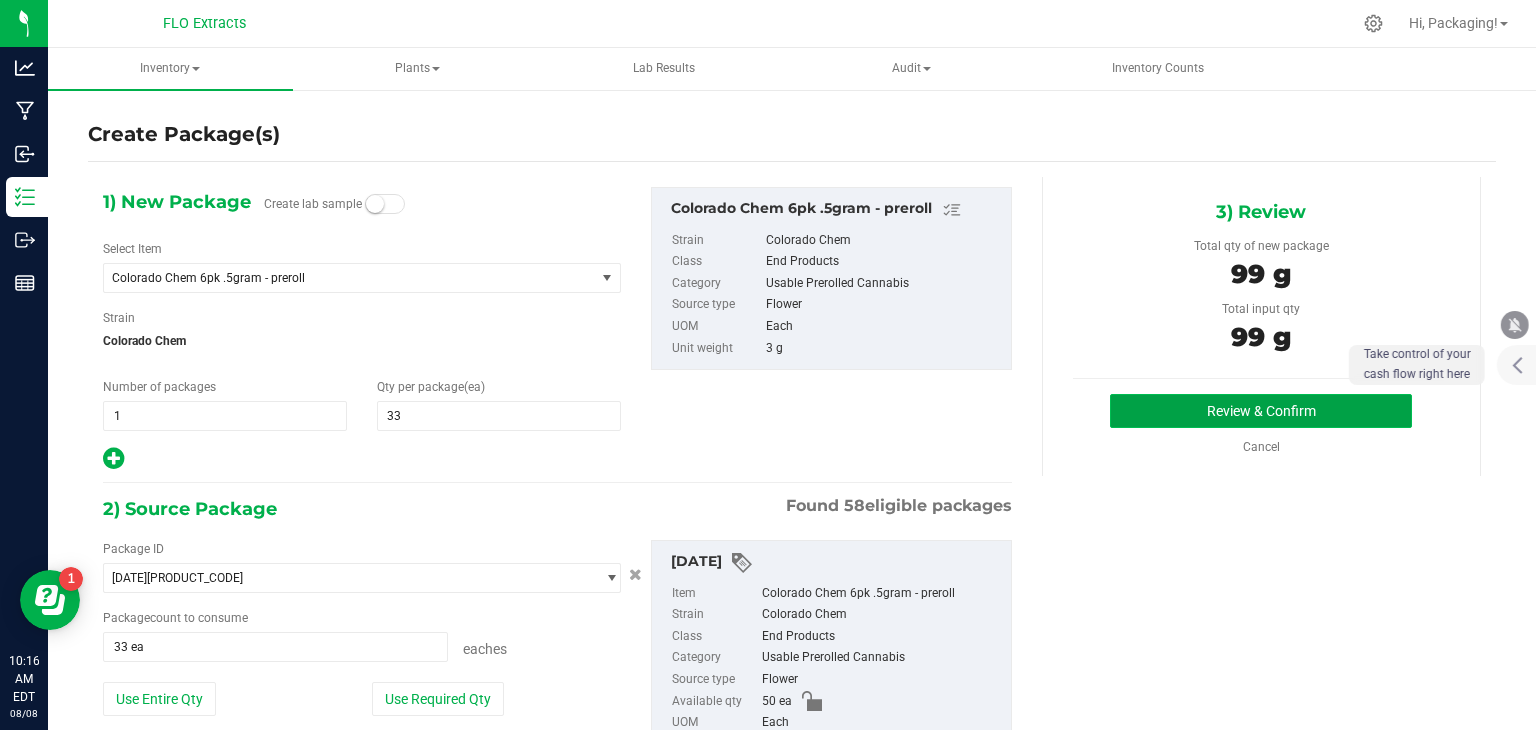 click on "Review & Confirm" at bounding box center [1261, 411] 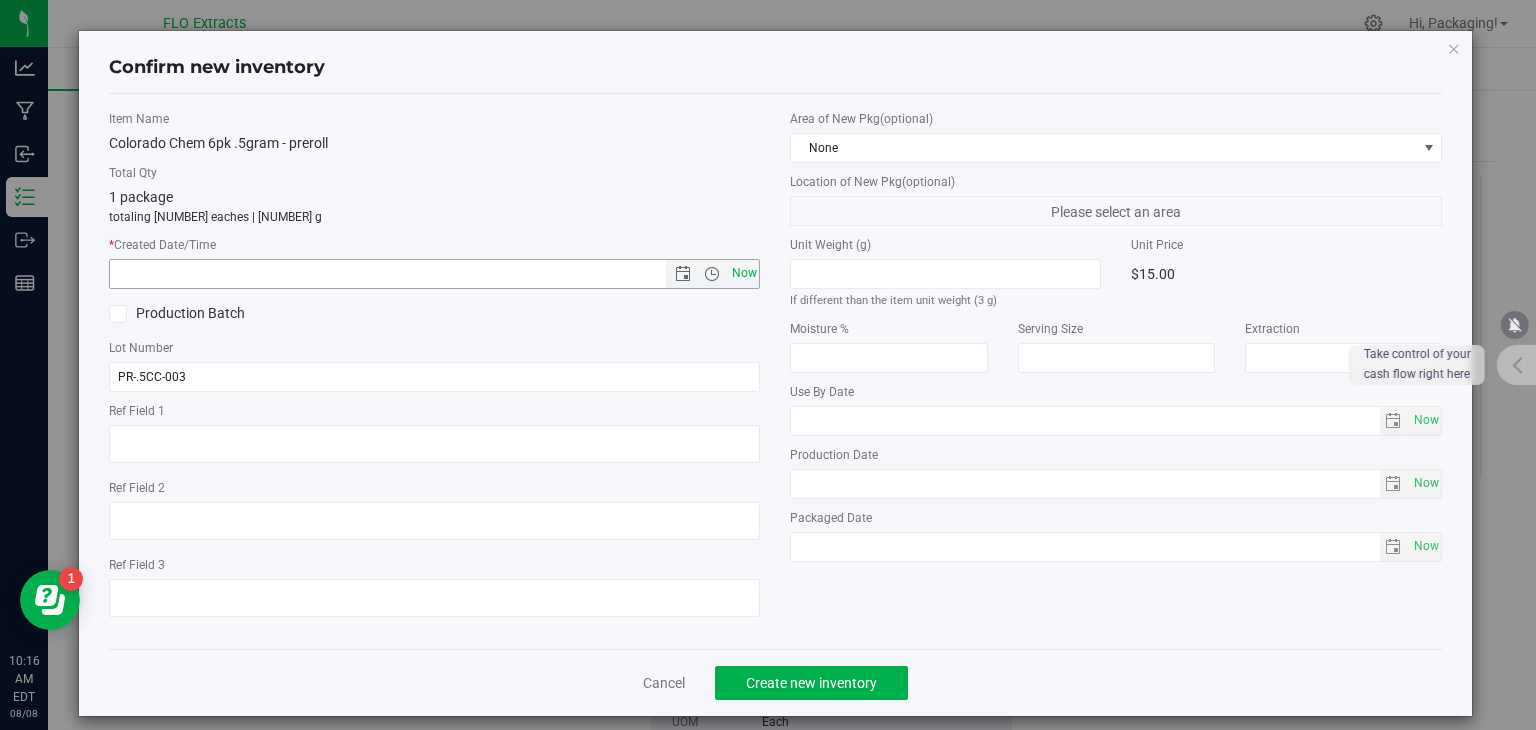 click on "Now" at bounding box center [744, 273] 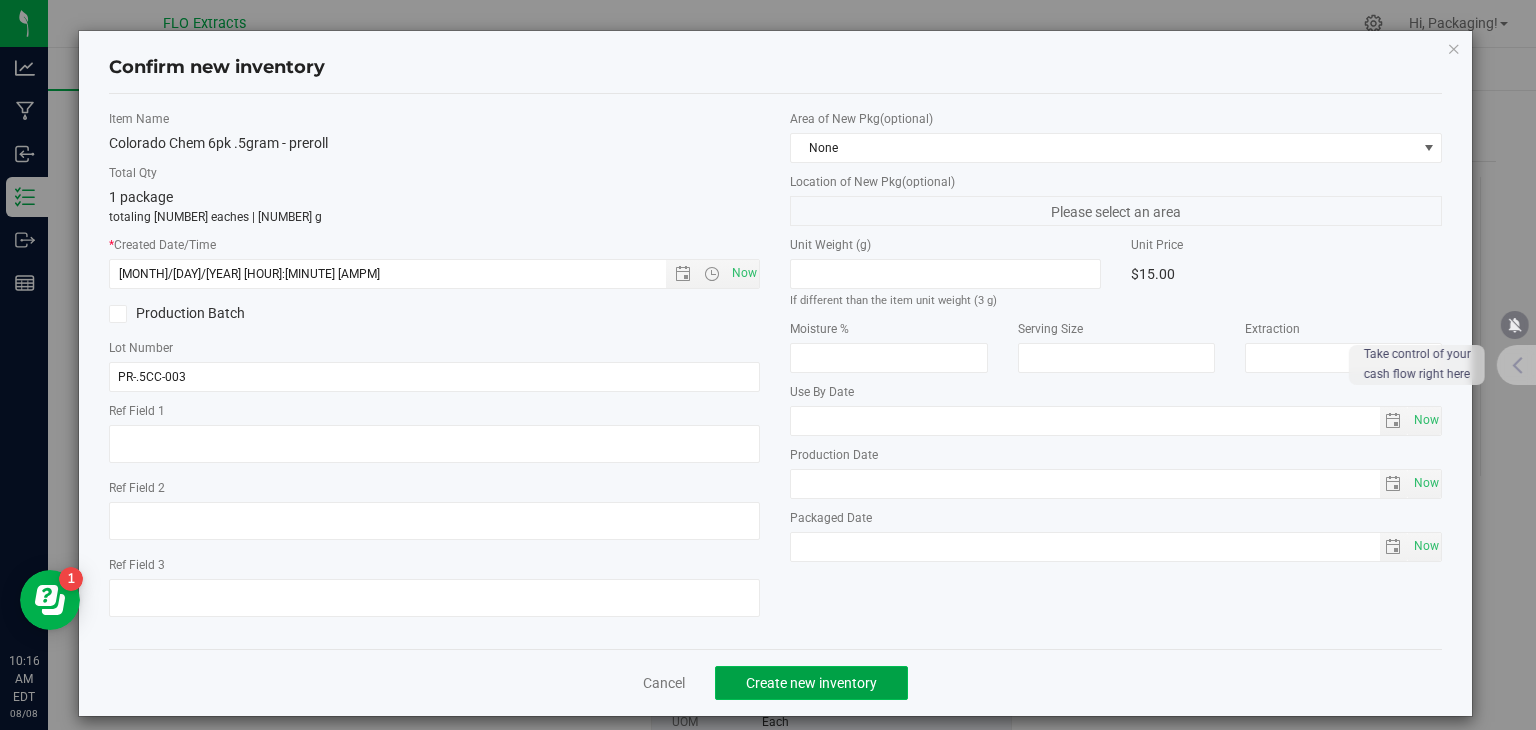 drag, startPoint x: 768, startPoint y: 682, endPoint x: 726, endPoint y: 684, distance: 42.047592 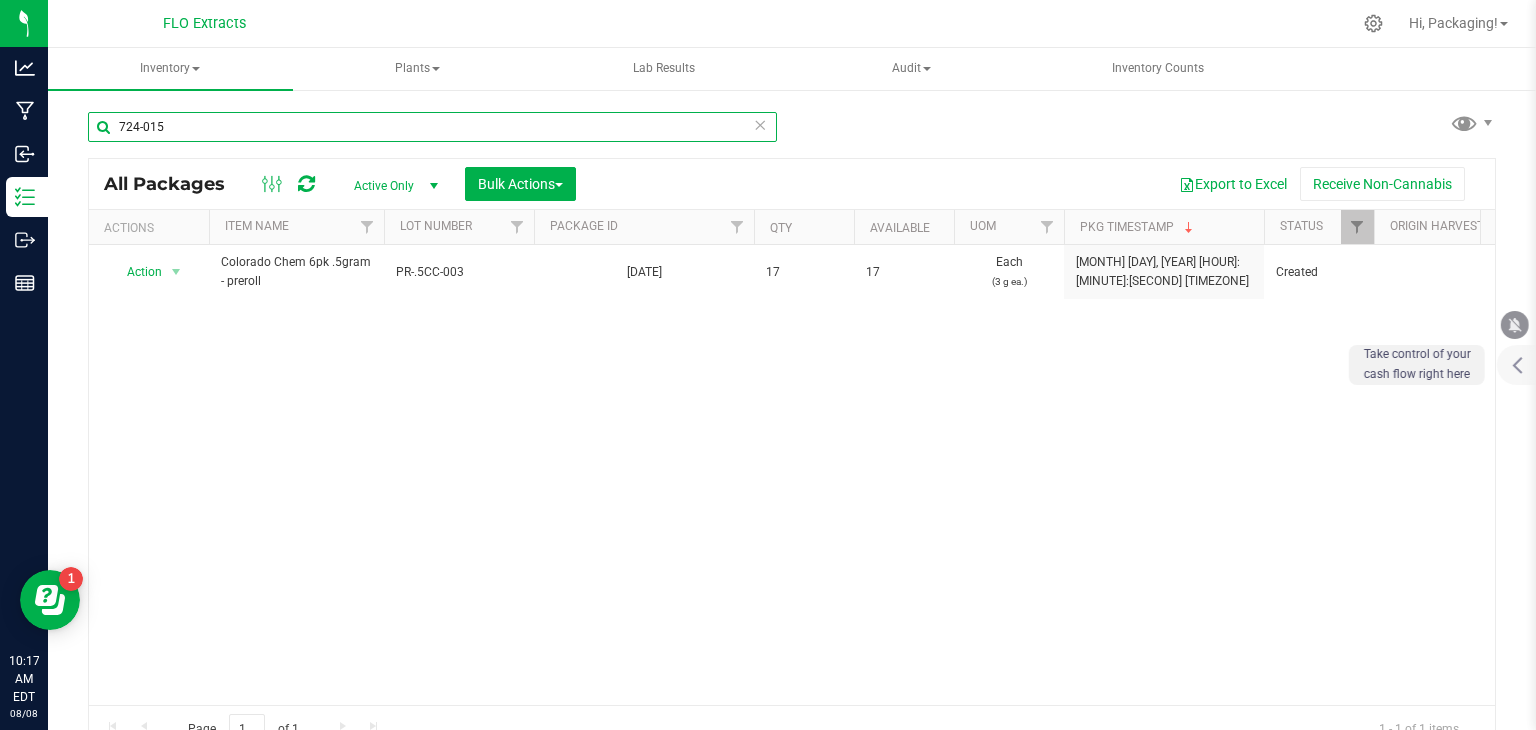 click on "724-015" at bounding box center [432, 127] 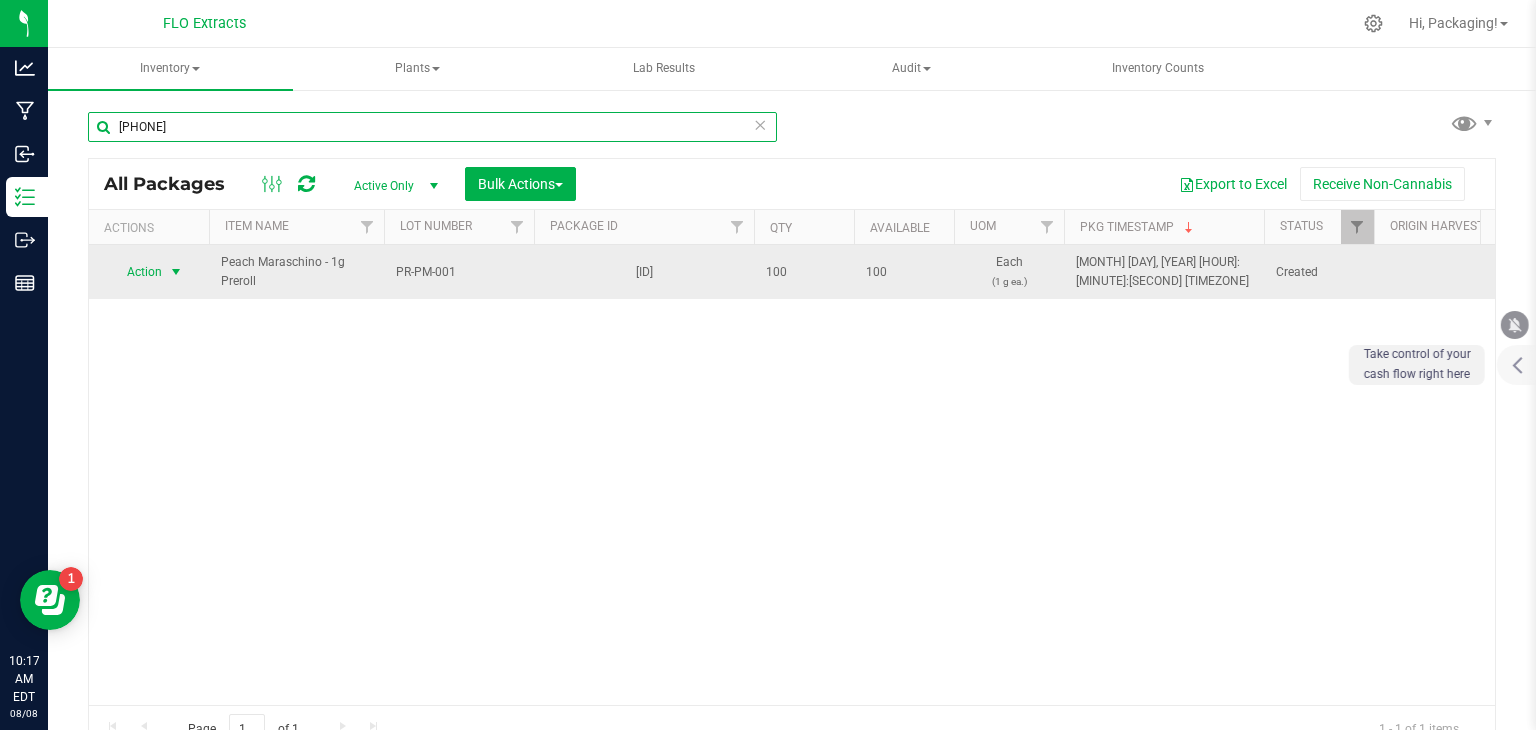 type on "[PHONE]" 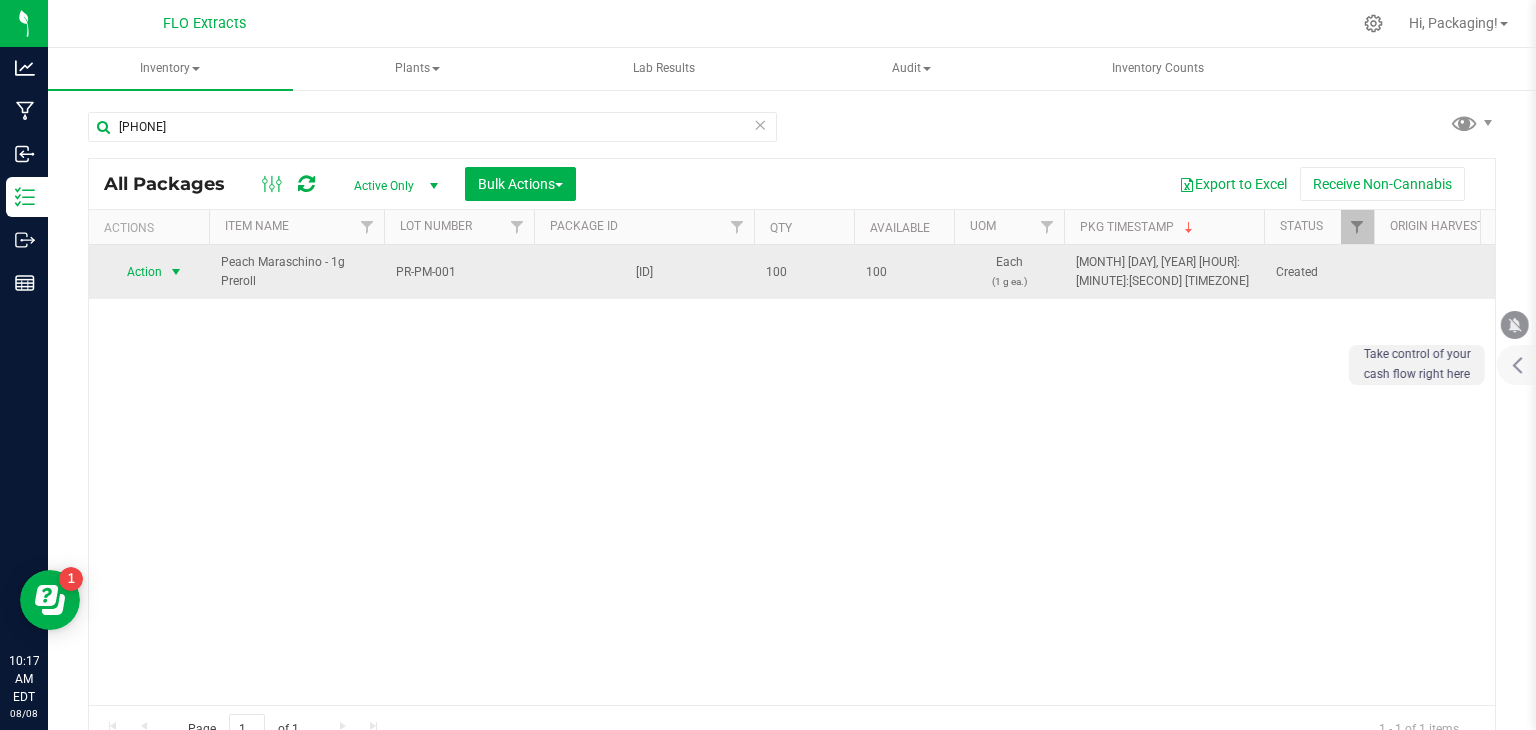 click at bounding box center (176, 272) 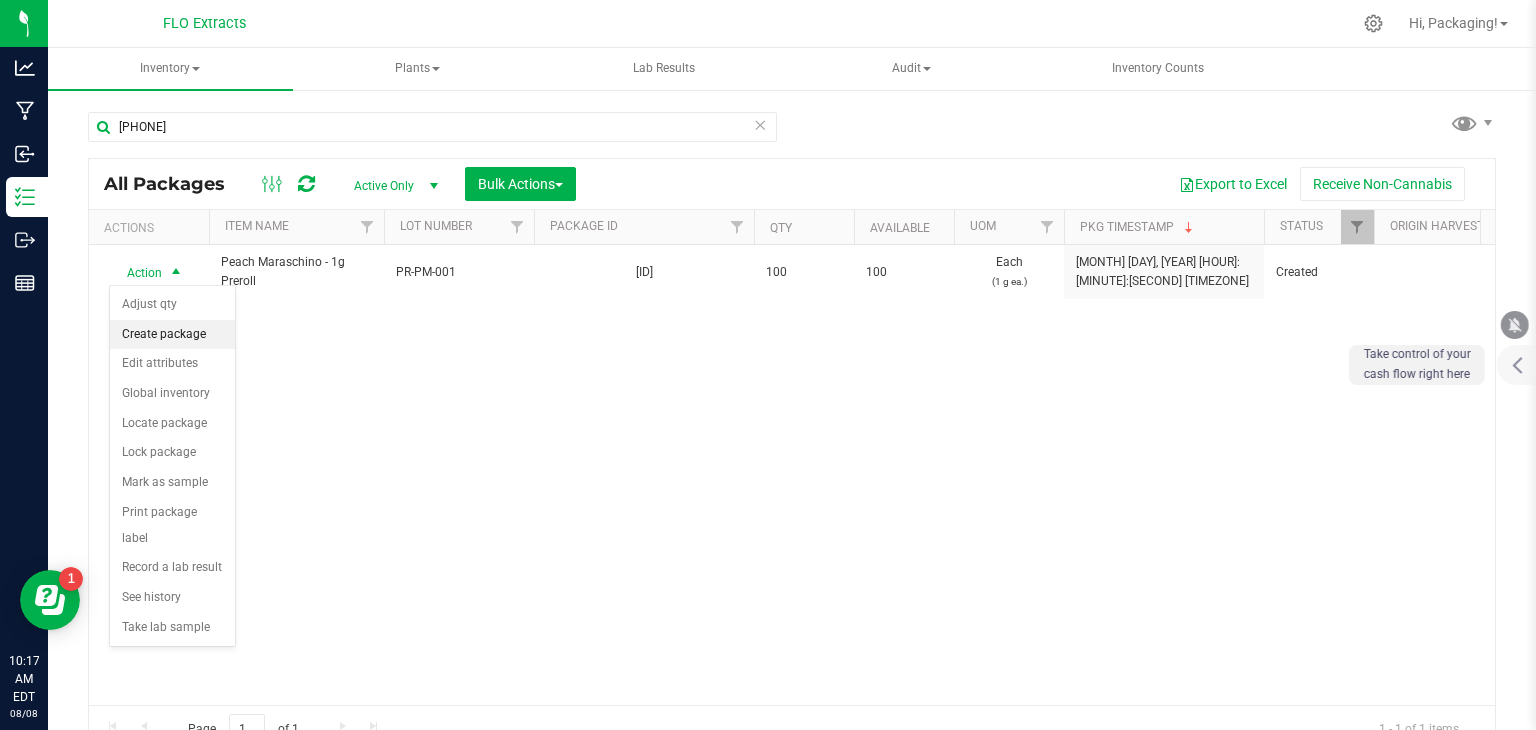 click on "Create package" at bounding box center (172, 335) 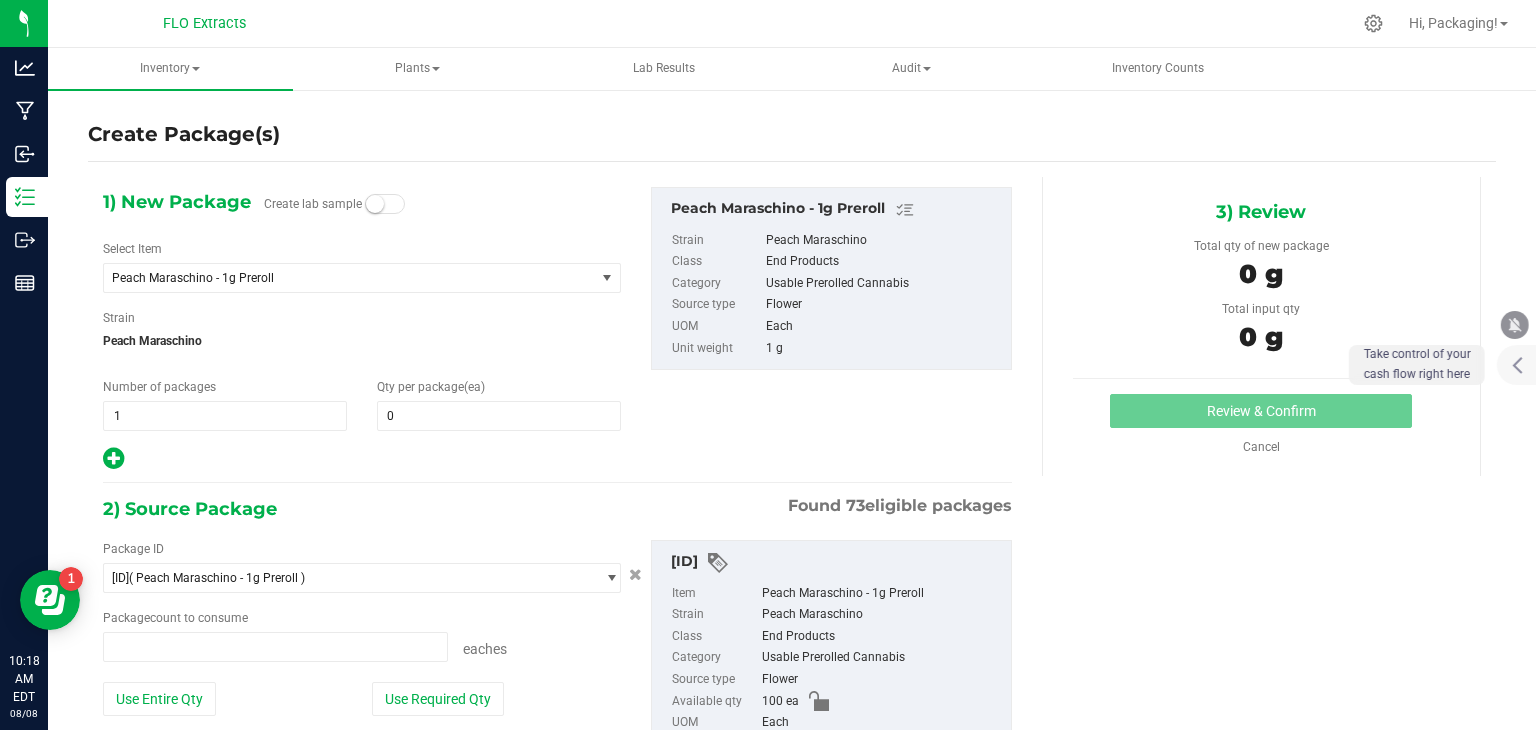 type on "0 ea" 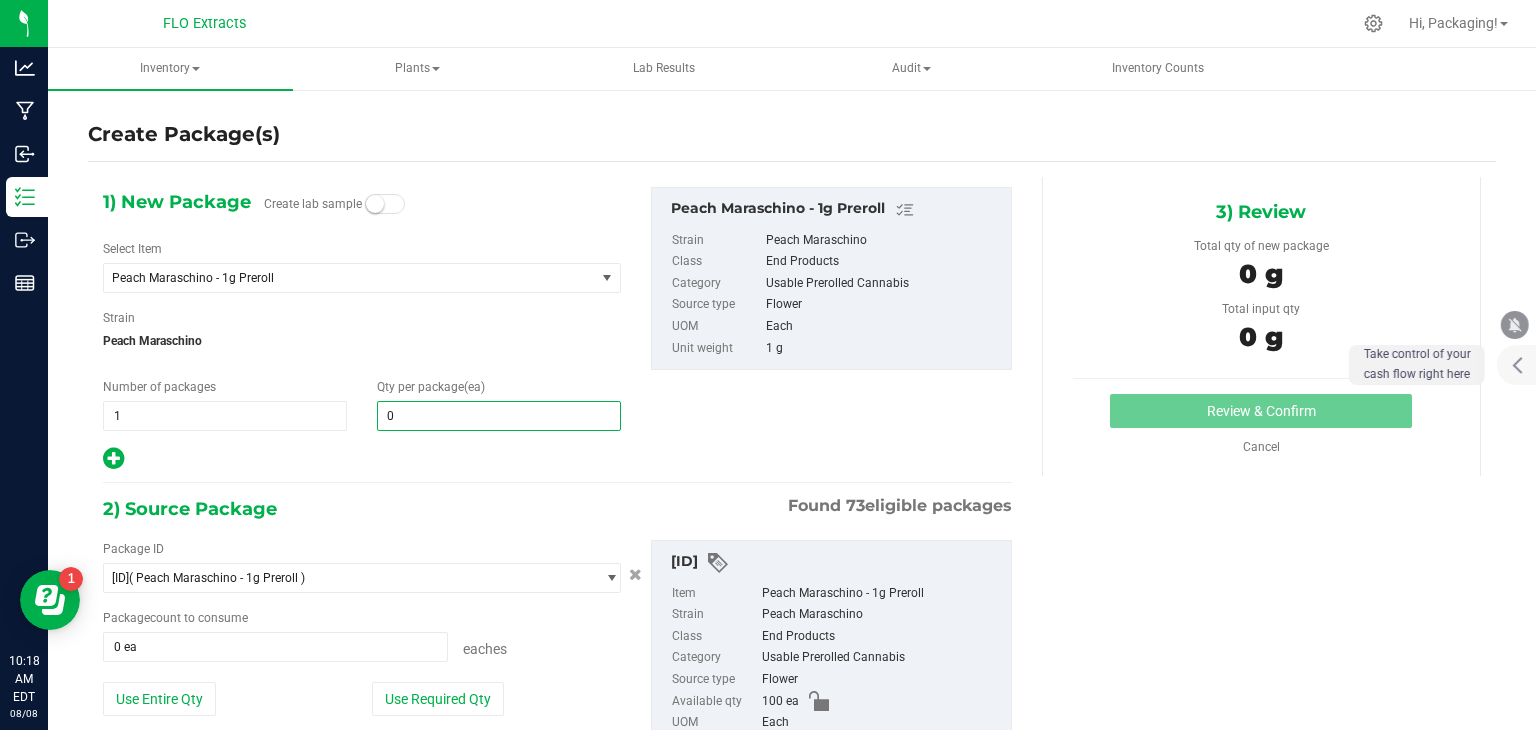 type 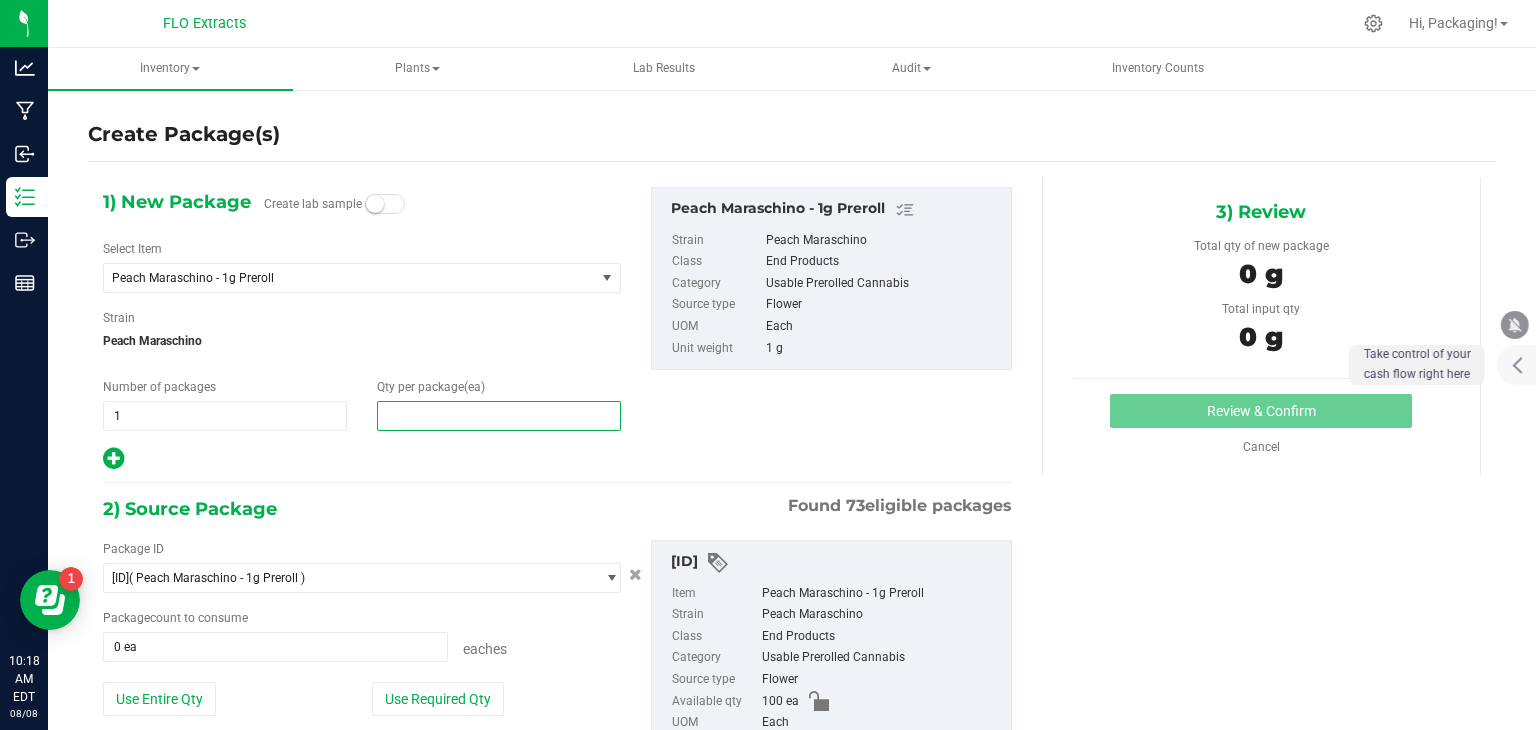 click at bounding box center [499, 416] 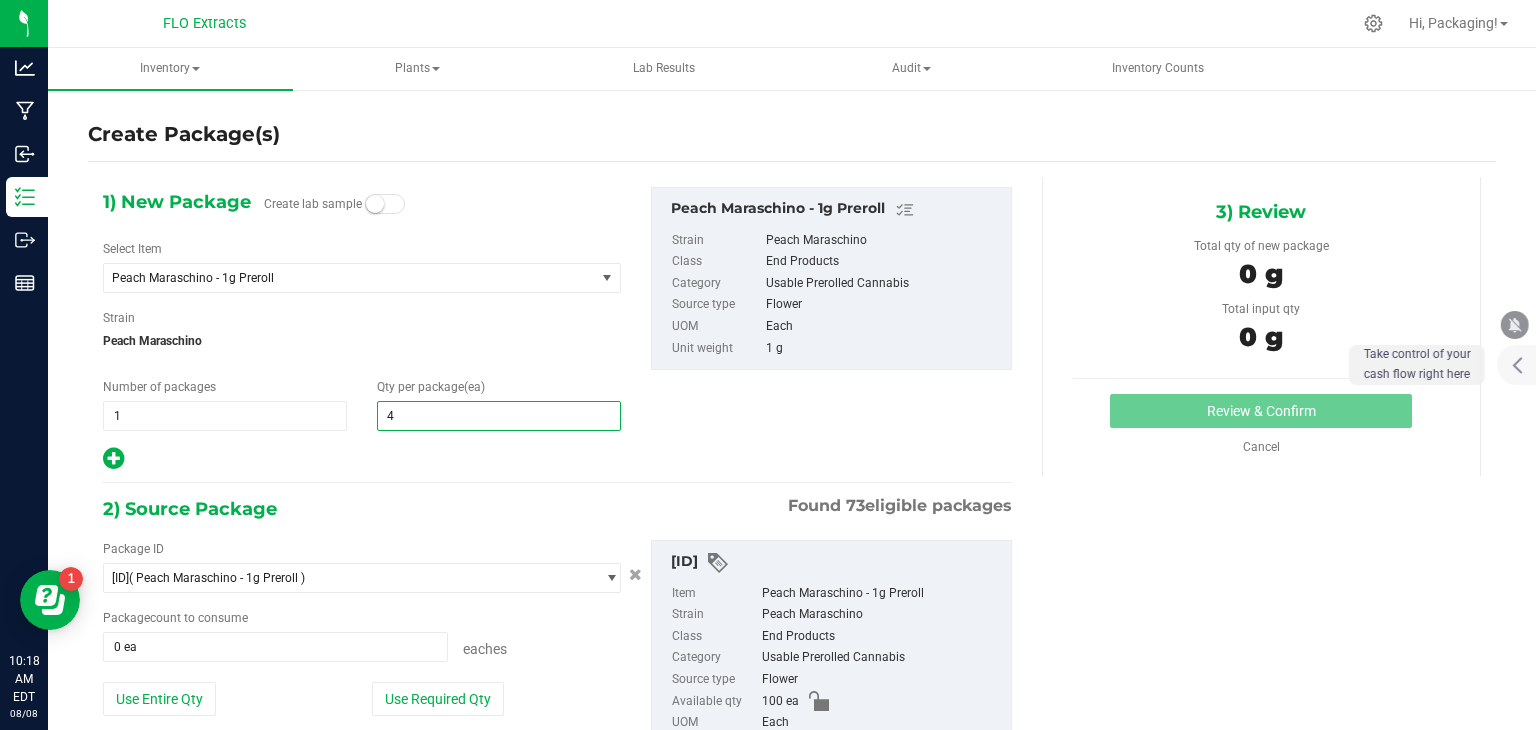 type on "46" 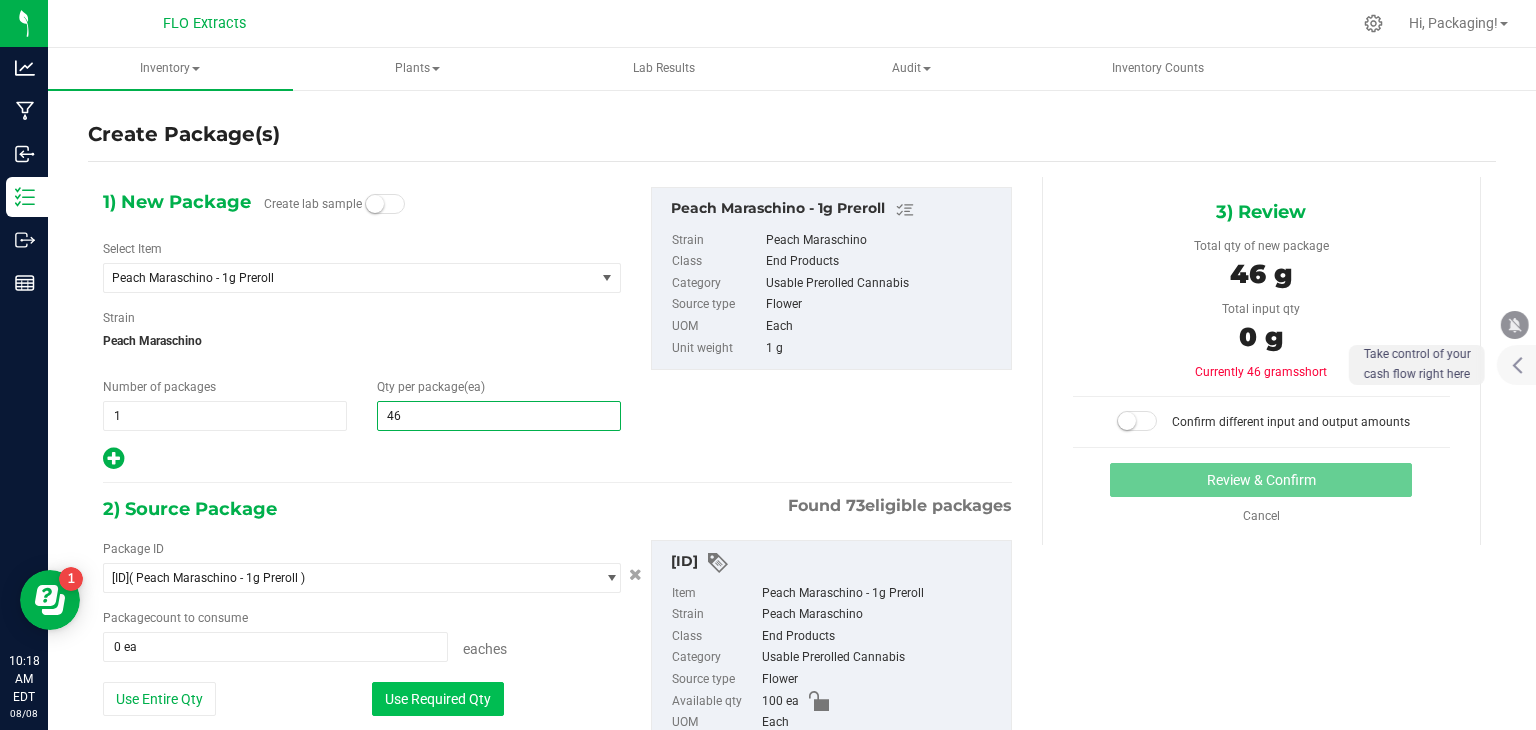 type on "46" 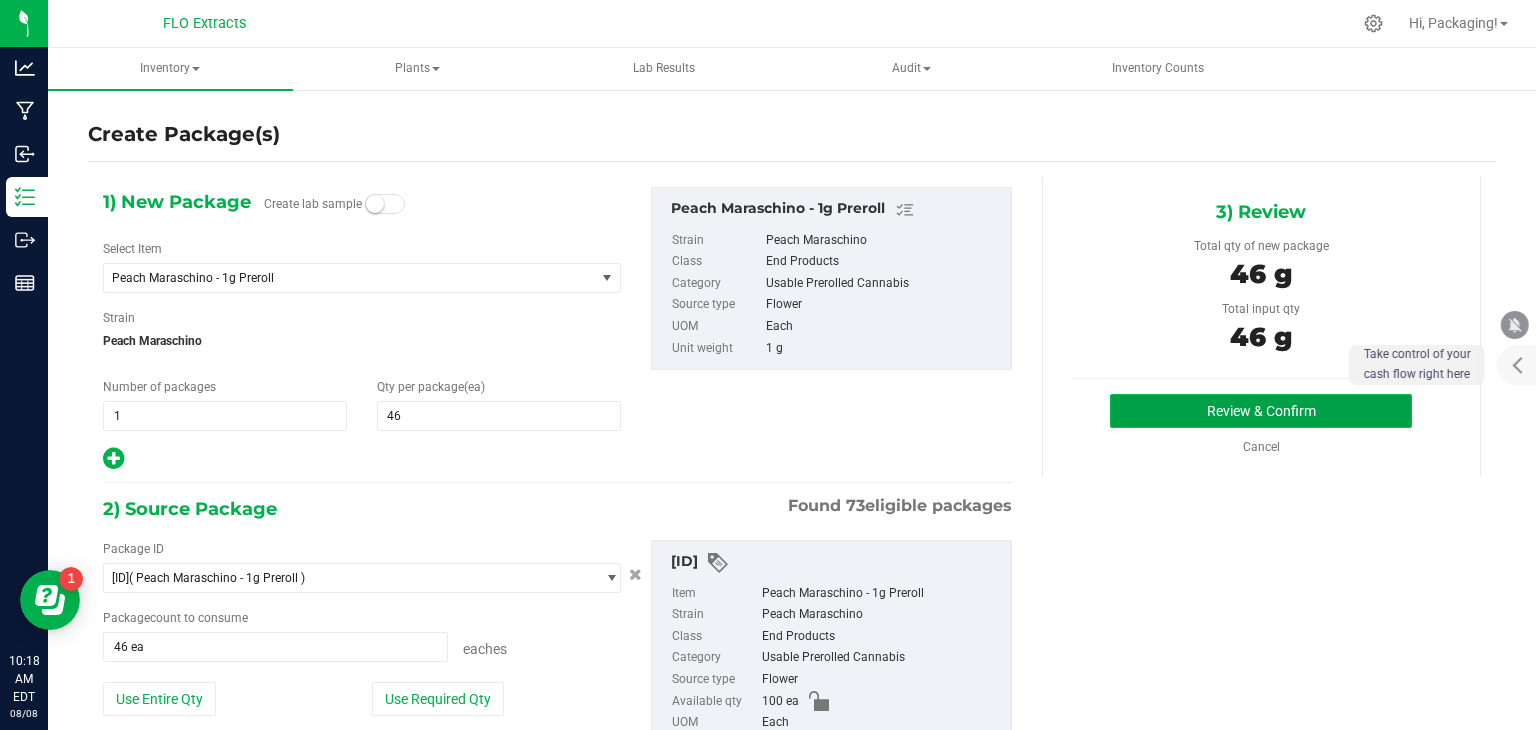 click on "Review & Confirm" at bounding box center [1261, 411] 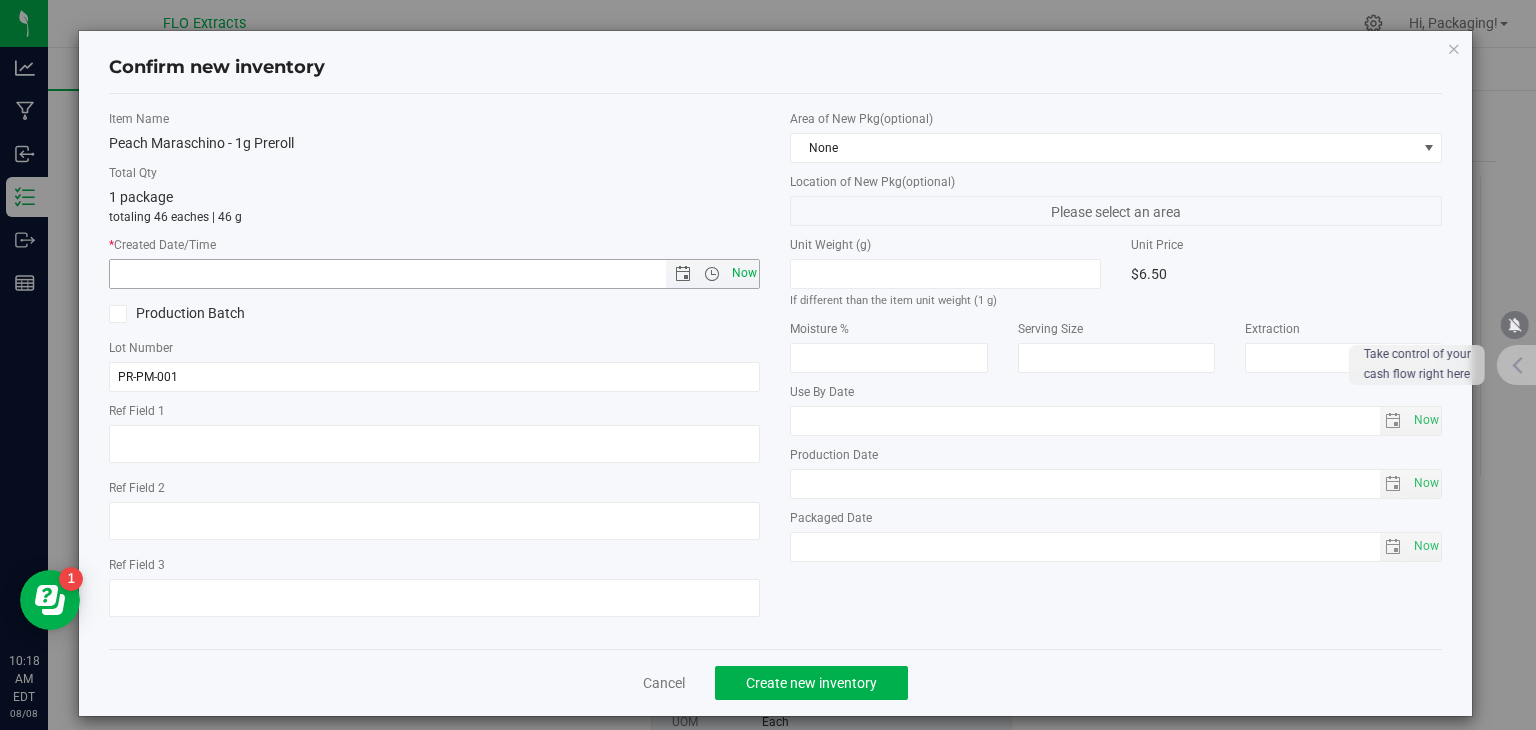 click on "Now" at bounding box center [744, 273] 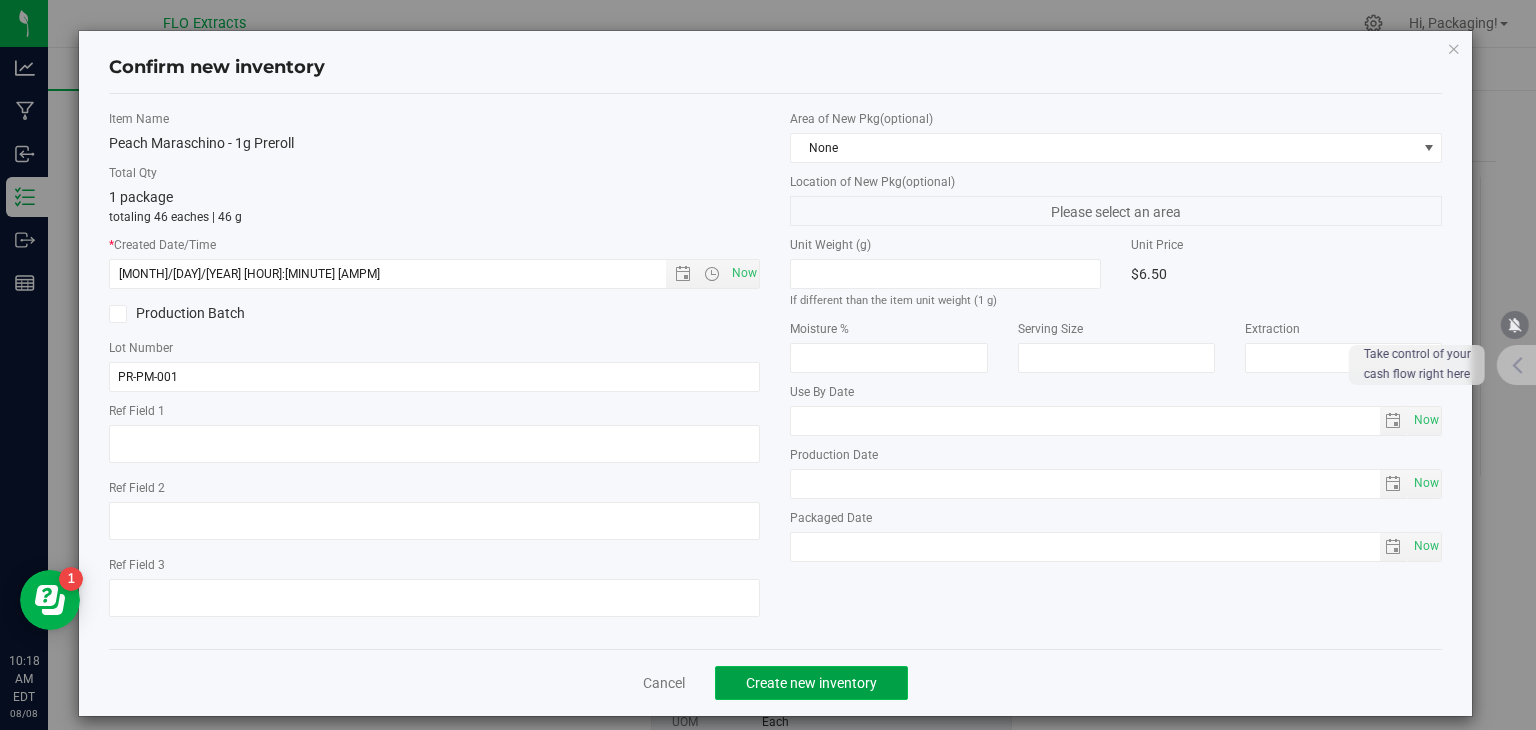 click on "Create new inventory" 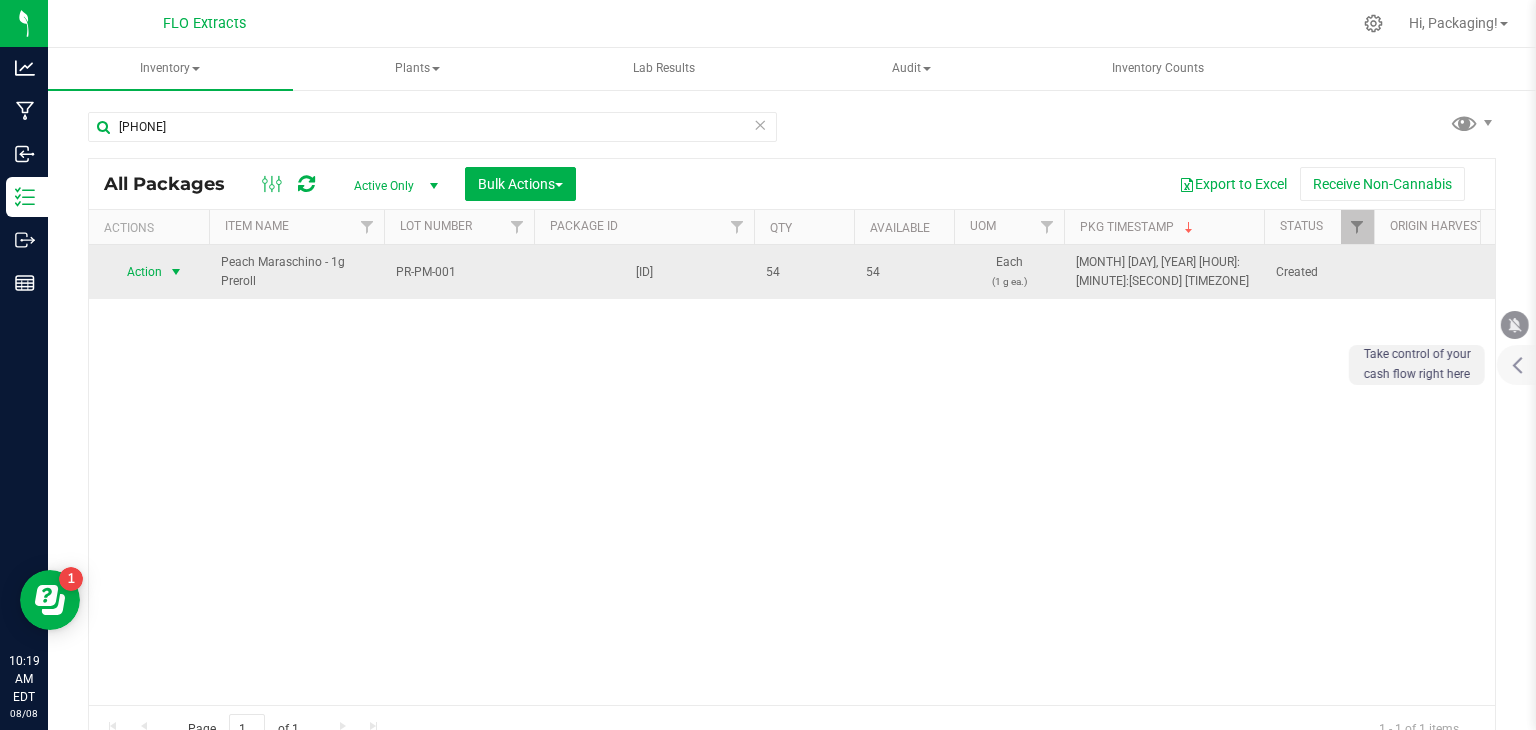 click at bounding box center [176, 272] 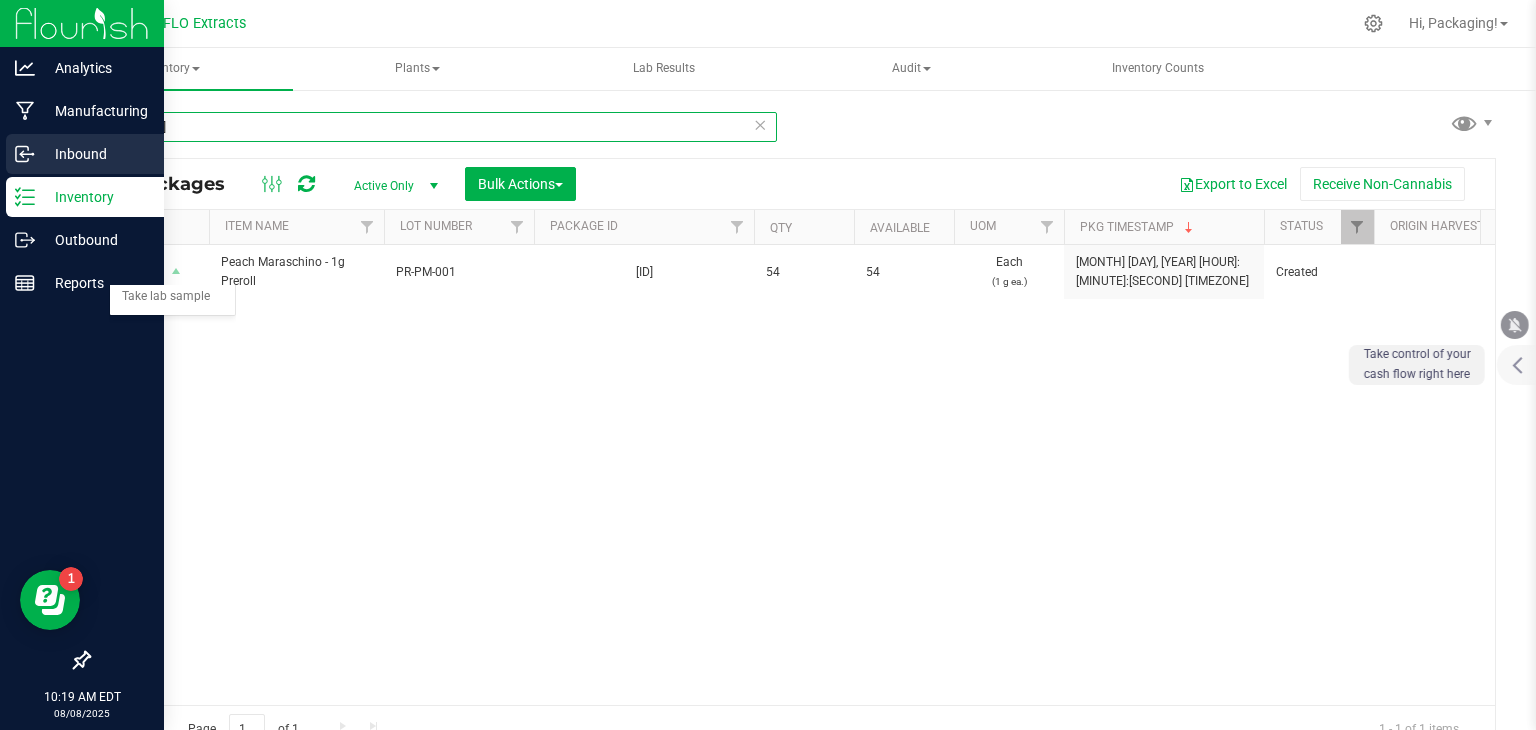 drag, startPoint x: 185, startPoint y: 137, endPoint x: 0, endPoint y: 156, distance: 185.97311 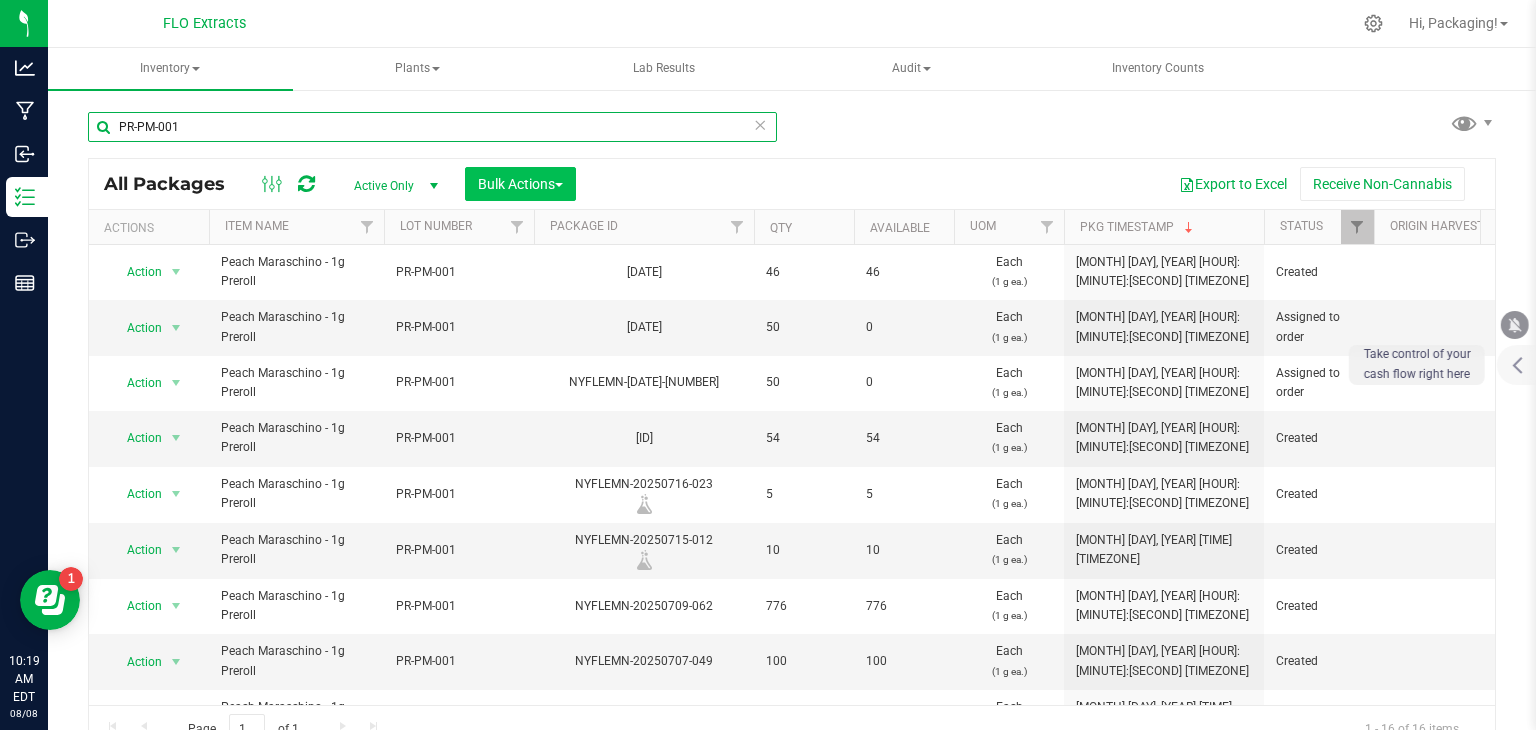 type on "PR-PM-001" 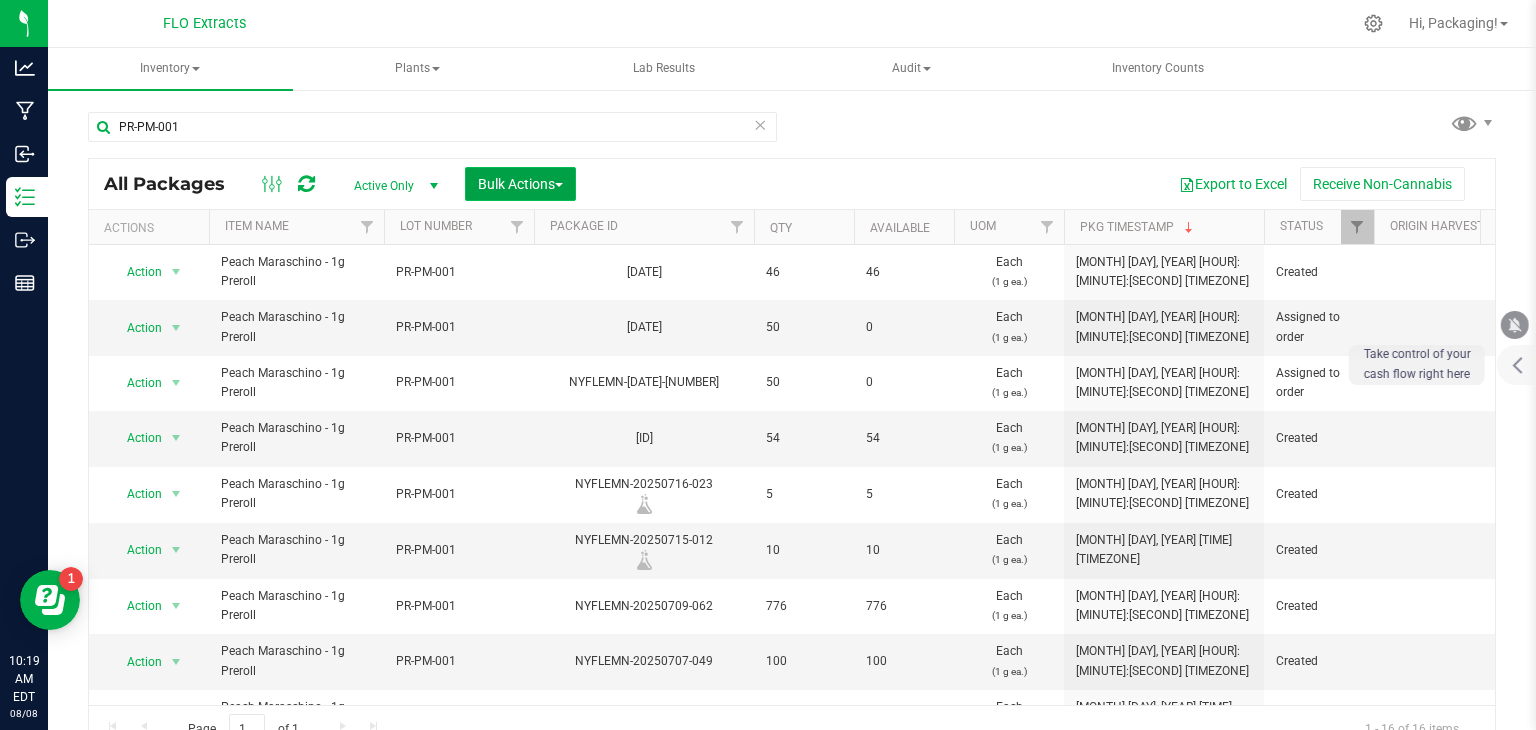 click on "Bulk Actions" at bounding box center (520, 184) 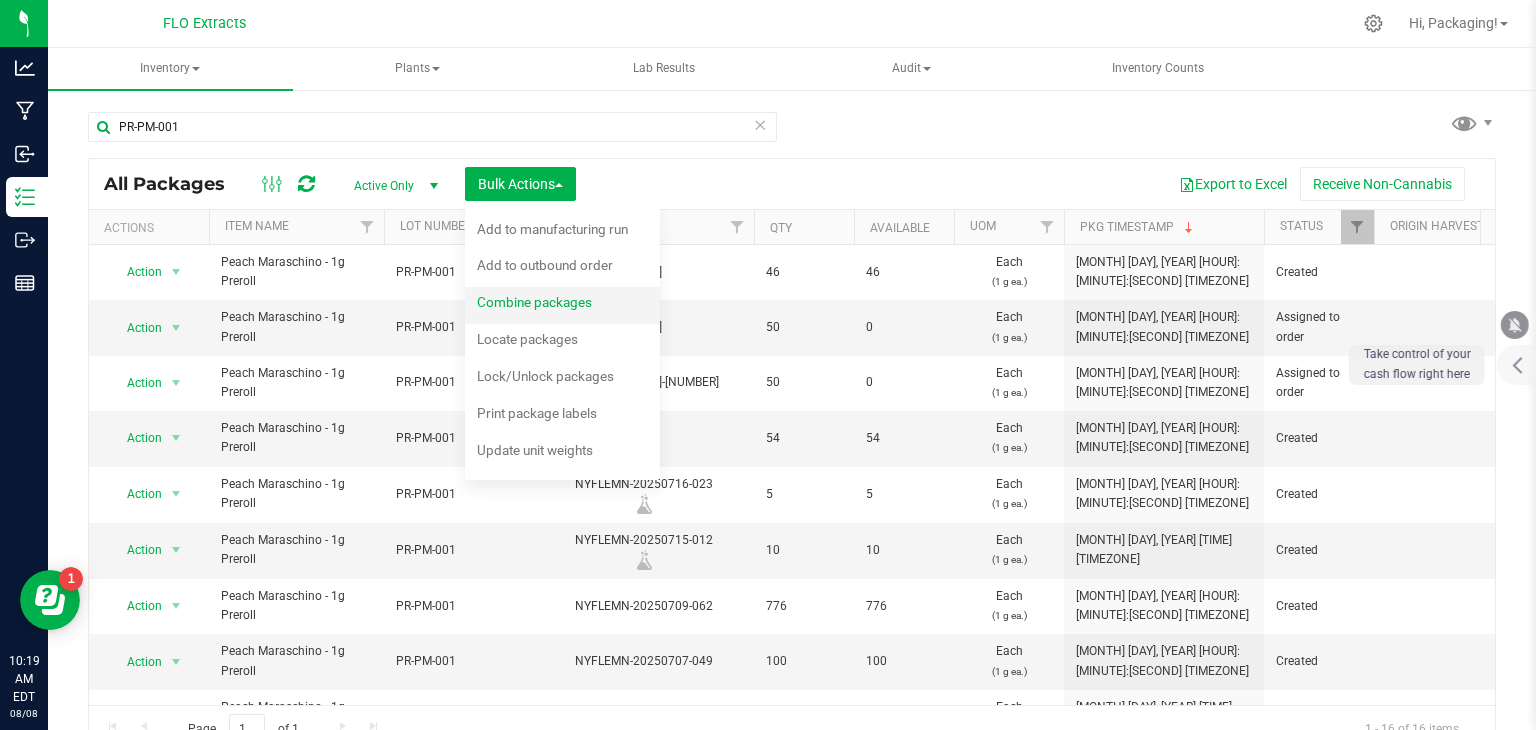 click on "Combine packages" at bounding box center (534, 302) 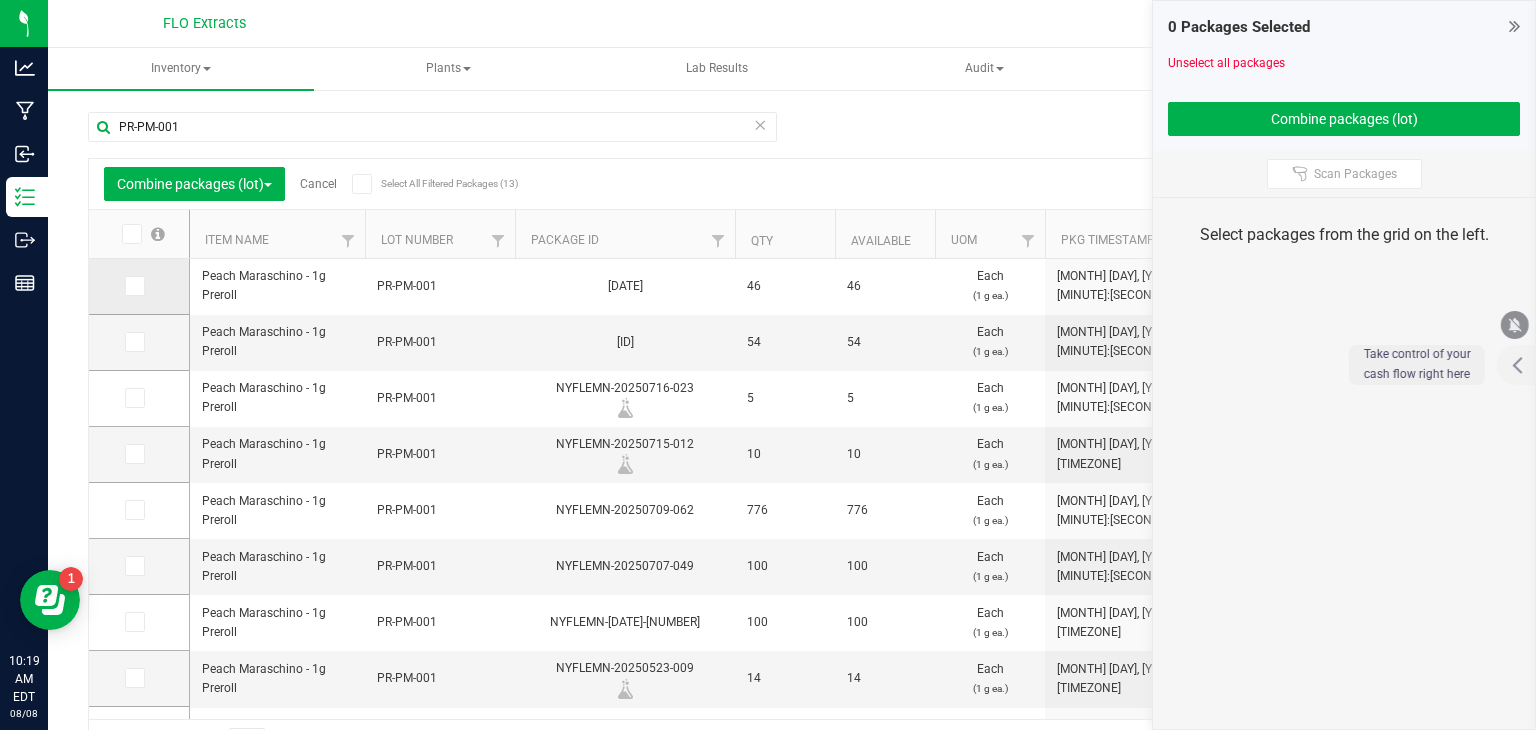 click at bounding box center [135, 286] 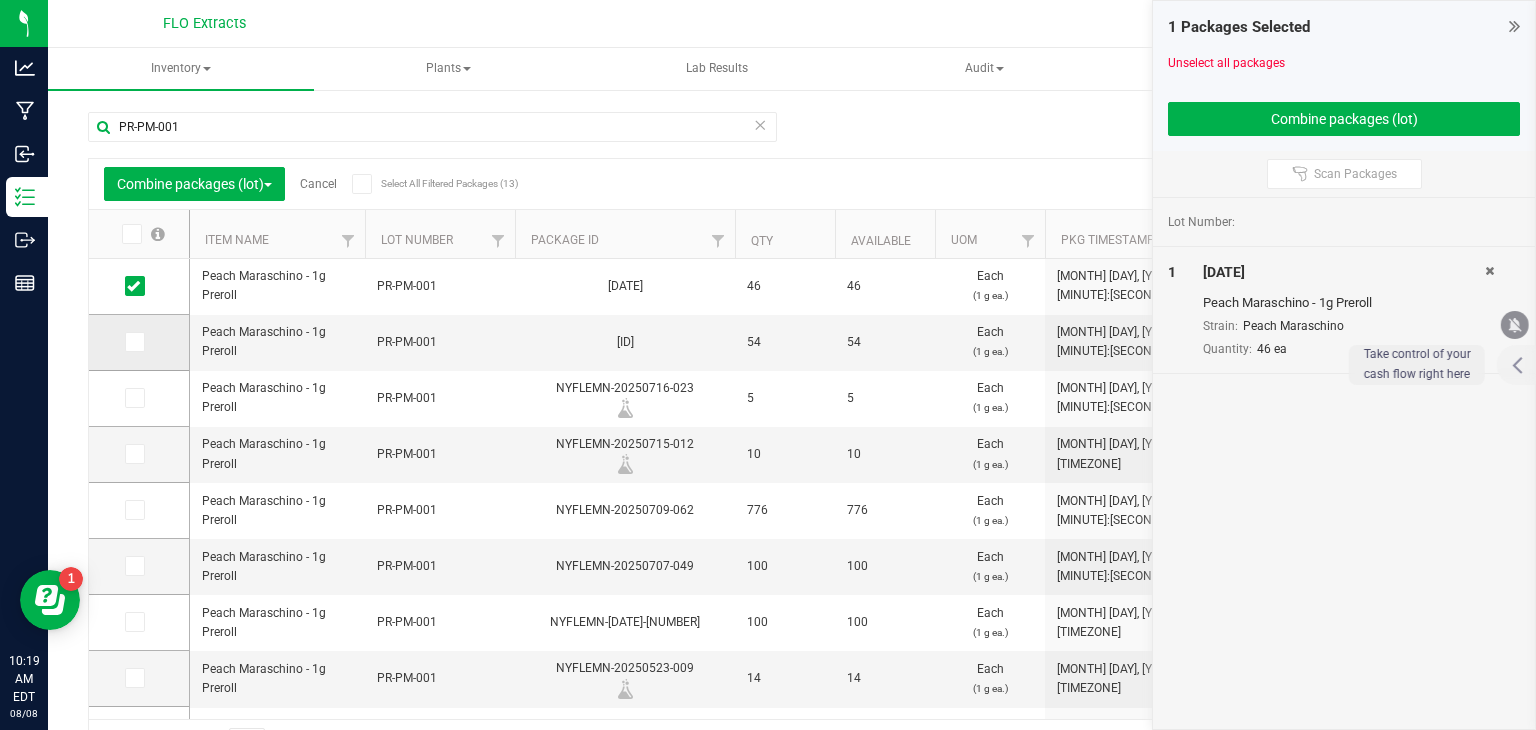 click at bounding box center (133, 342) 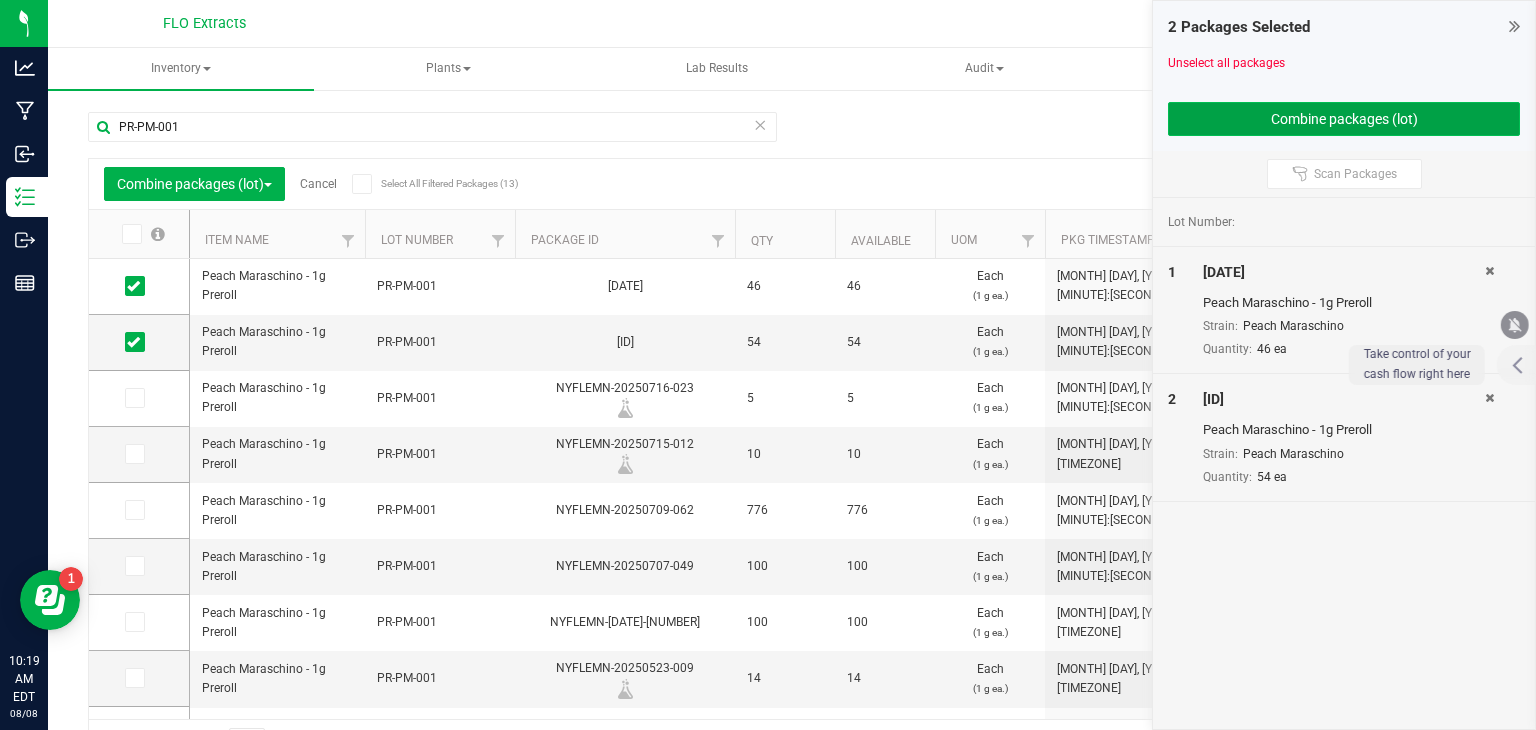 click on "Combine packages (lot)" at bounding box center [1344, 119] 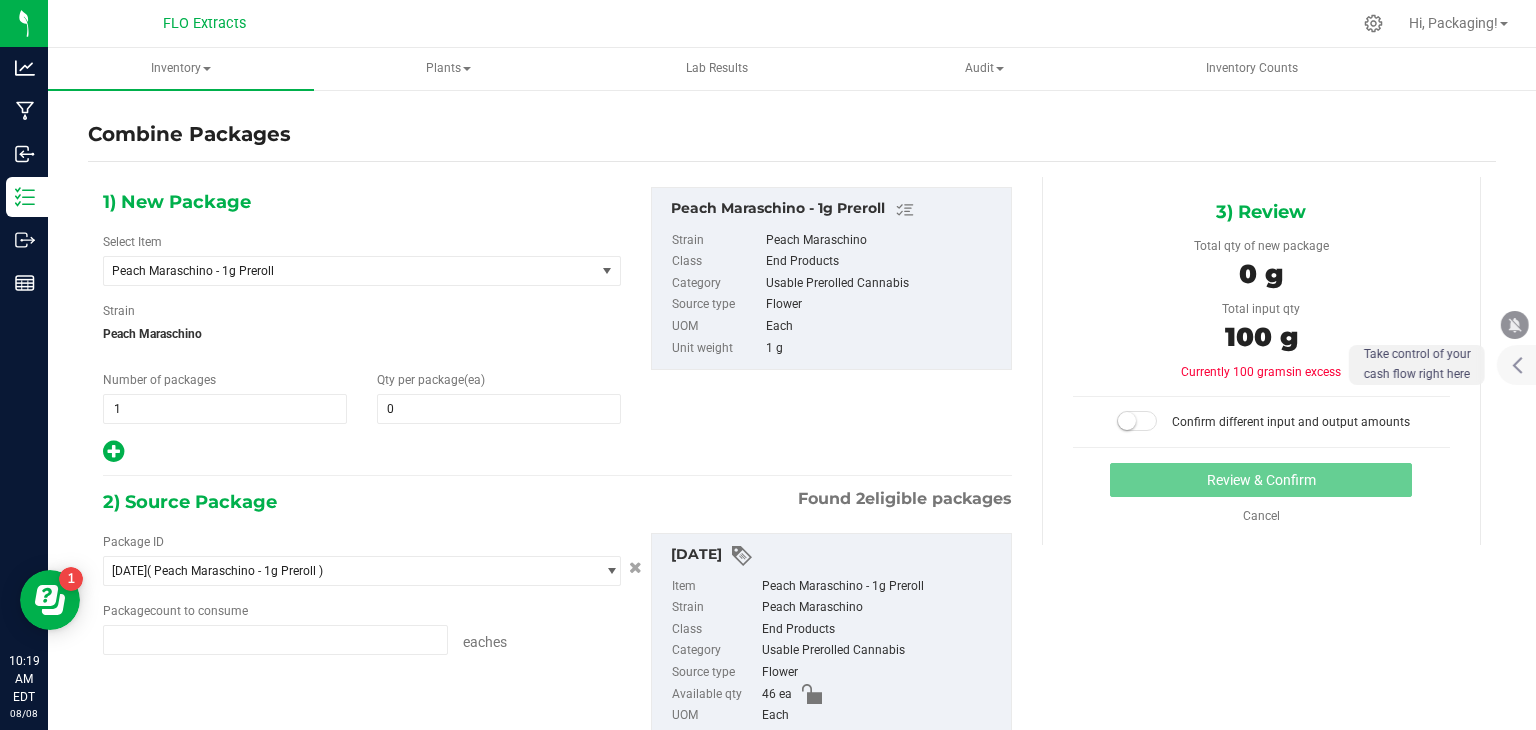 type on "46 ea" 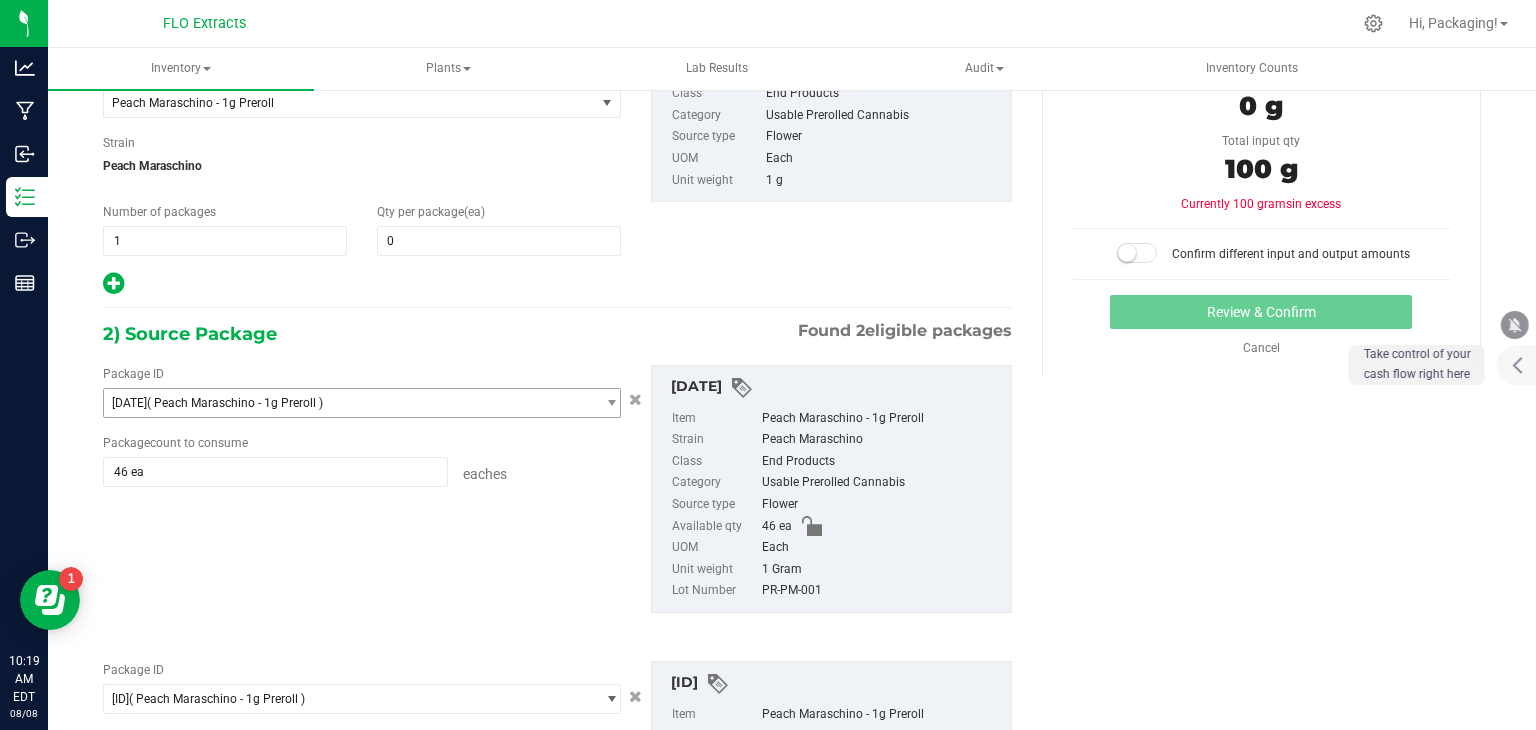 scroll, scrollTop: 167, scrollLeft: 0, axis: vertical 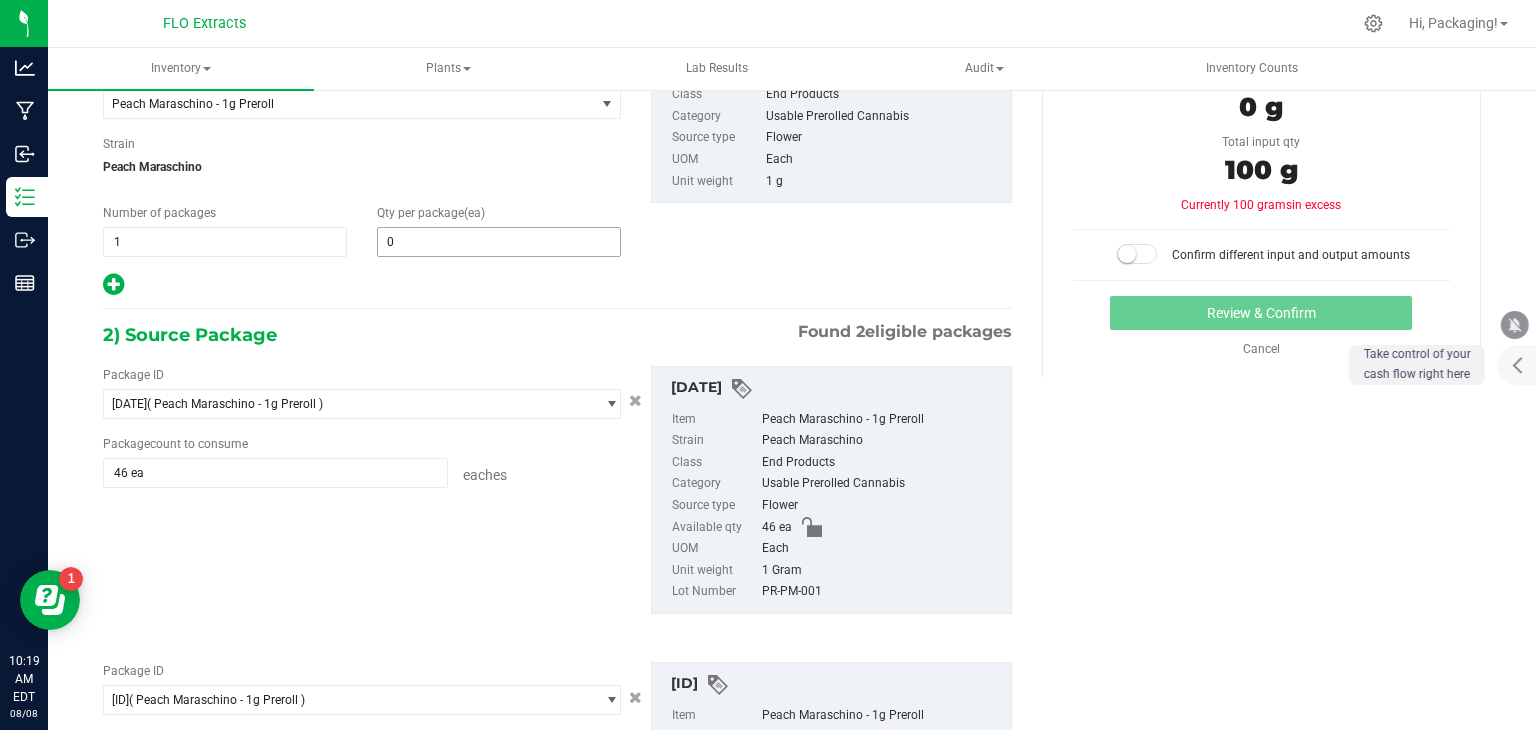 click on "0 0" at bounding box center (499, 242) 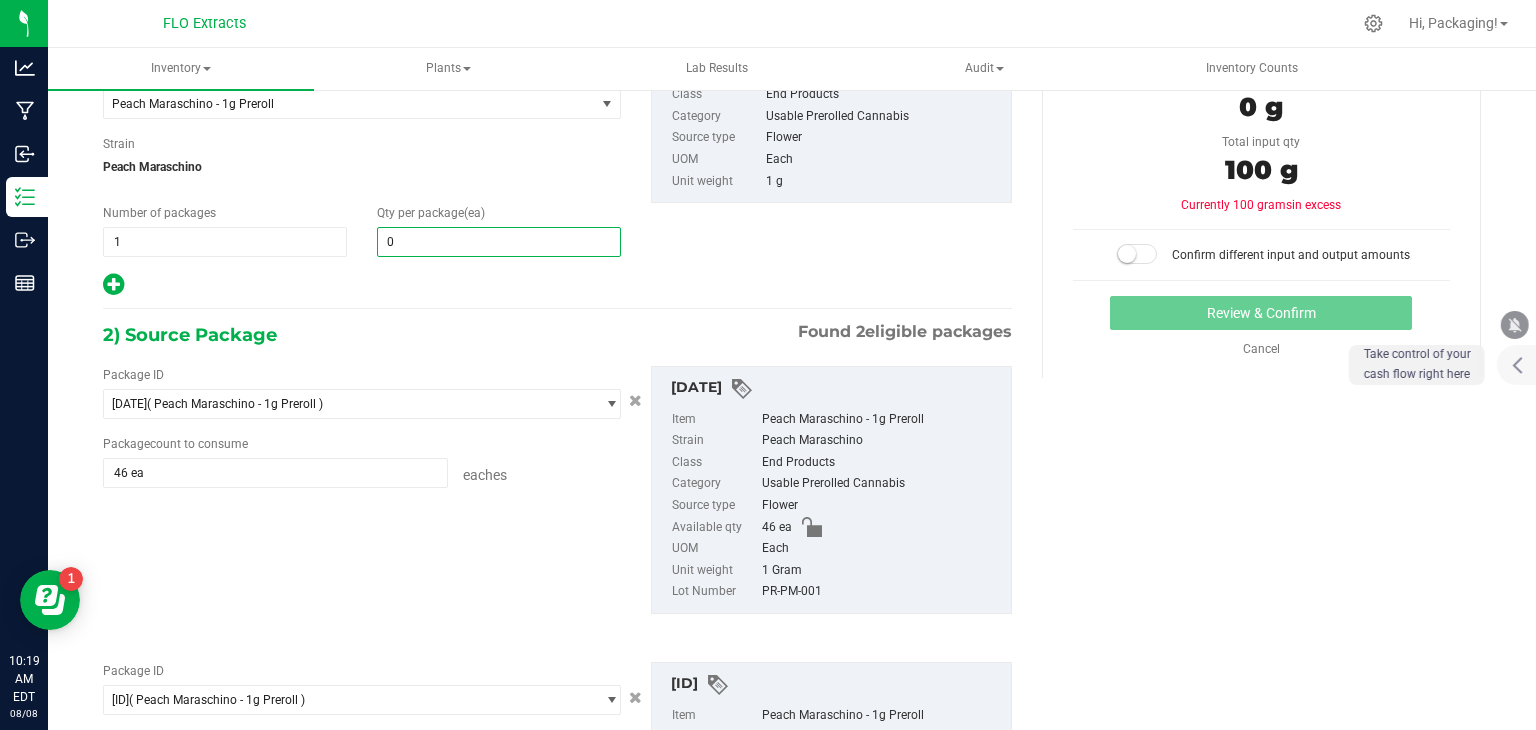 type 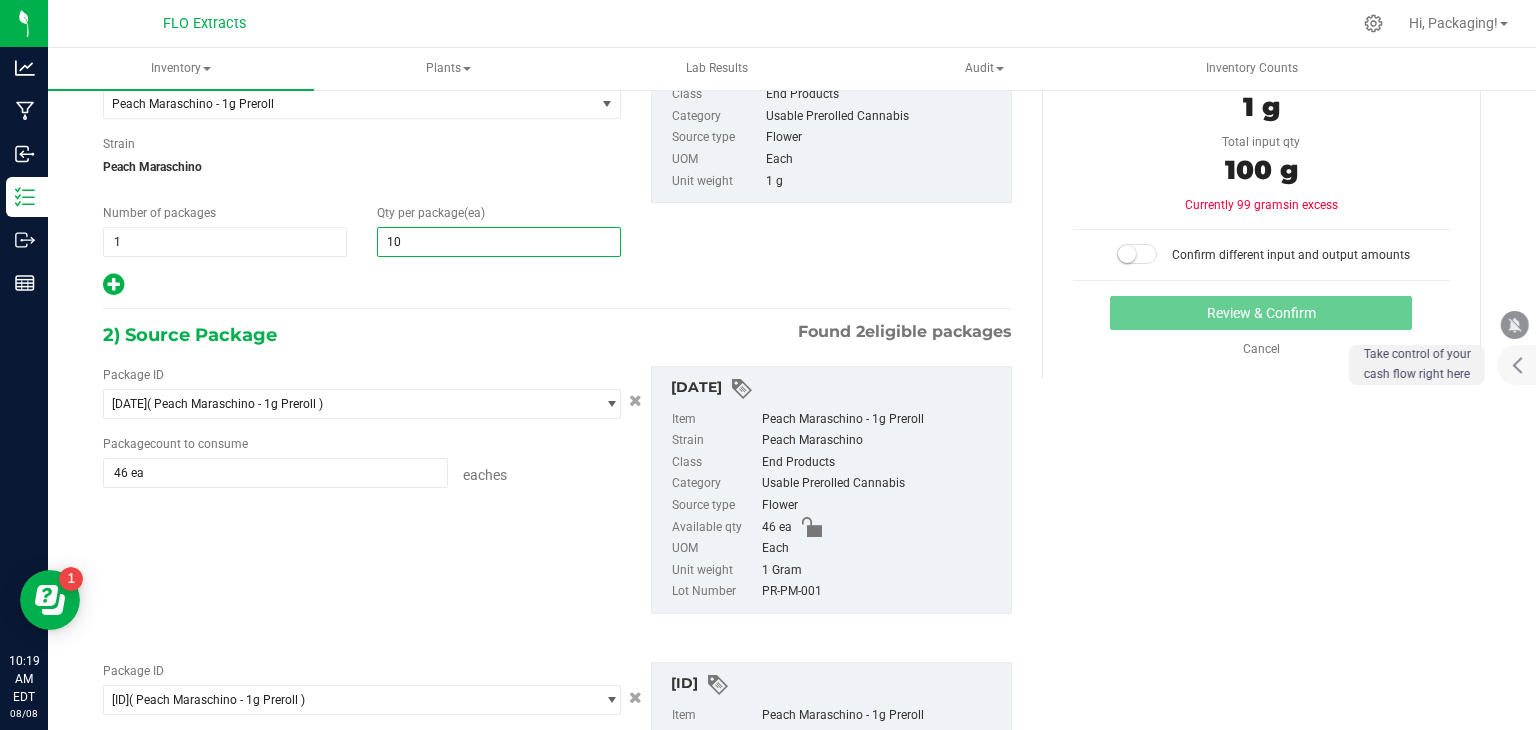 type on "100" 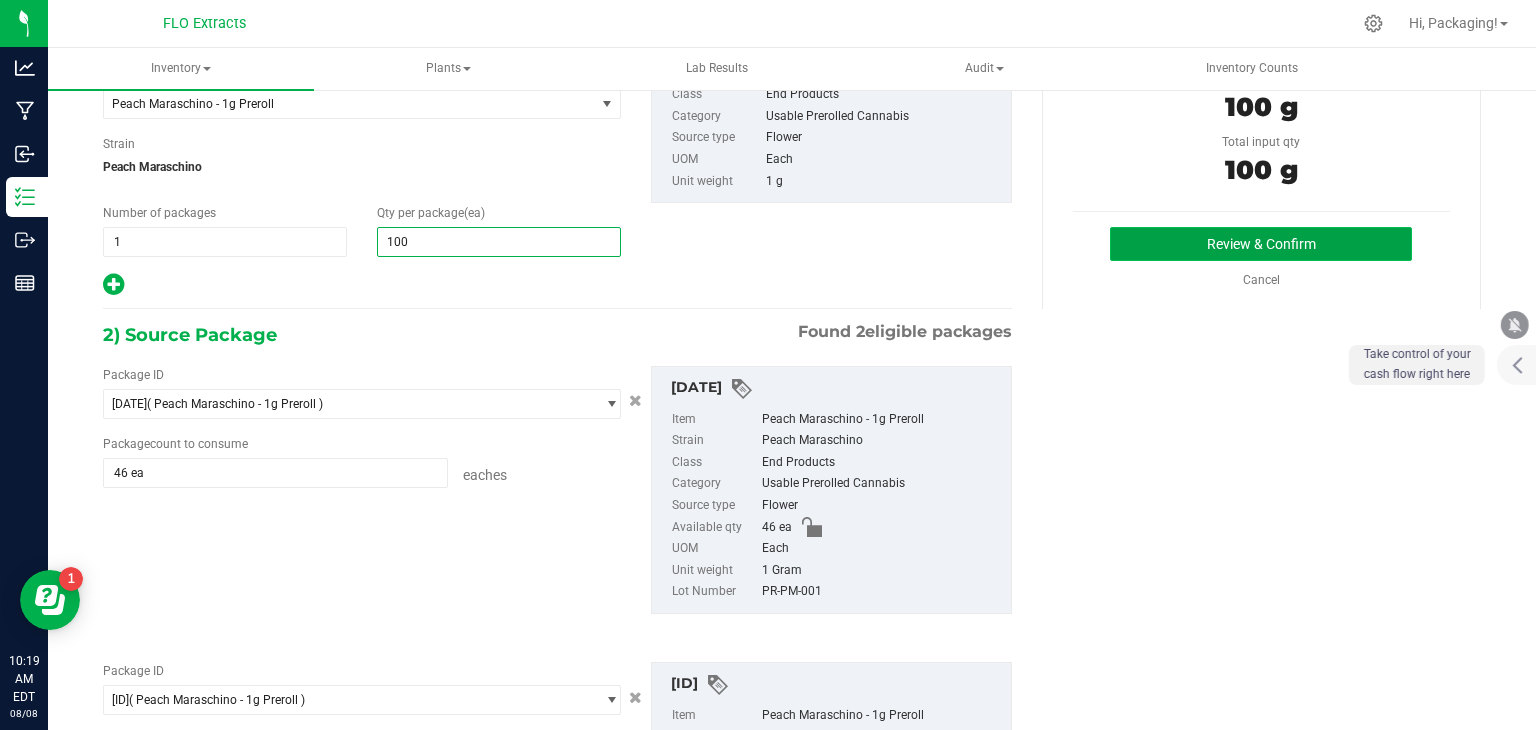 type on "100" 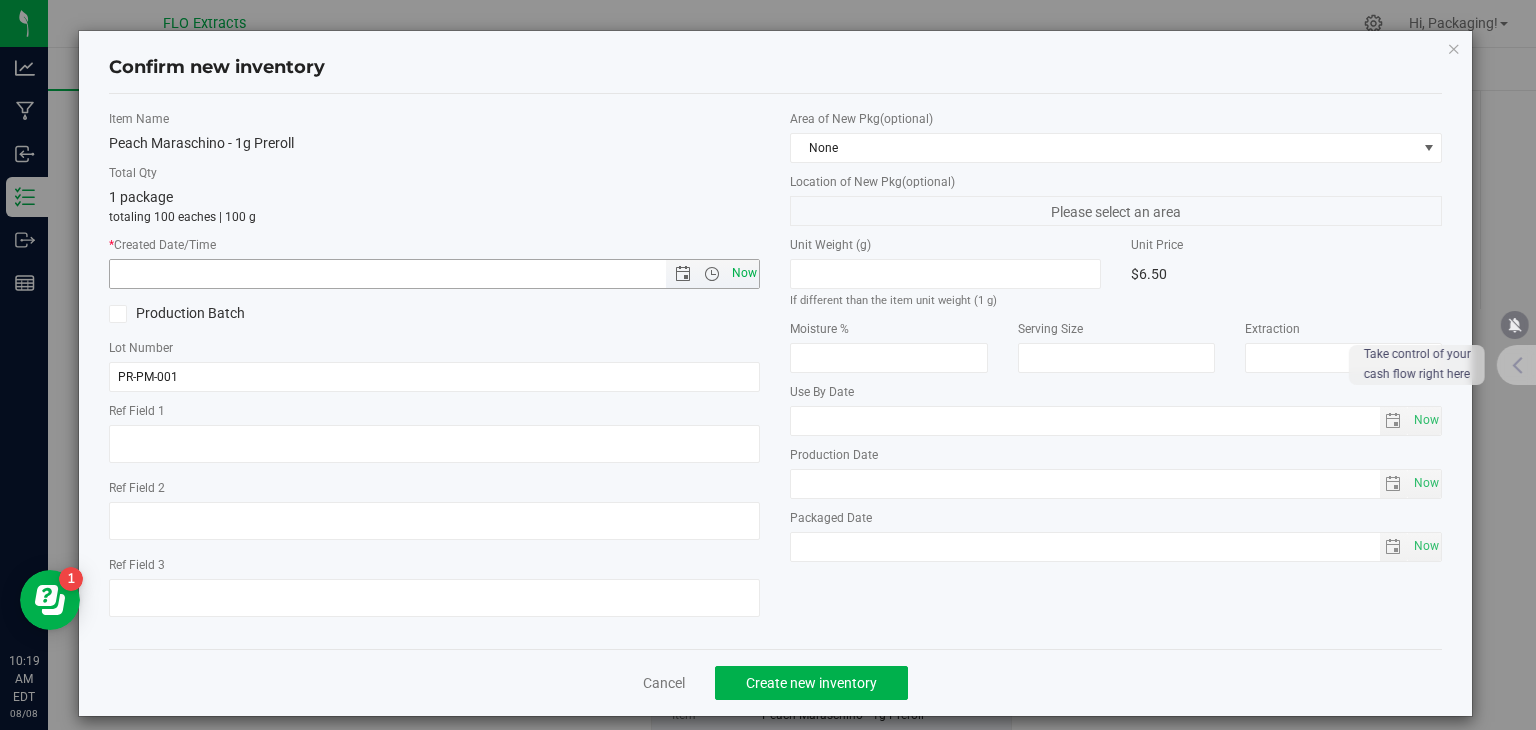 click on "Now" at bounding box center (744, 273) 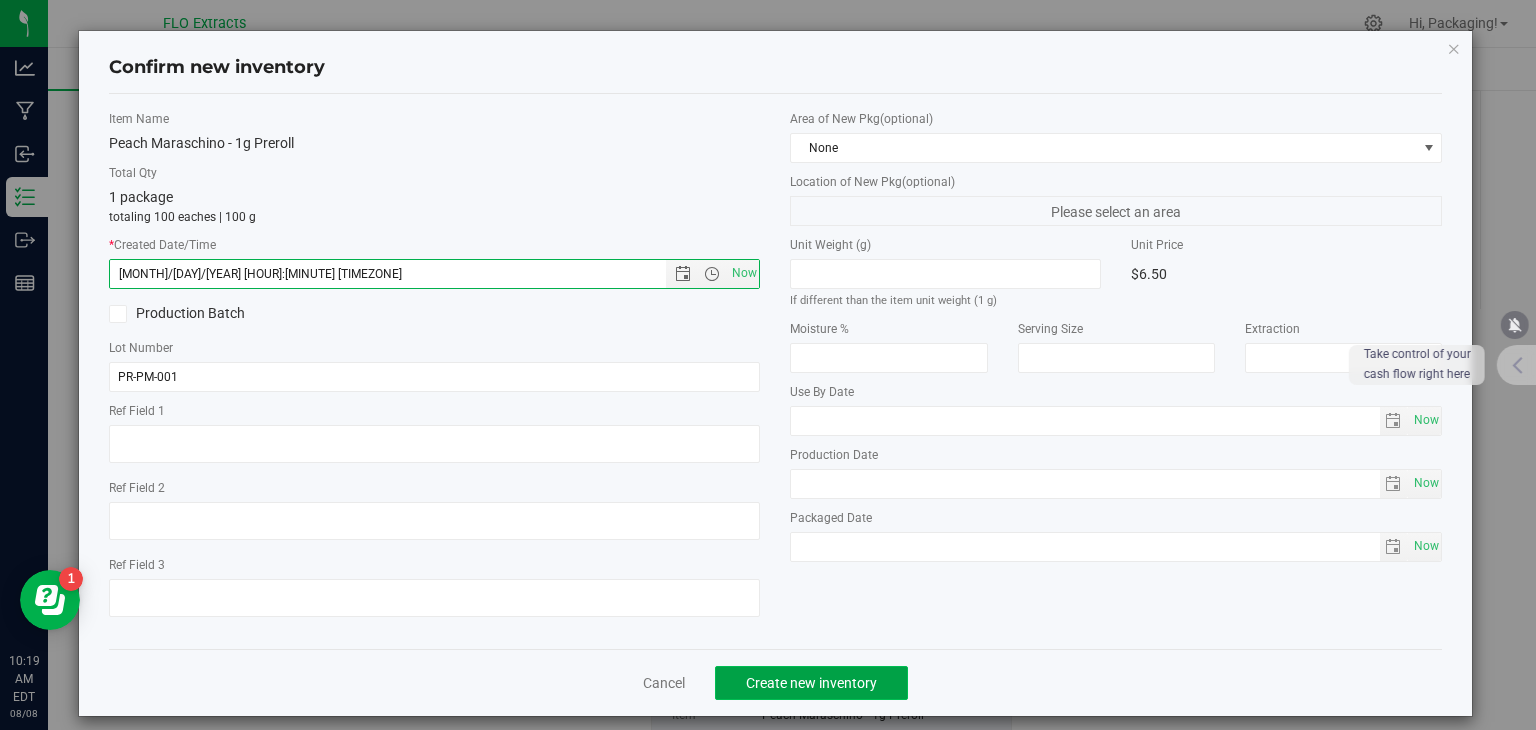 click on "Create new inventory" 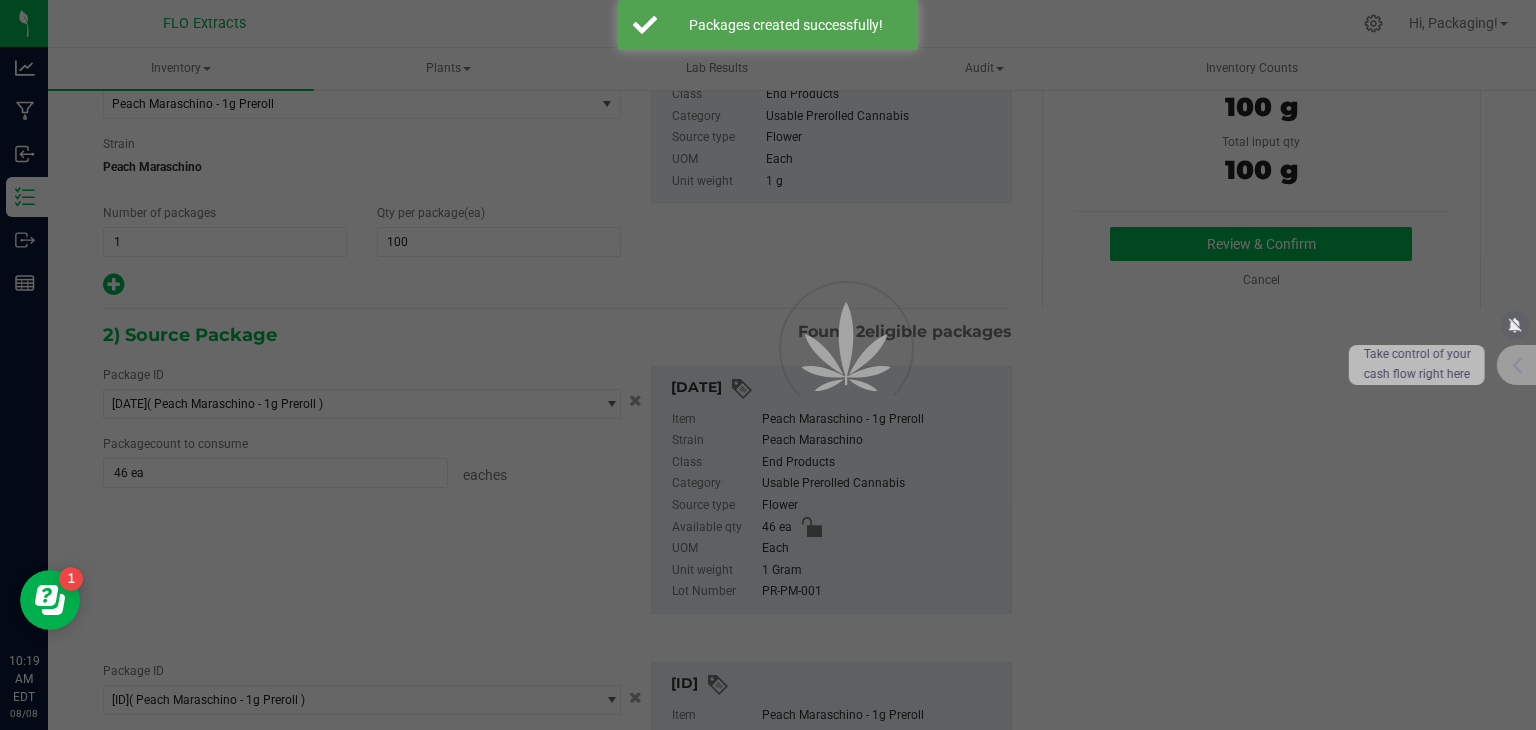 scroll, scrollTop: 0, scrollLeft: 0, axis: both 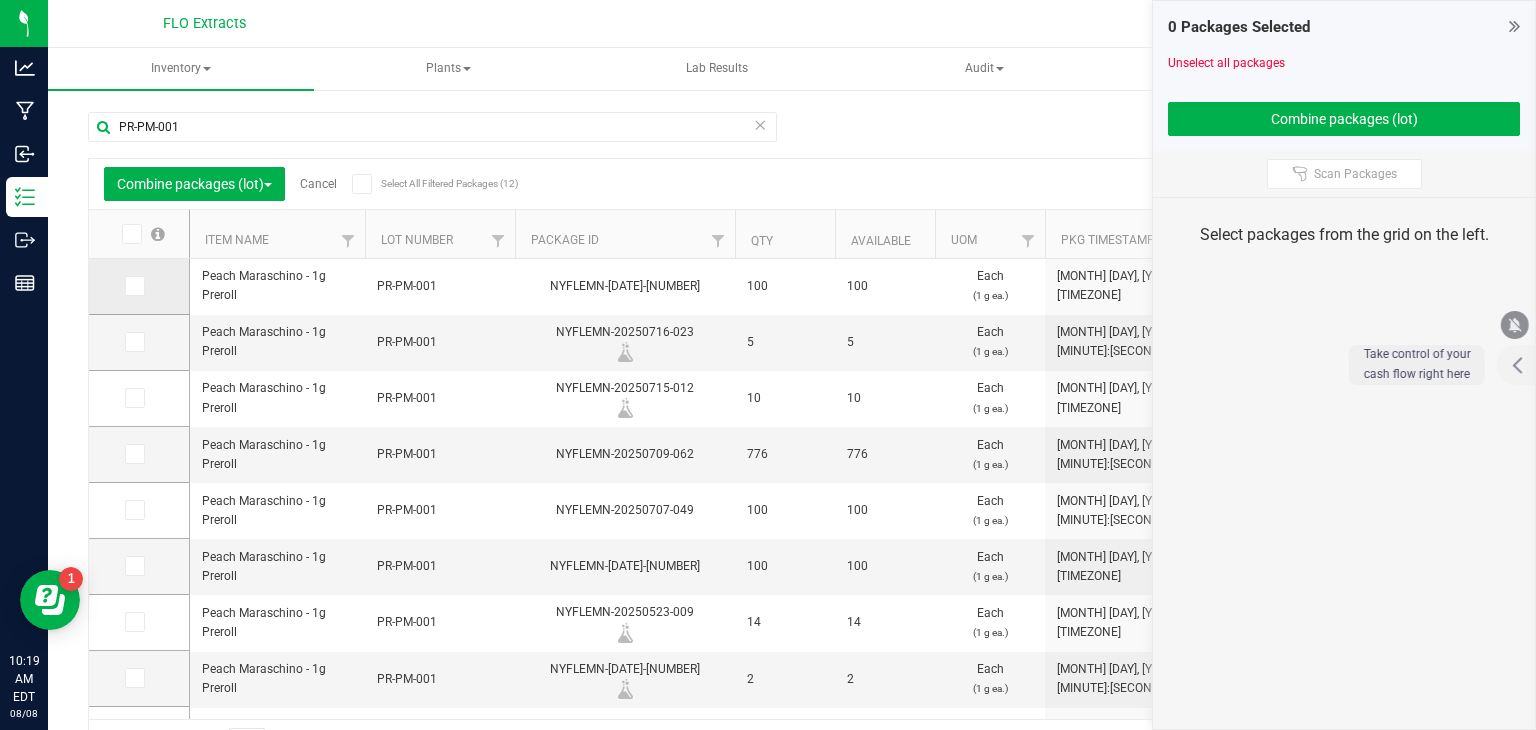 click at bounding box center [133, 286] 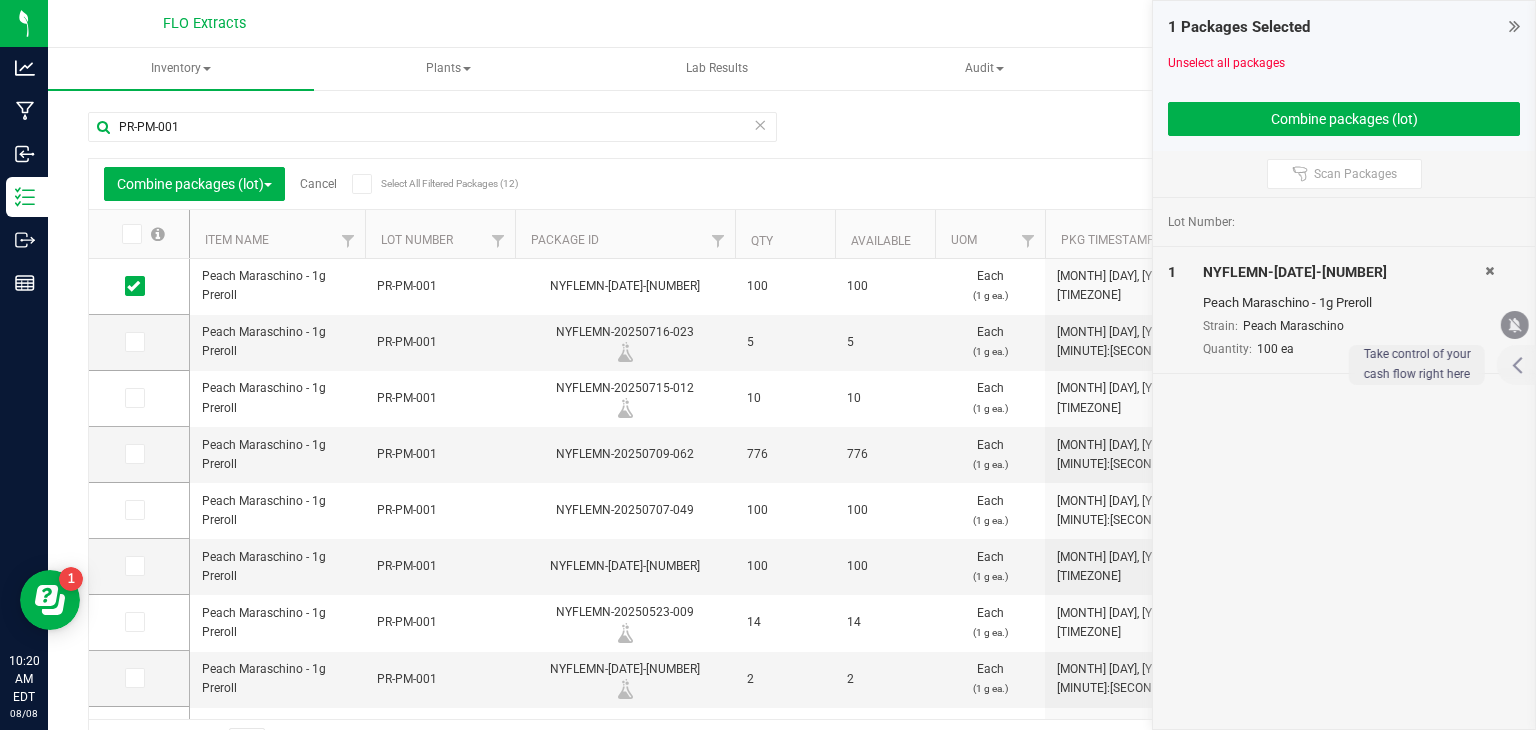 click on "Cancel" at bounding box center (318, 184) 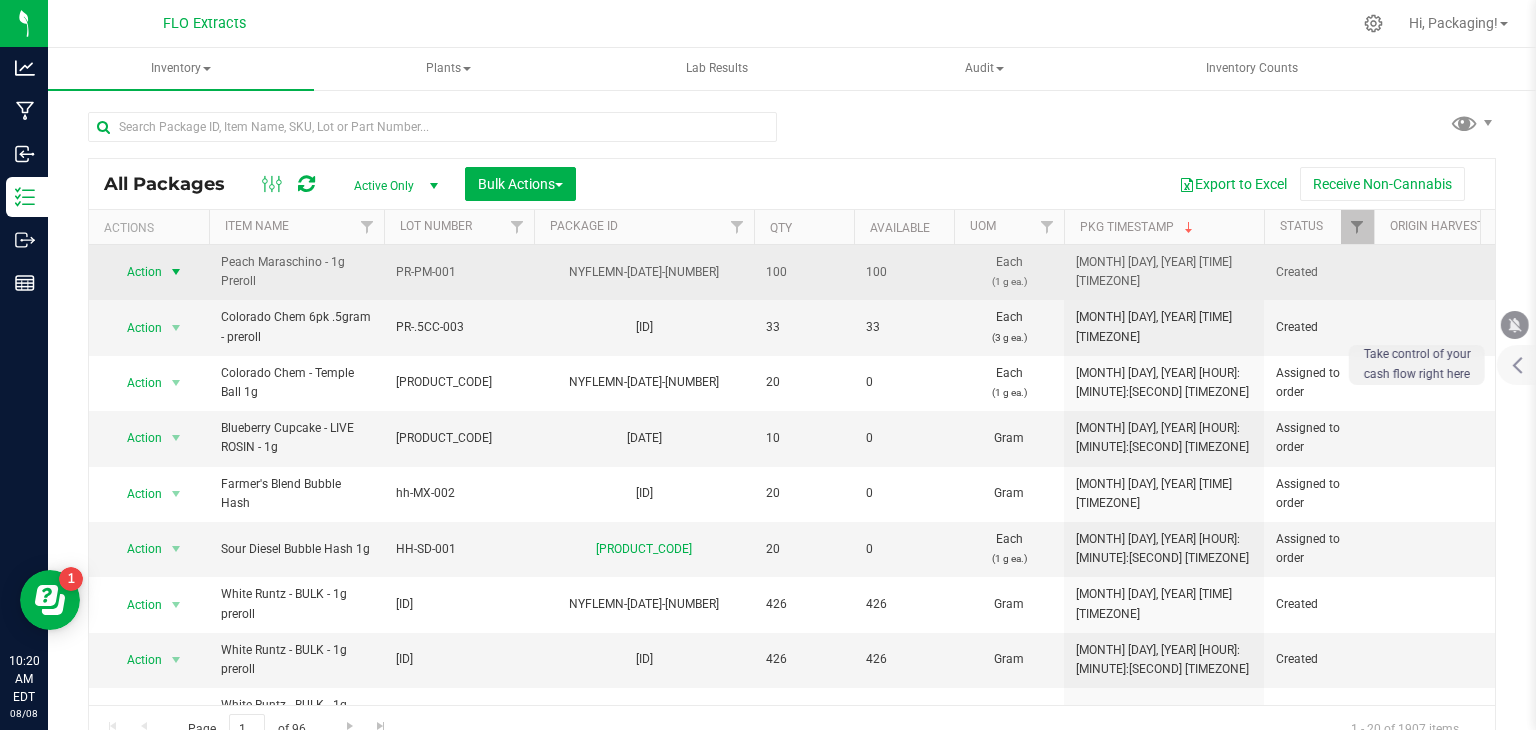 click at bounding box center [176, 272] 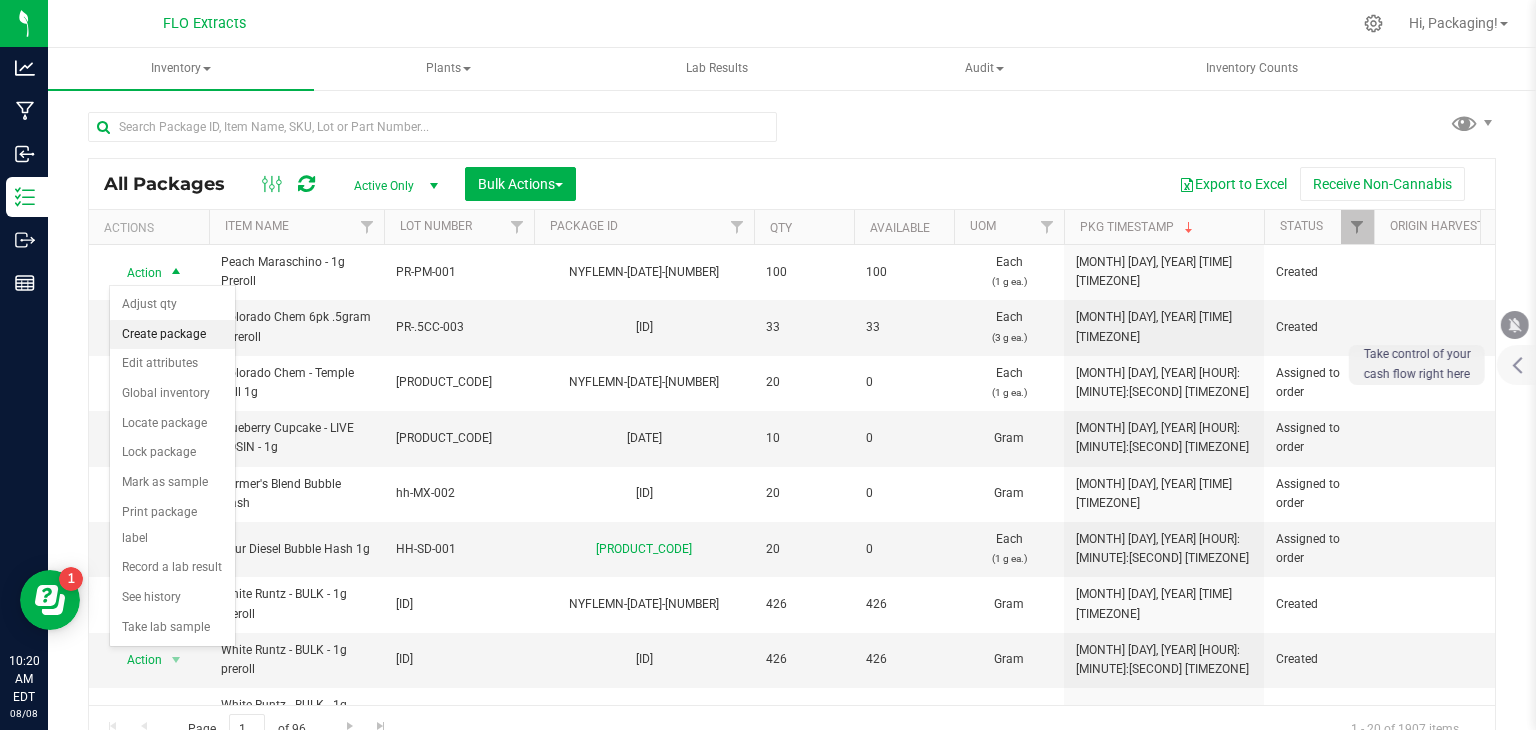 click on "Create package" at bounding box center [172, 335] 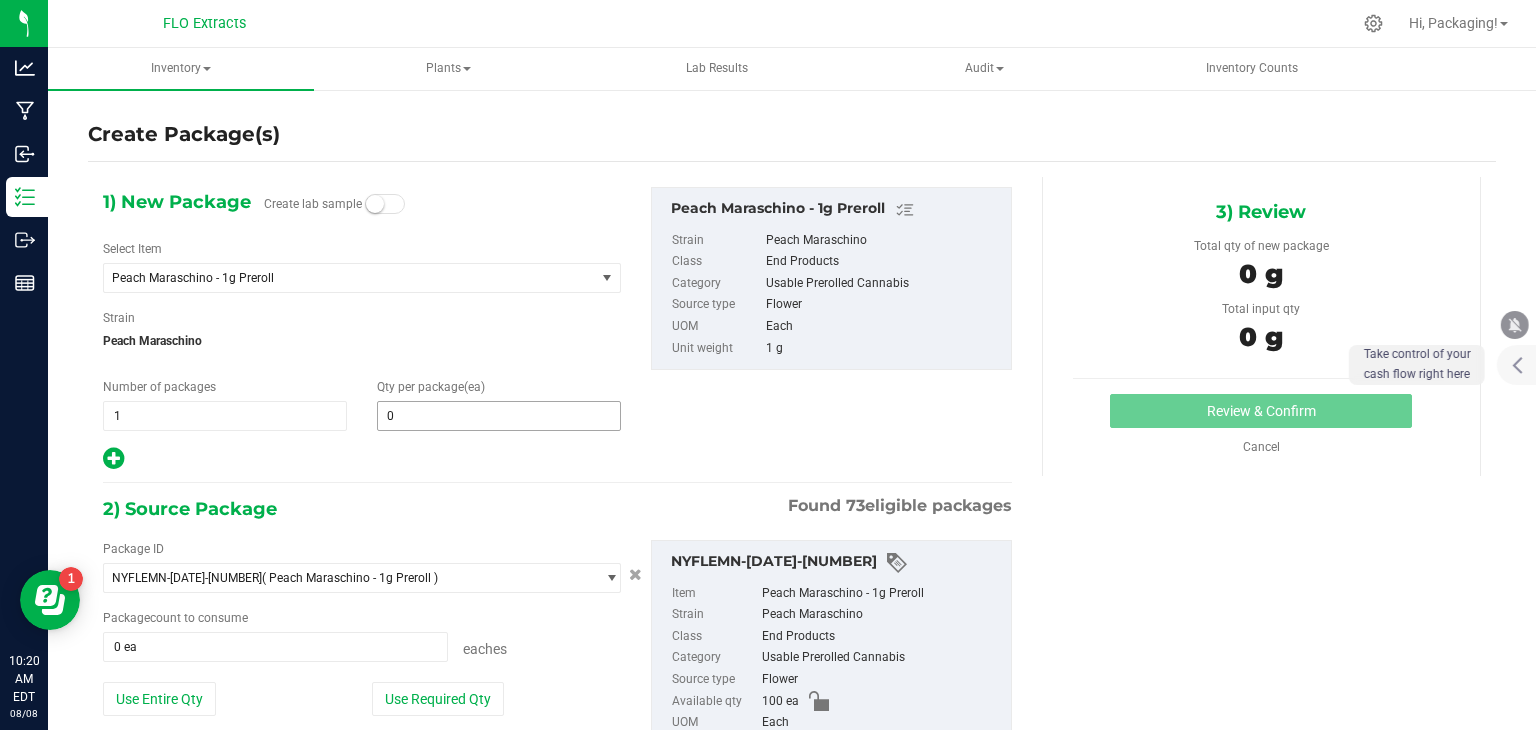 click on "0 0" at bounding box center (499, 416) 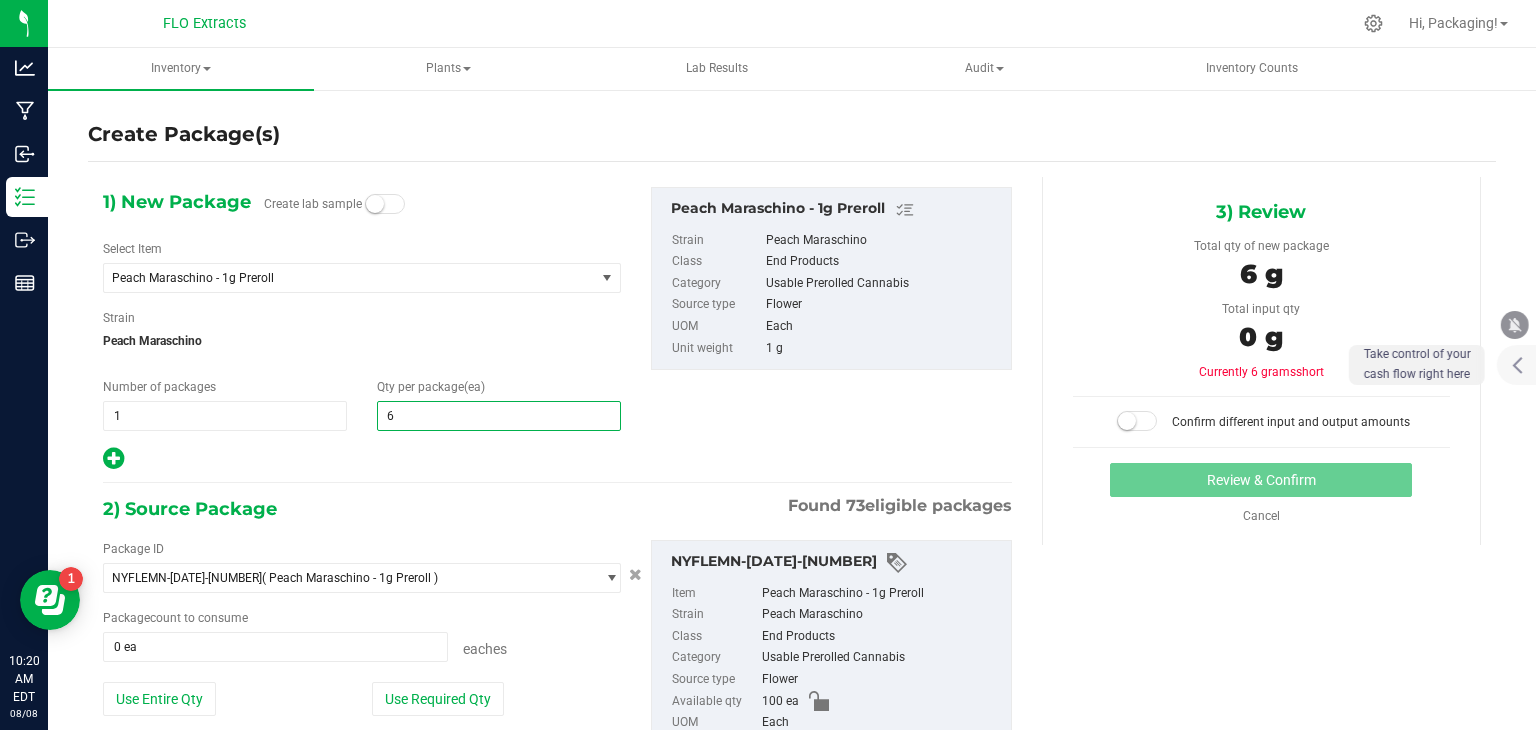 type on "64" 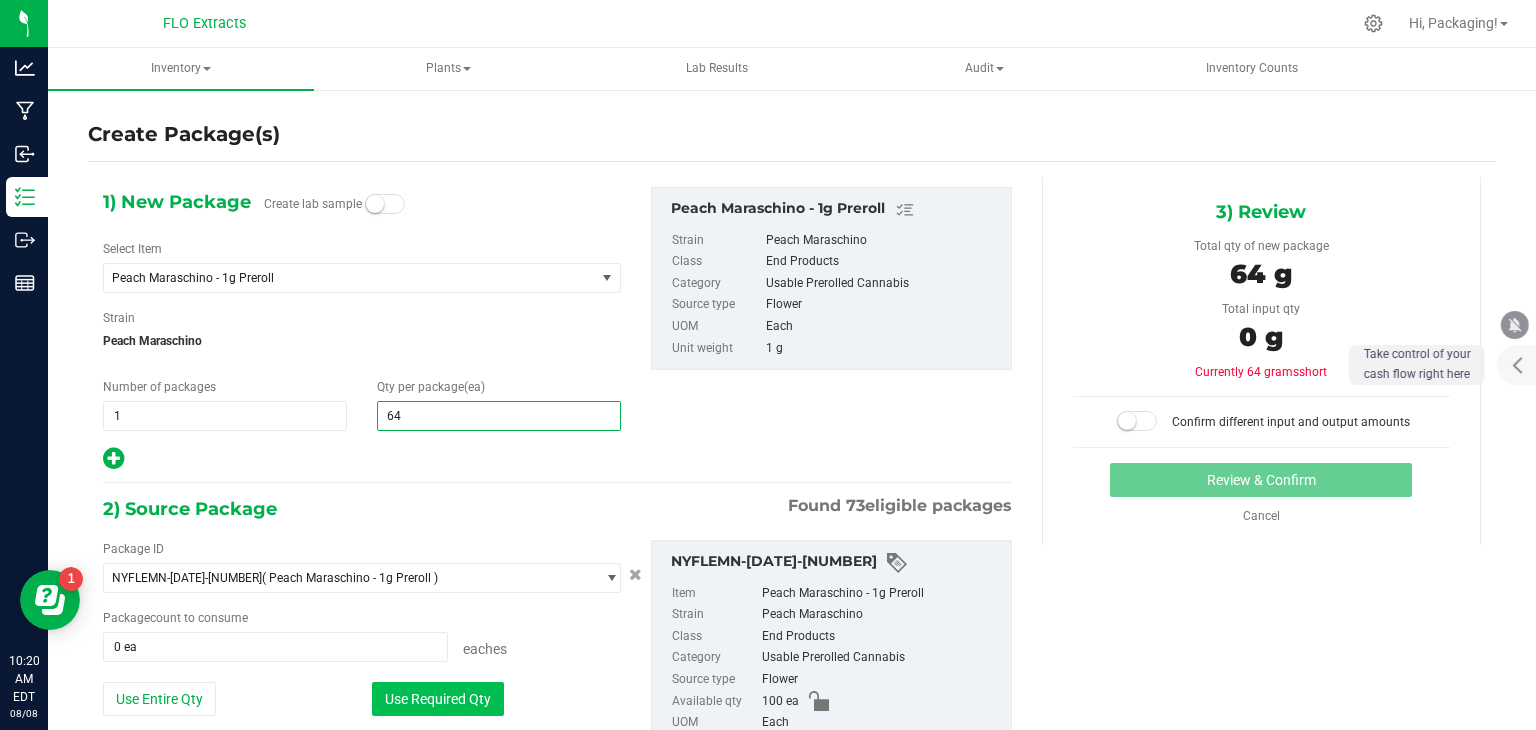 type on "64" 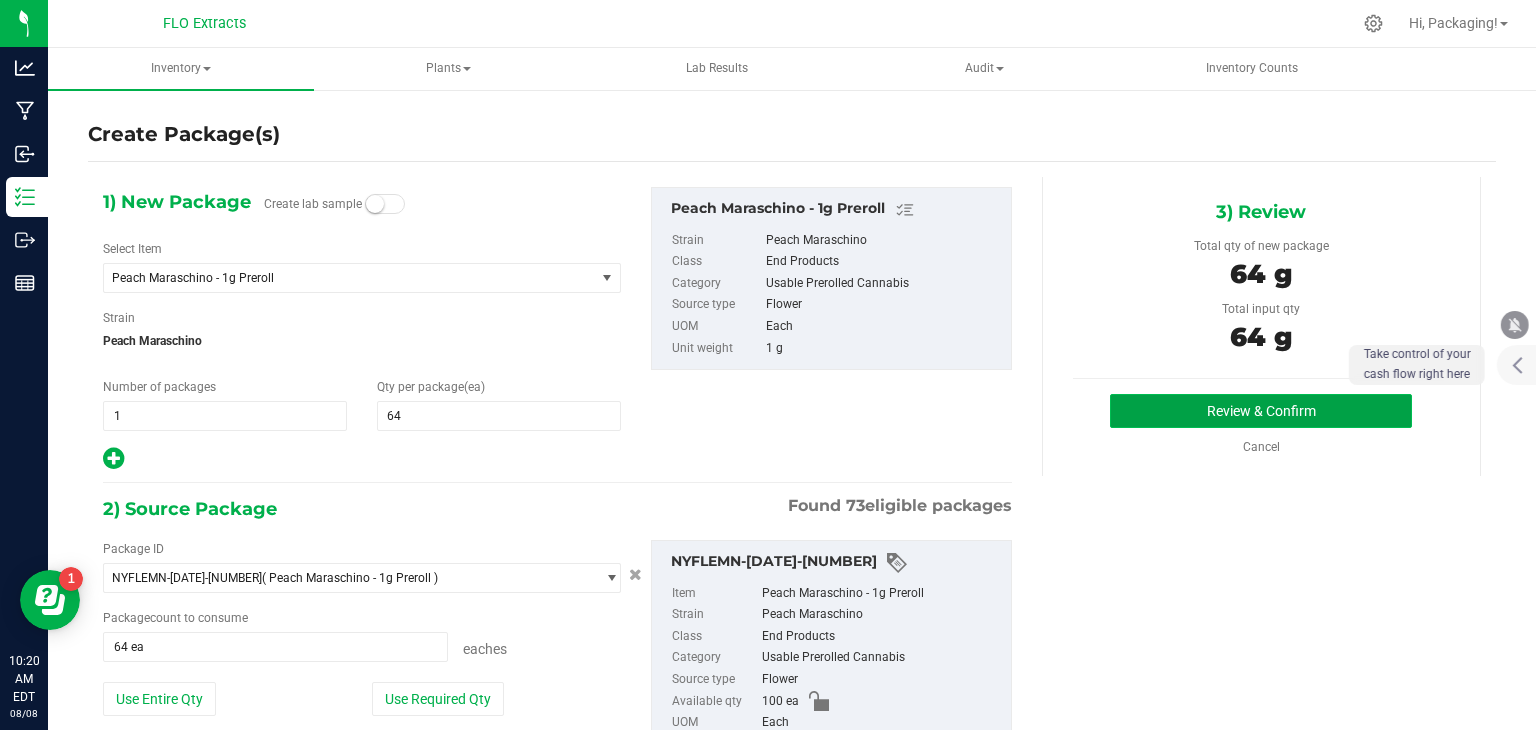 click on "Review & Confirm" at bounding box center [1261, 411] 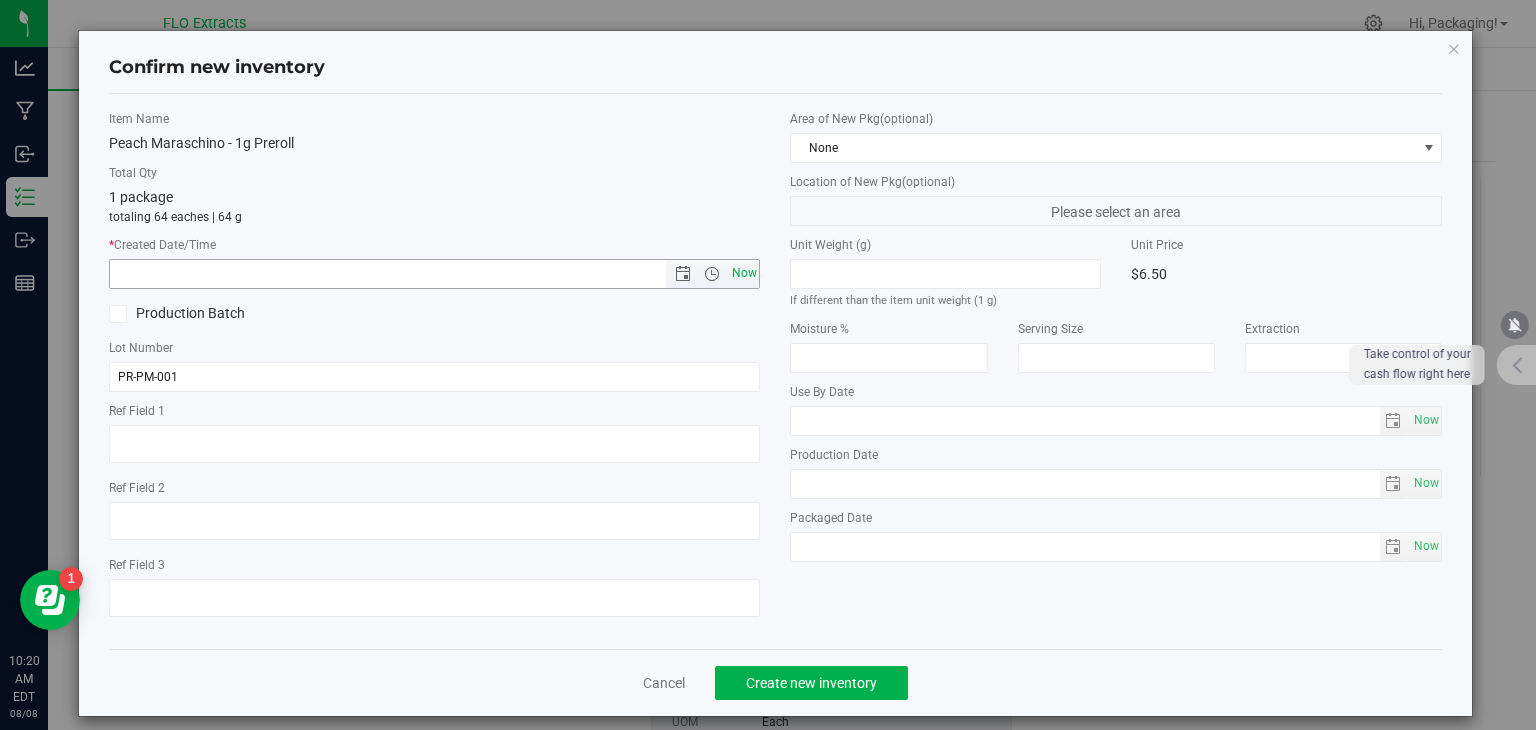 click on "Now" at bounding box center (744, 273) 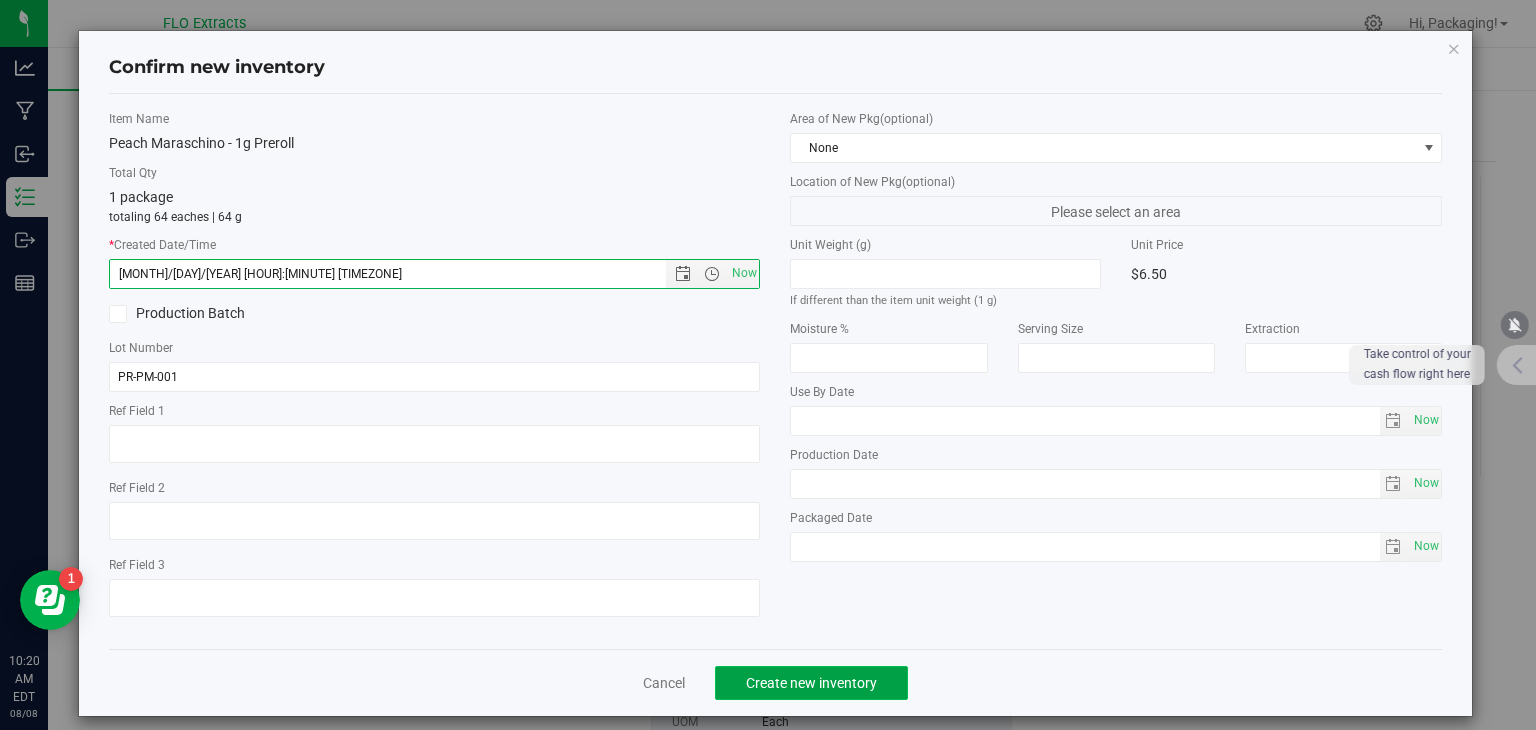 click on "Create new inventory" 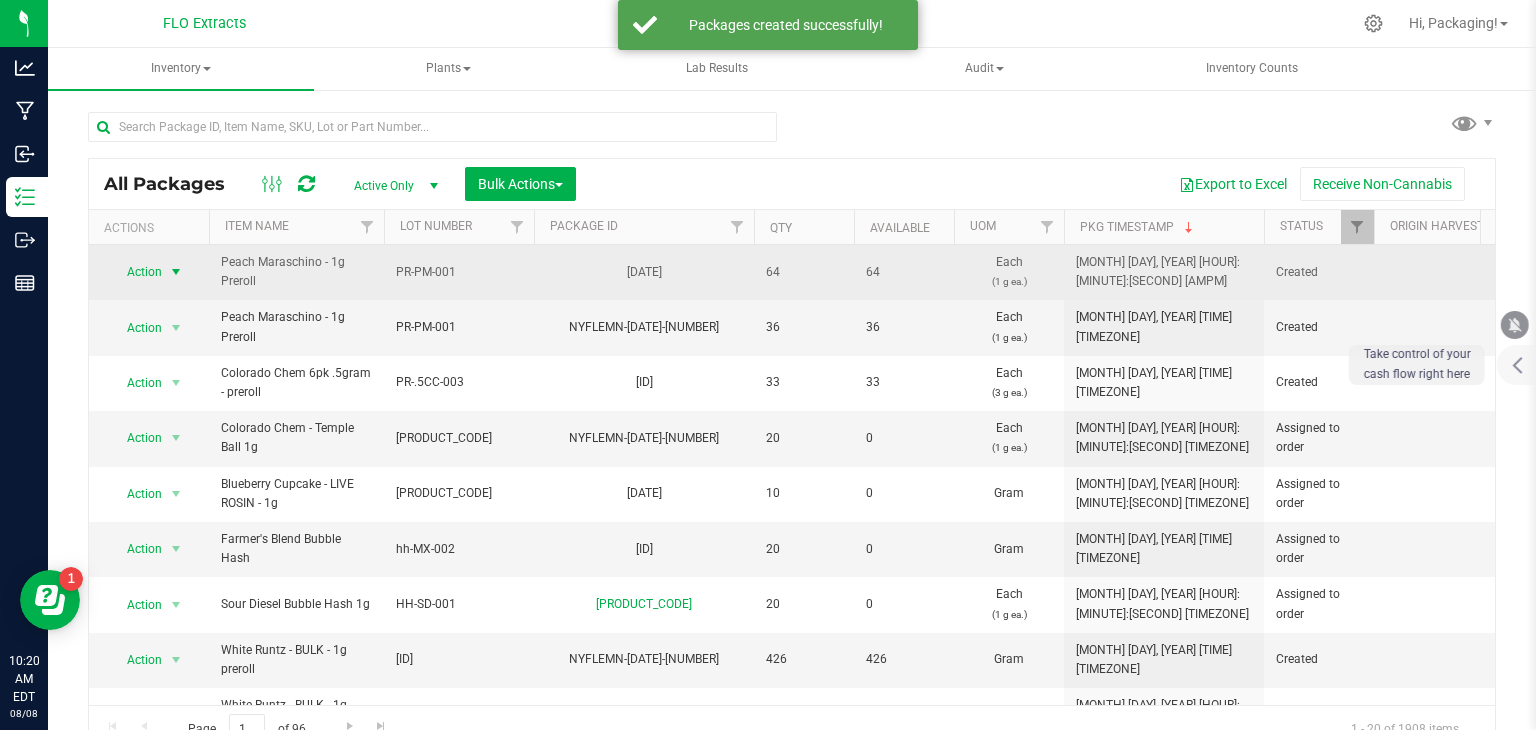 click at bounding box center (176, 272) 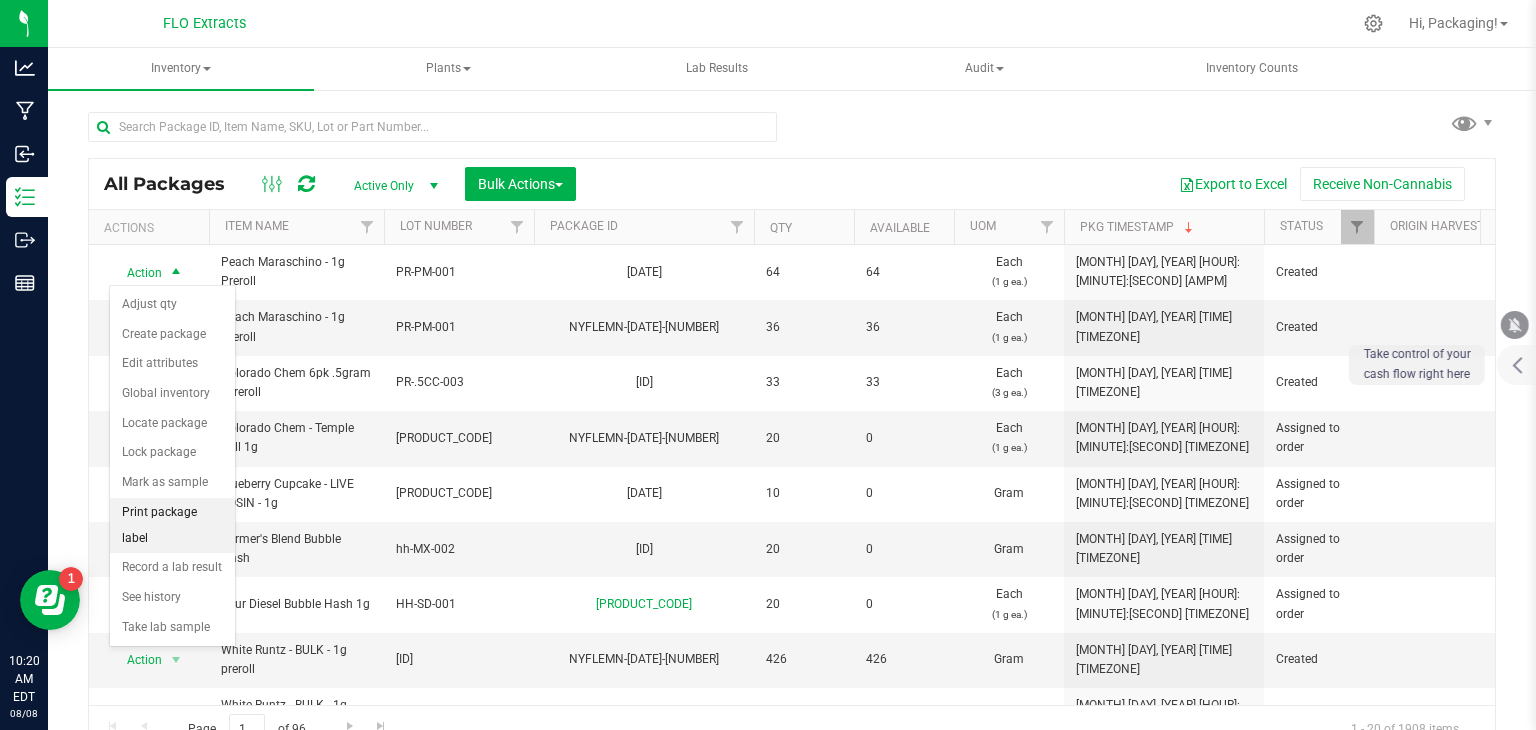 click on "Print package label" at bounding box center [172, 525] 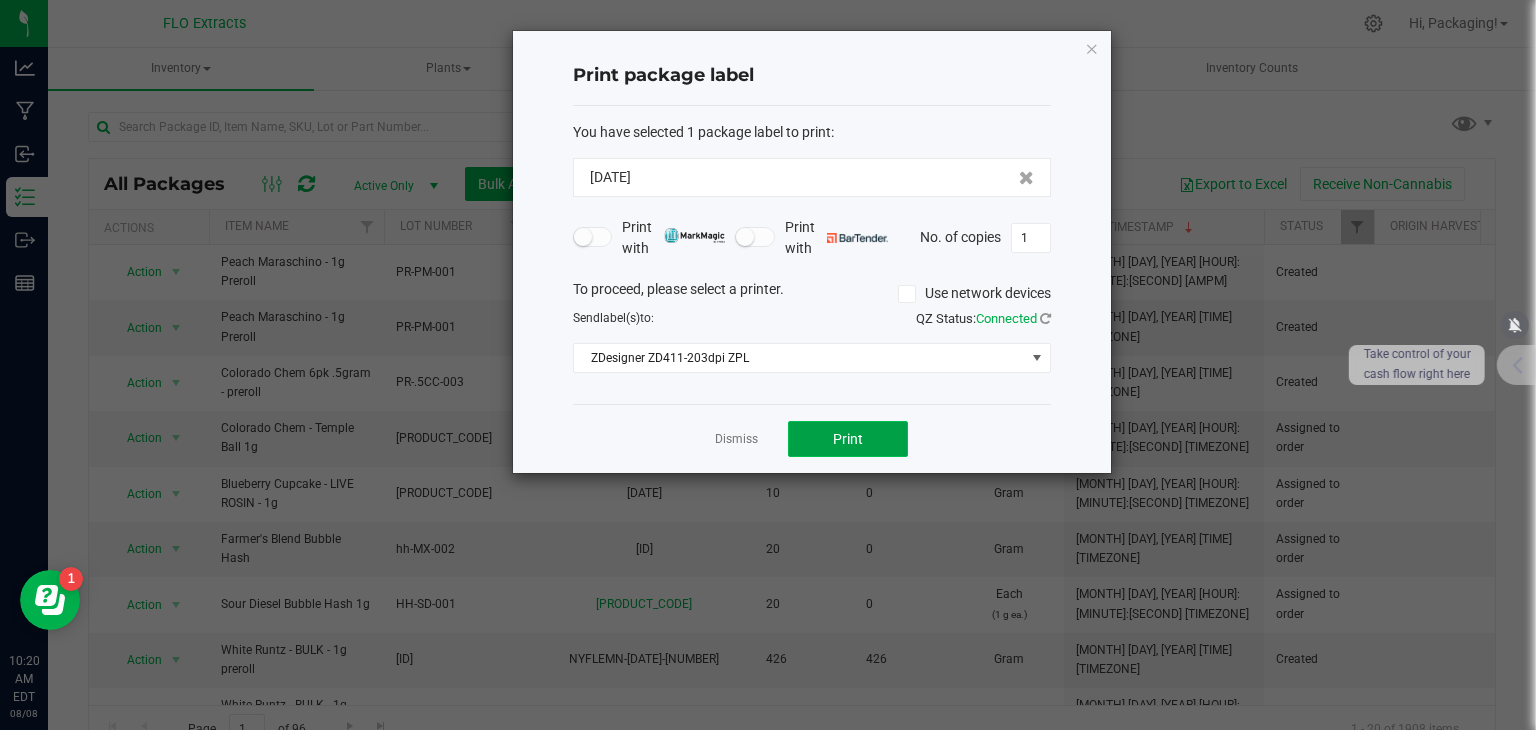 click on "Print" 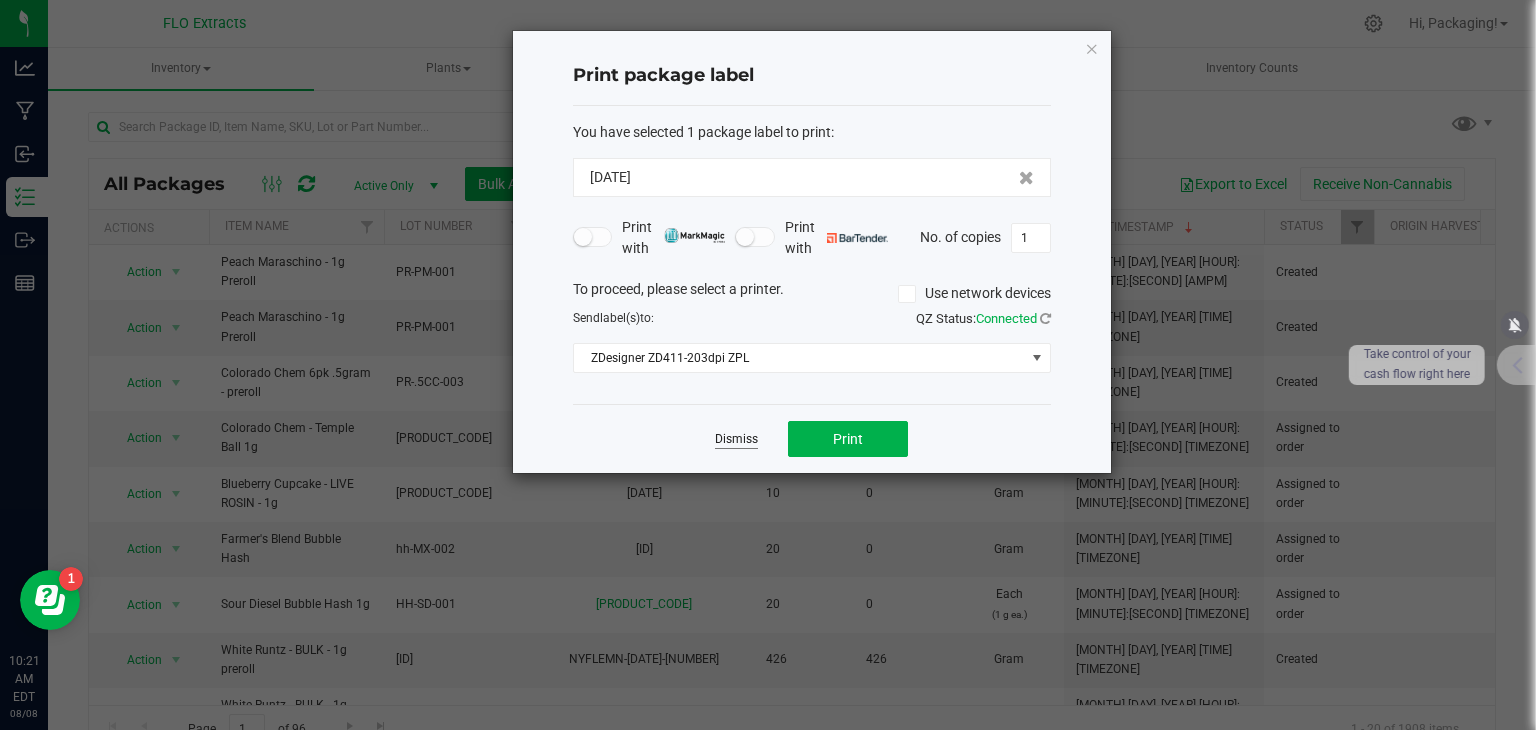 click on "Dismiss" 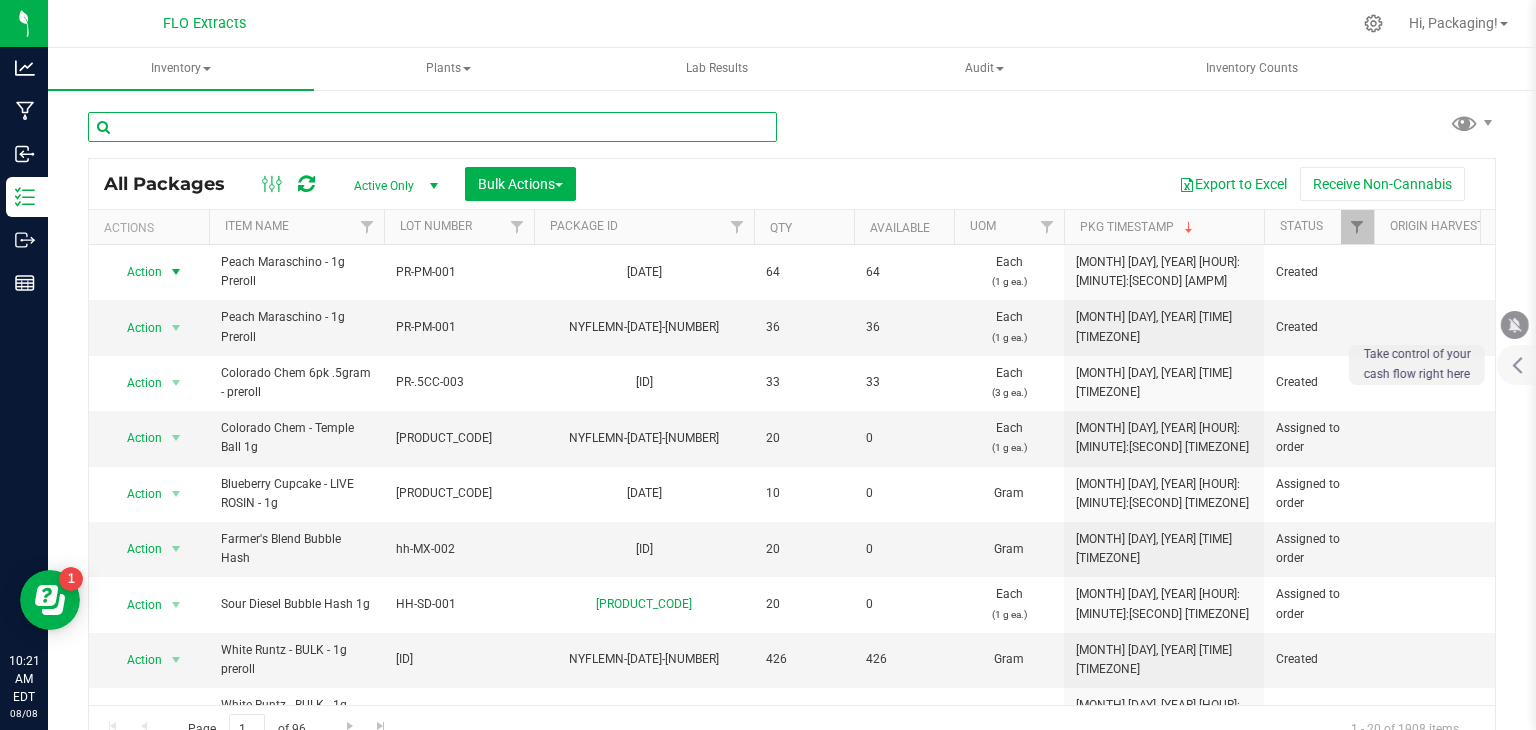 click at bounding box center (432, 127) 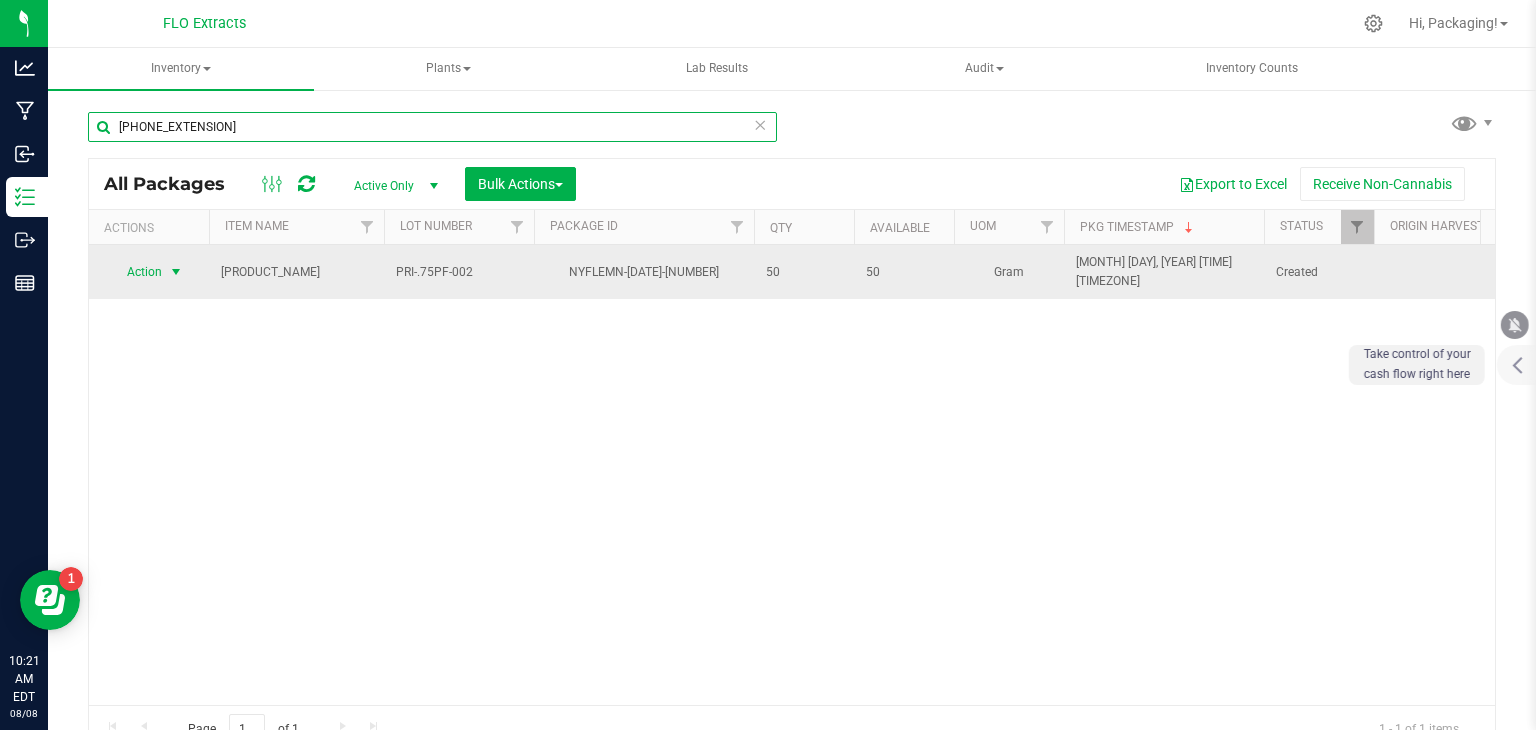 type on "[PHONE_EXTENSION]" 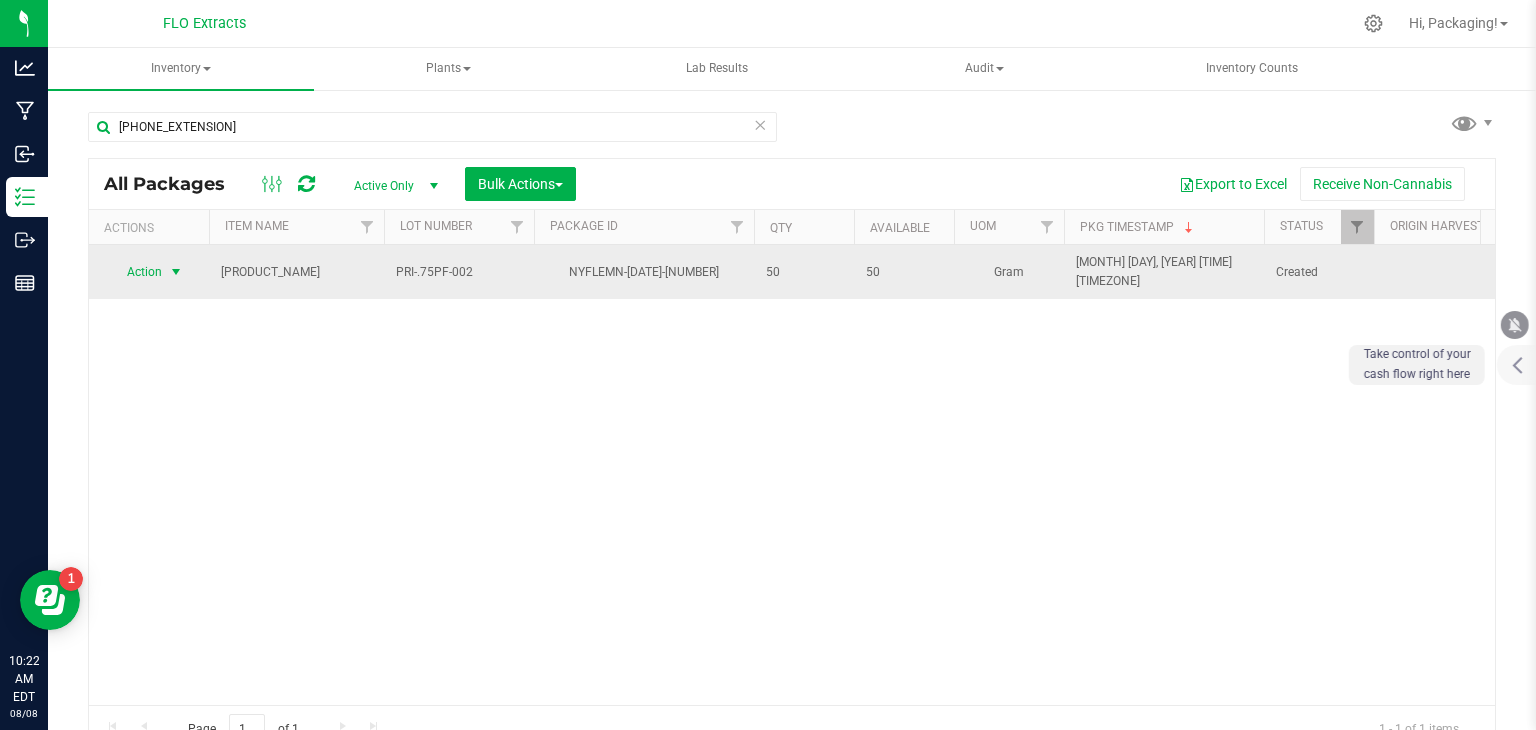click at bounding box center (176, 272) 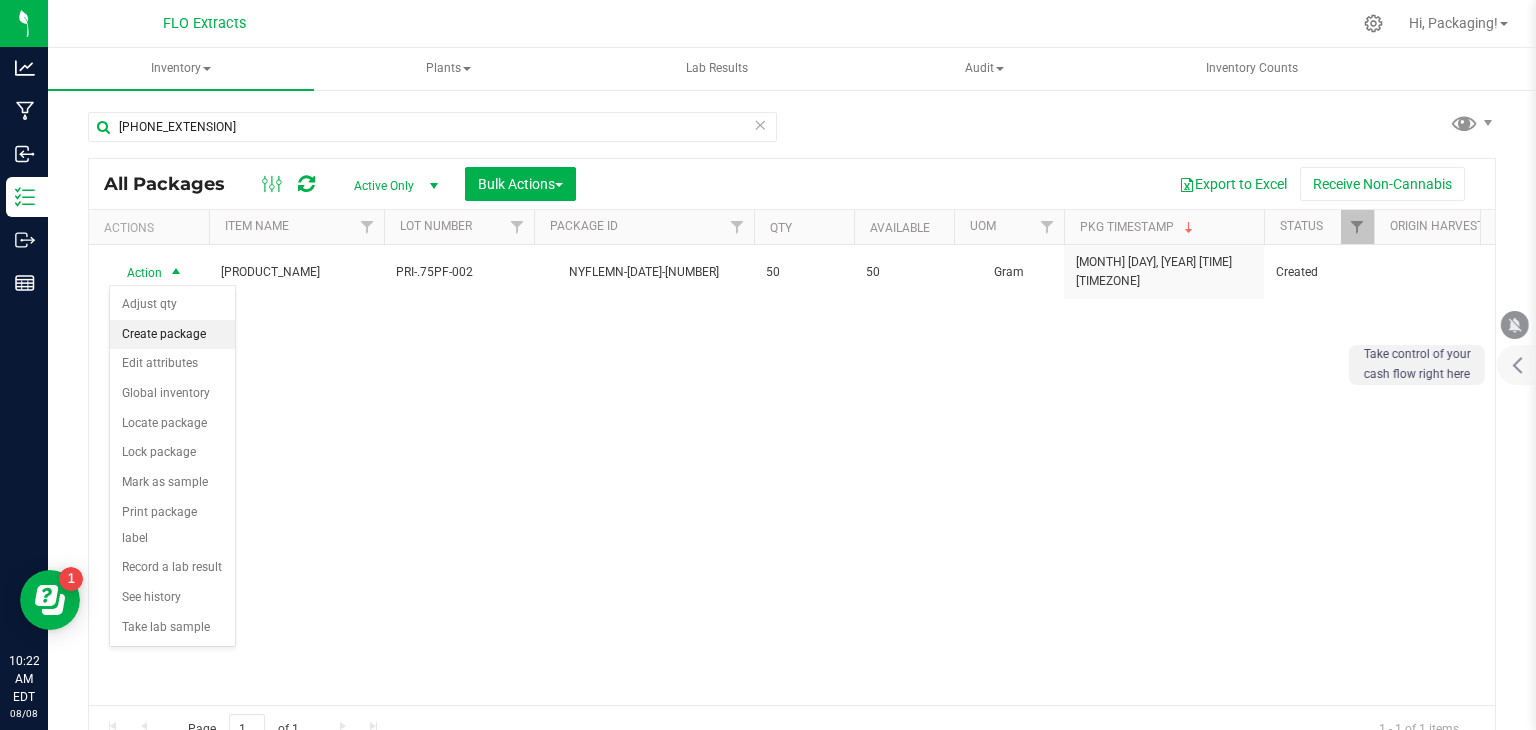 click on "Create package" at bounding box center [172, 335] 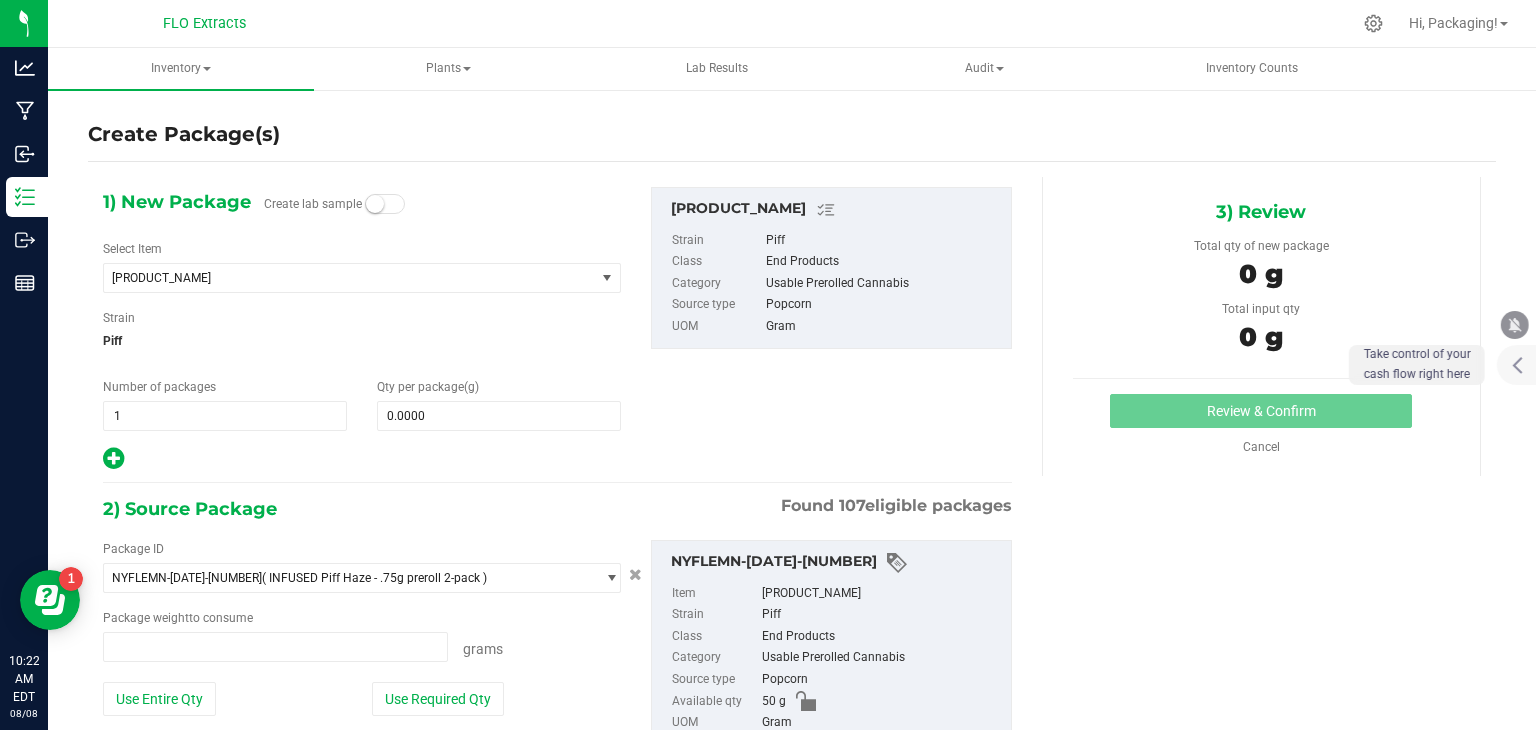 type on "0.0000 g" 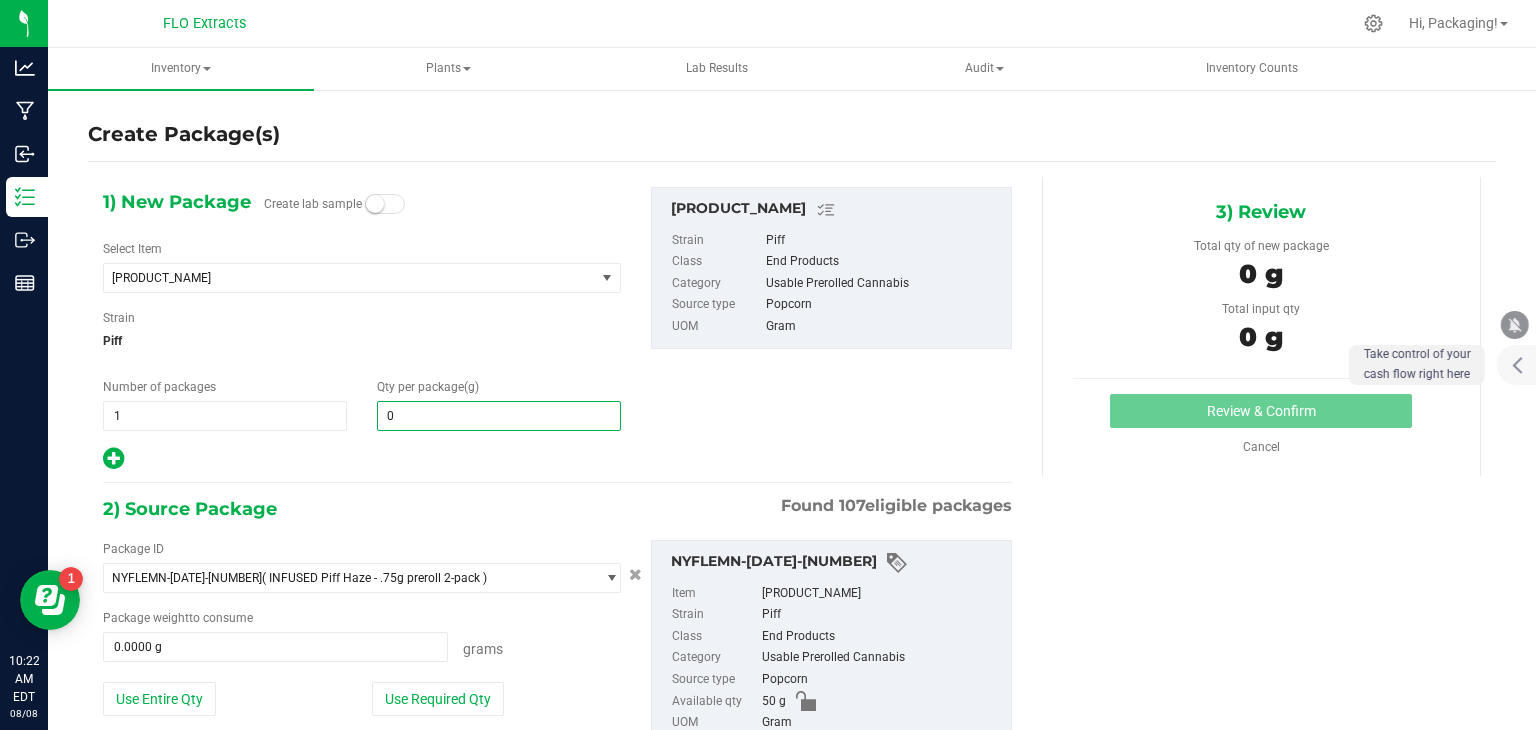 type 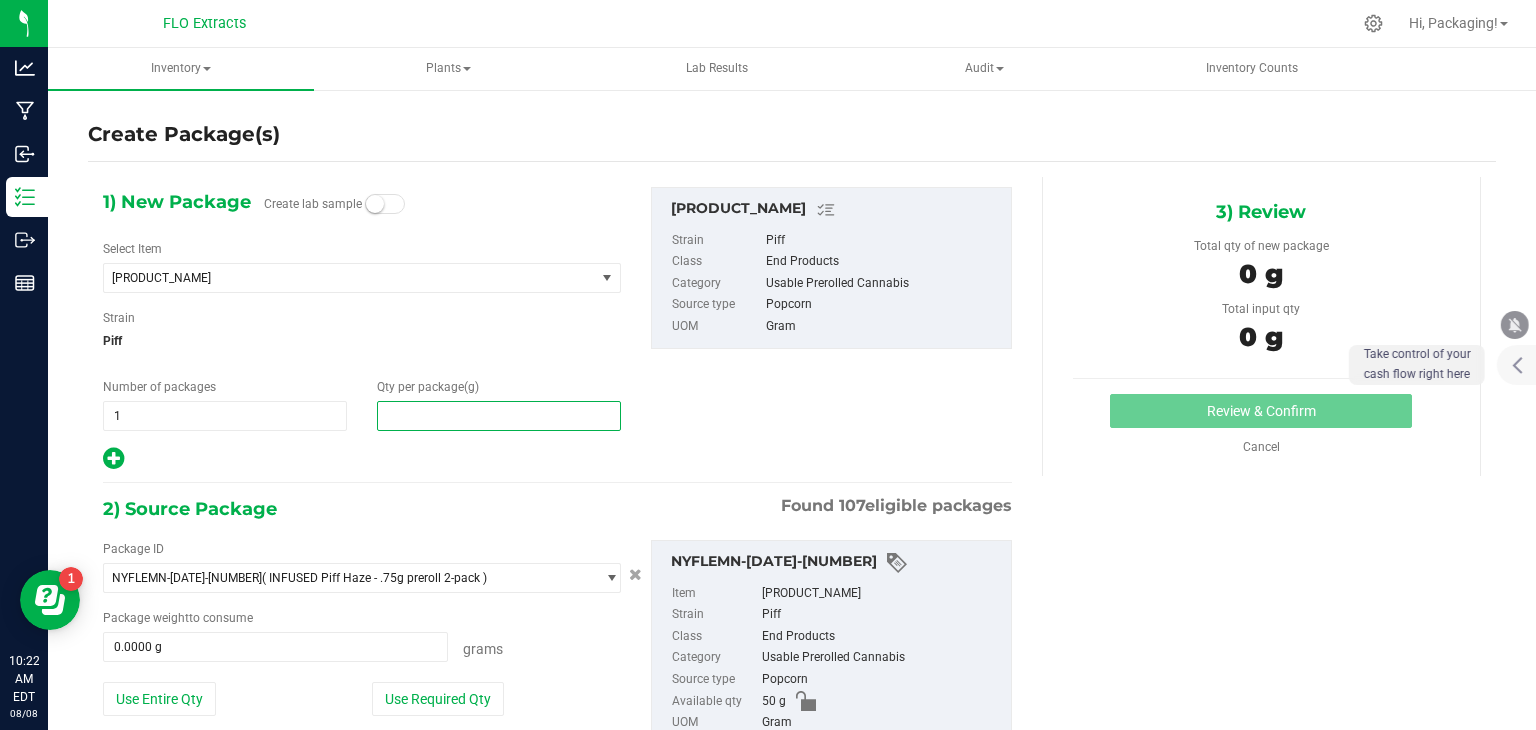 click at bounding box center (499, 416) 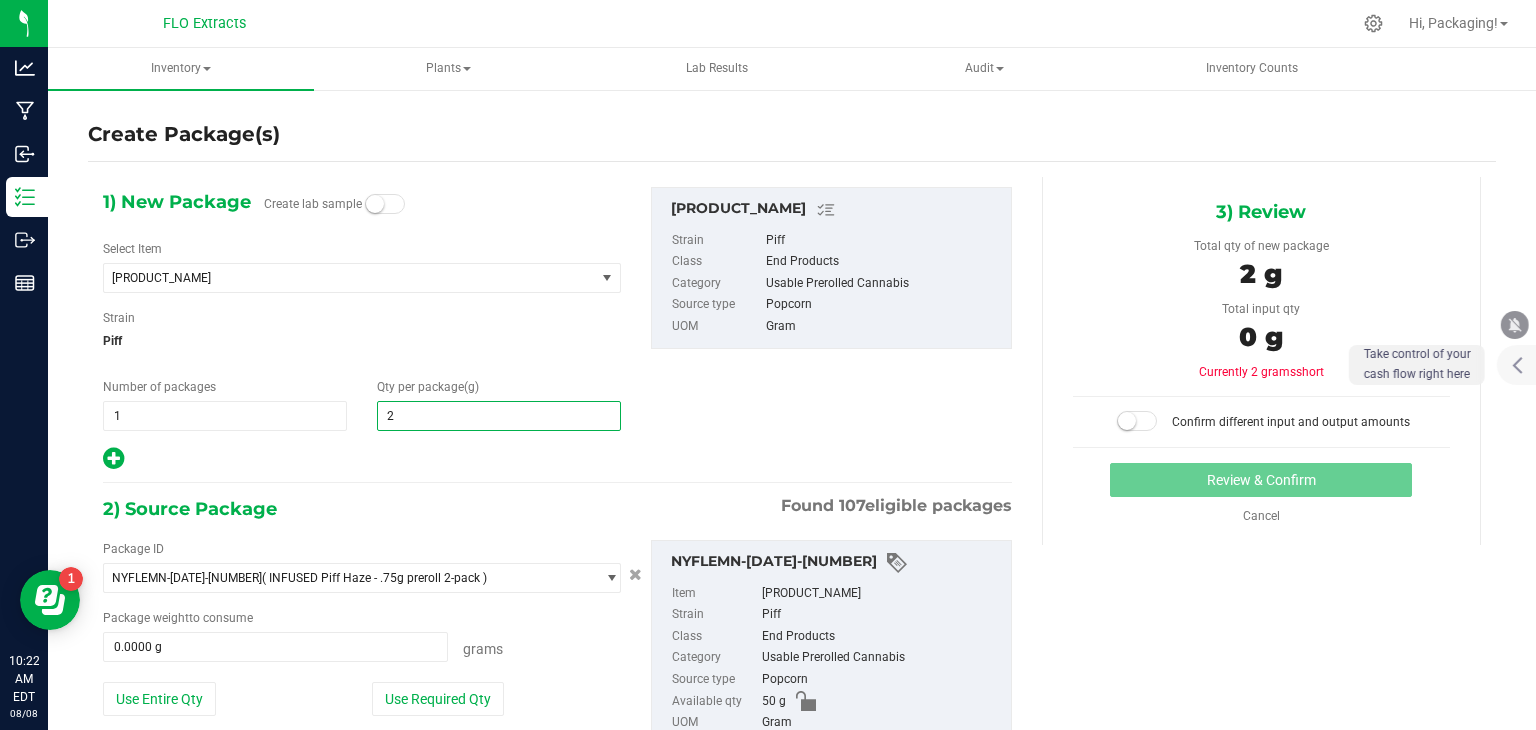 type on "23" 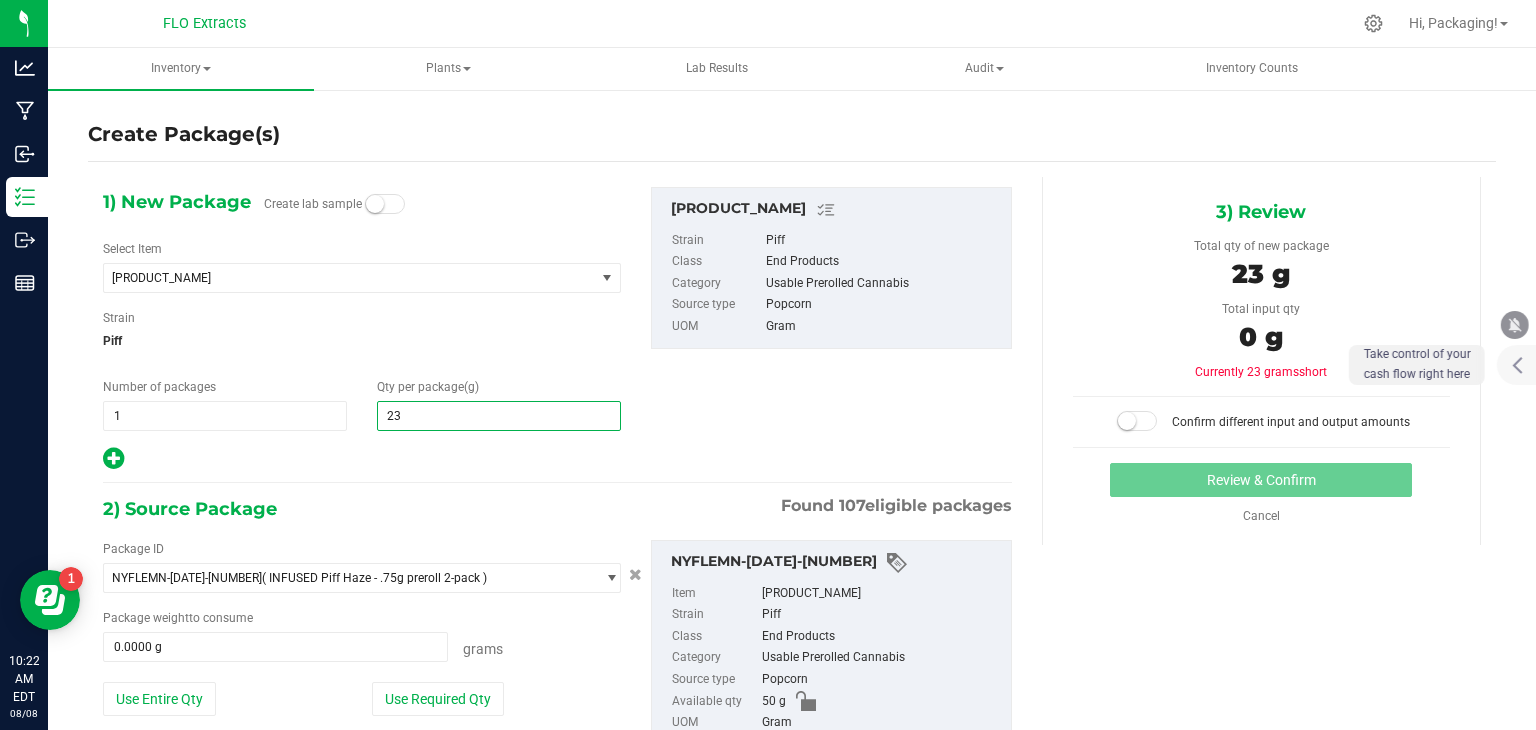 type on "23.0000" 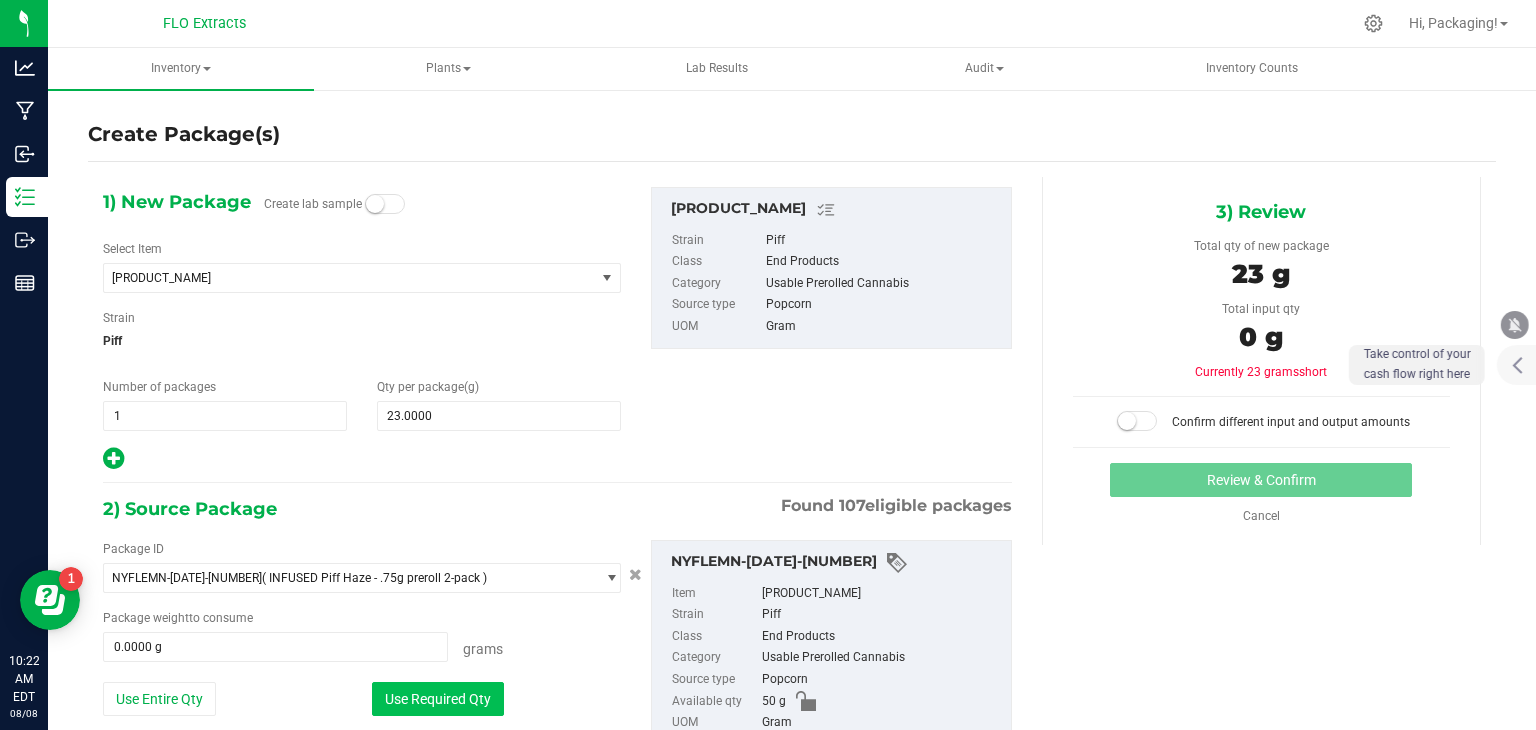 click on "Use Required Qty" at bounding box center (438, 699) 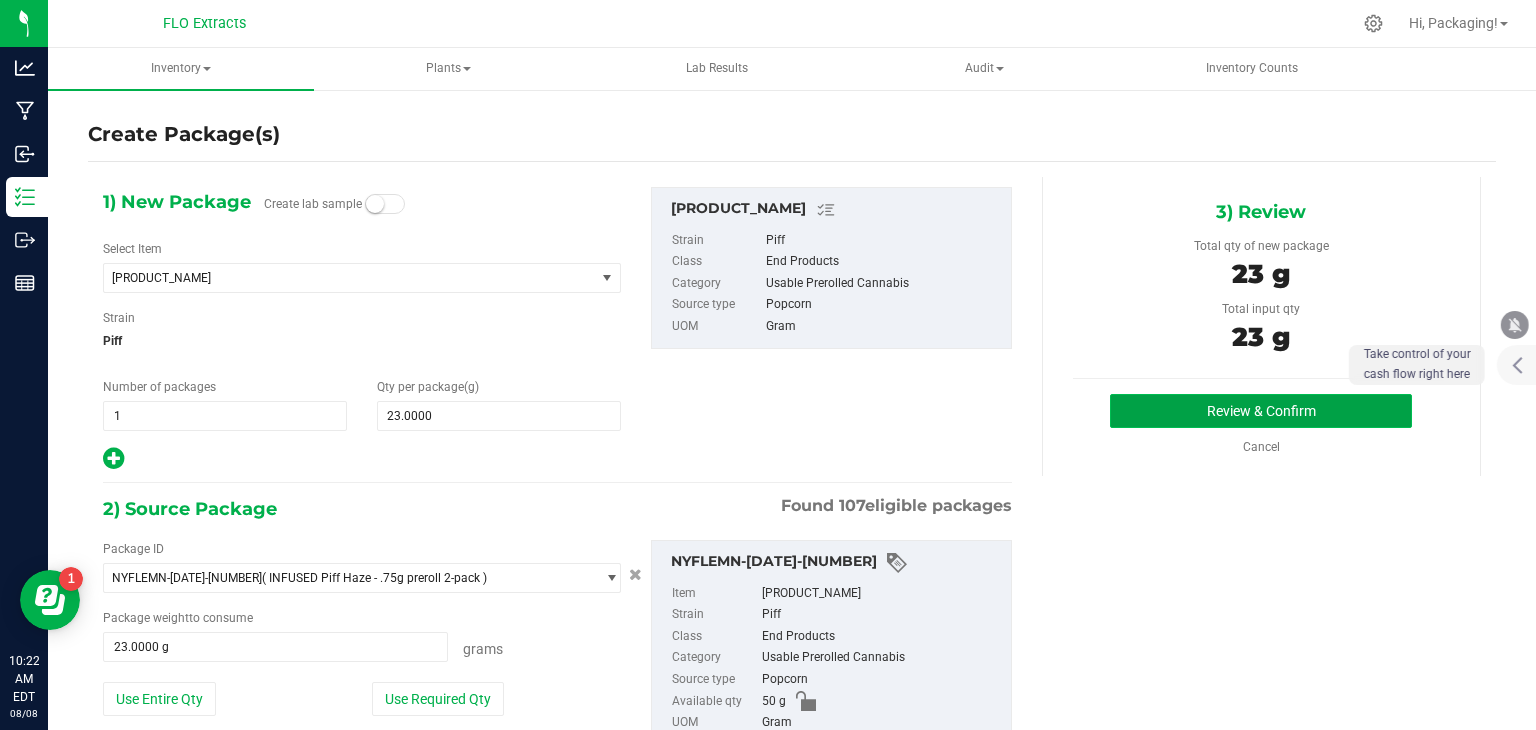 click on "Review & Confirm" at bounding box center [1261, 411] 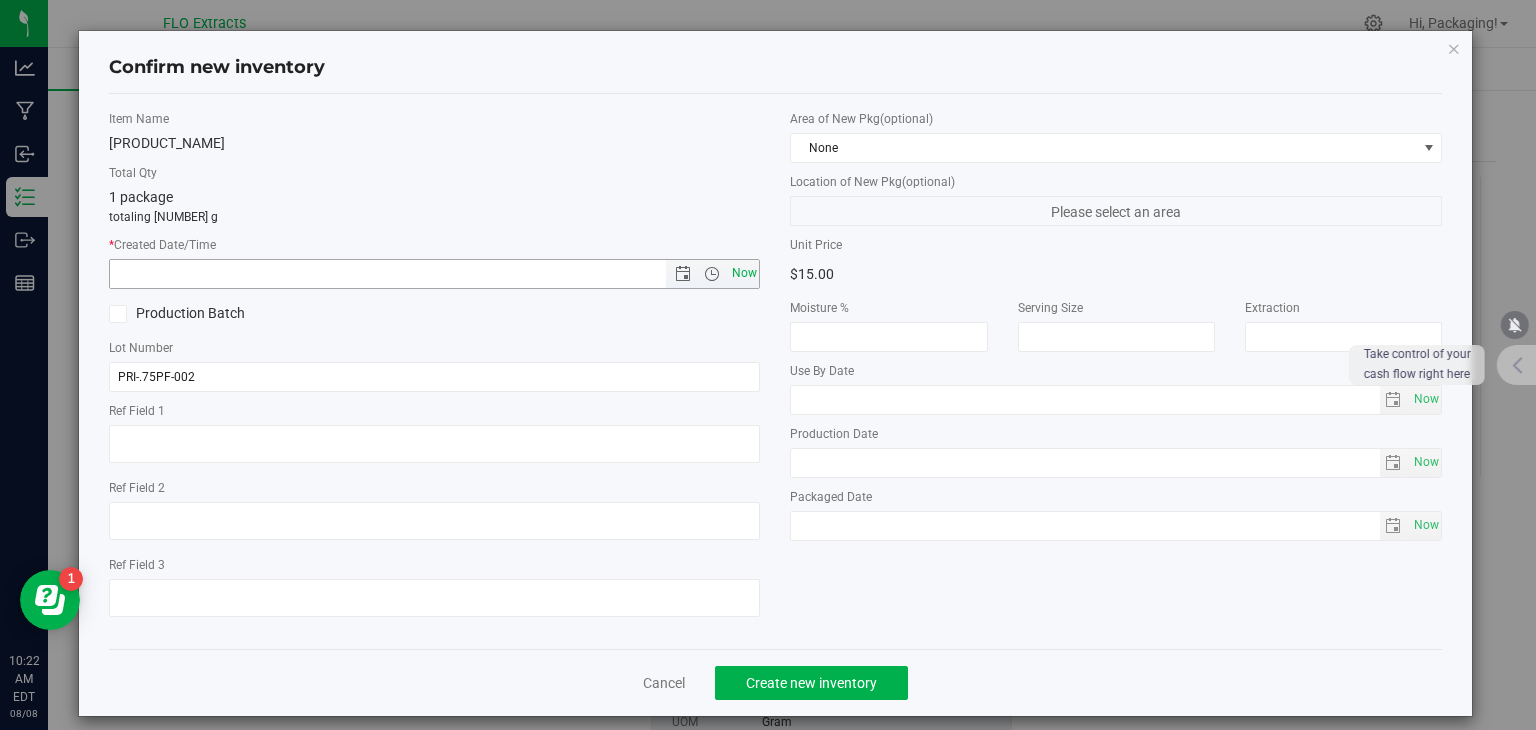 click on "Now" at bounding box center [744, 273] 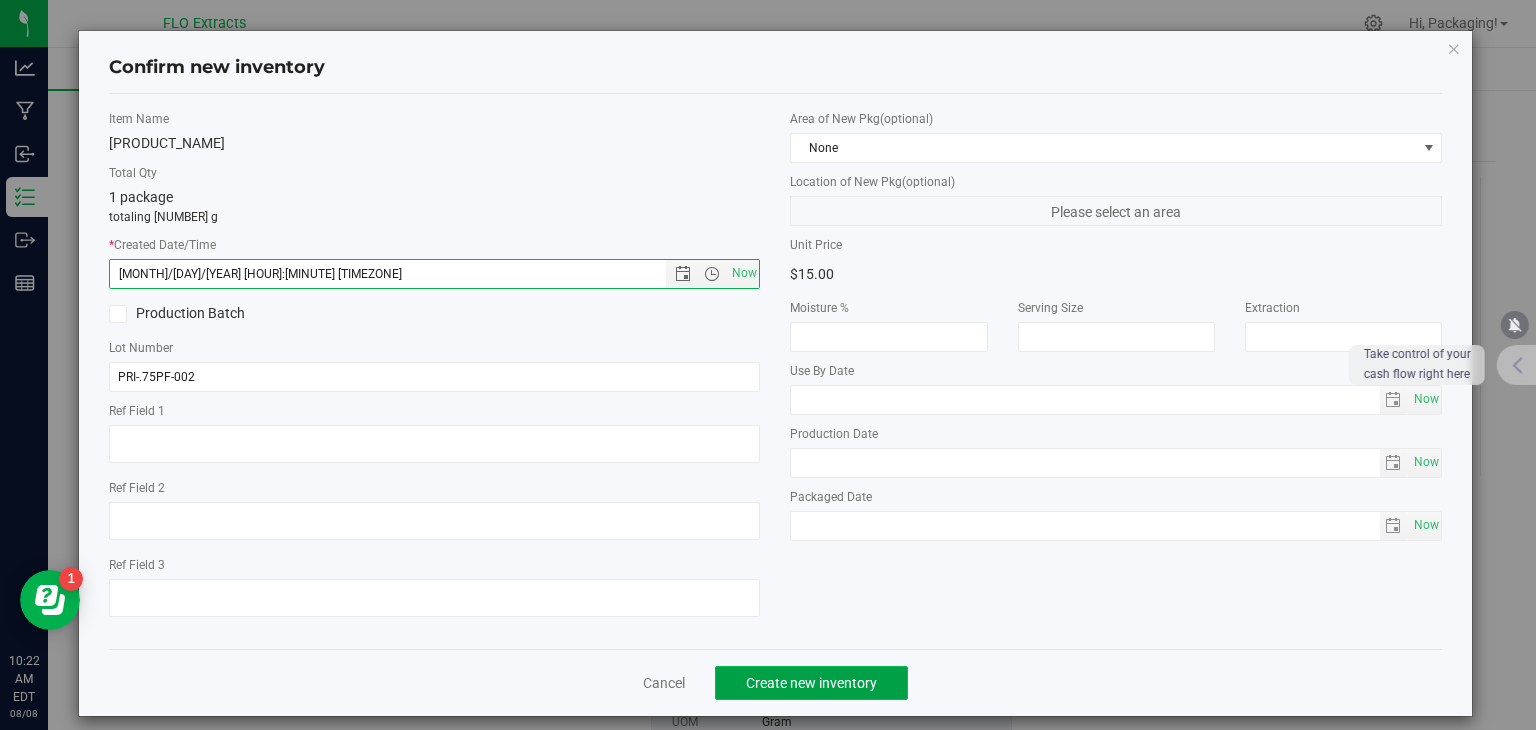 click on "Create new inventory" 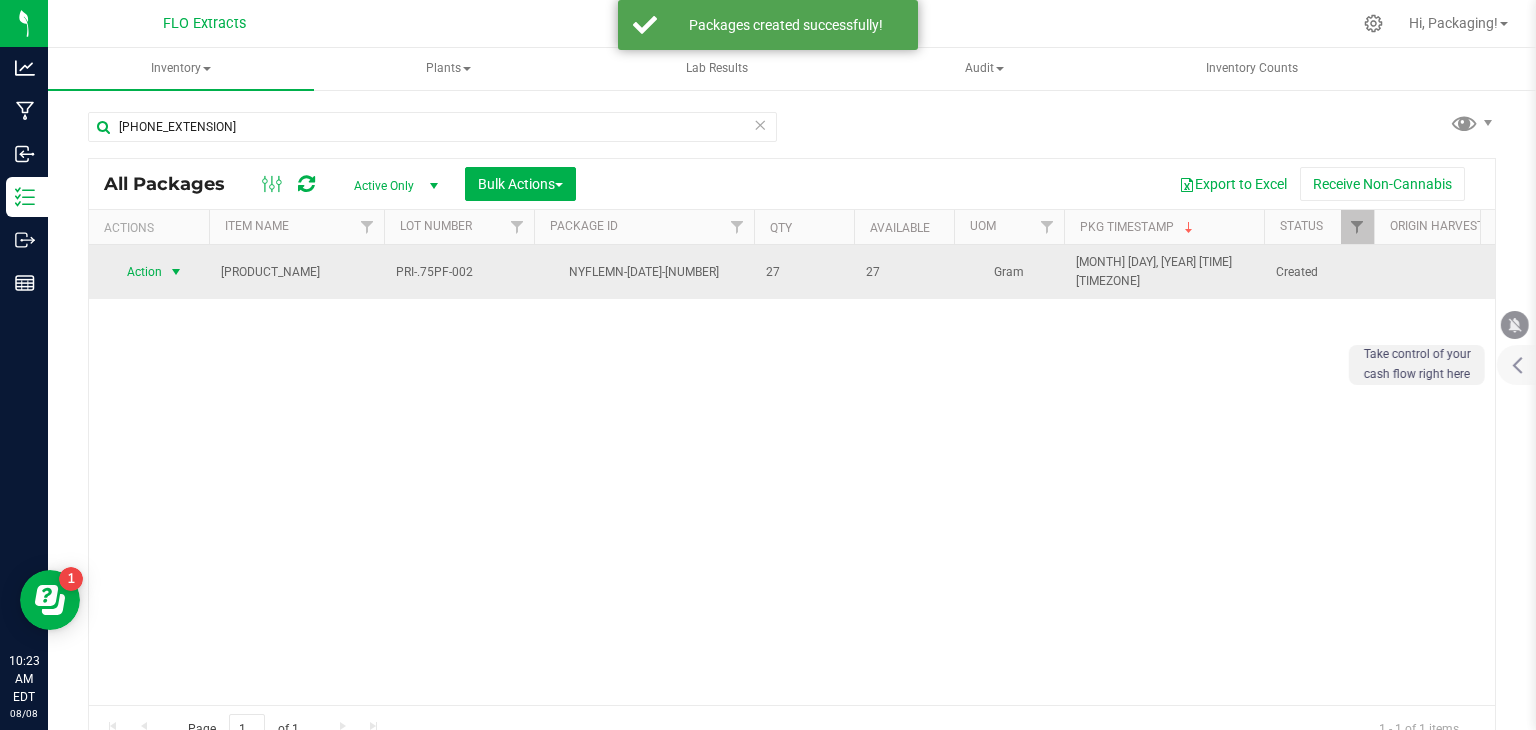 click at bounding box center [176, 272] 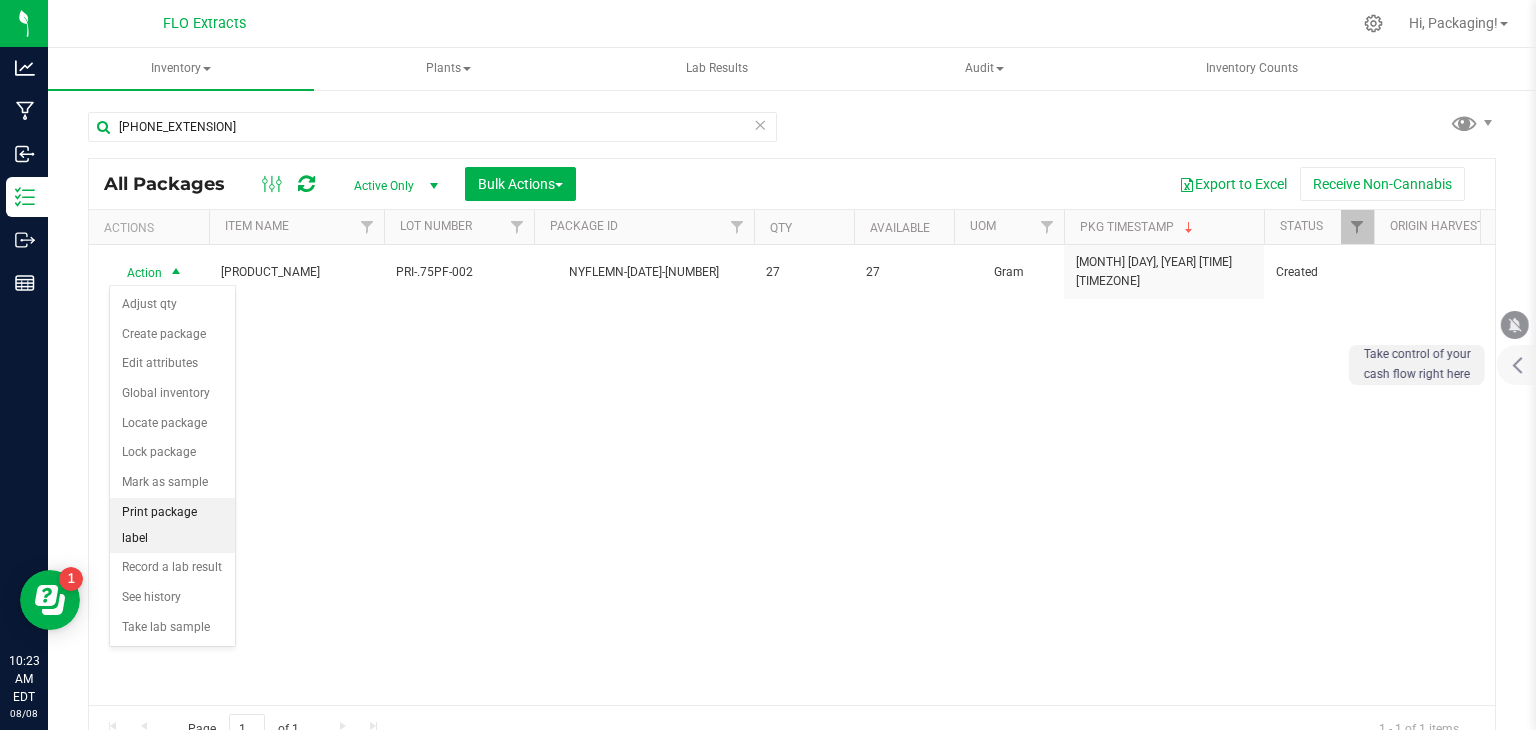 click on "Print package label" at bounding box center [172, 525] 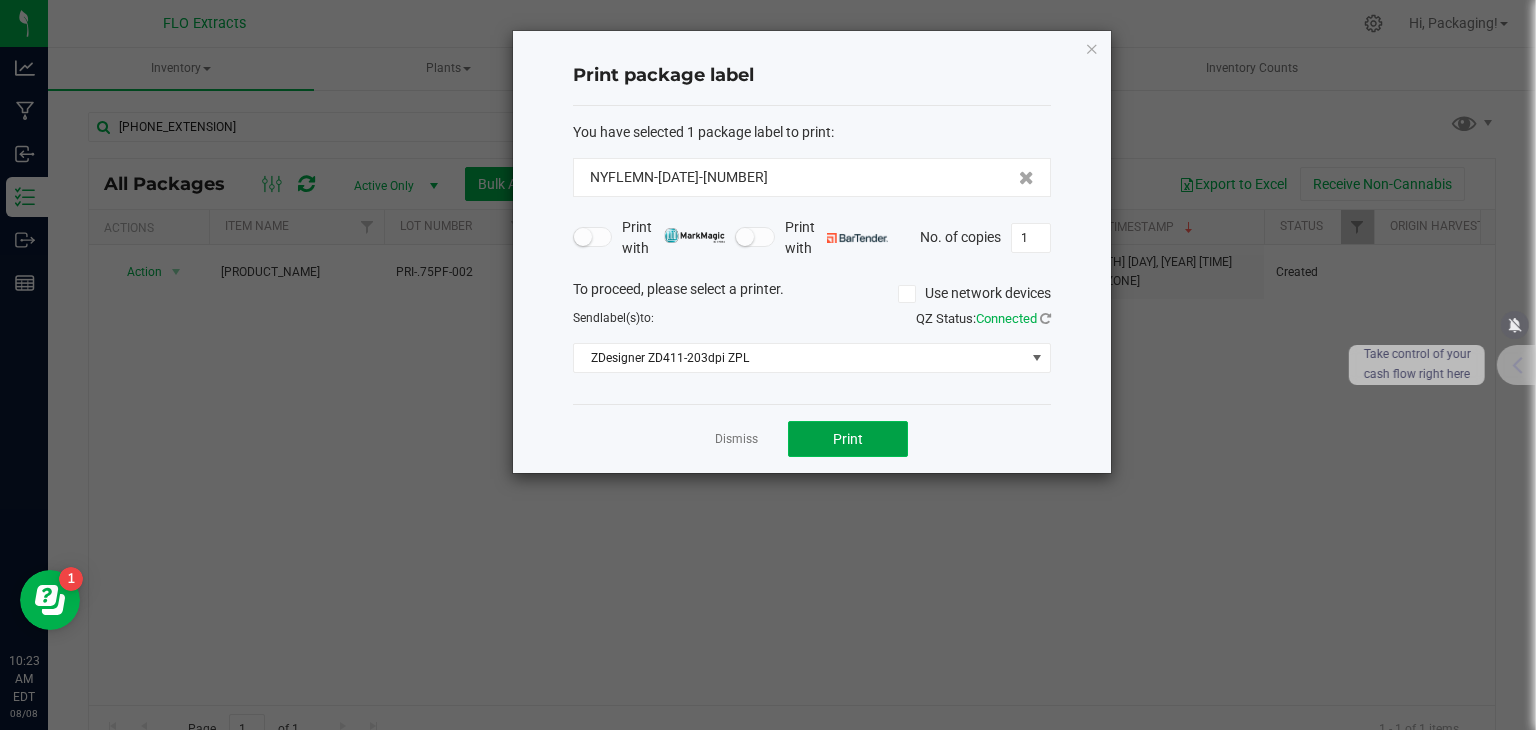 click on "Print" 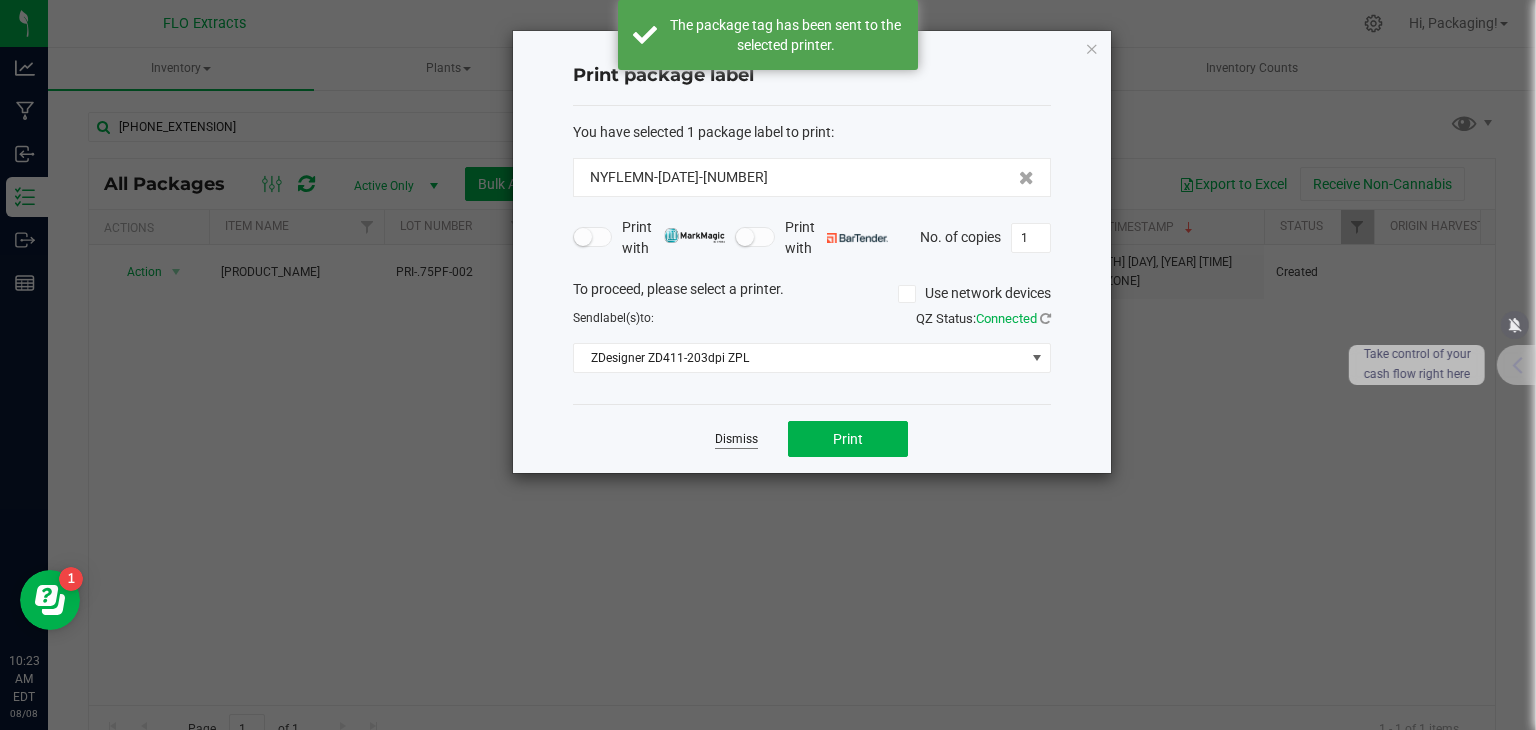 click on "Dismiss" 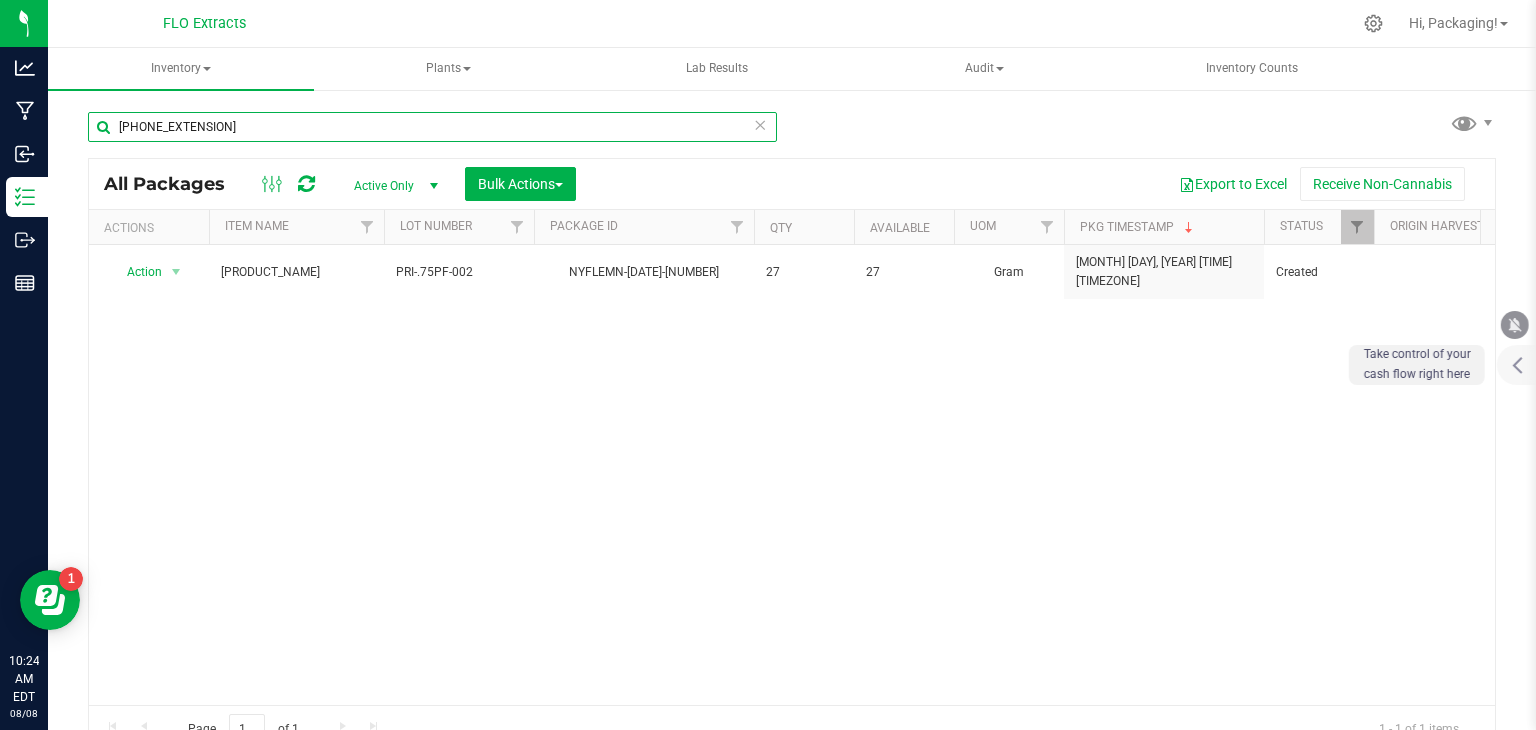 click on "[PHONE_EXTENSION]" at bounding box center [432, 127] 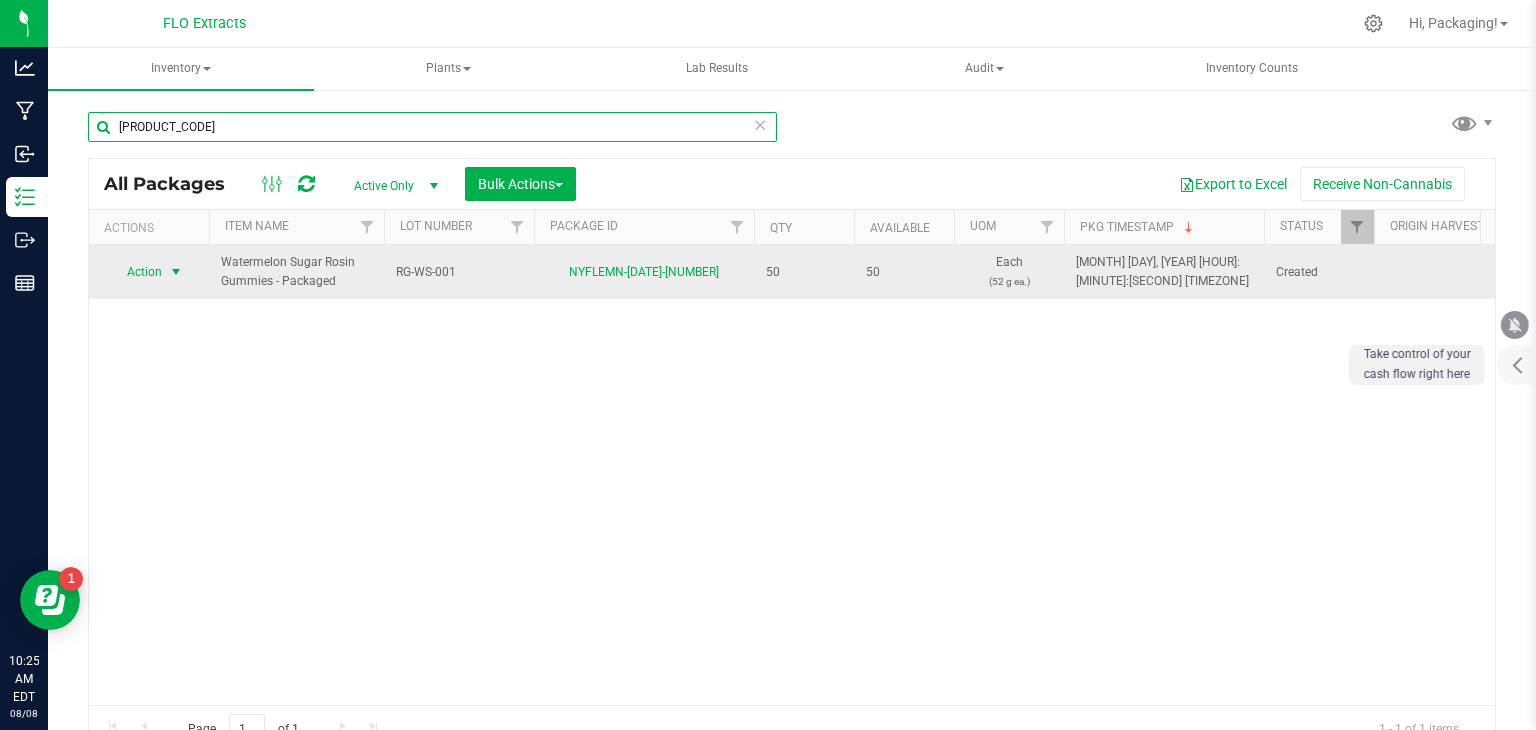 type on "[PRODUCT_CODE]" 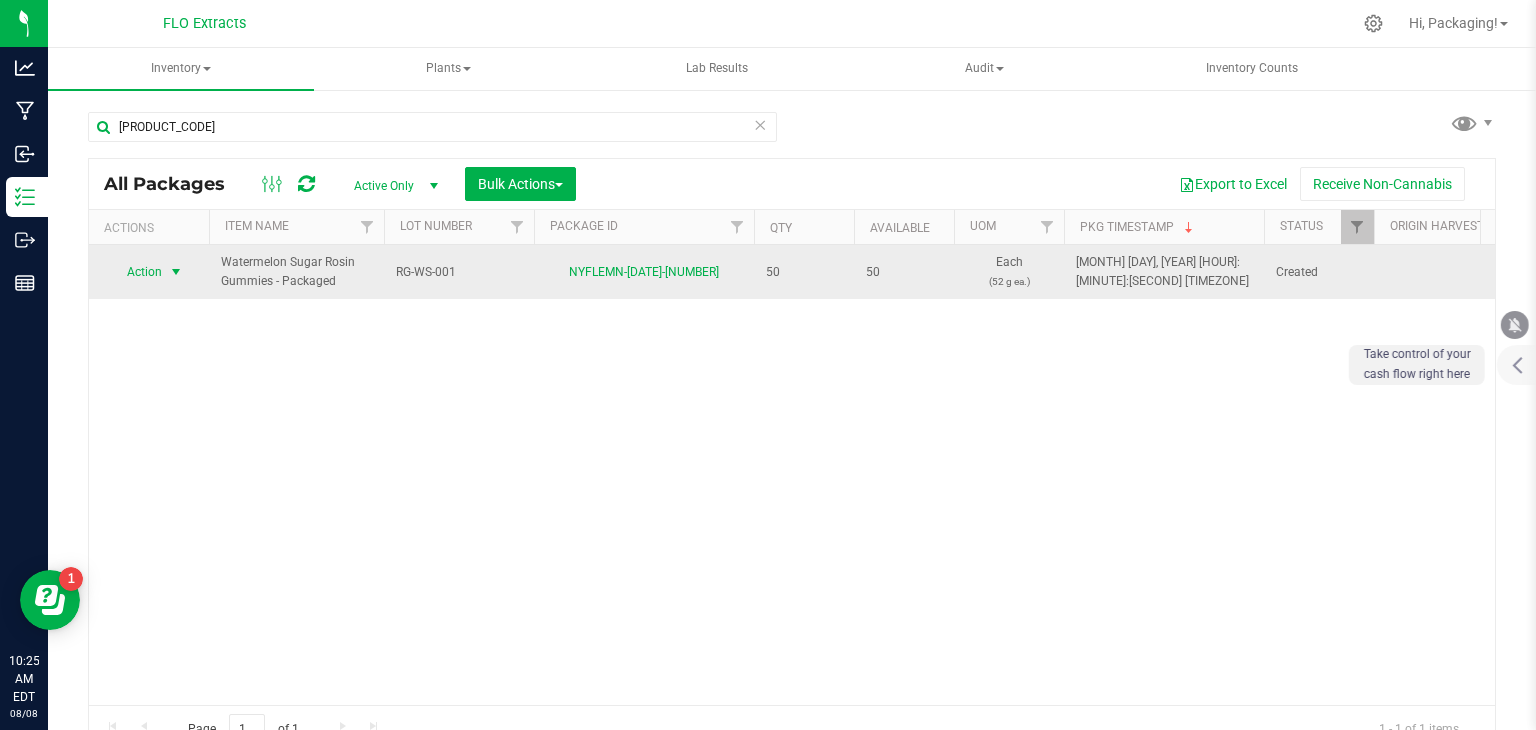 click at bounding box center [176, 272] 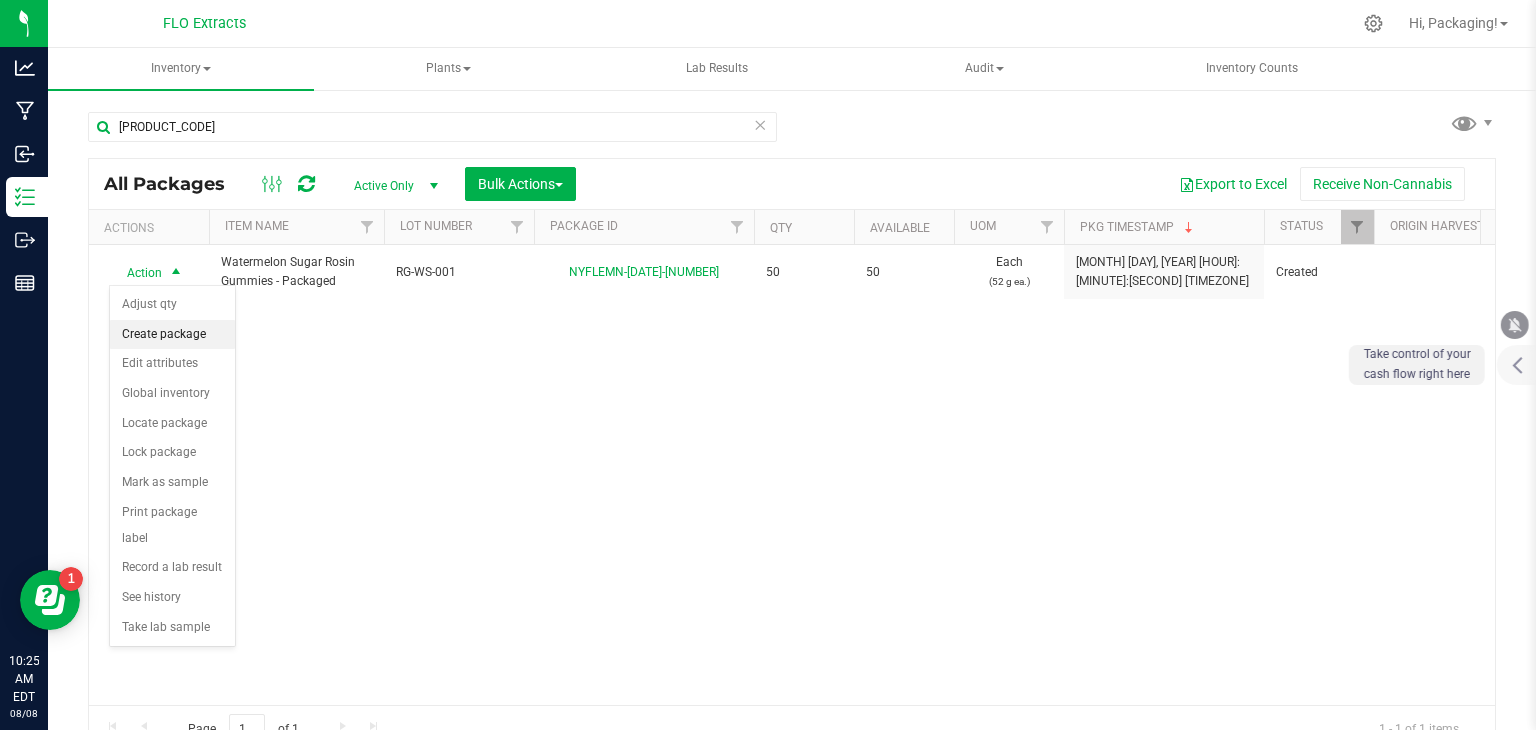 click on "Create package" at bounding box center [172, 335] 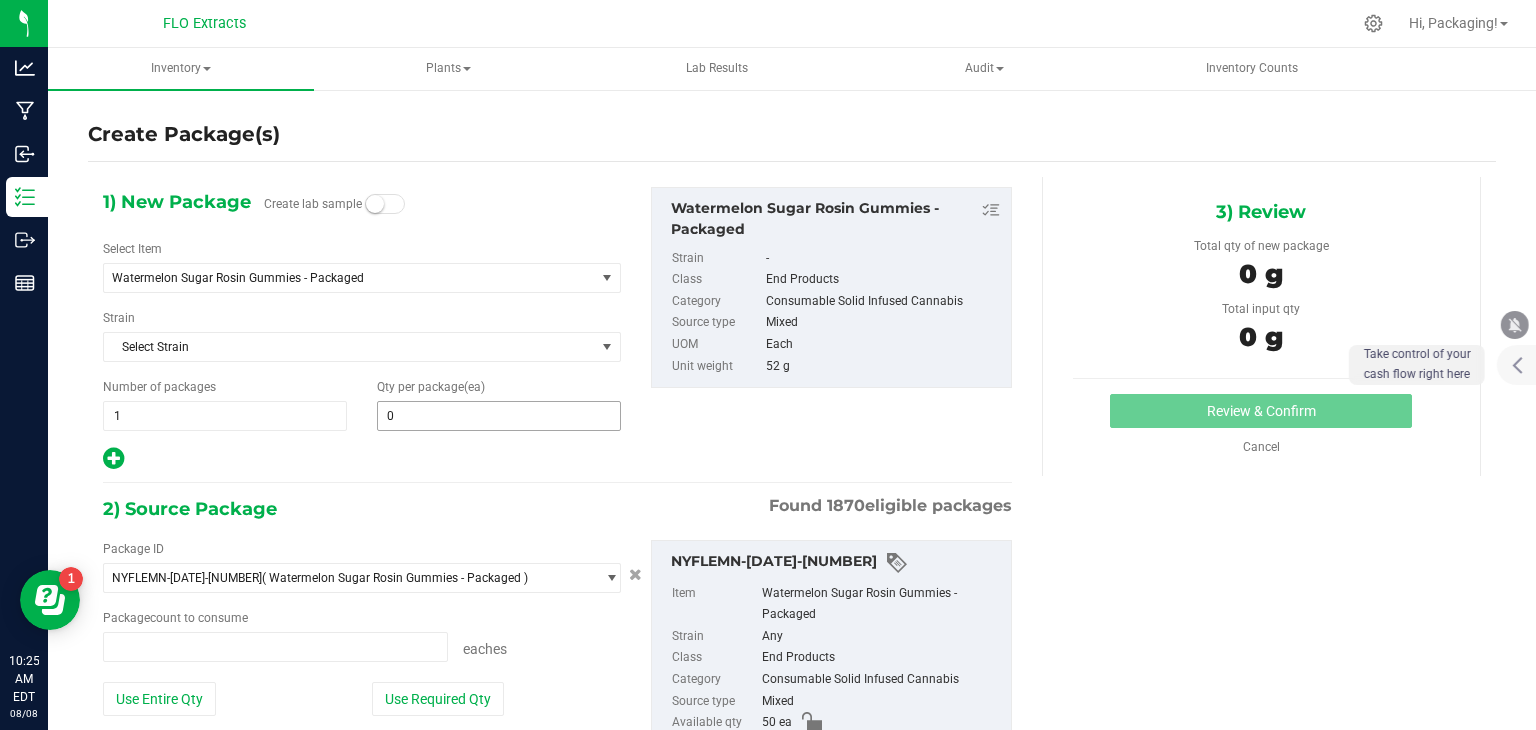 type on "0 ea" 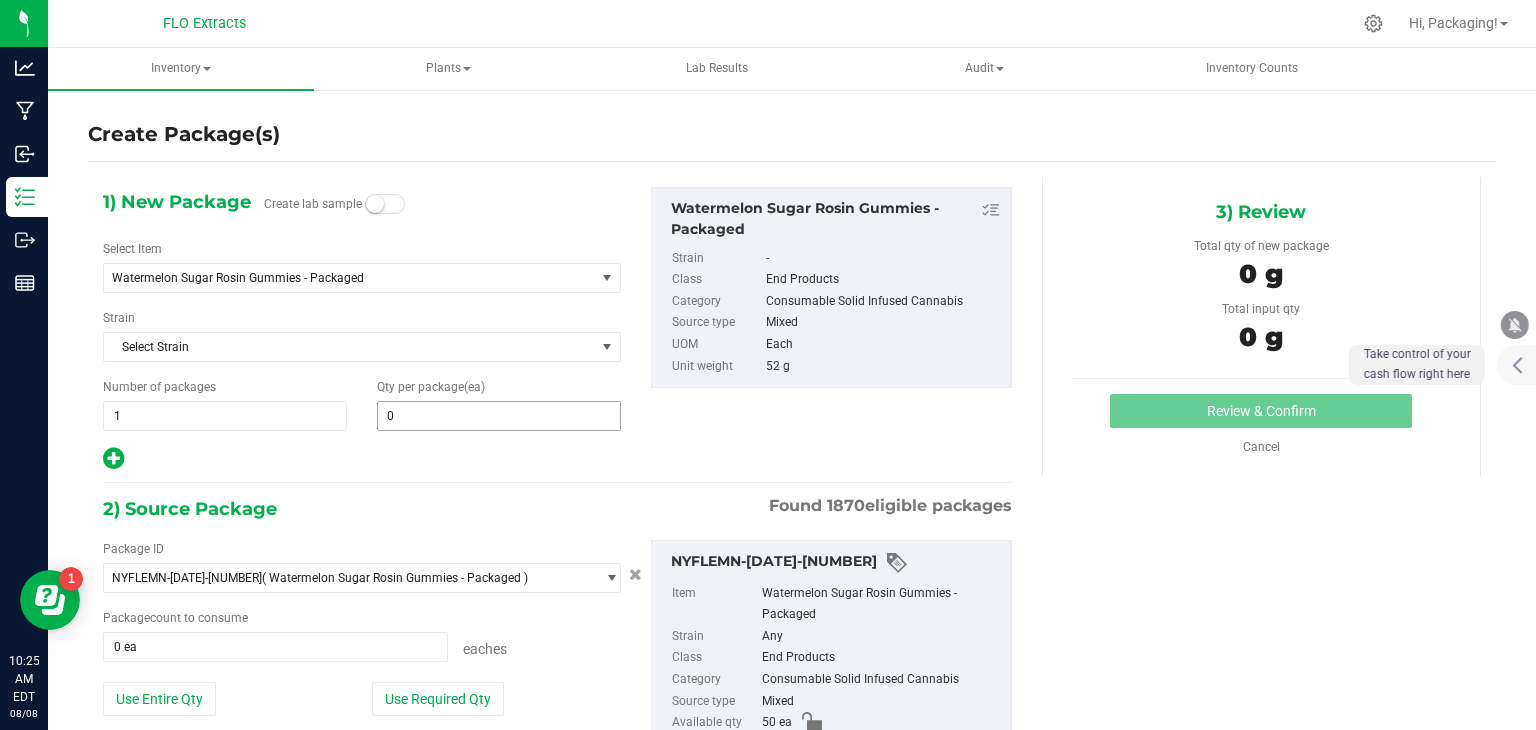 type 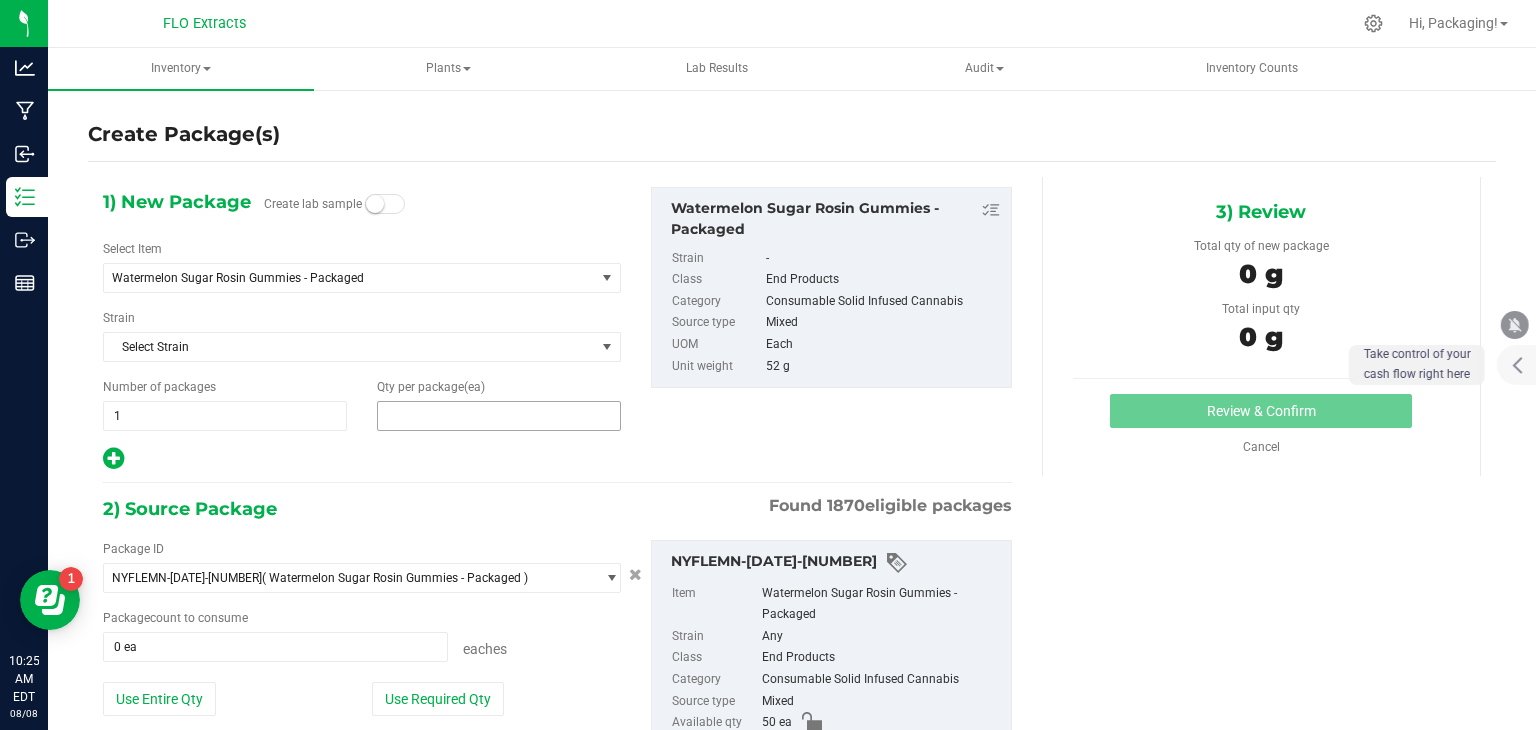 click at bounding box center [499, 416] 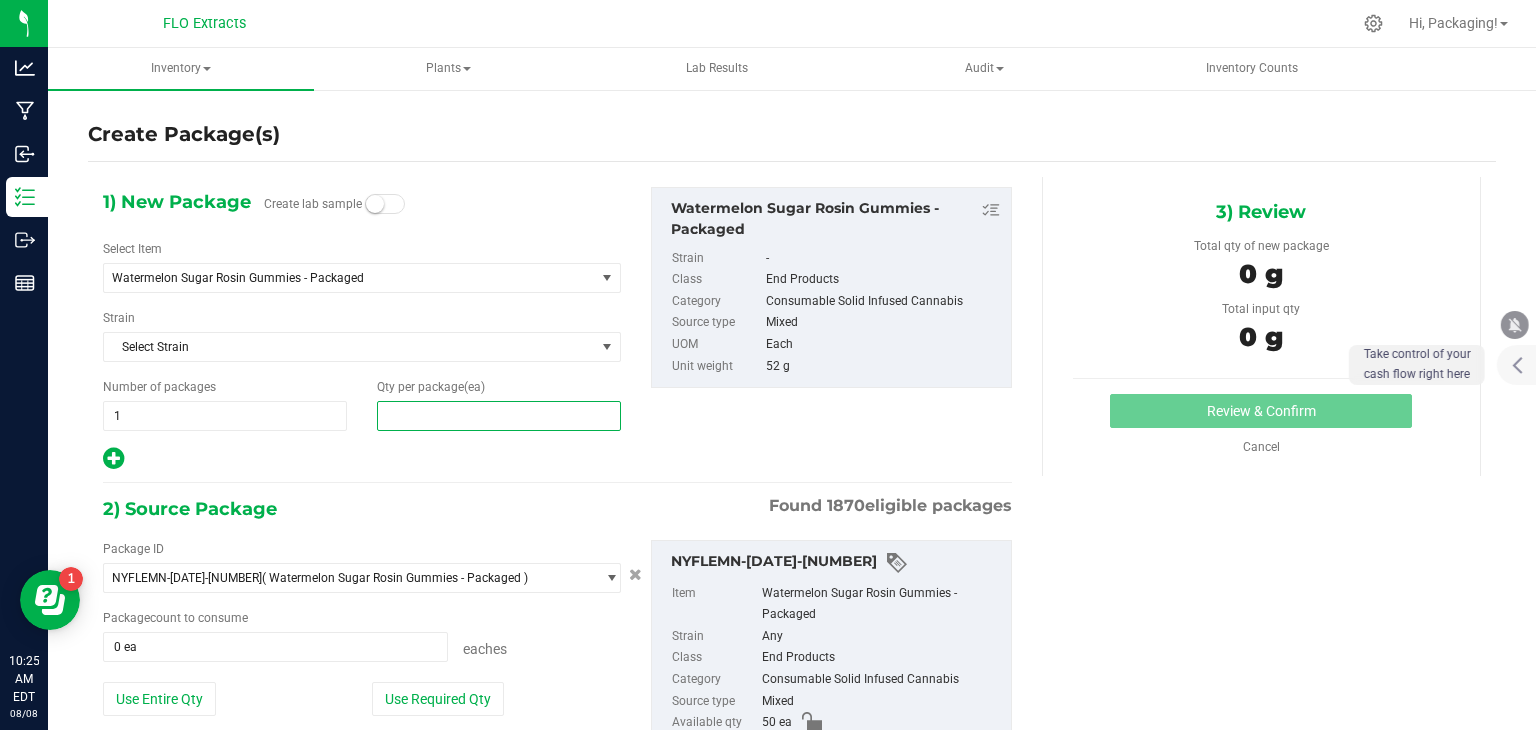 type on "2" 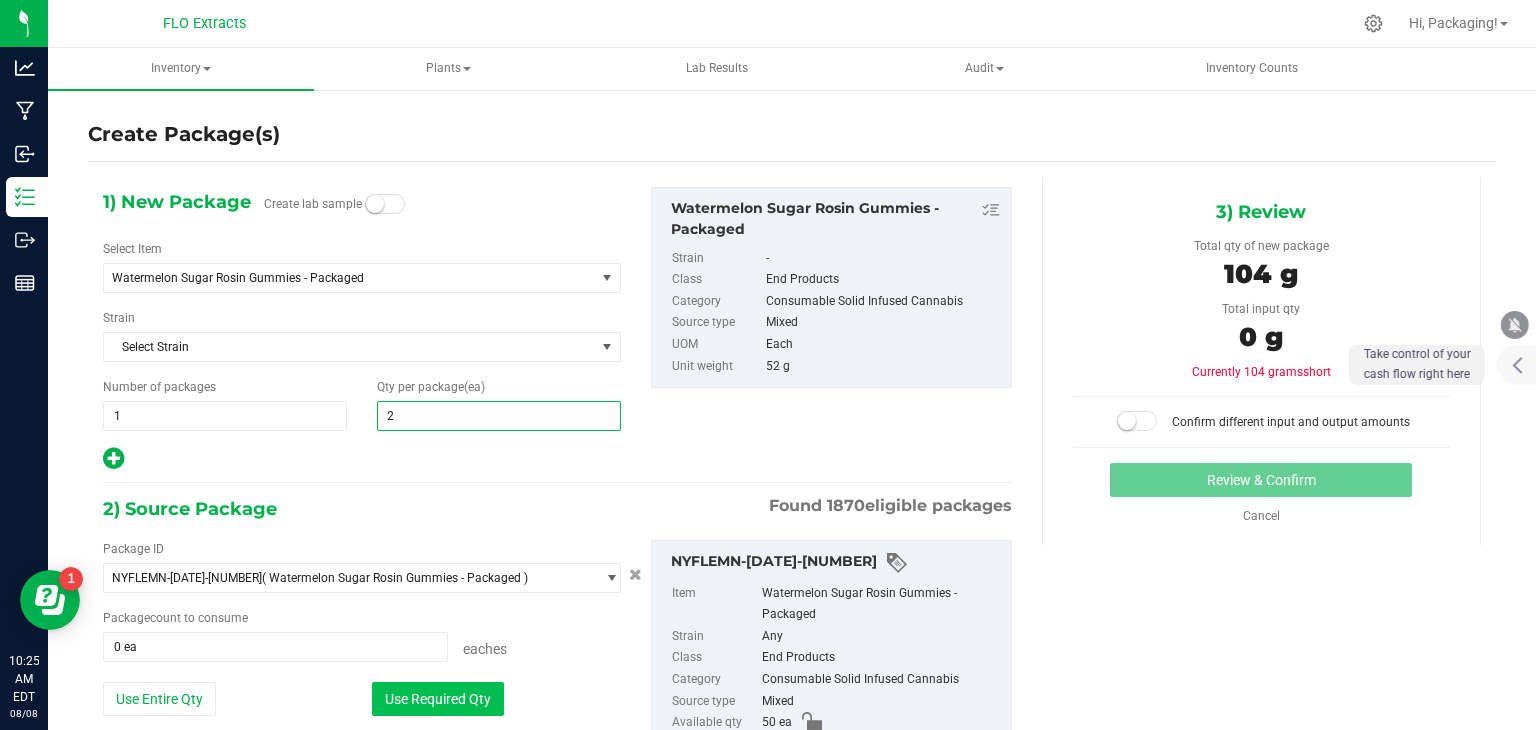 type on "2" 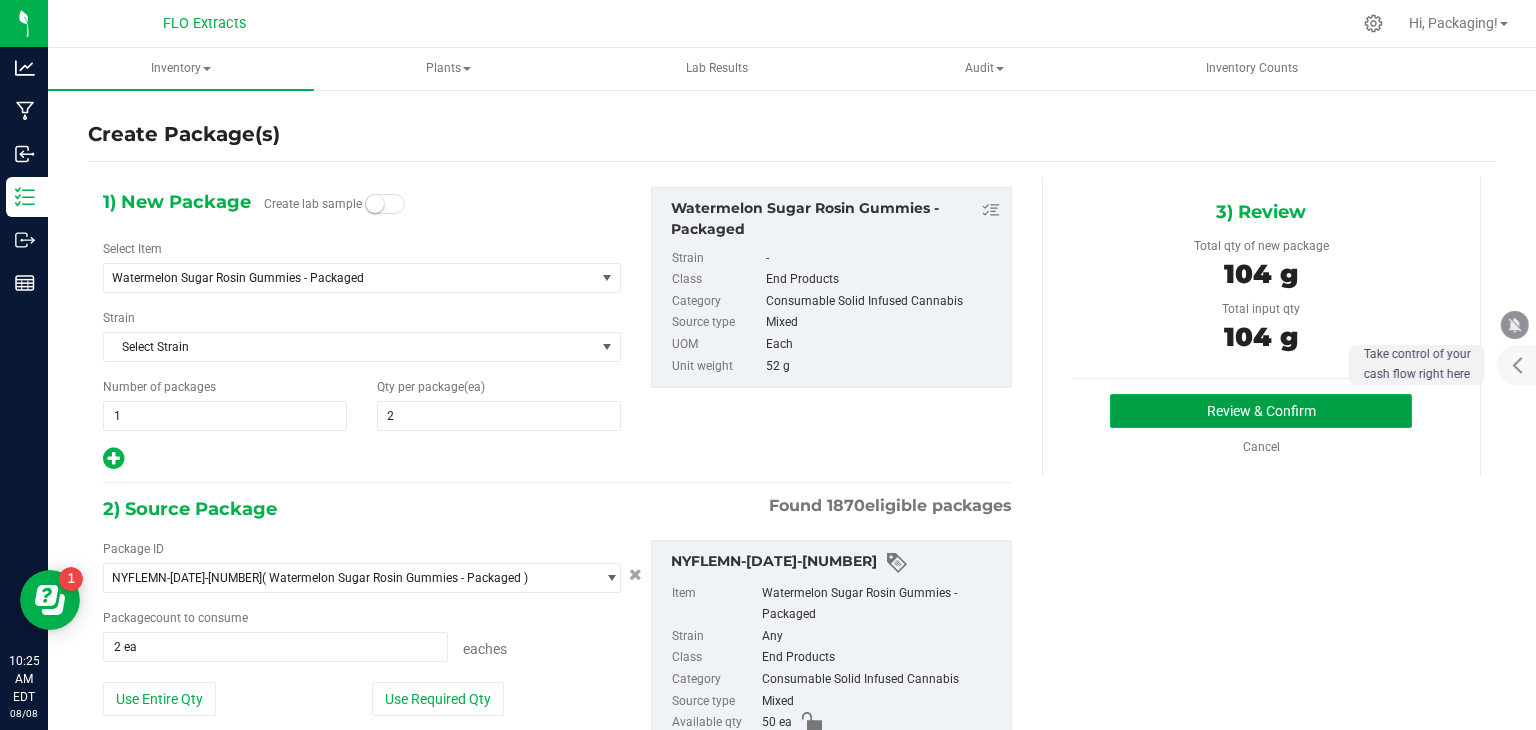 click on "Review & Confirm" at bounding box center [1261, 411] 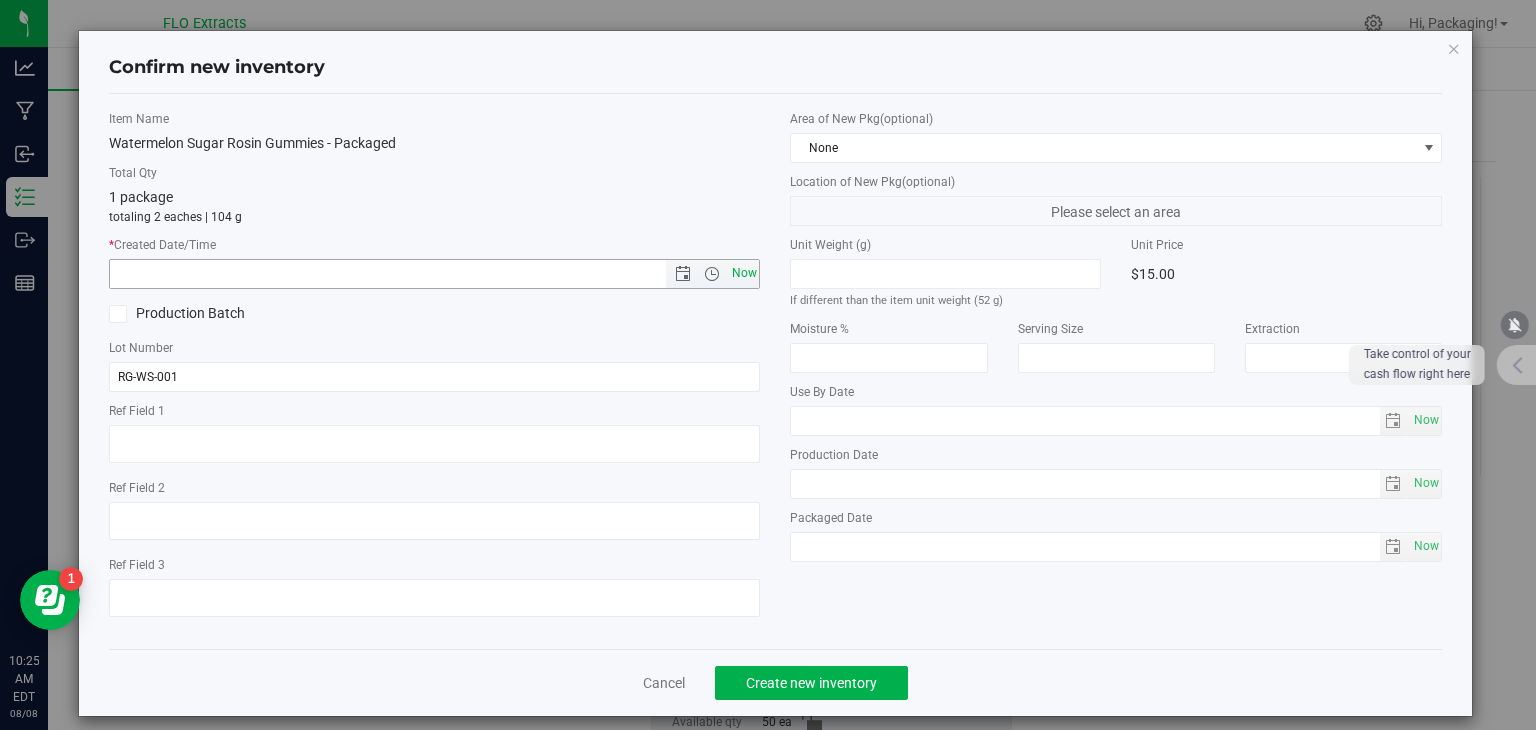 click on "Now" at bounding box center [744, 273] 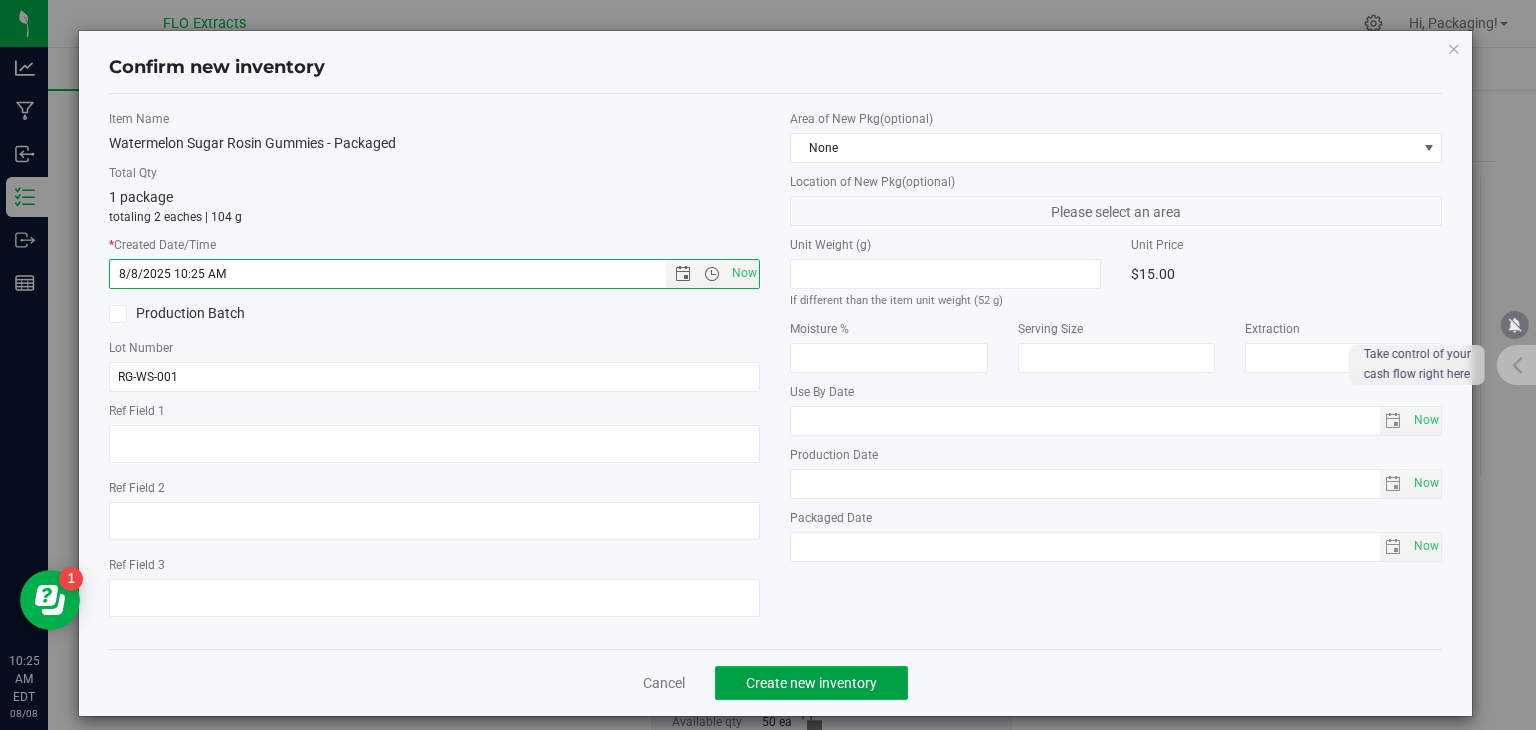 click on "Create new inventory" 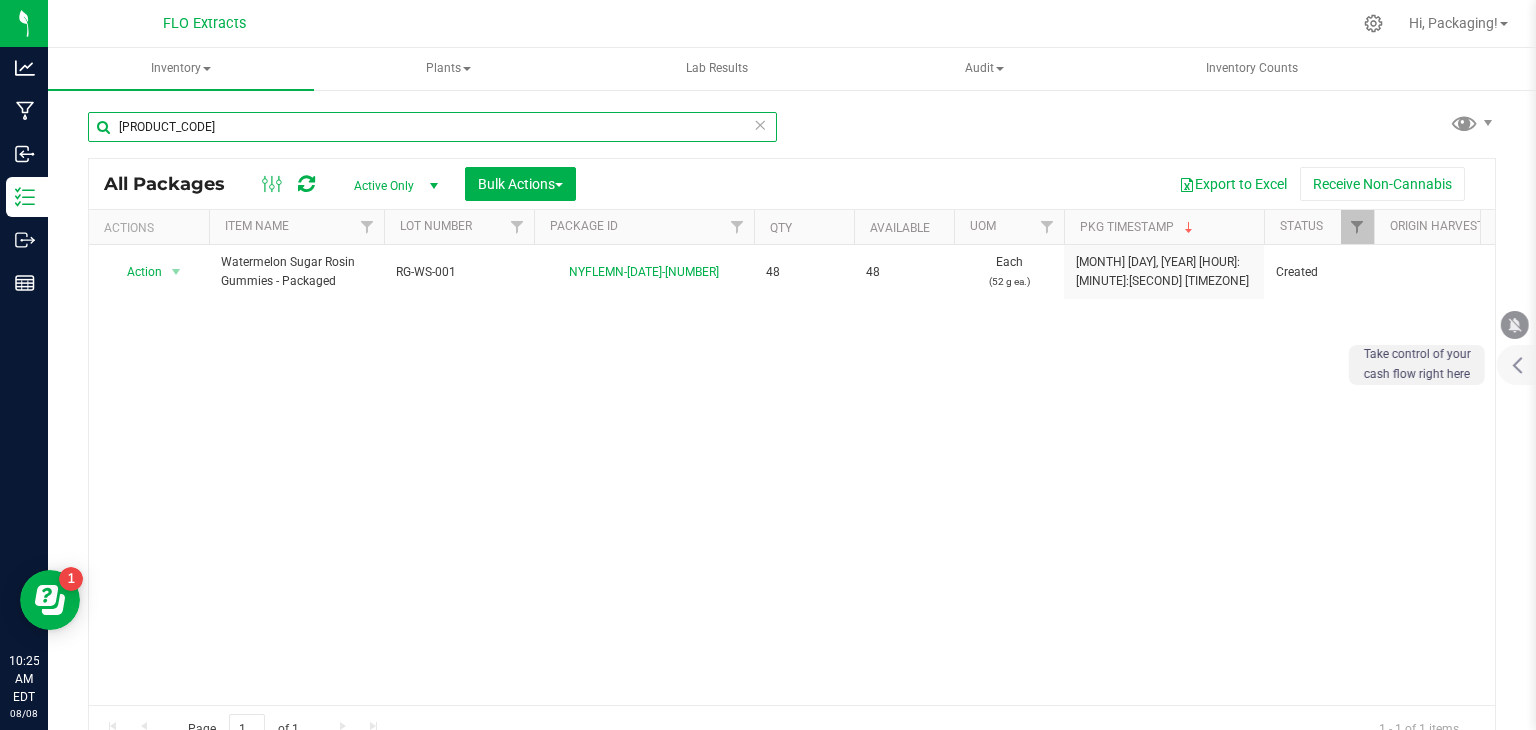 click on "[PRODUCT_CODE]" at bounding box center (432, 127) 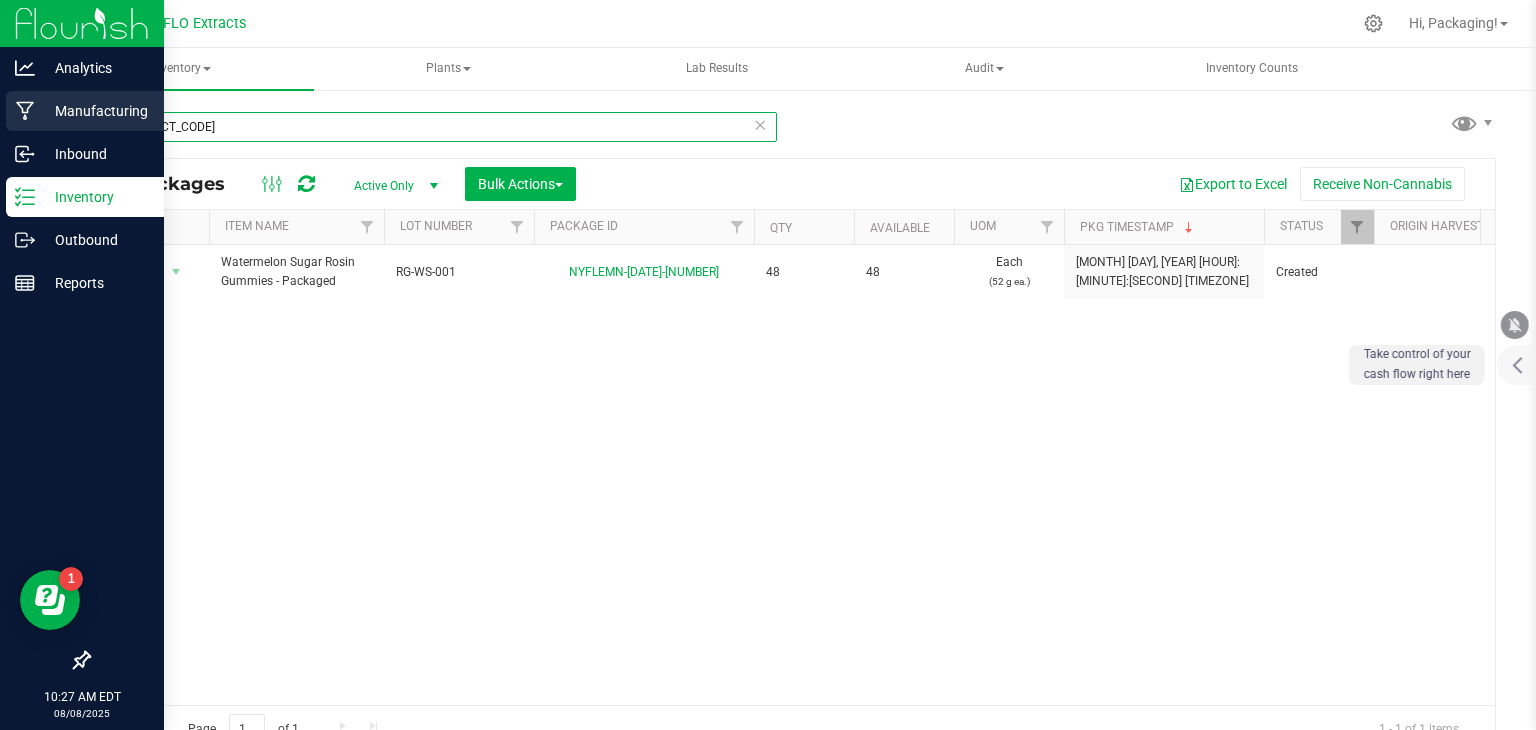 drag, startPoint x: 220, startPoint y: 133, endPoint x: 17, endPoint y: 127, distance: 203.08865 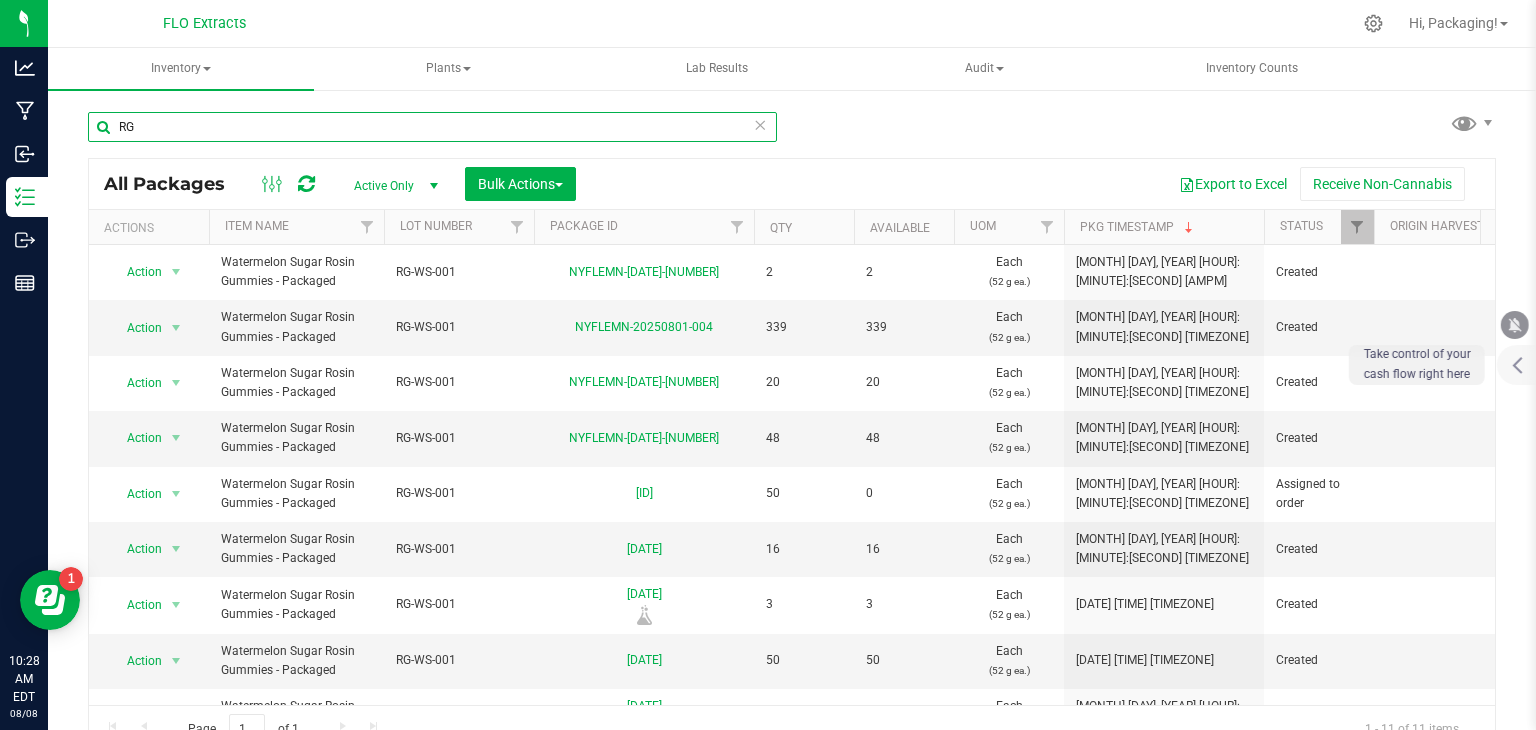 type on "R" 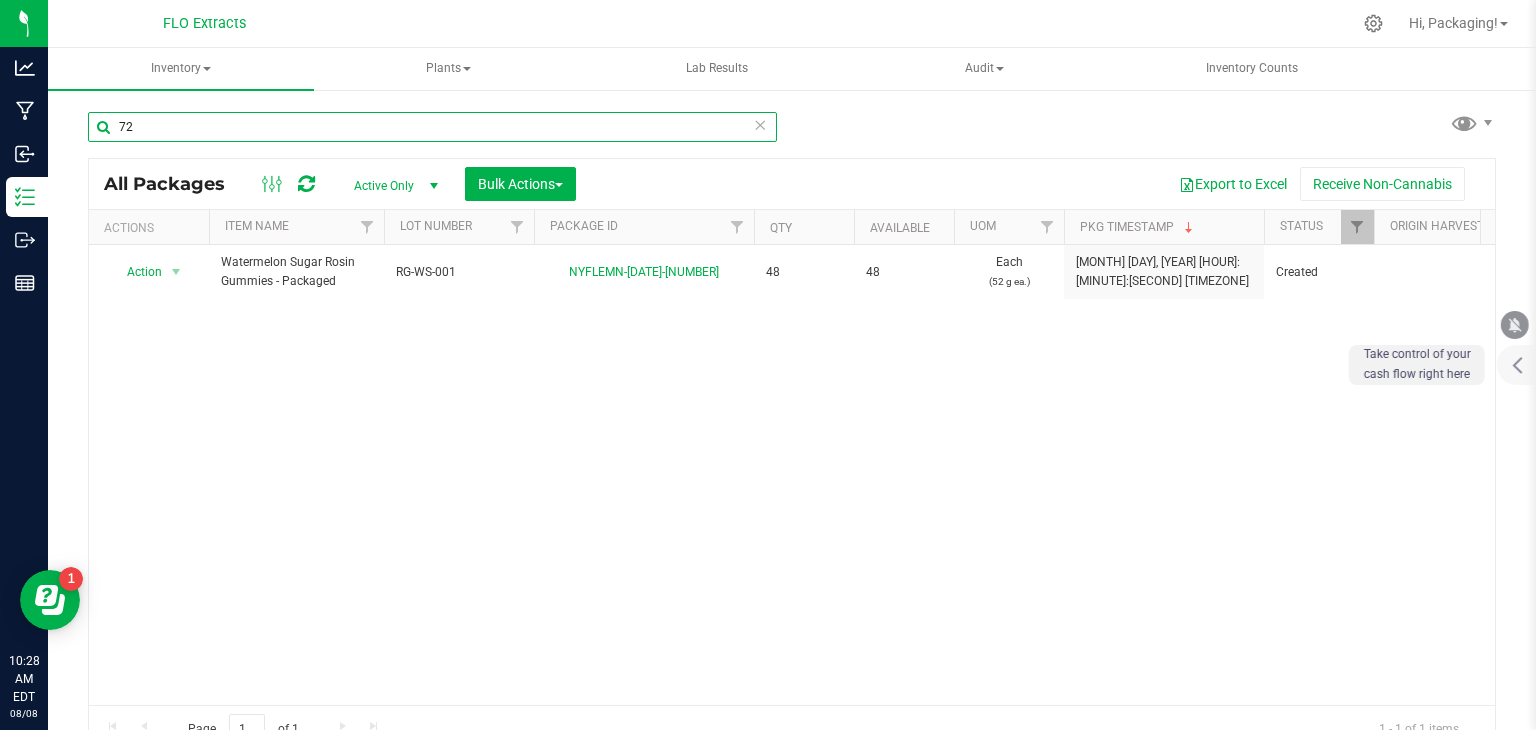 type on "7" 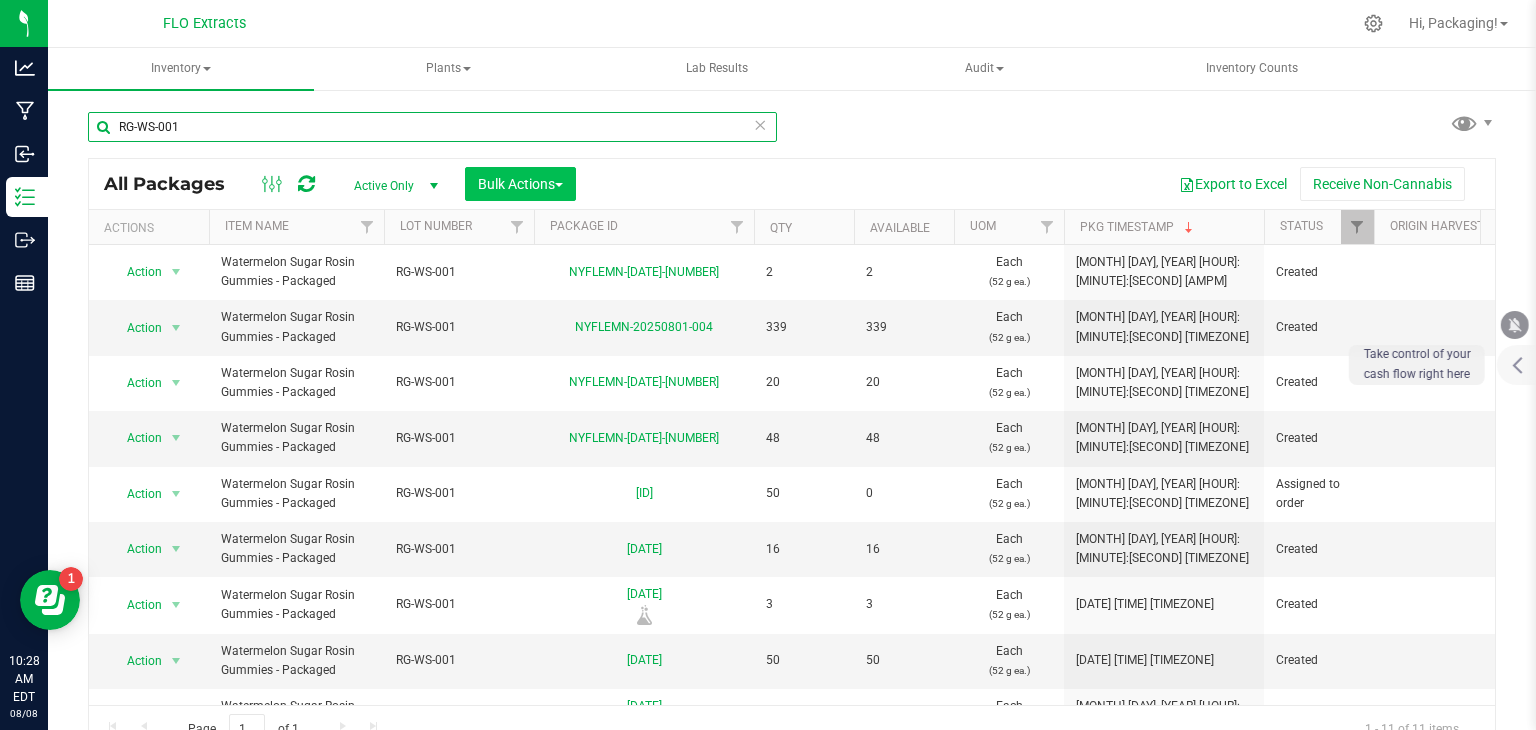 type on "RG-WS-001" 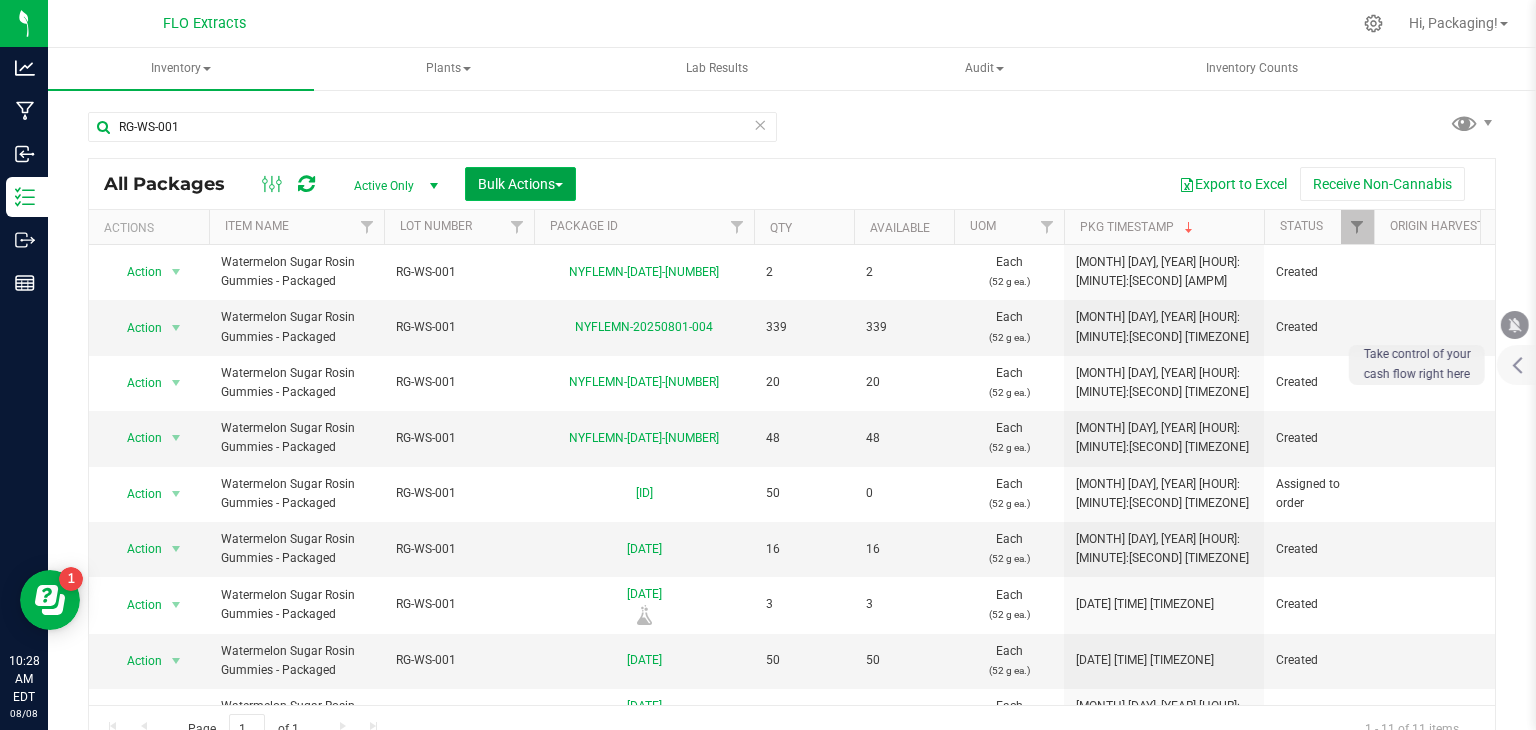 click on "Bulk Actions" at bounding box center (520, 184) 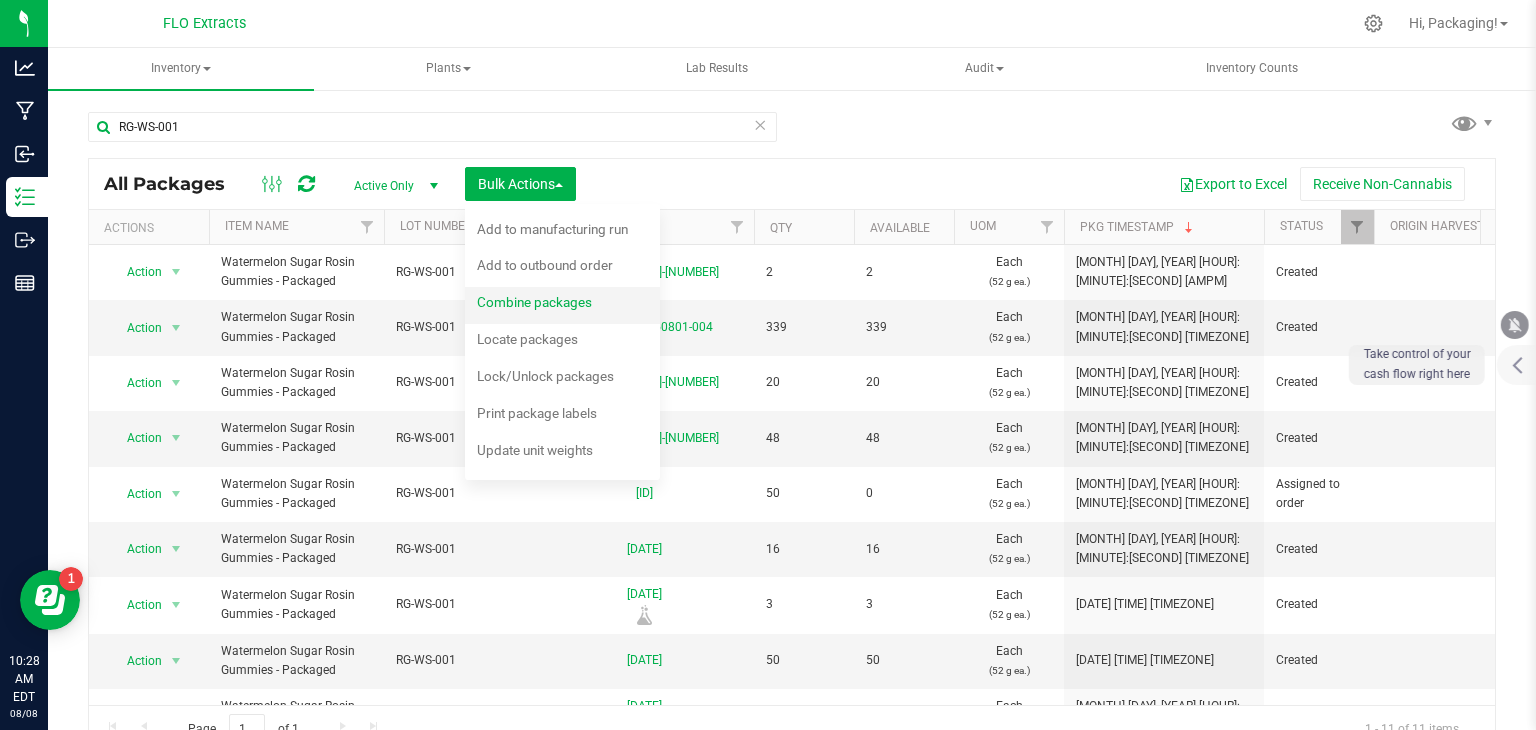 click on "Combine packages" at bounding box center [548, 305] 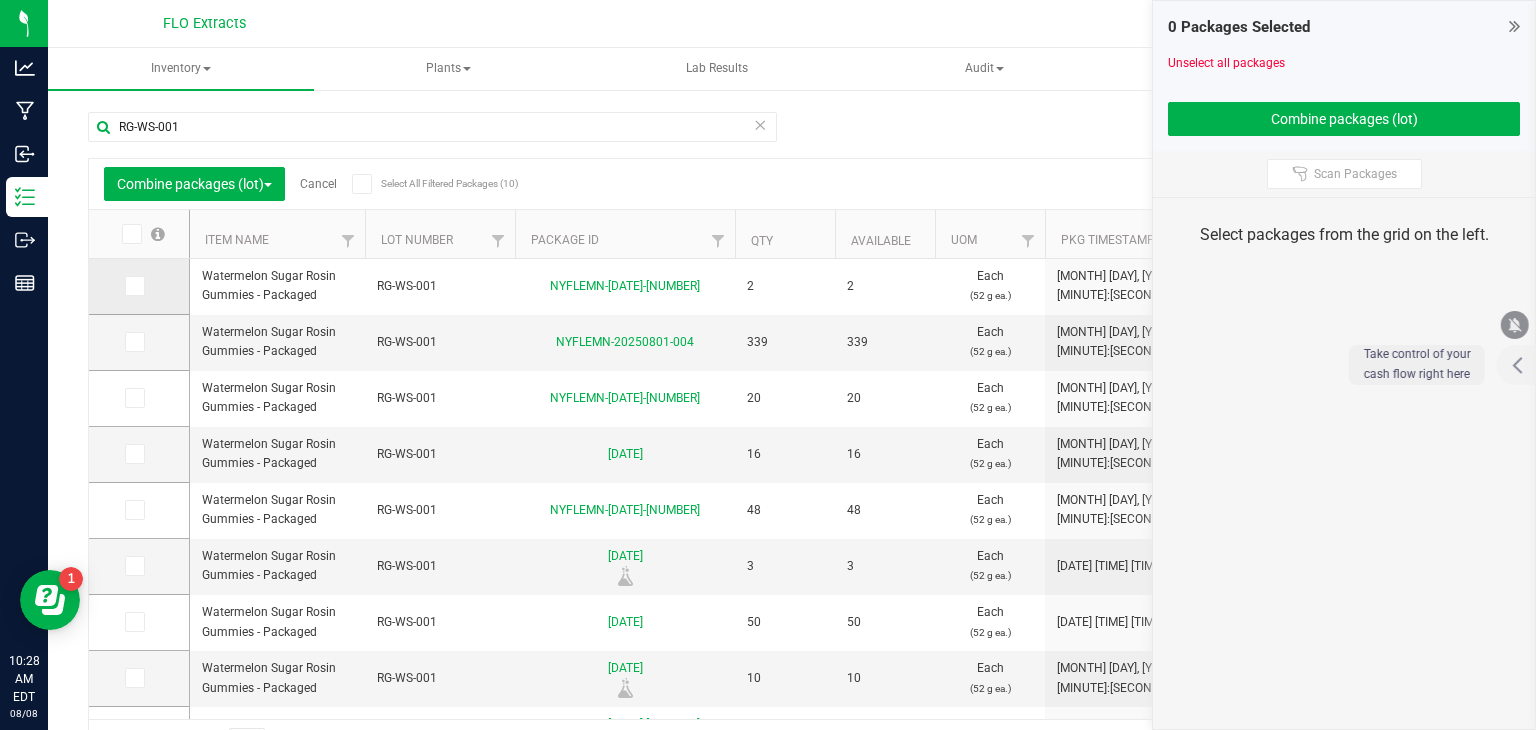 click at bounding box center (133, 286) 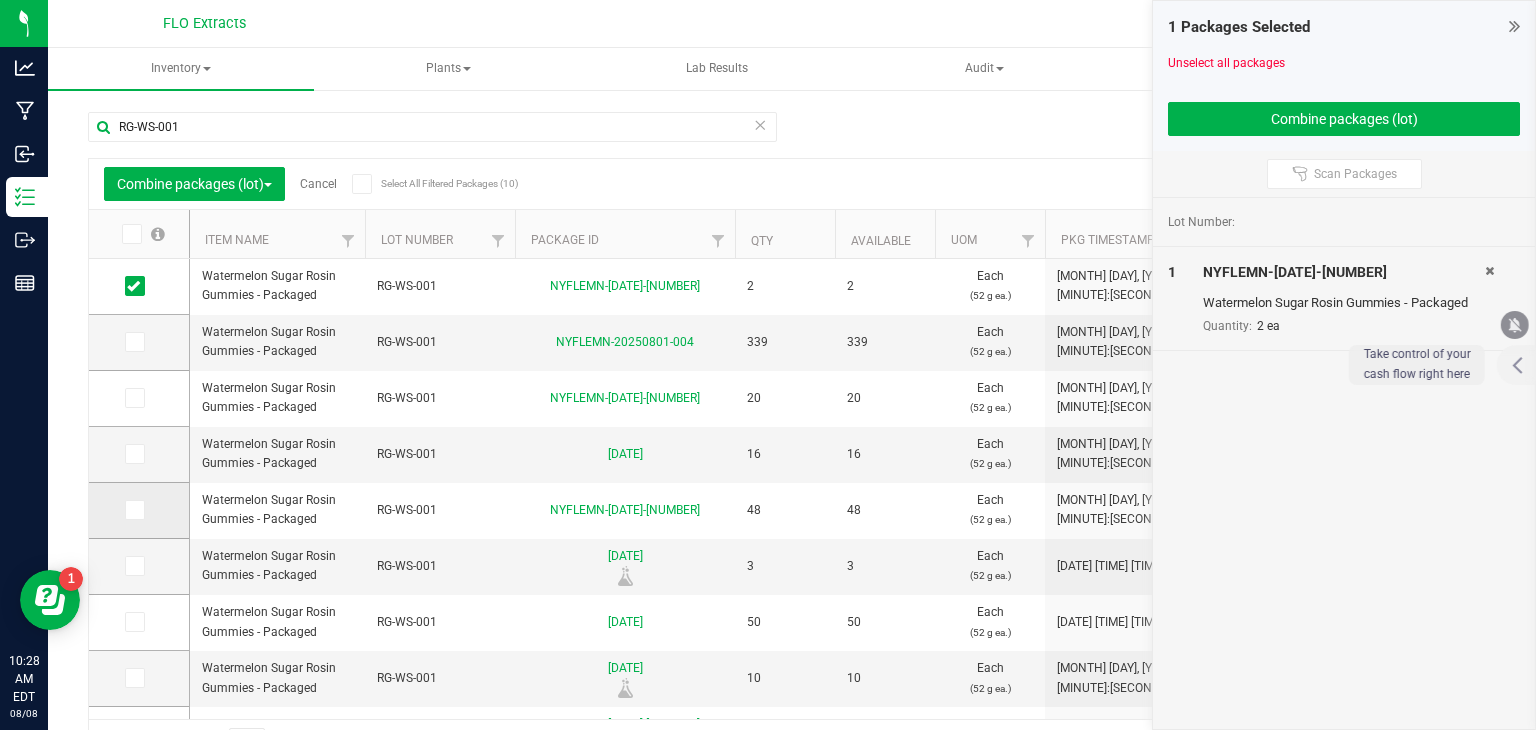 click at bounding box center [133, 510] 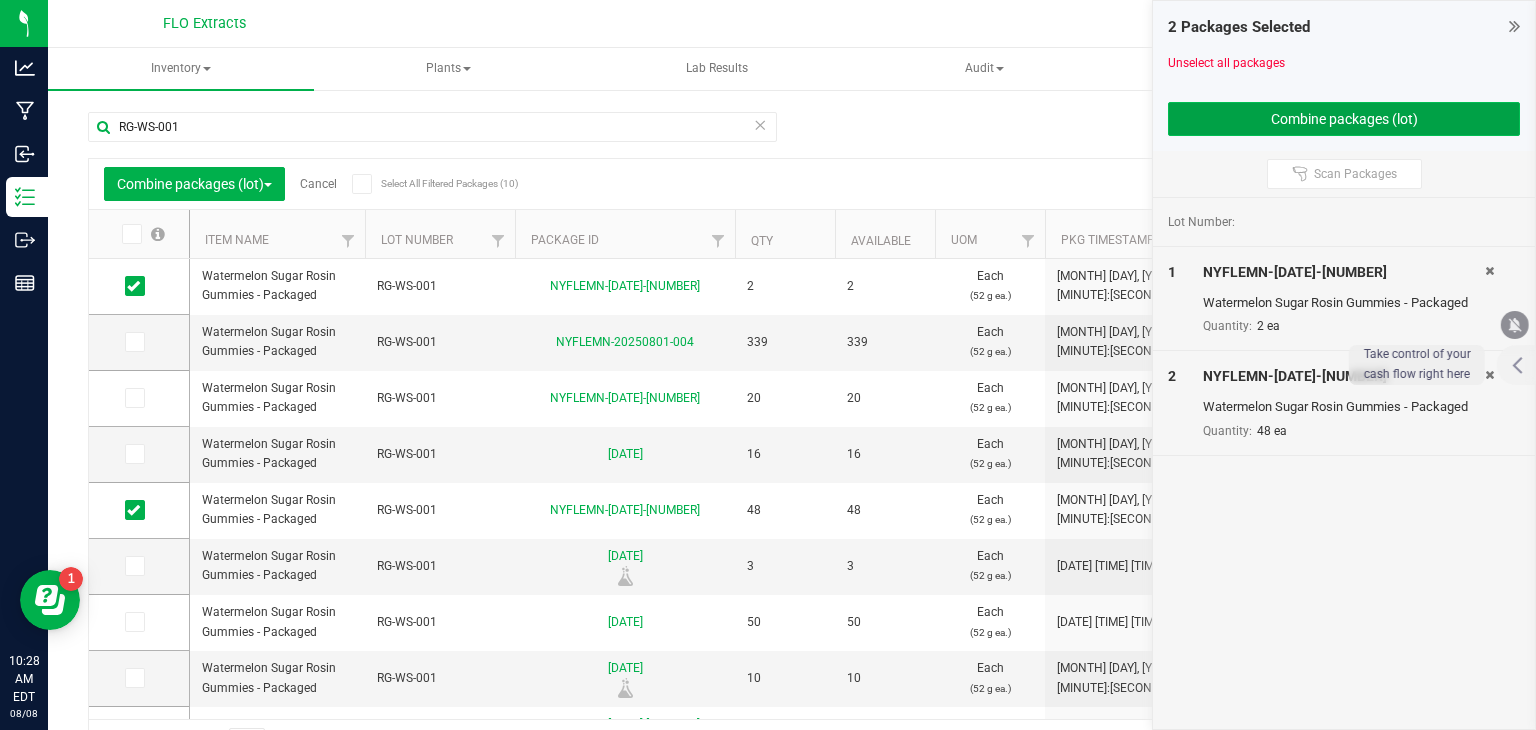 click on "Combine packages (lot)" at bounding box center [1344, 119] 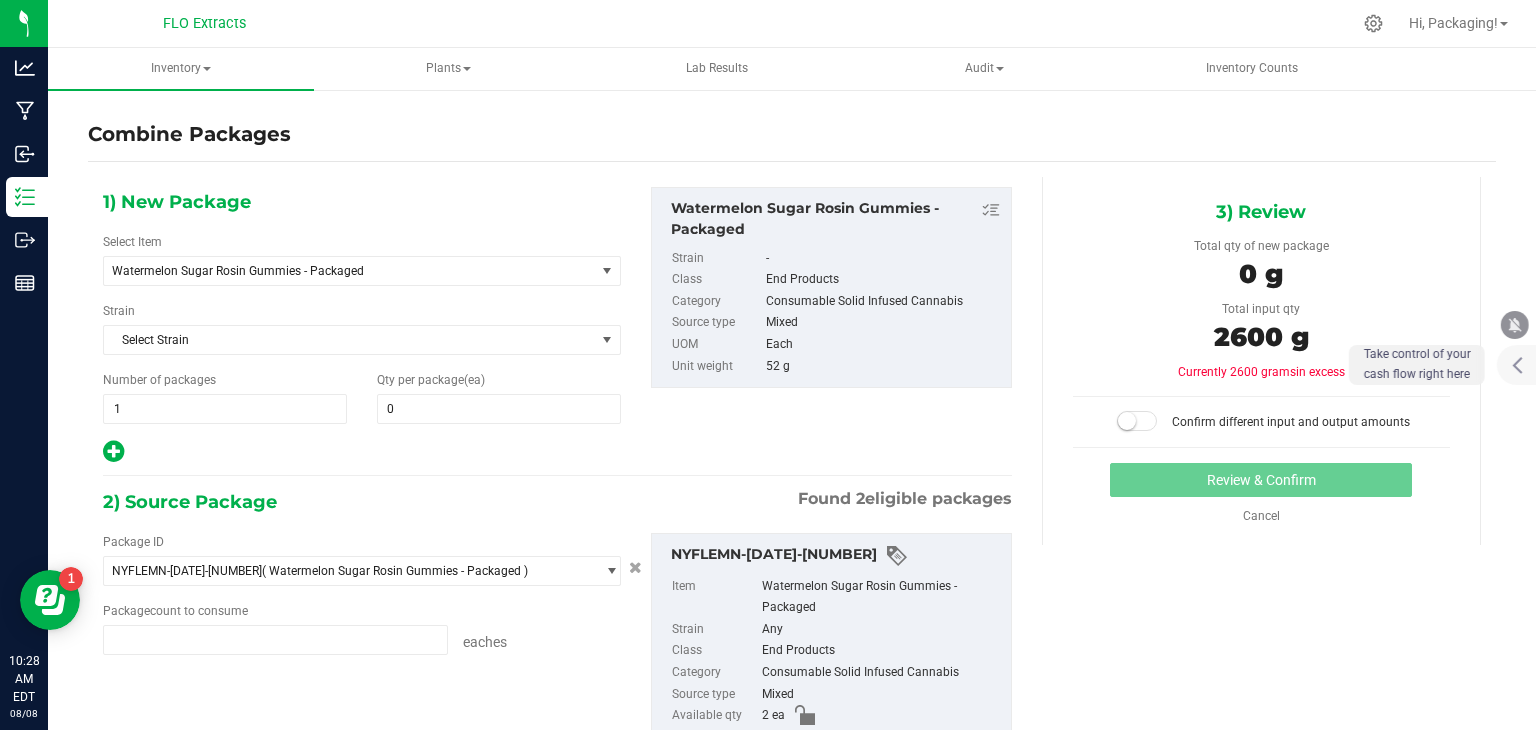 type on "2 ea" 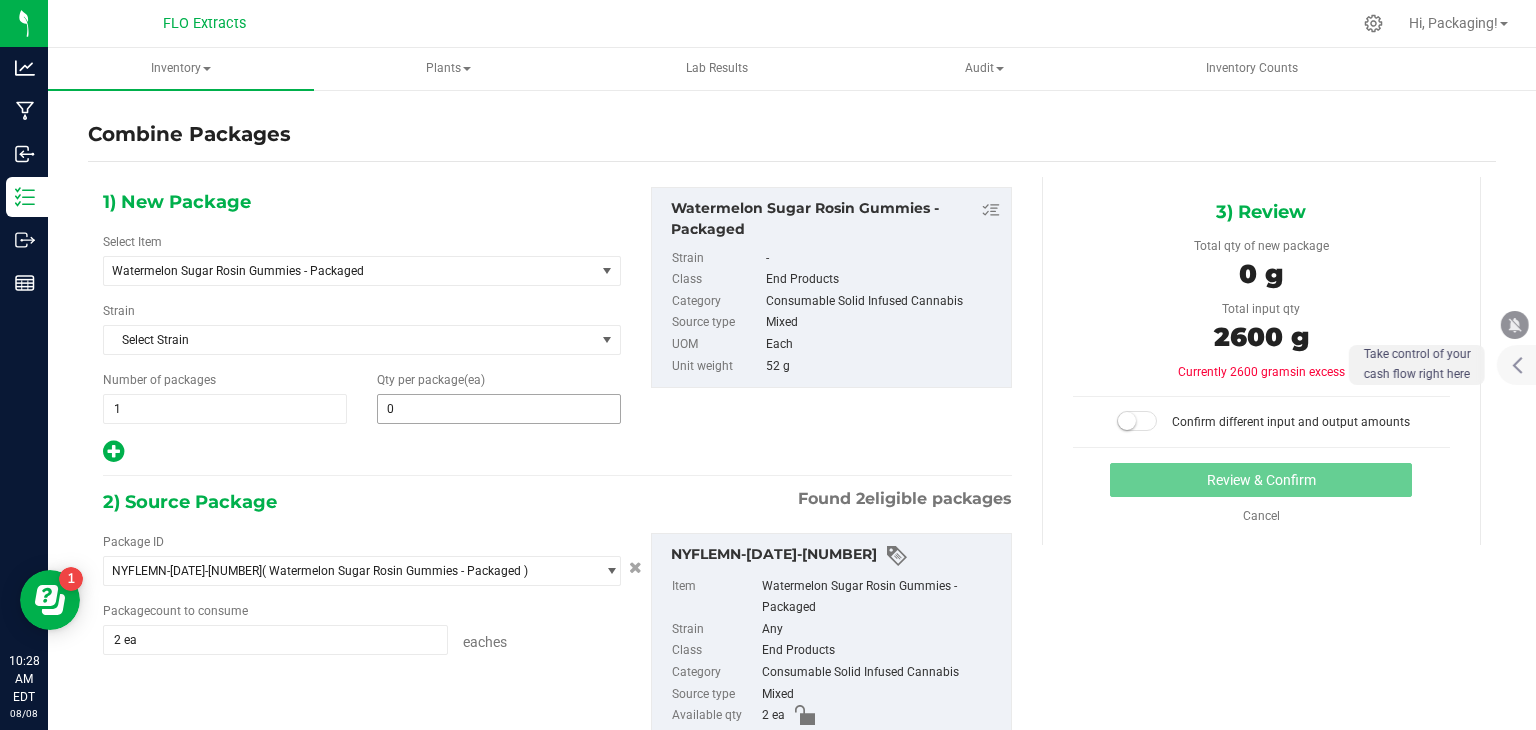 click on "0 0" at bounding box center (499, 409) 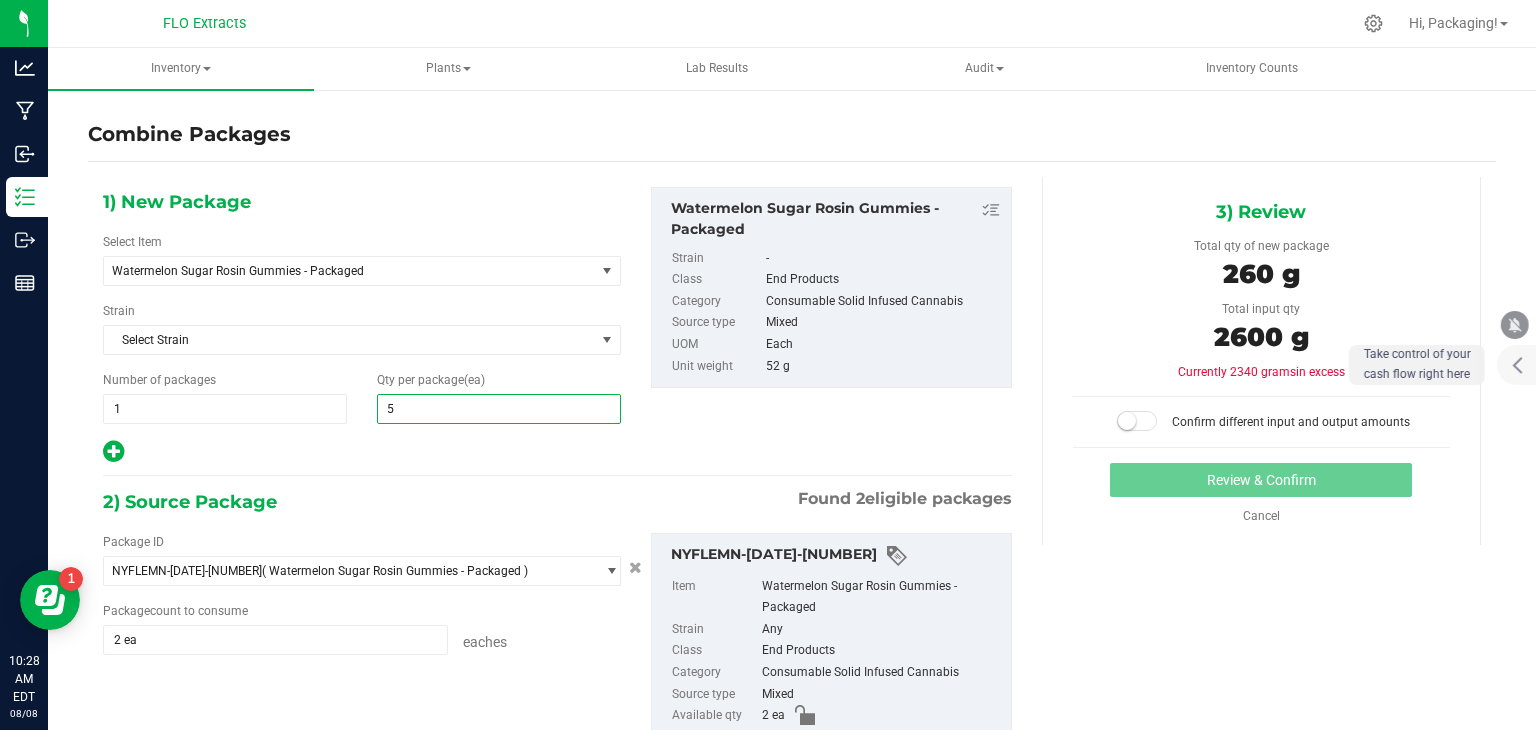 type on "50" 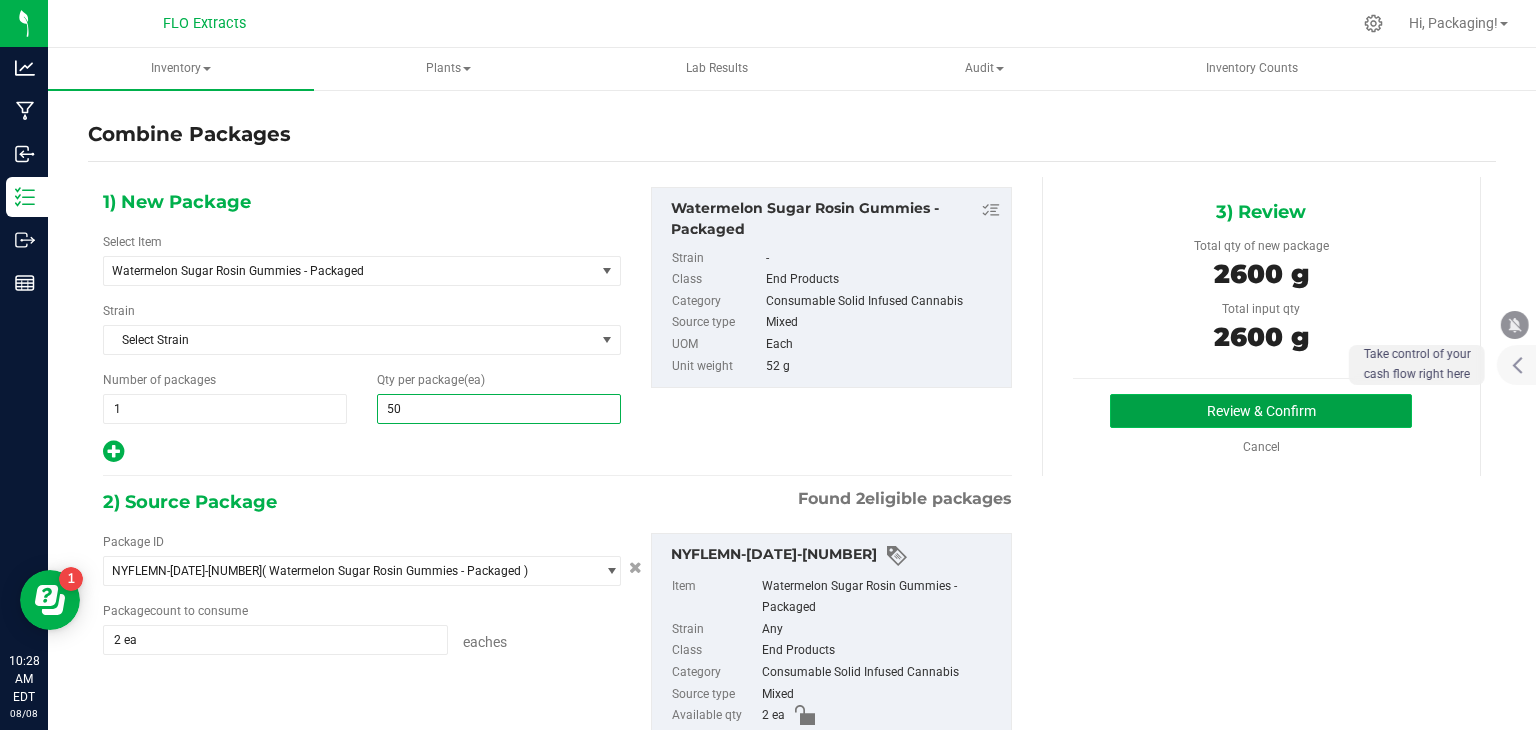 type on "50" 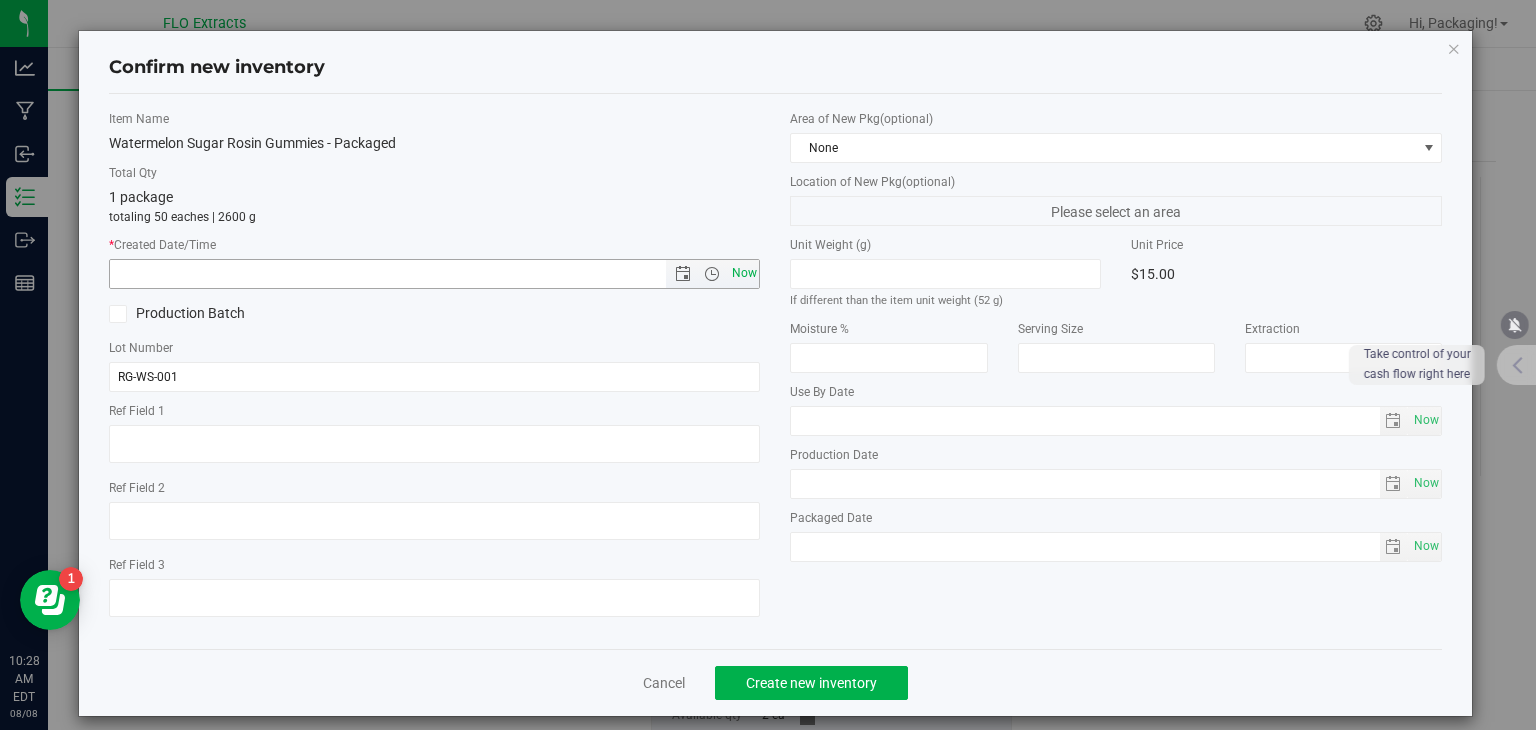 click on "Now" at bounding box center (744, 273) 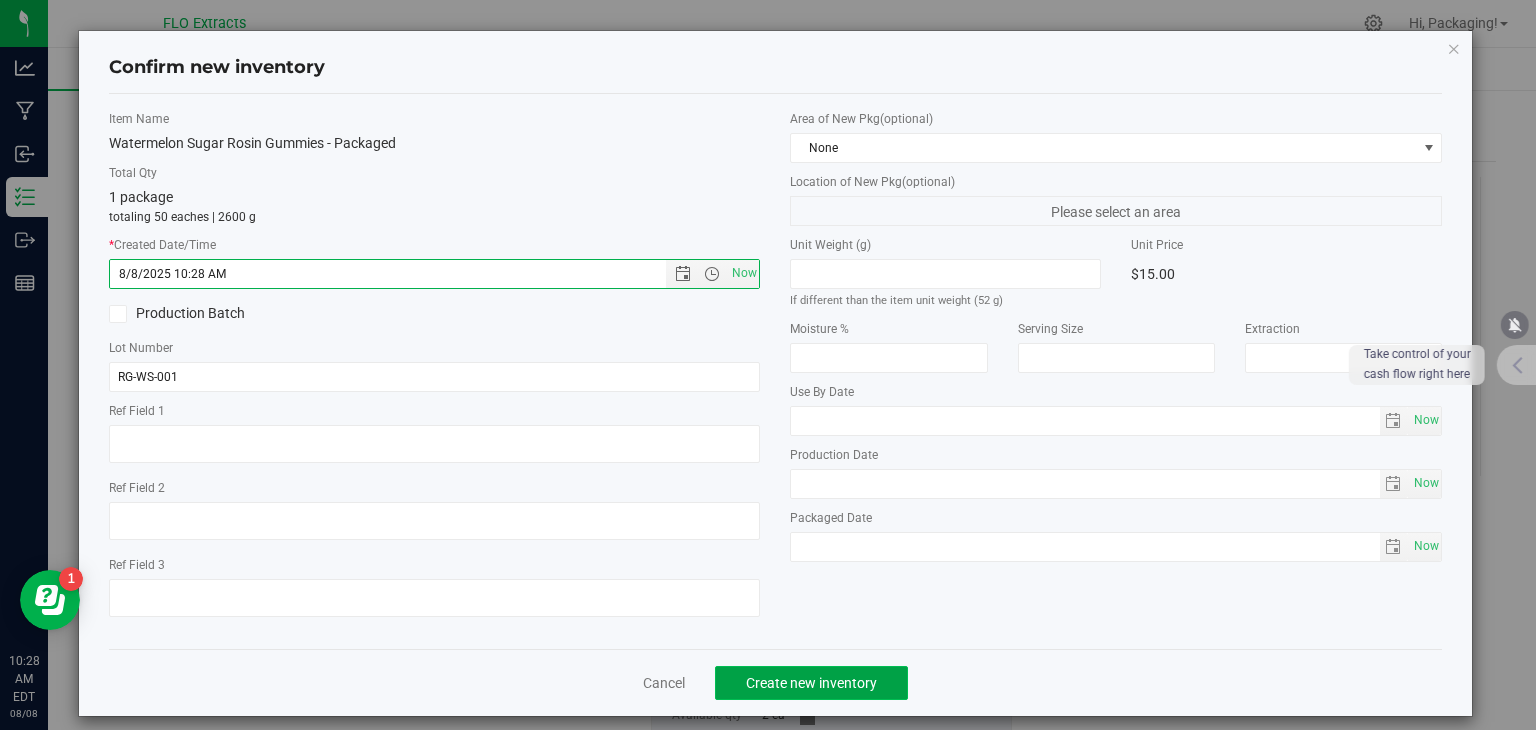 click on "Create new inventory" 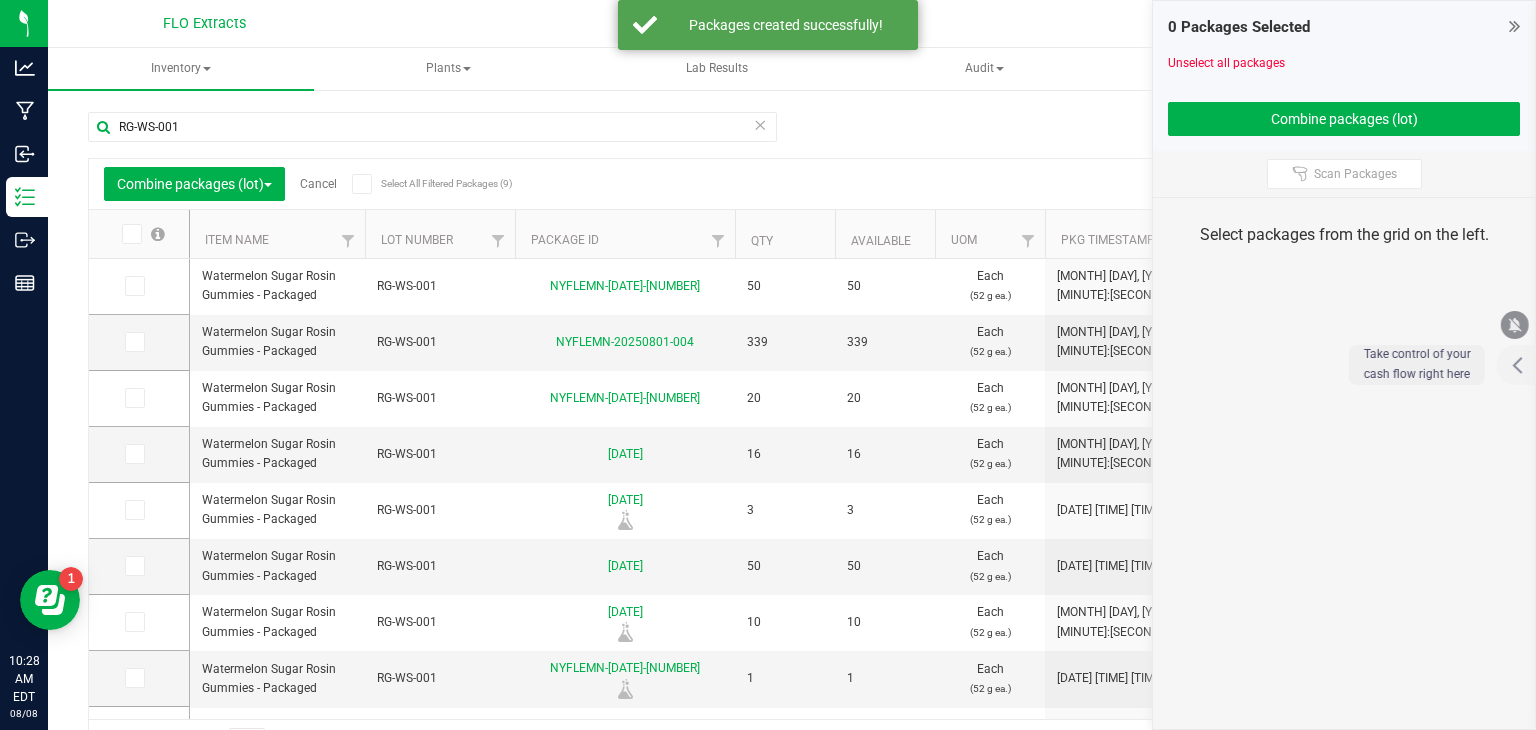 click on "Cancel" at bounding box center [318, 184] 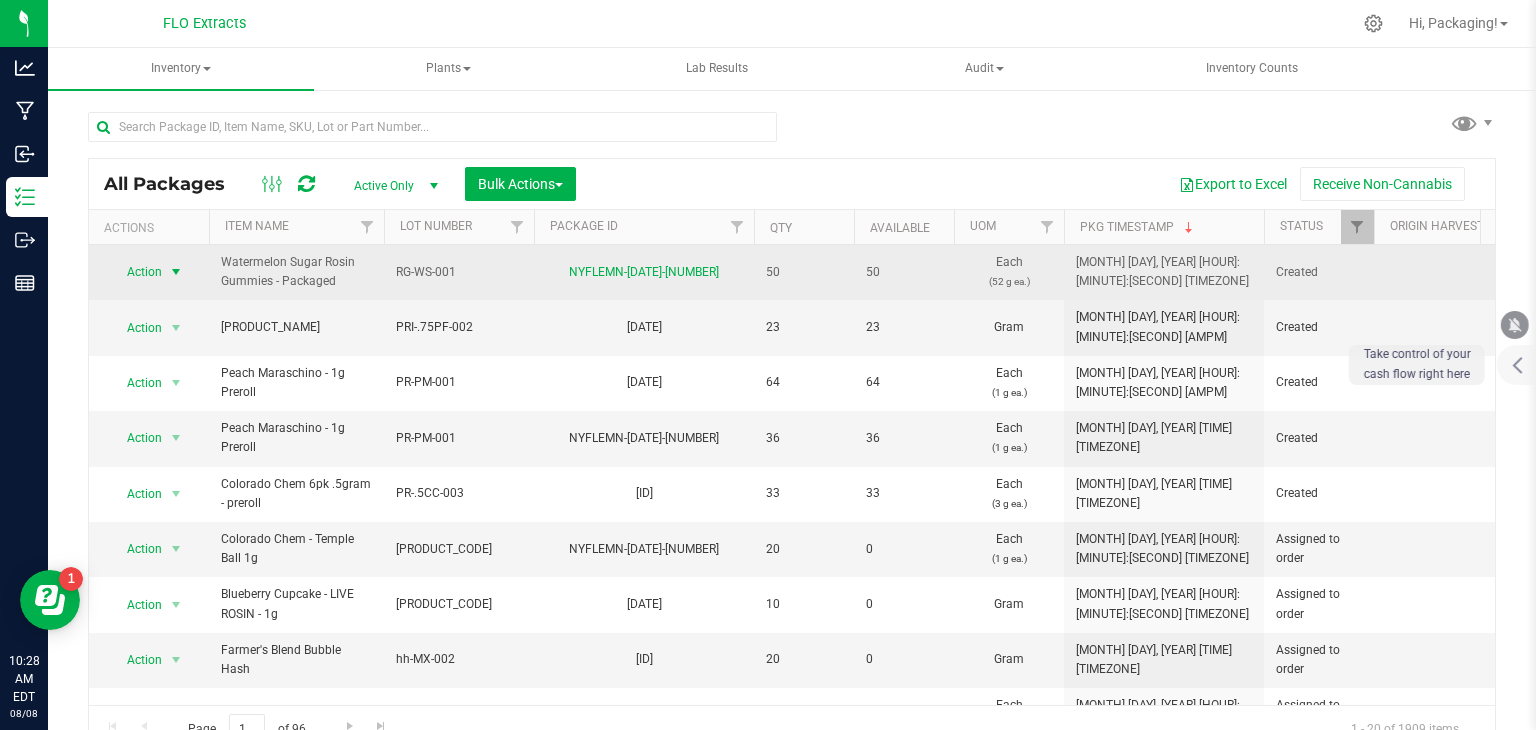 click on "Action" at bounding box center [136, 272] 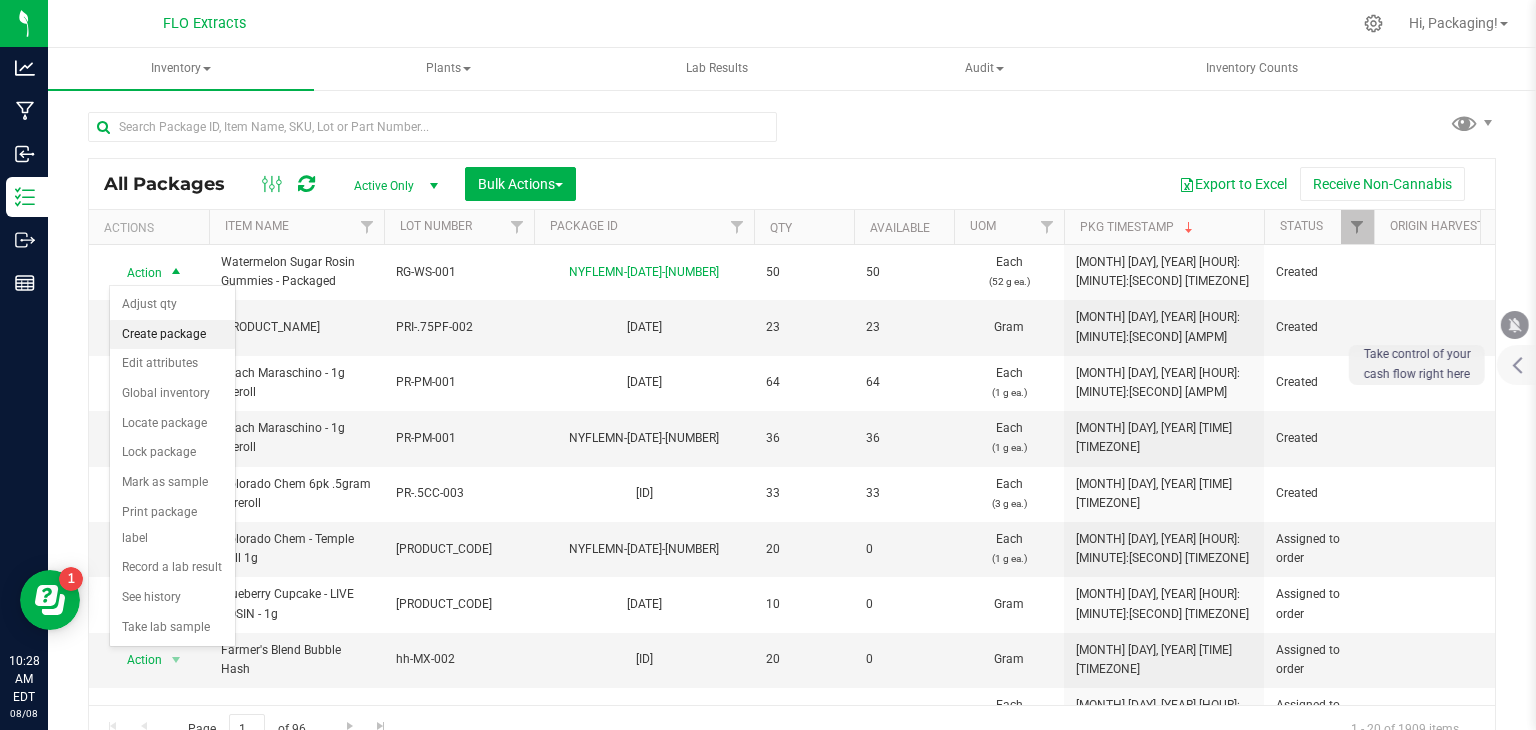 click on "Create package" at bounding box center [172, 335] 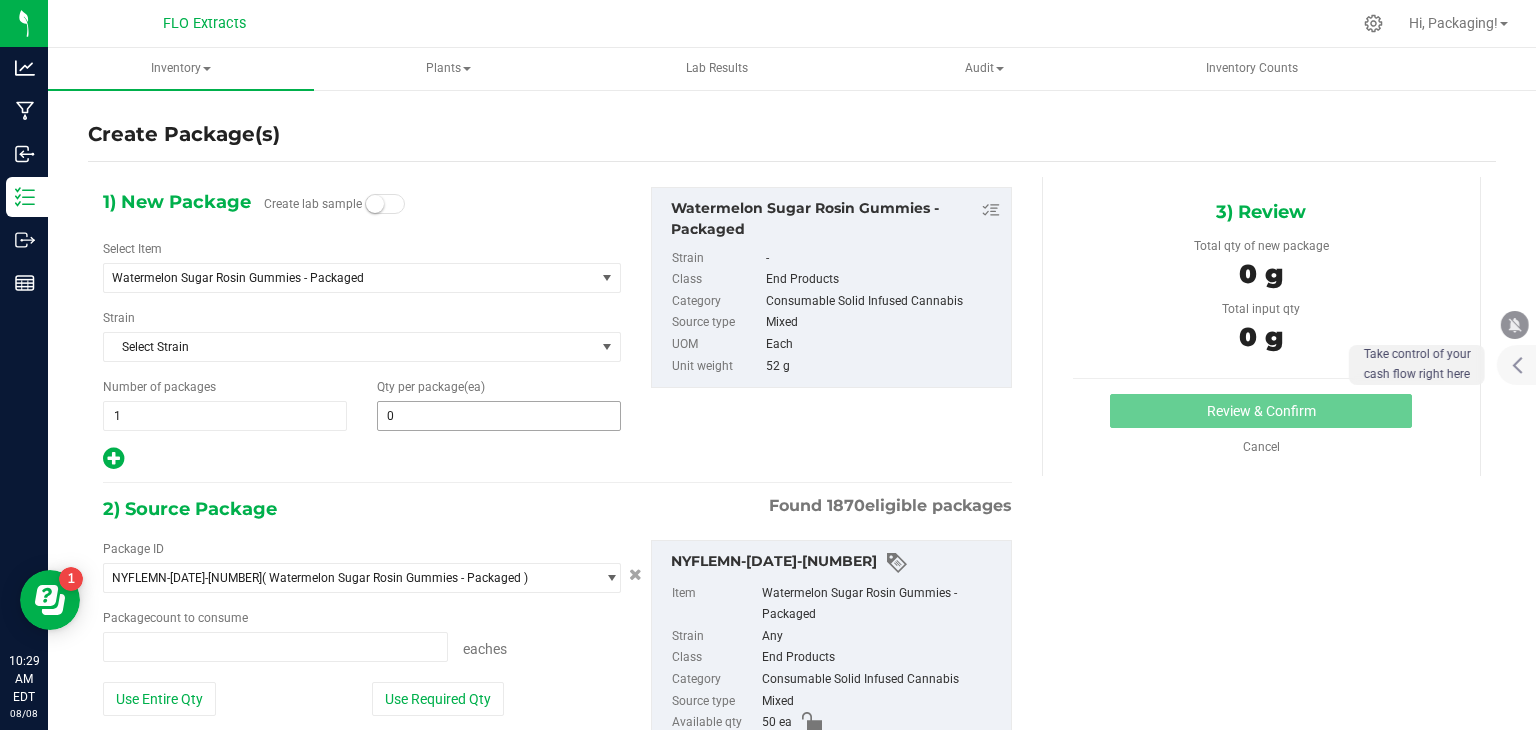 type on "0 ea" 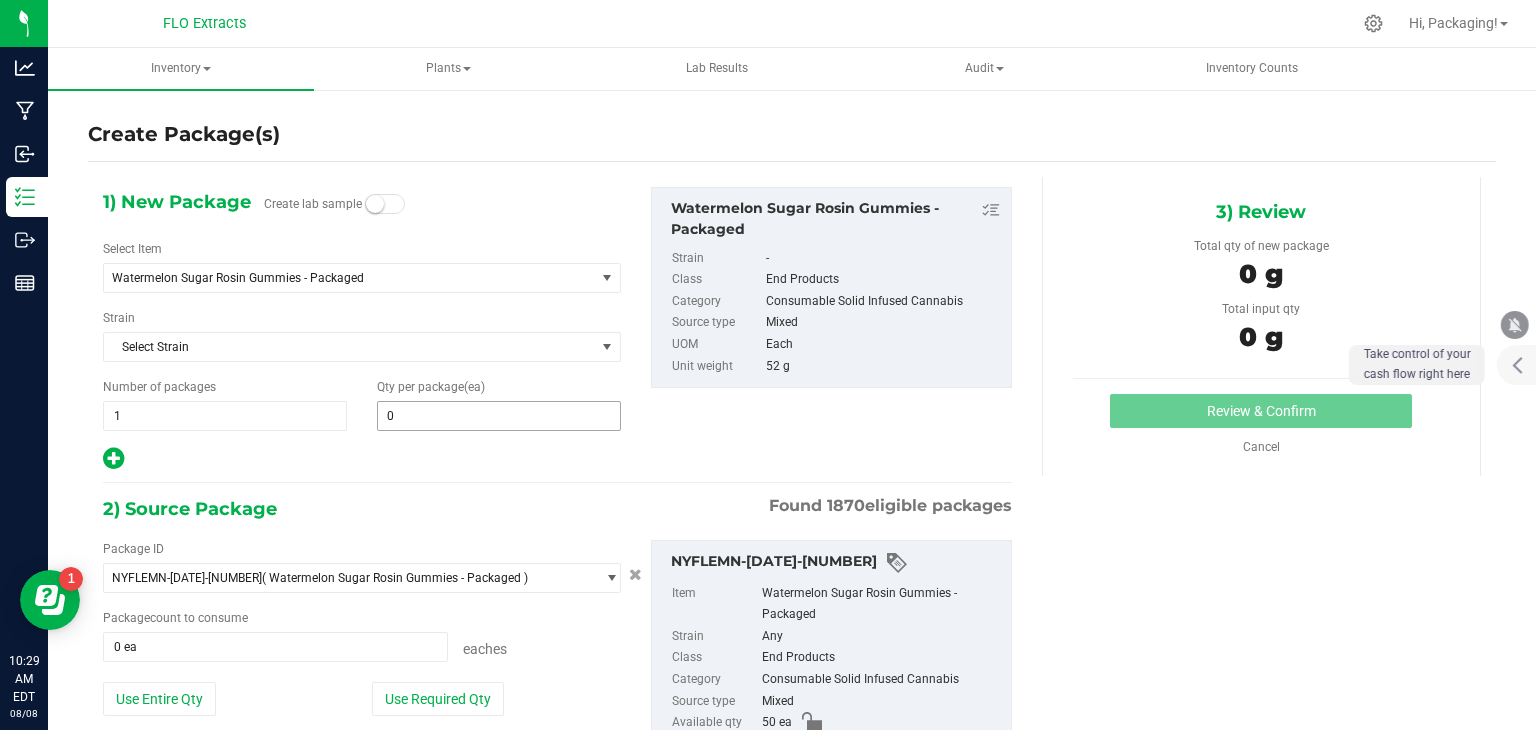 click on "0 0" at bounding box center (499, 416) 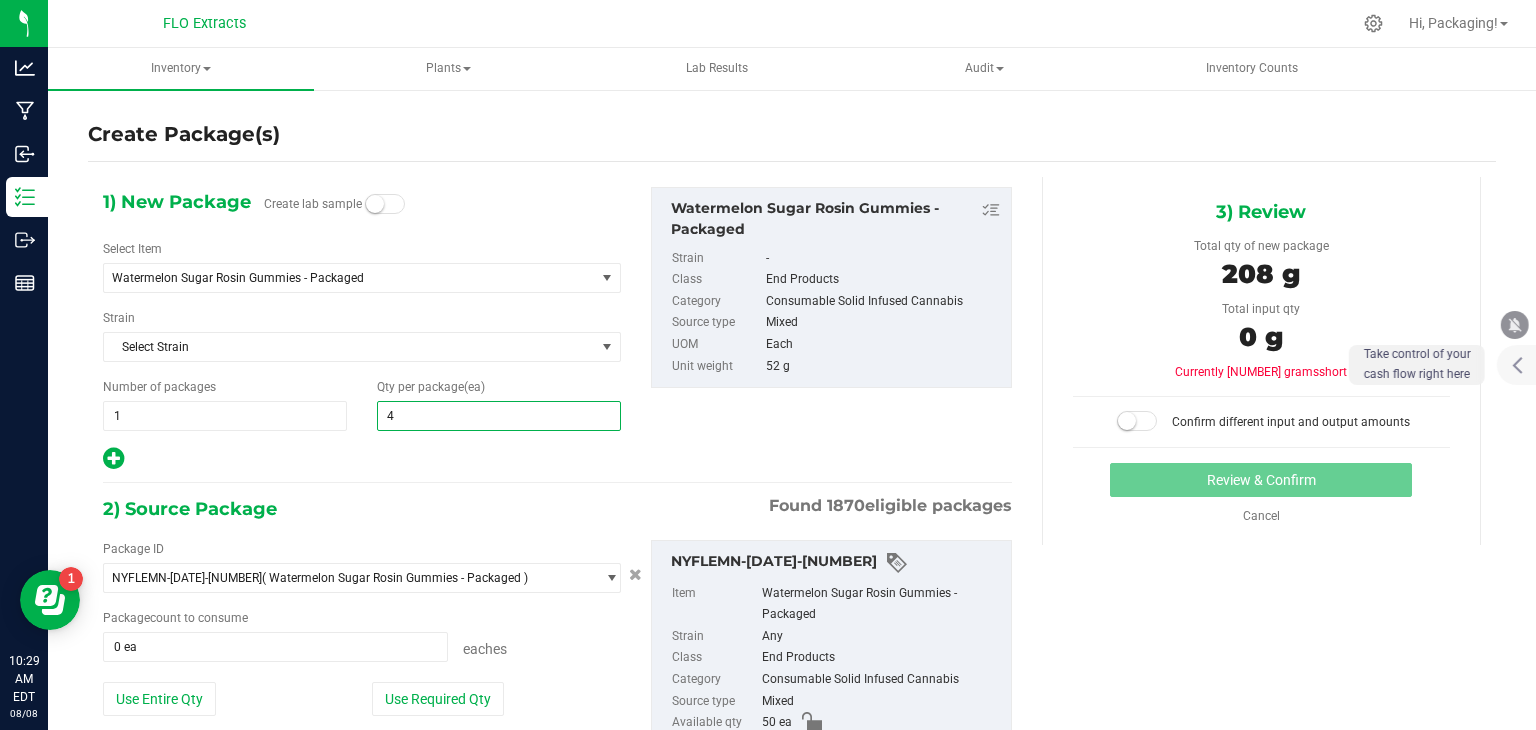 type on "44" 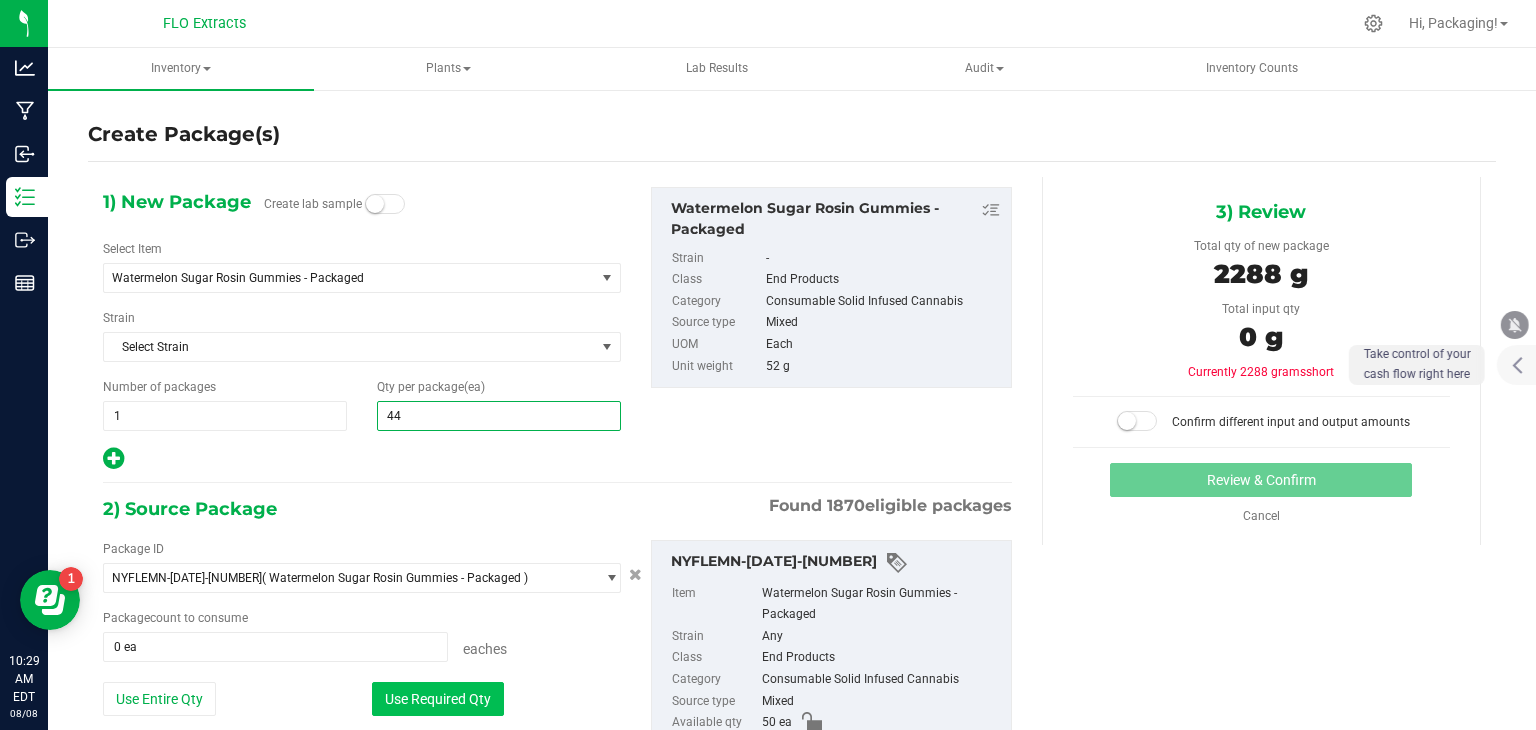 type on "44" 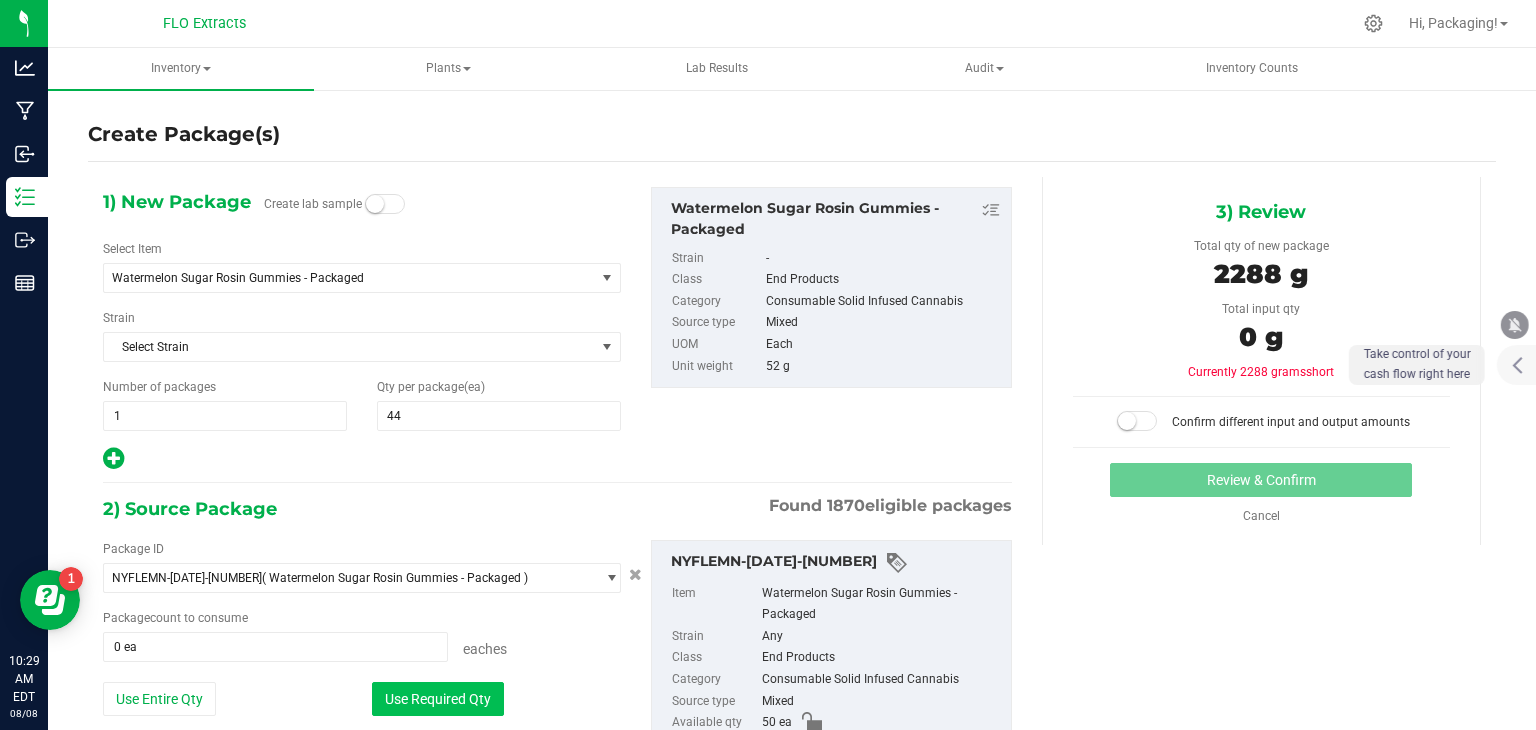 click on "Use Required Qty" at bounding box center (438, 699) 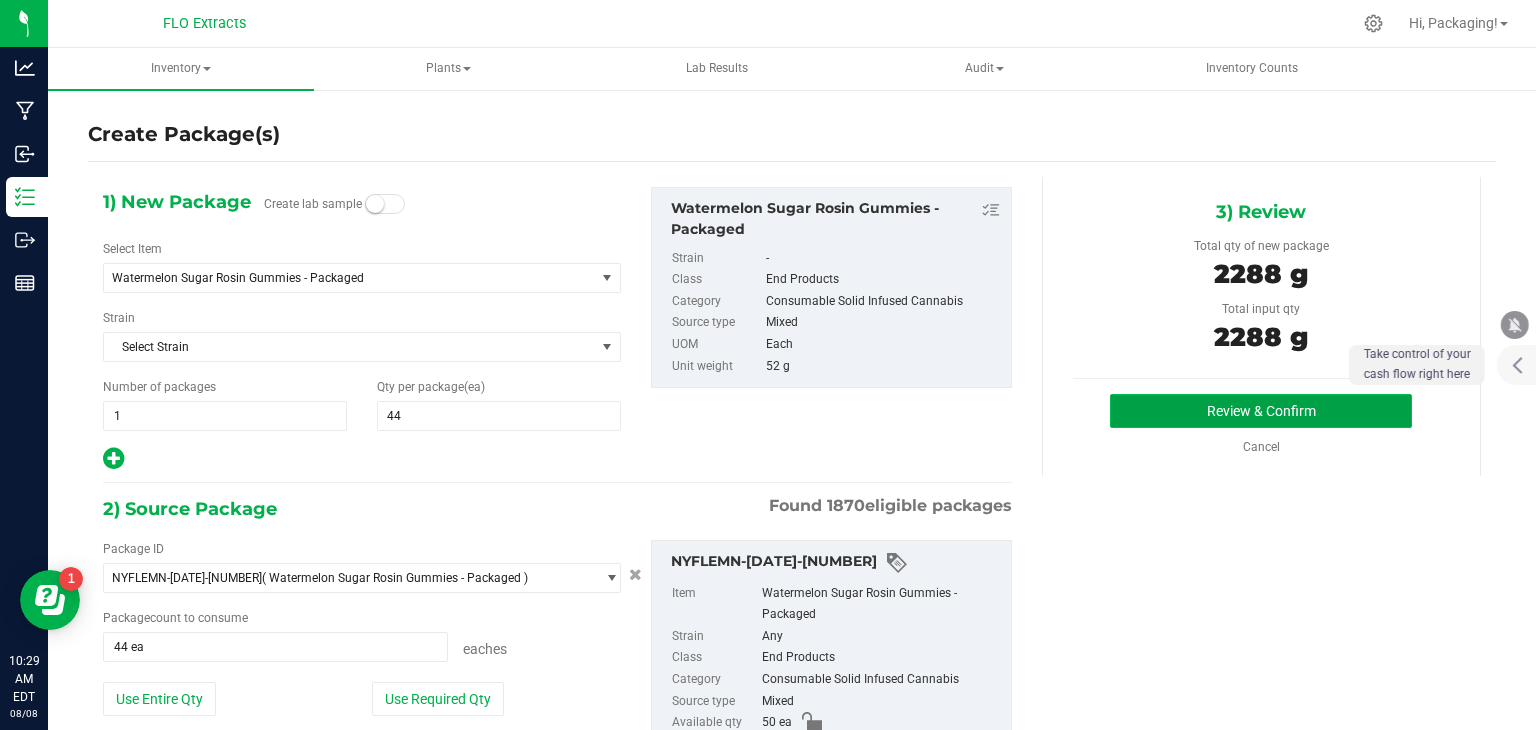 click on "Review & Confirm" at bounding box center (1261, 411) 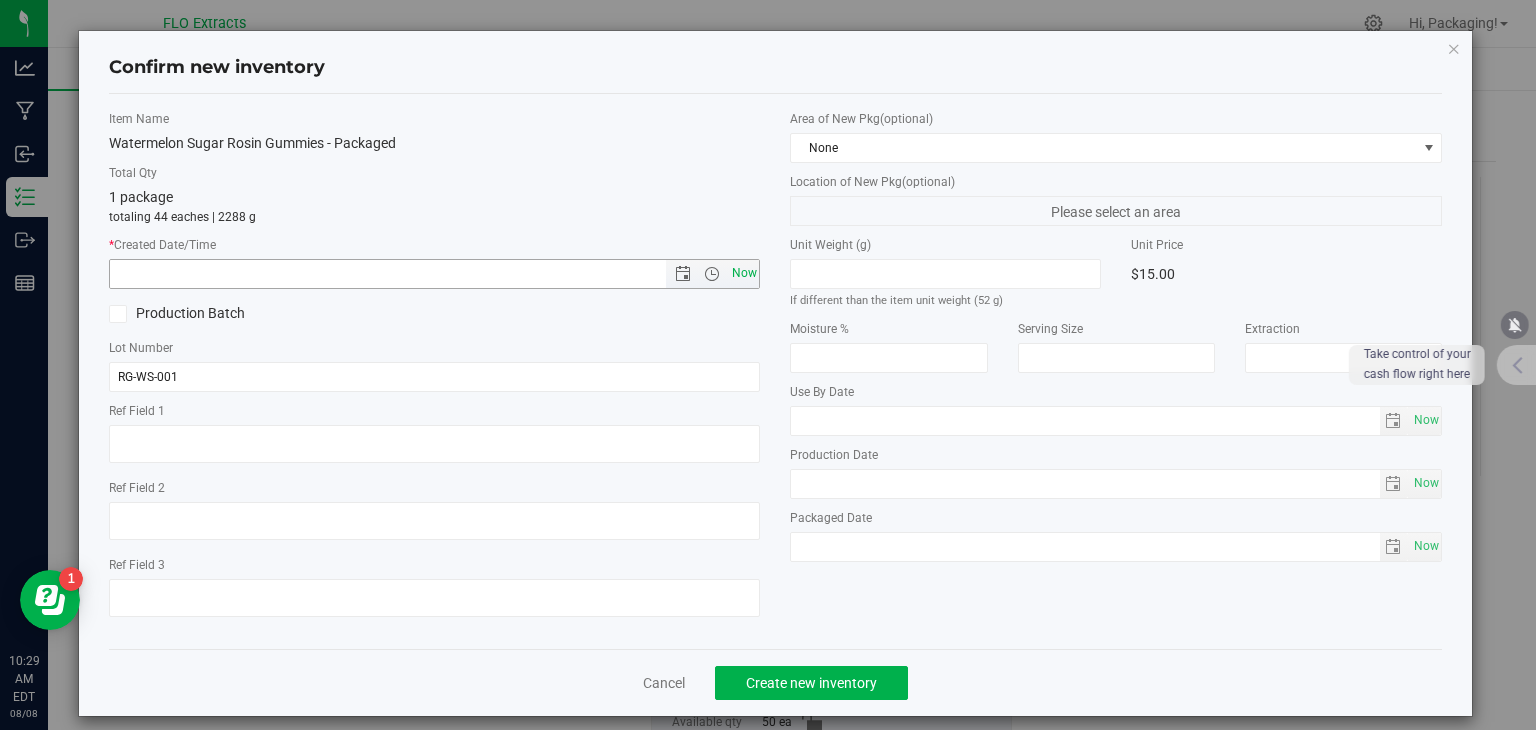 click on "Now" at bounding box center (744, 273) 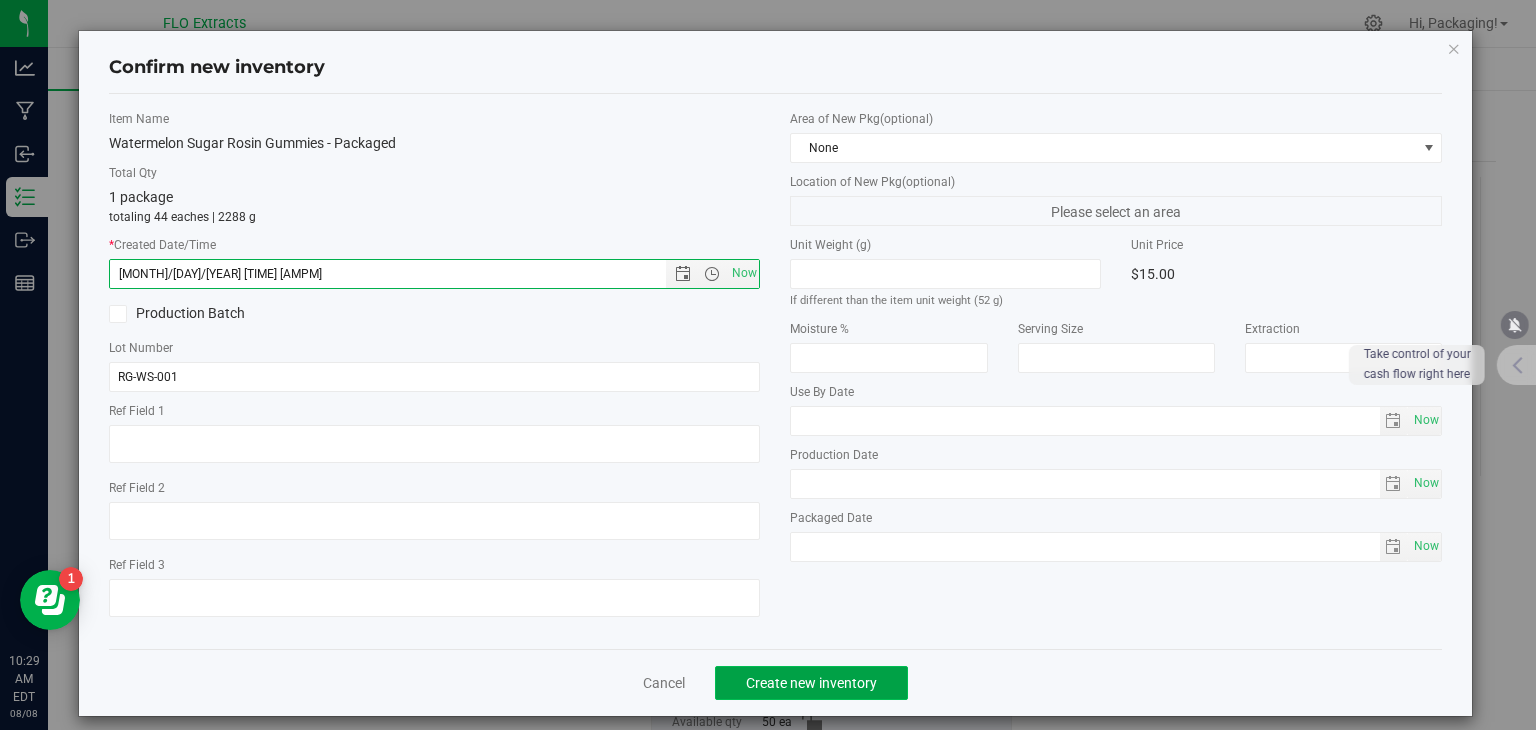 click on "Create new inventory" 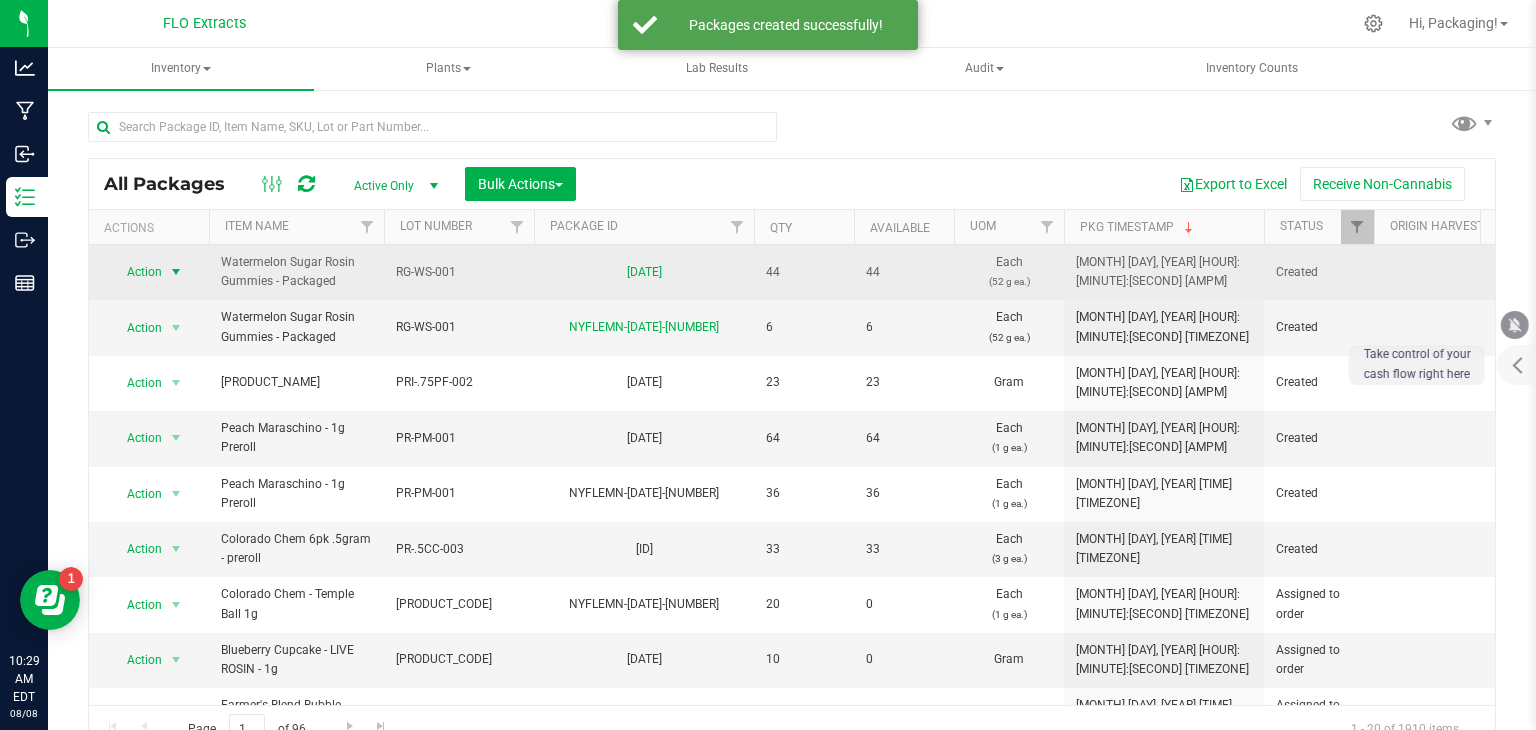 click at bounding box center (176, 272) 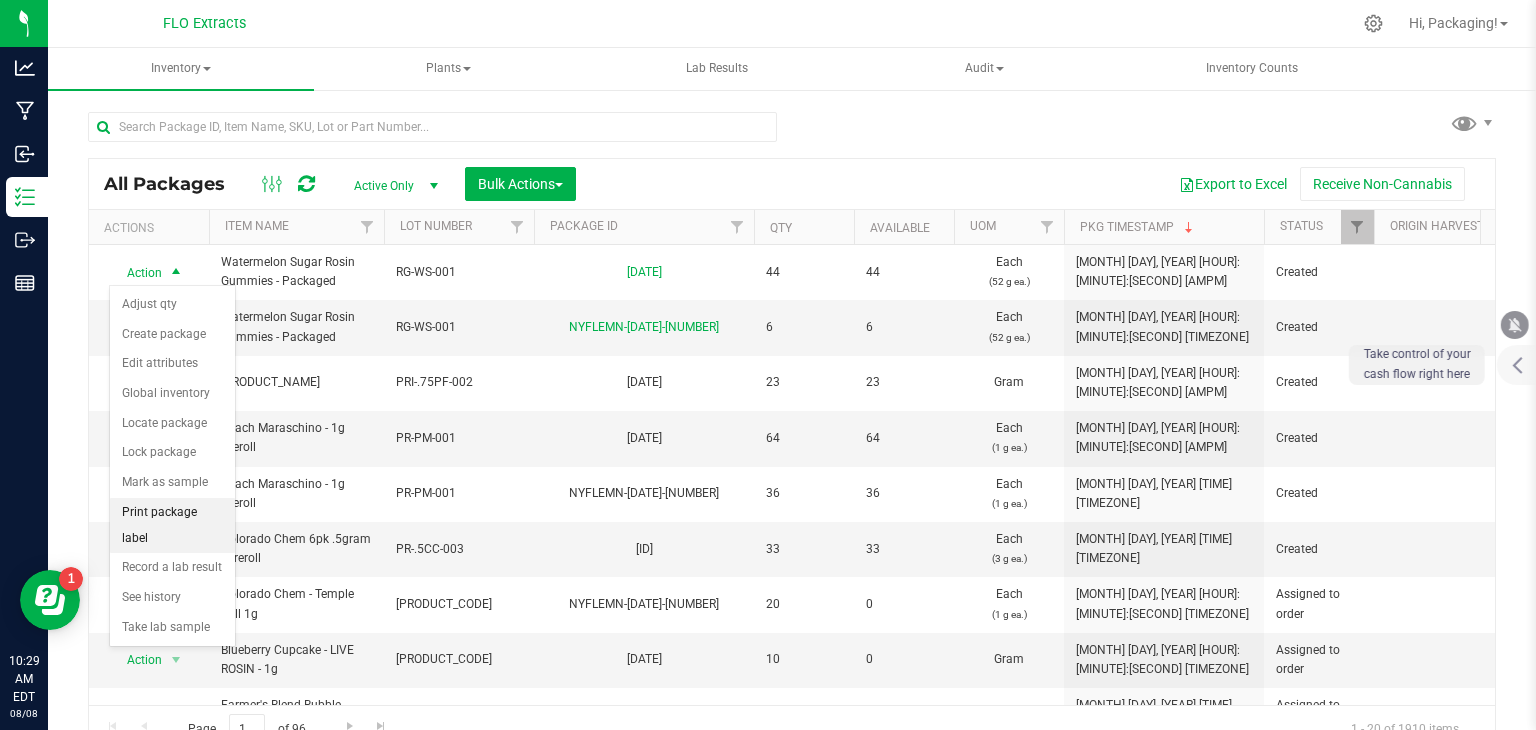click on "Print package label" at bounding box center (172, 525) 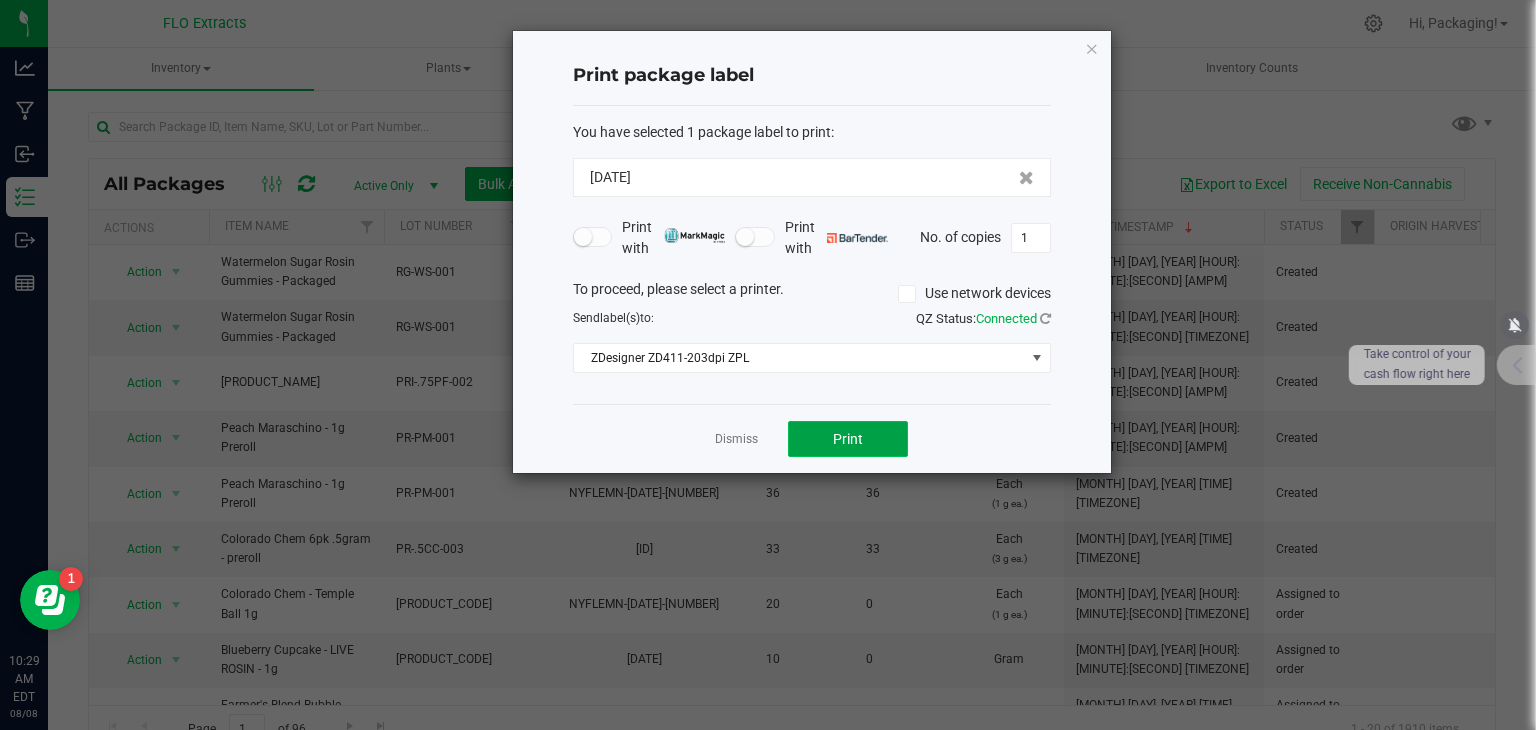 click on "Print" 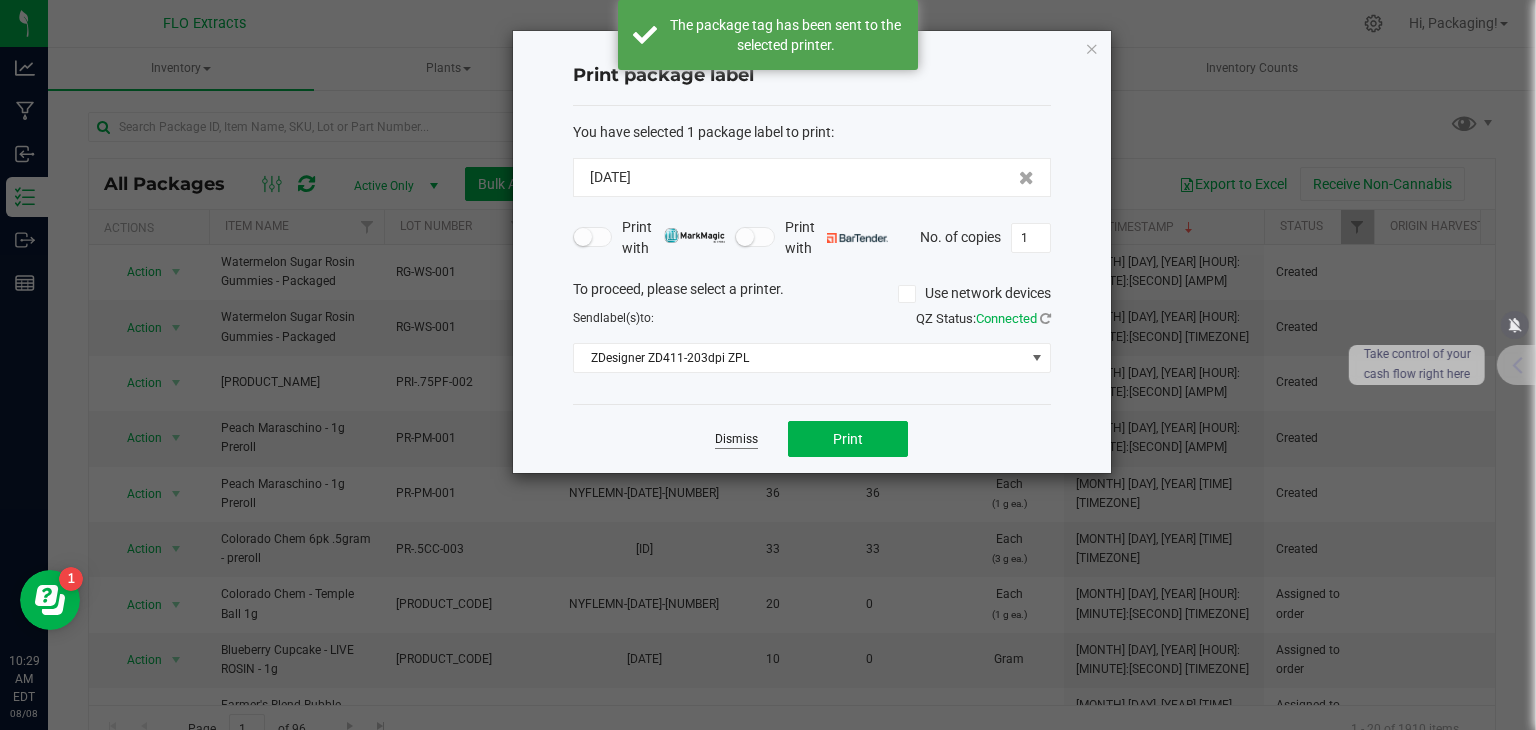 click on "Dismiss" 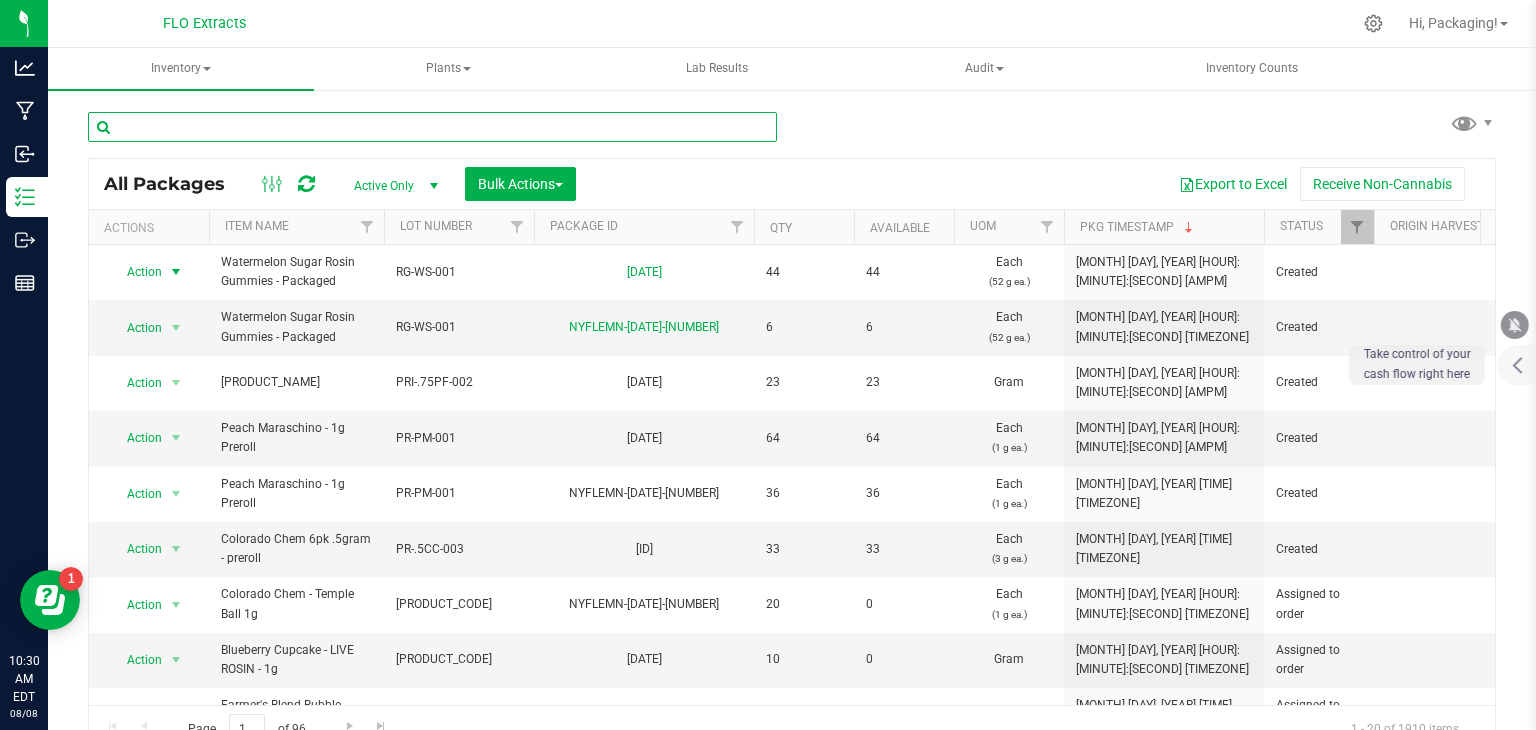 click at bounding box center (432, 127) 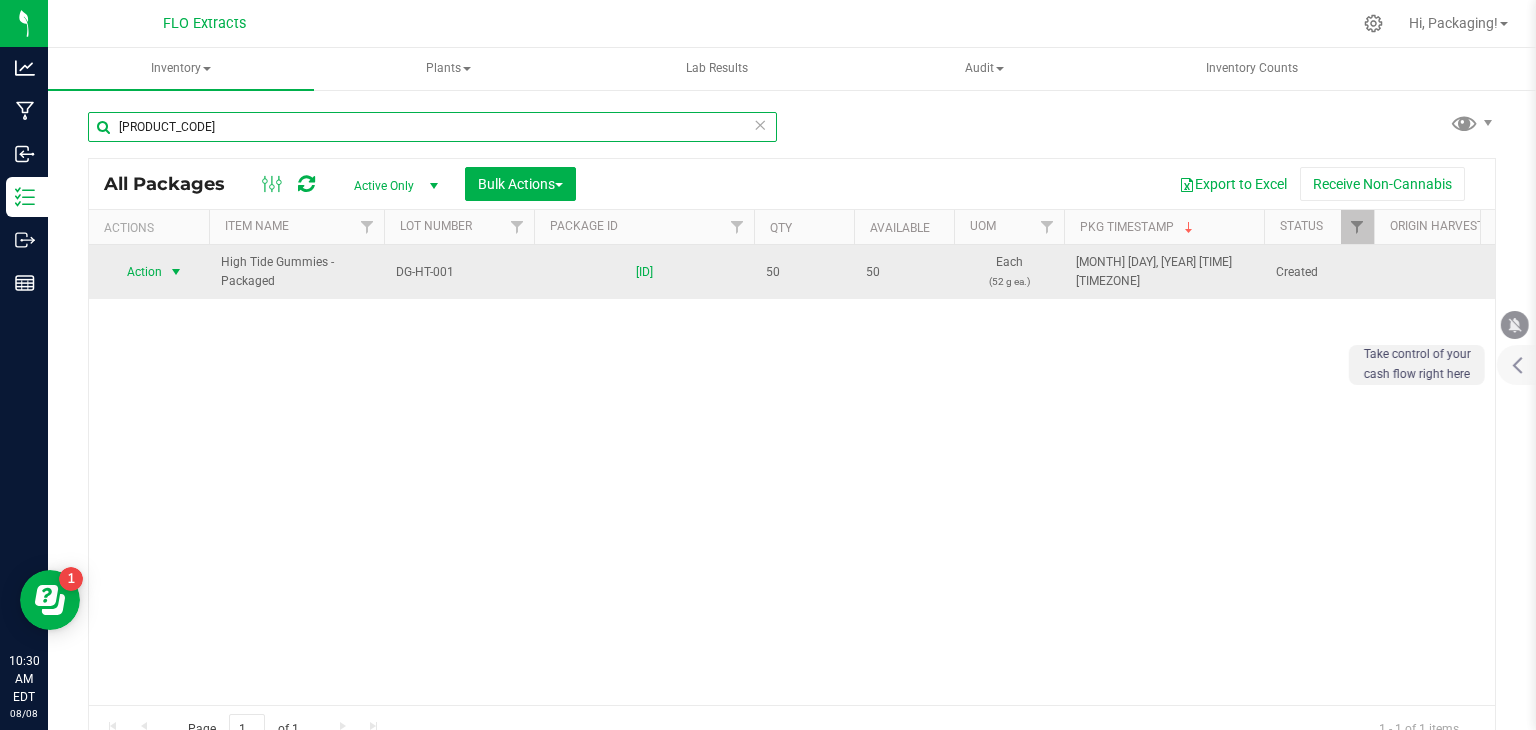 type on "[PRODUCT_CODE]" 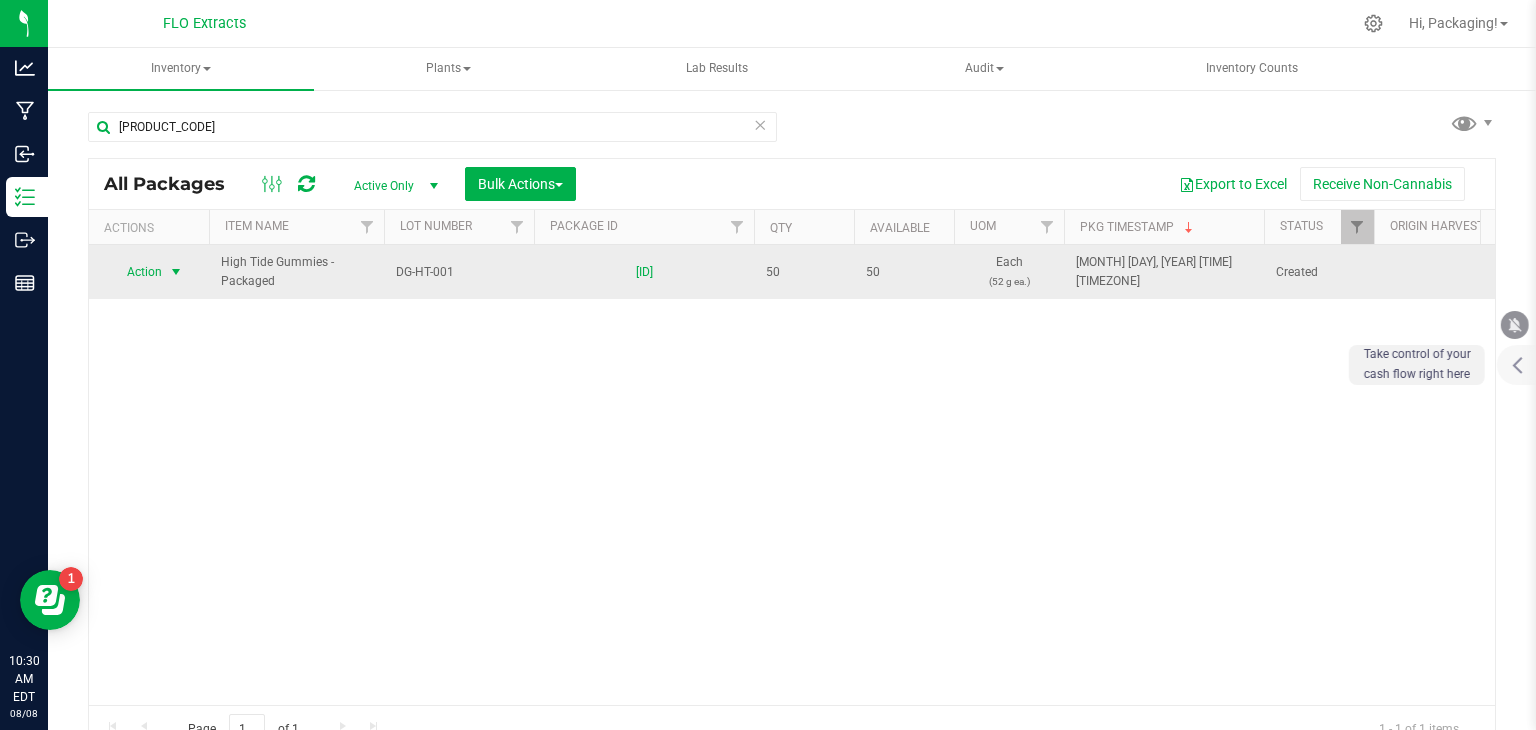 click at bounding box center [176, 272] 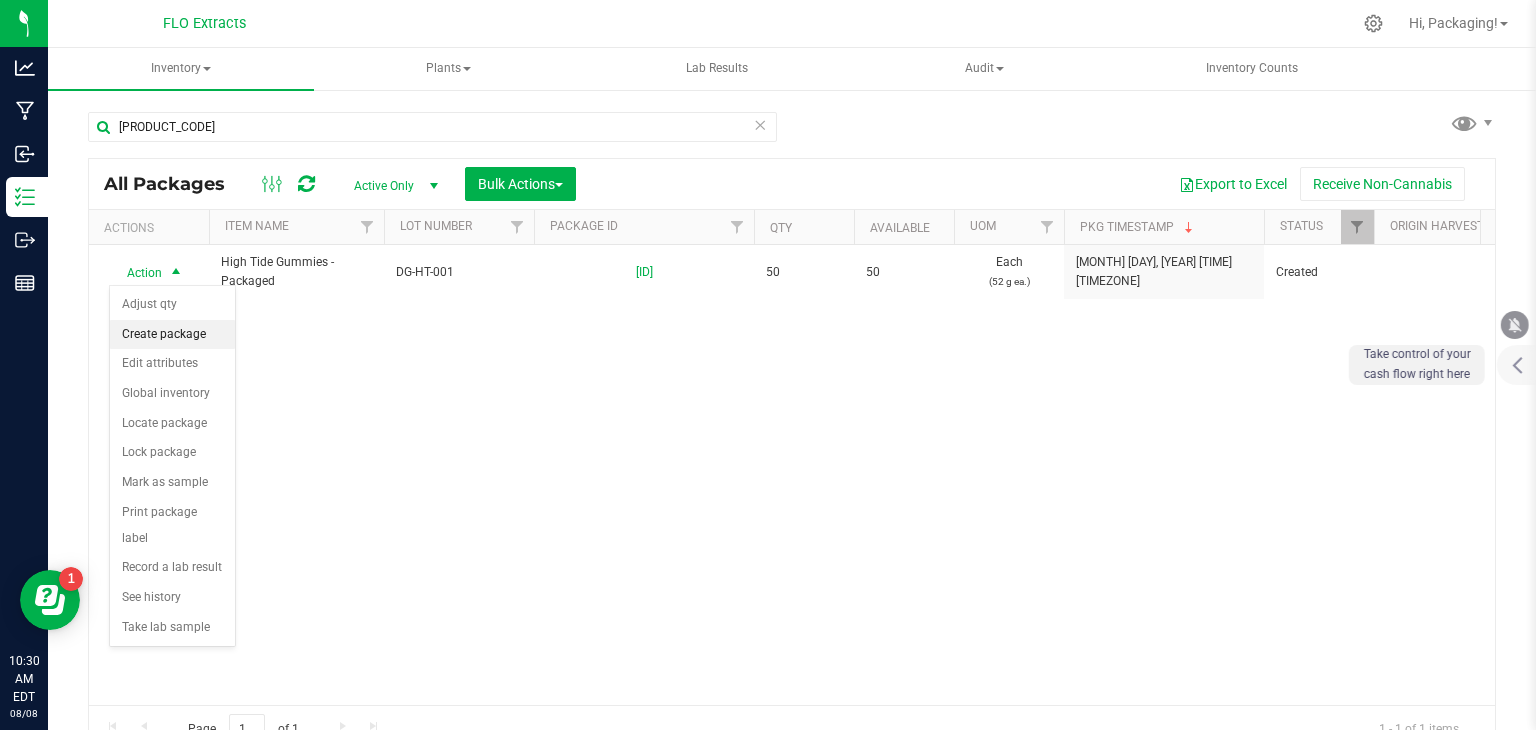 click on "Create package" at bounding box center (172, 335) 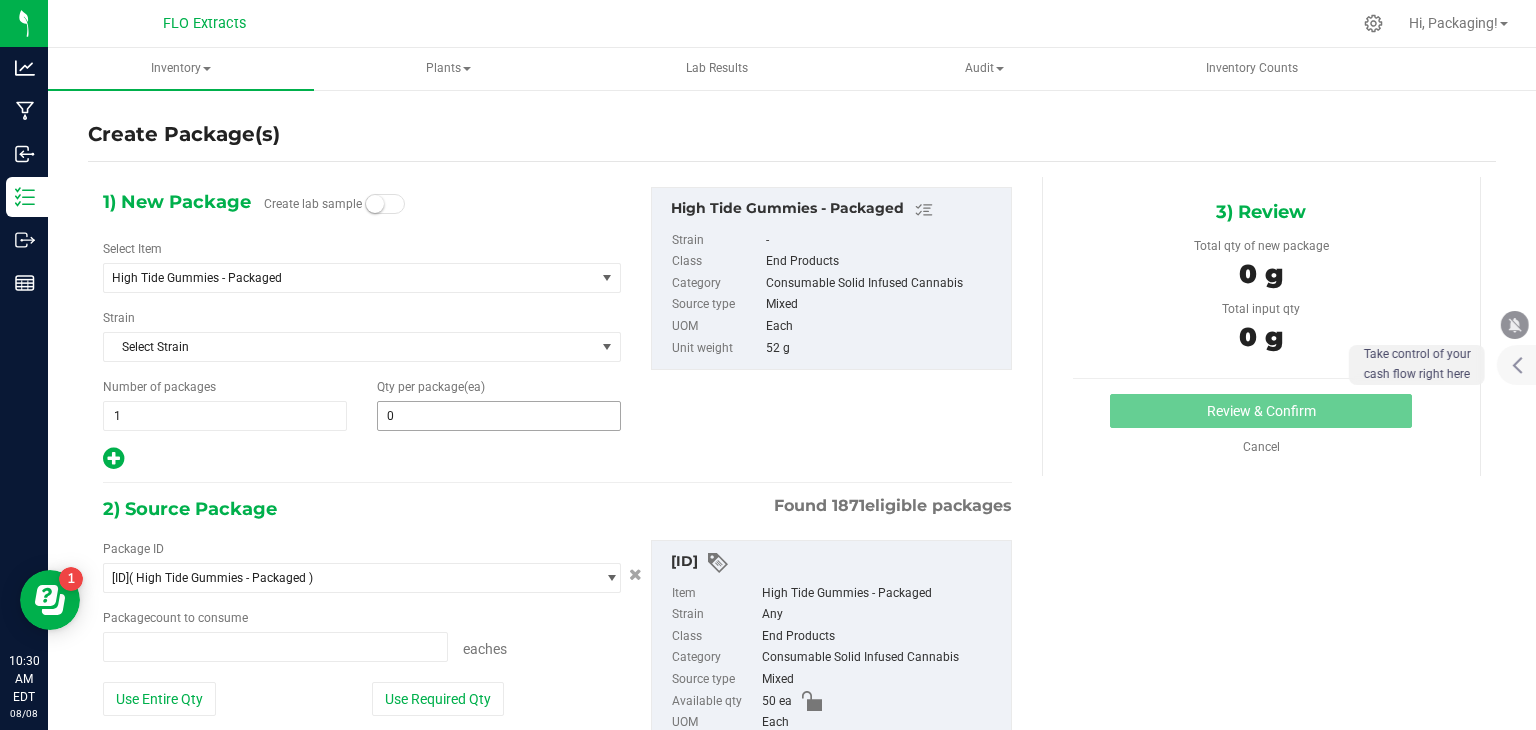 type on "0 ea" 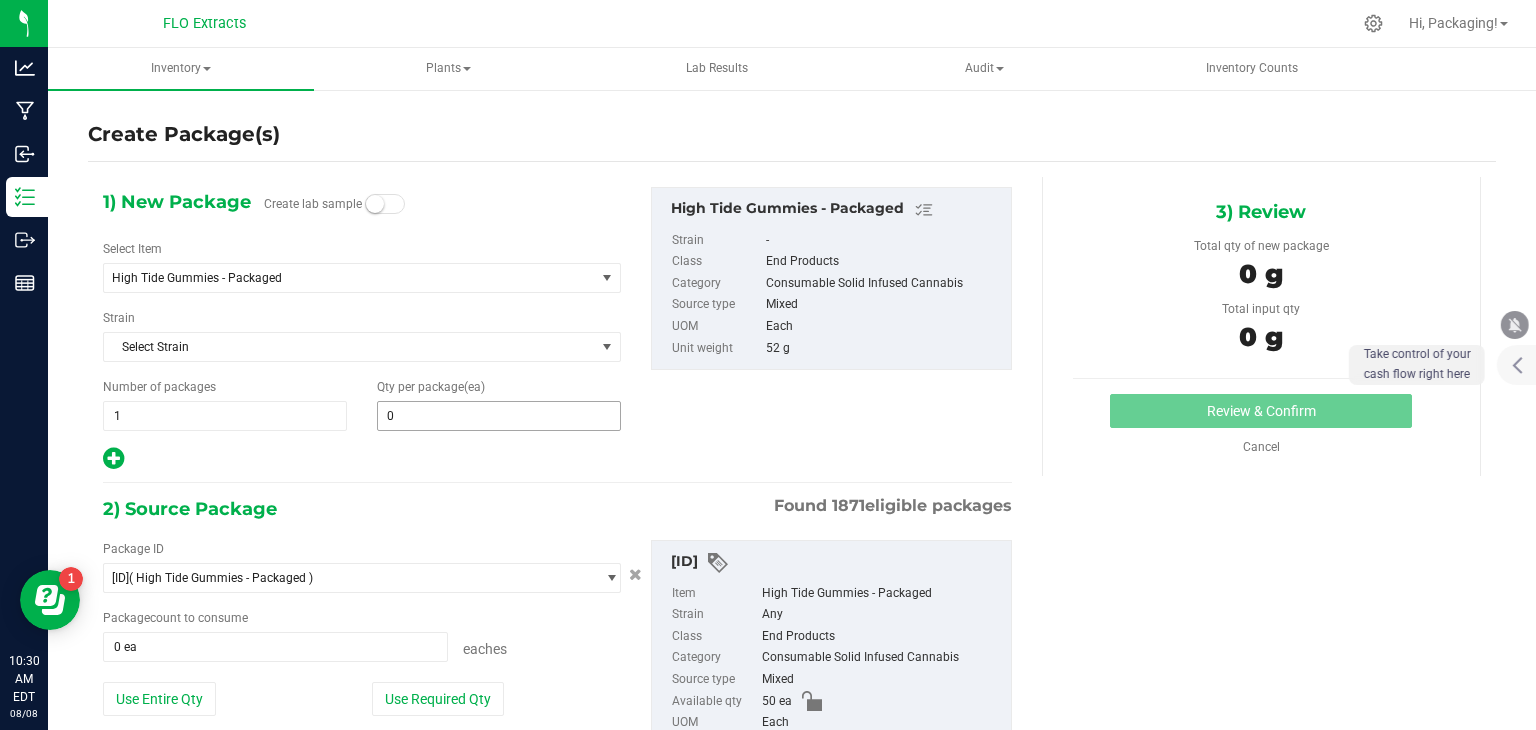 click on "0" at bounding box center (499, 416) 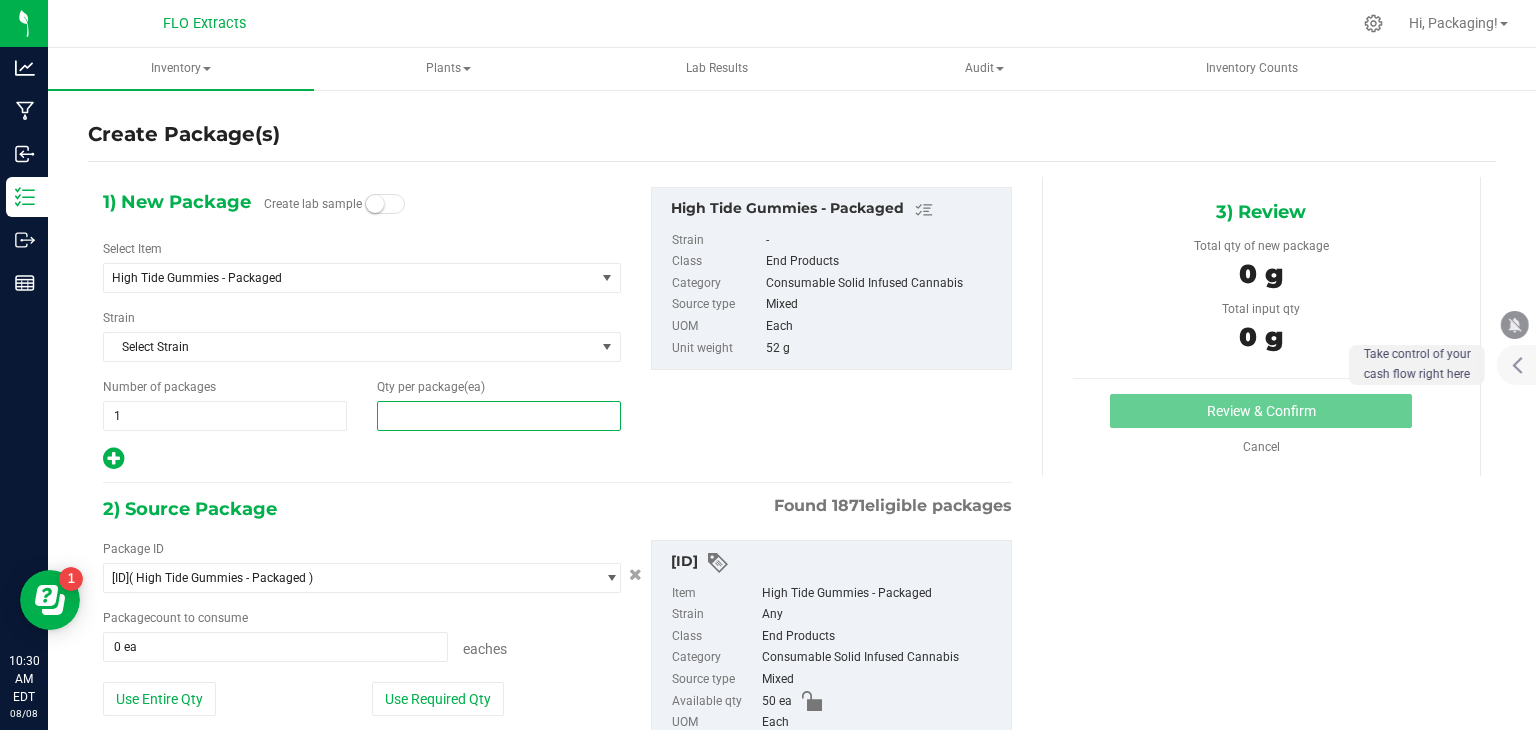 type on "2" 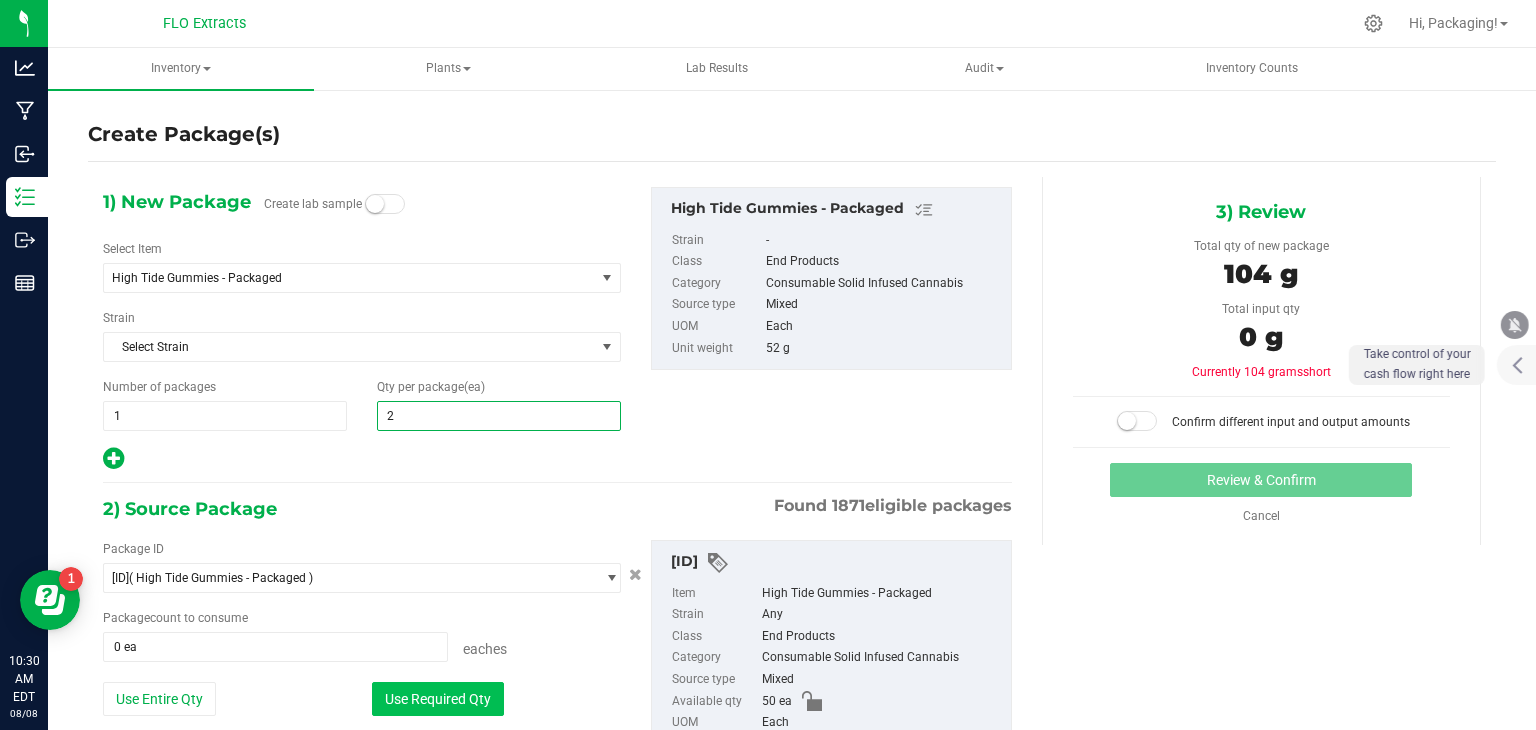 type on "2" 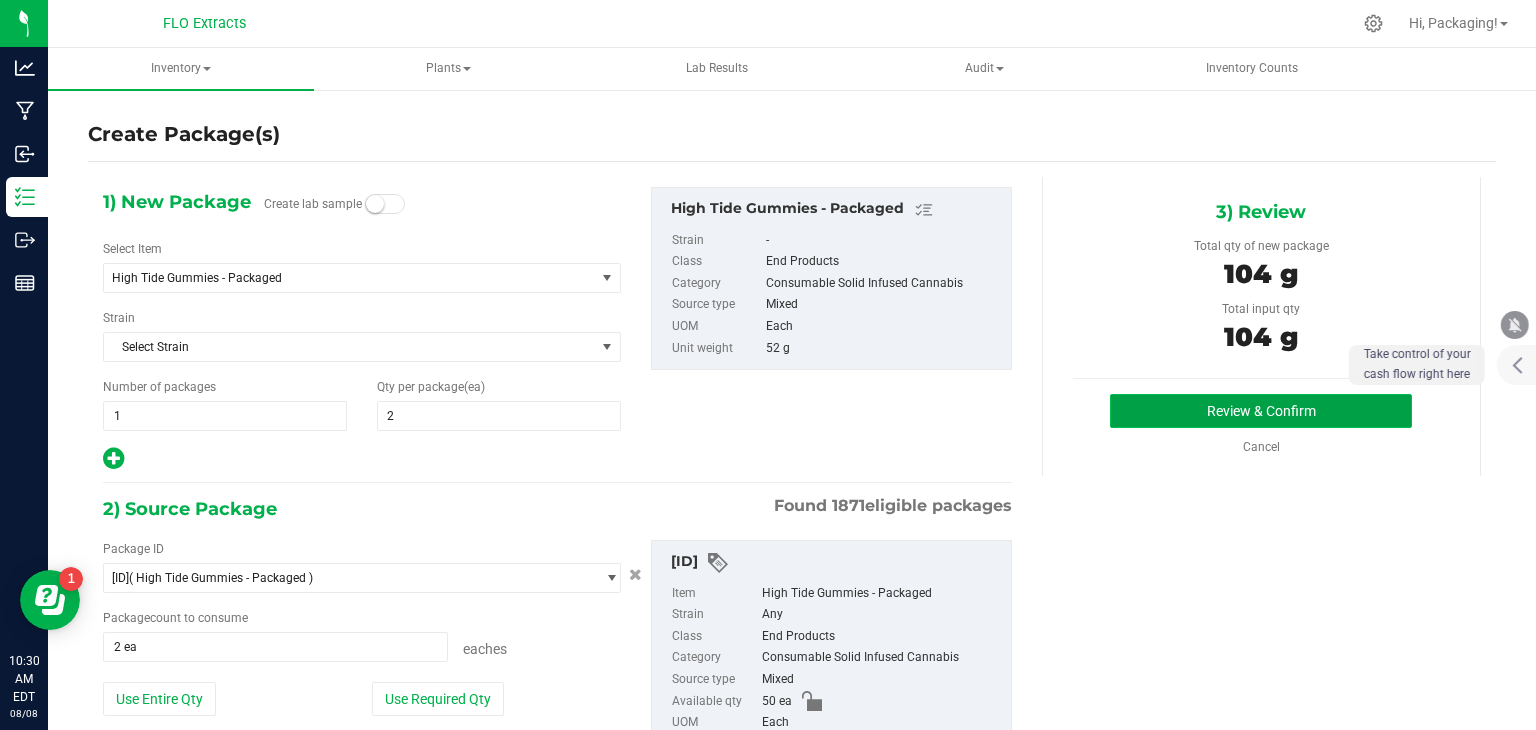 click on "Review & Confirm" at bounding box center [1261, 411] 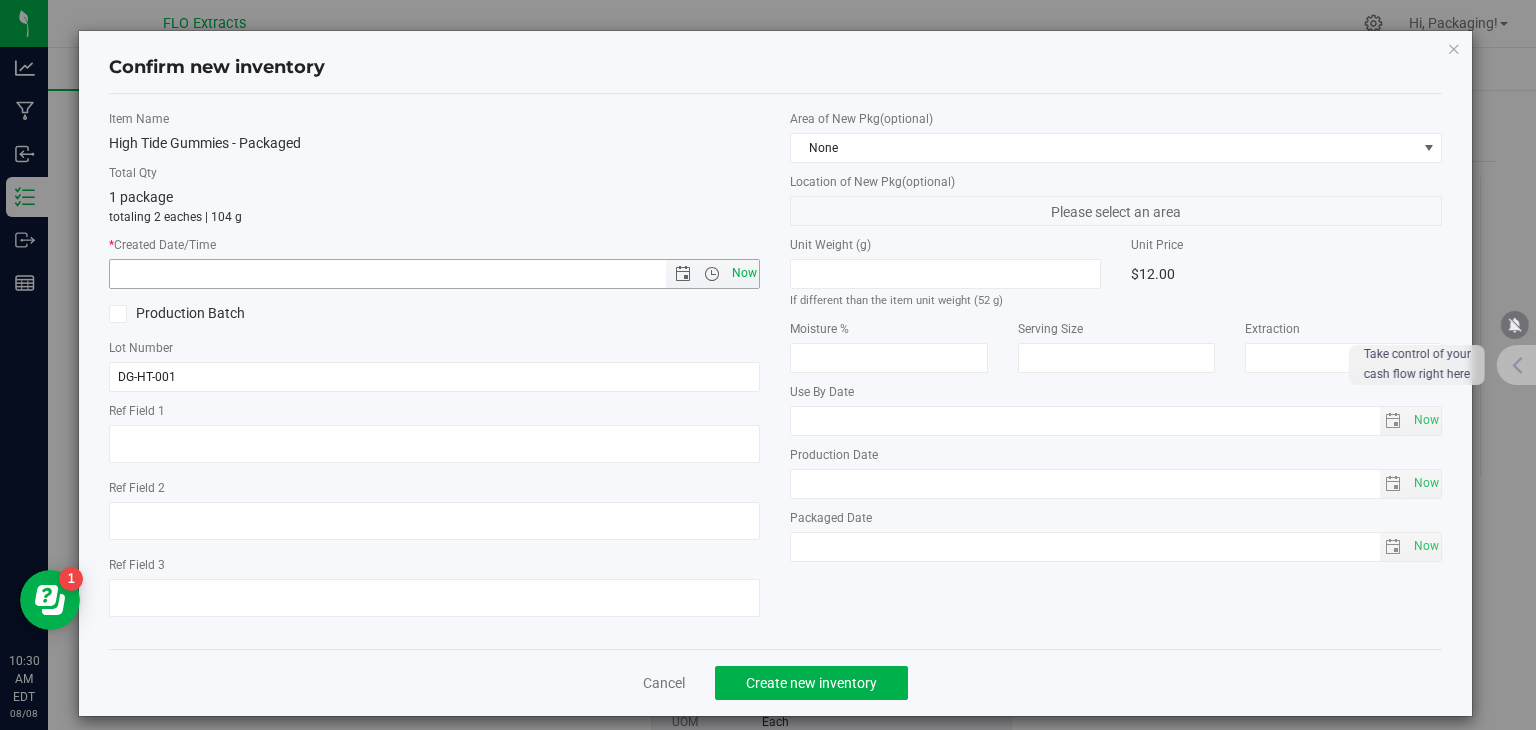 click on "Now" at bounding box center [744, 273] 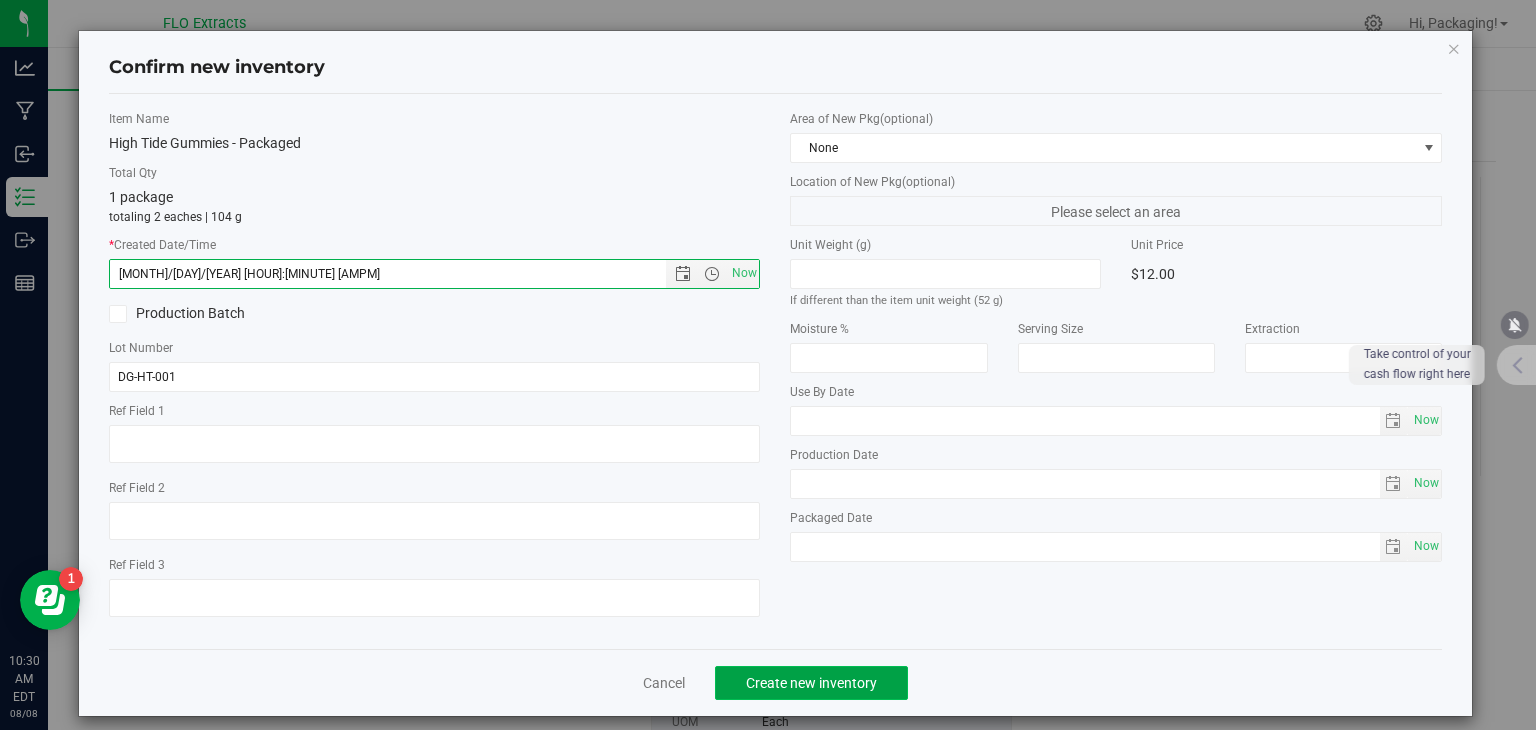 click on "Create new inventory" 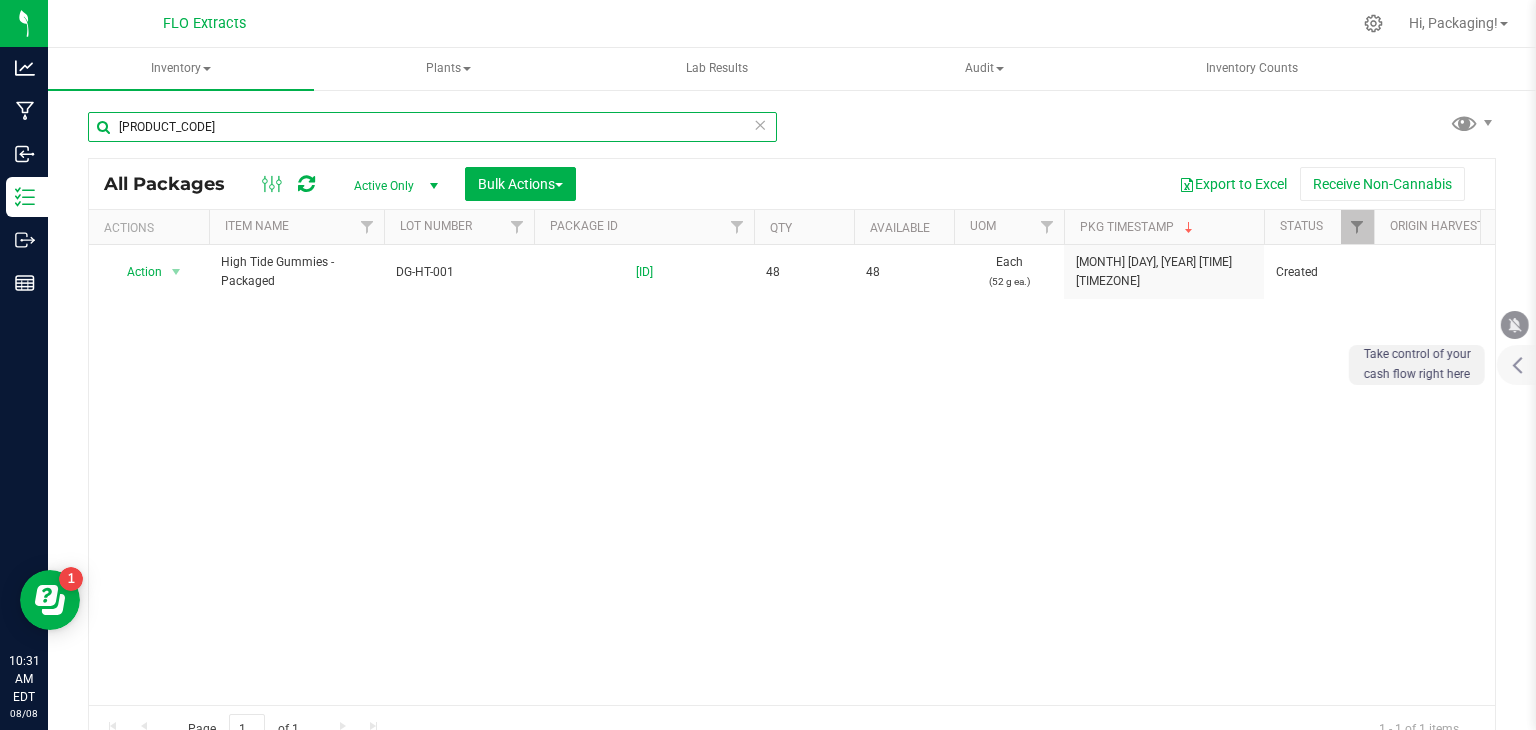 click on "[PRODUCT_CODE]" at bounding box center (432, 127) 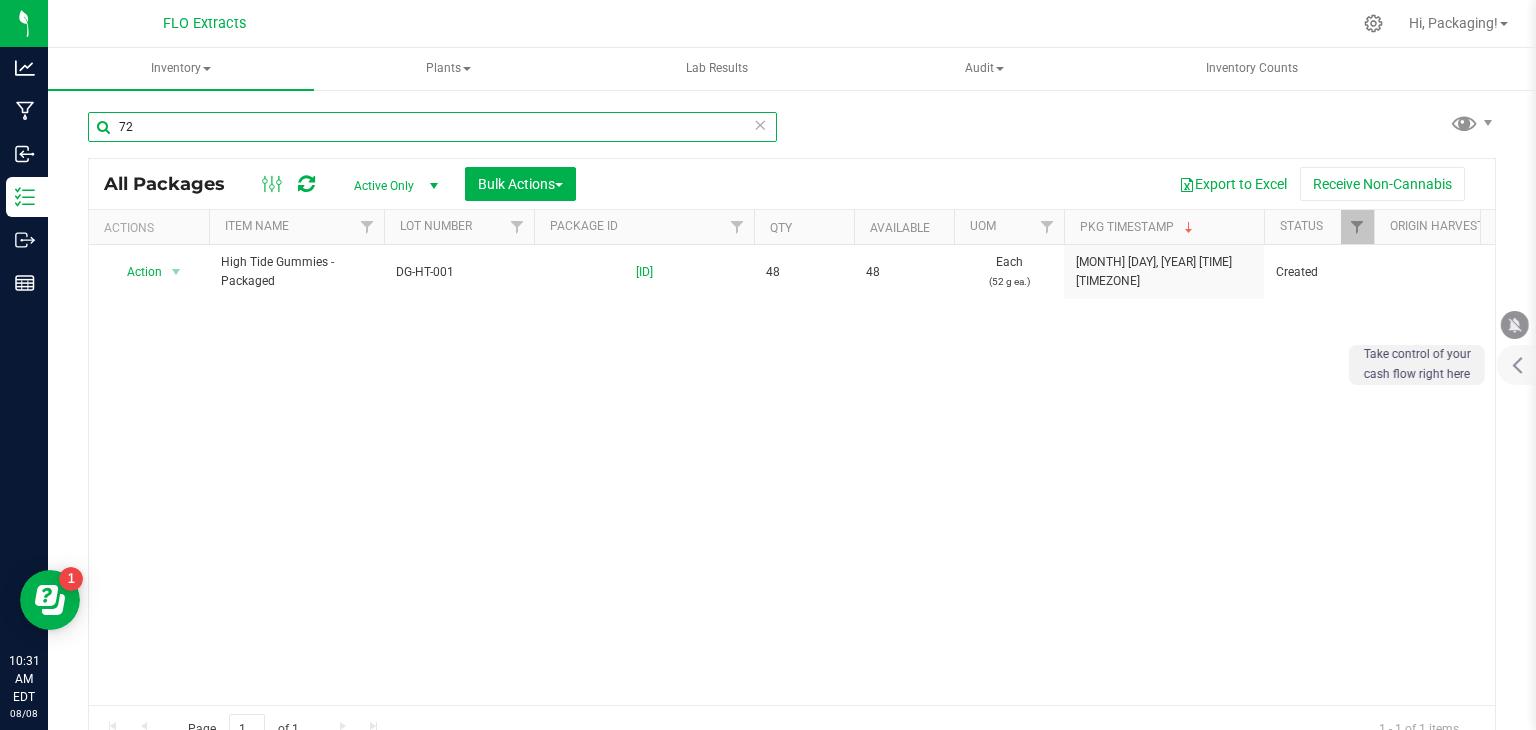 type on "7" 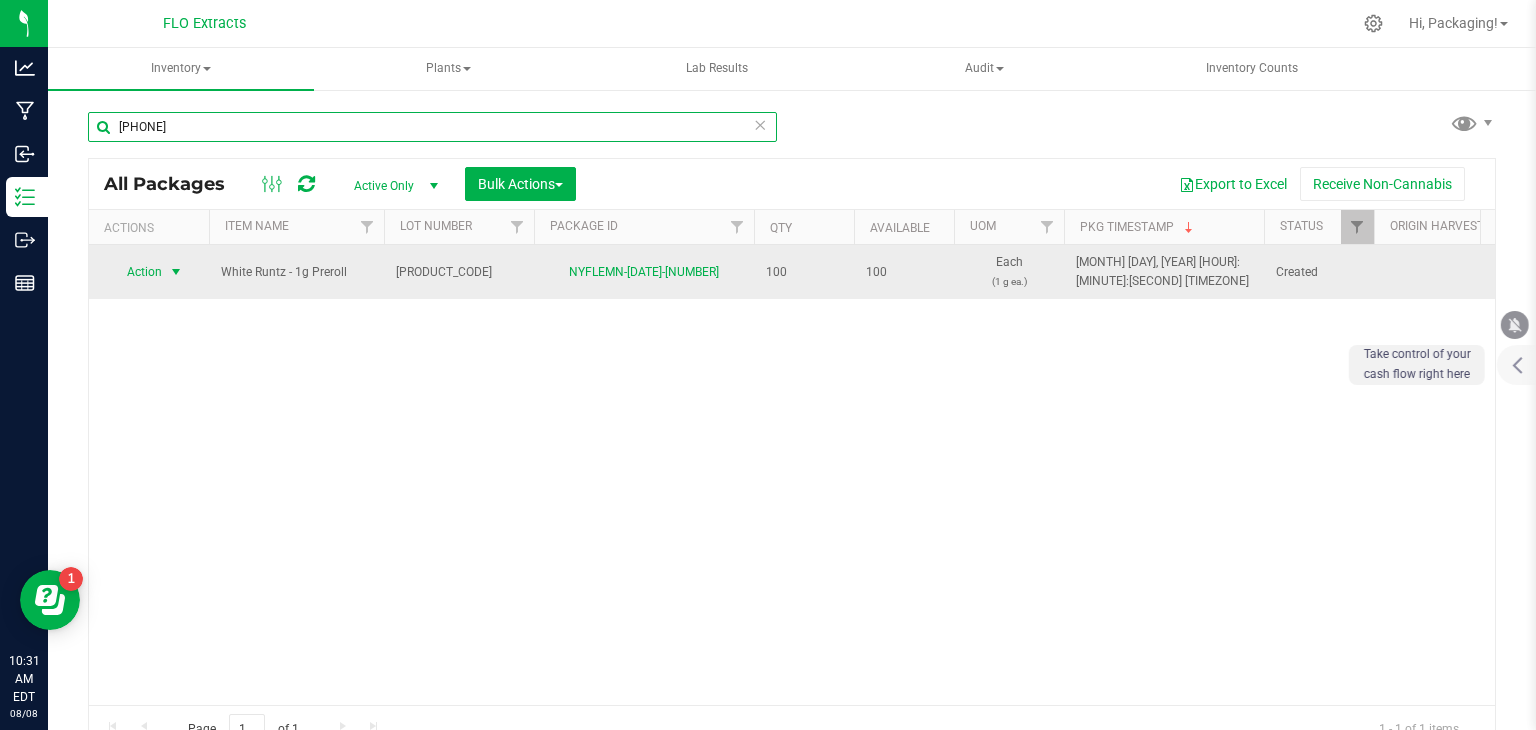 type on "[PHONE]" 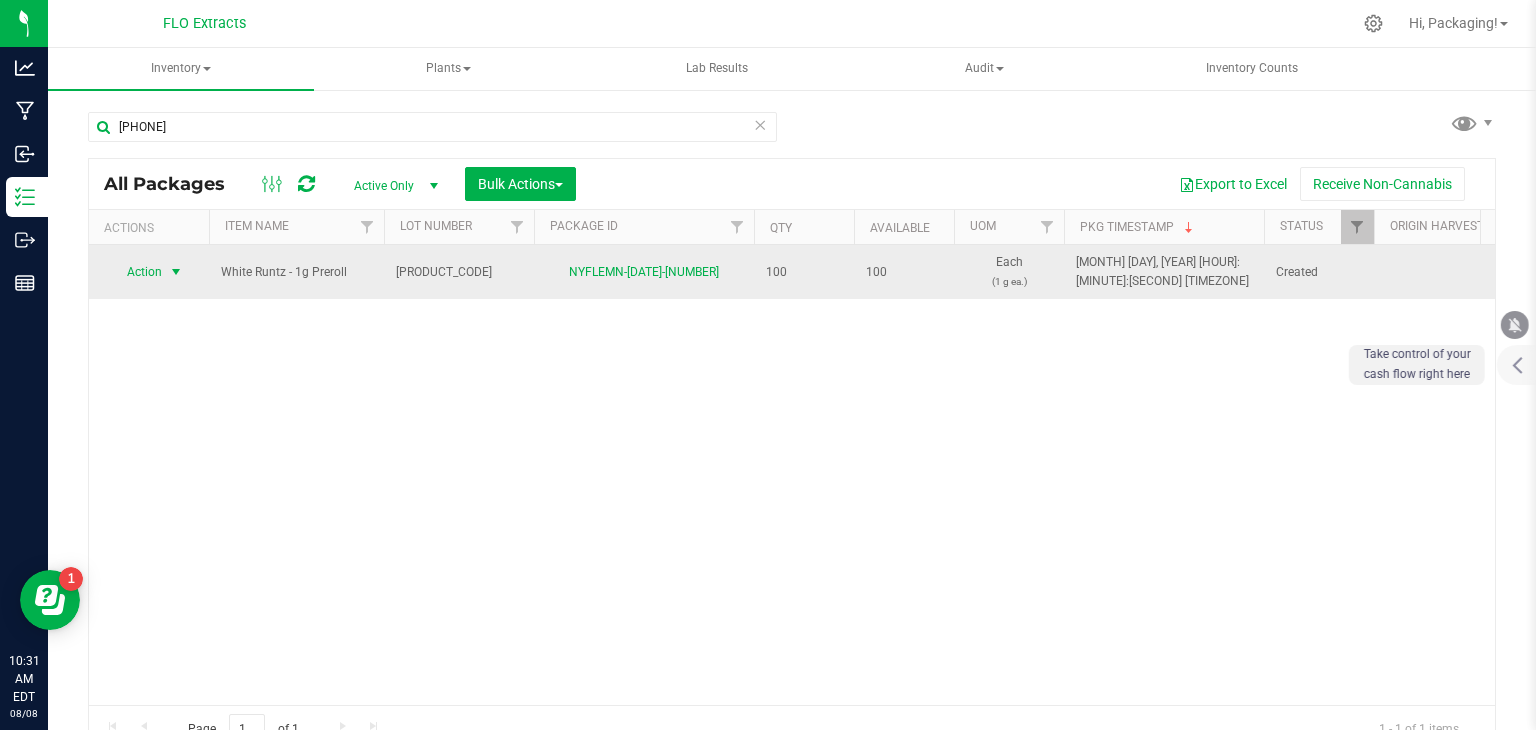 click at bounding box center (176, 272) 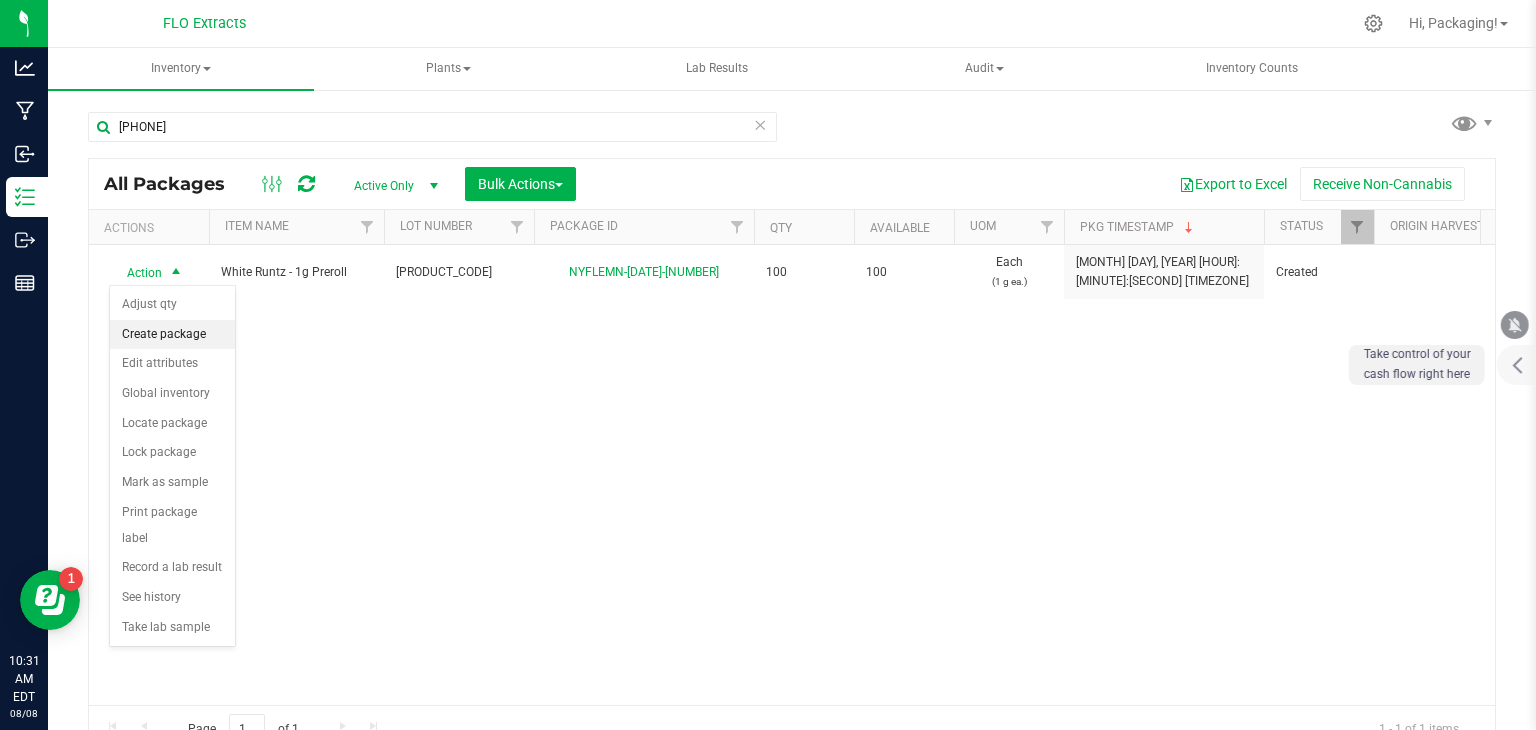click on "Create package" at bounding box center [172, 335] 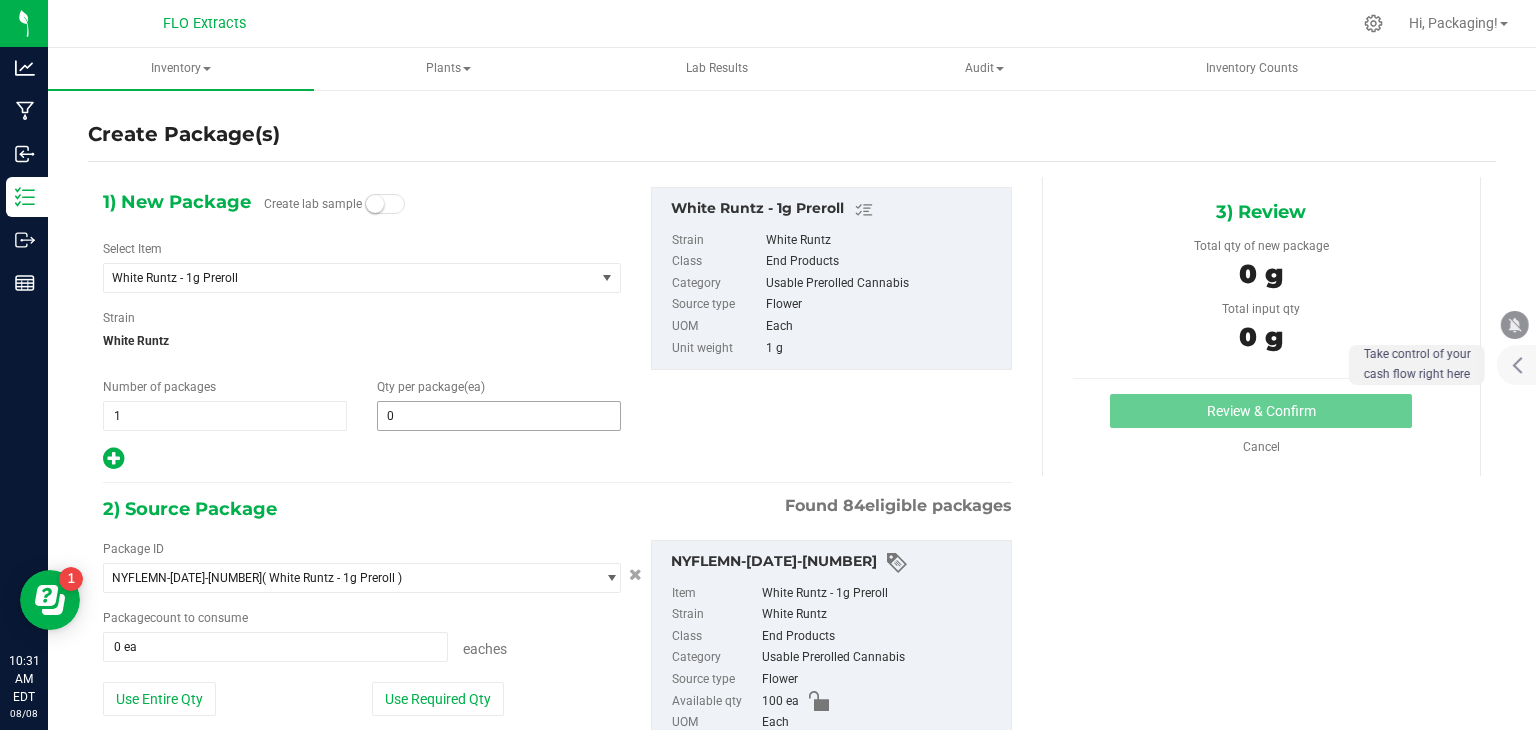 click on "0 0" at bounding box center [499, 416] 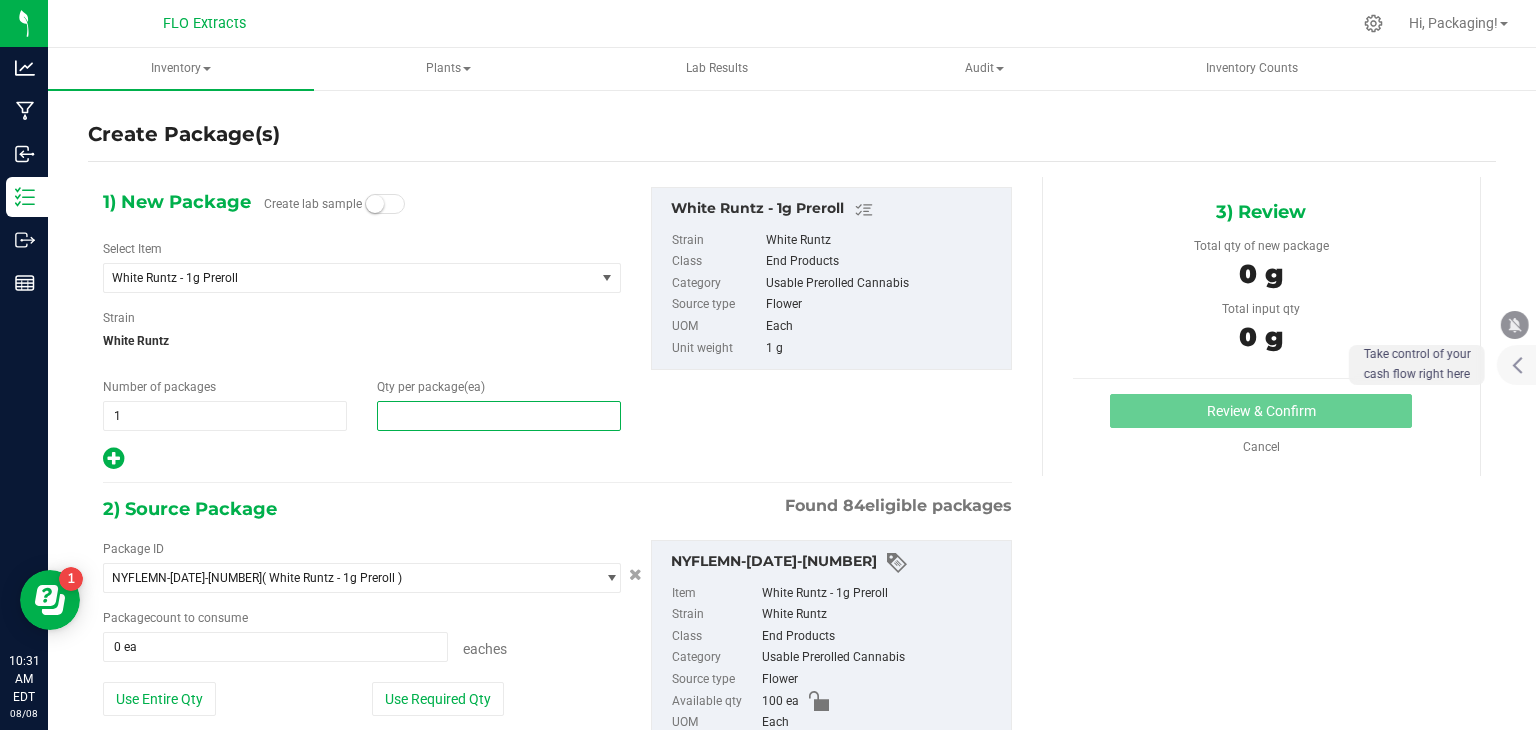 type on "3" 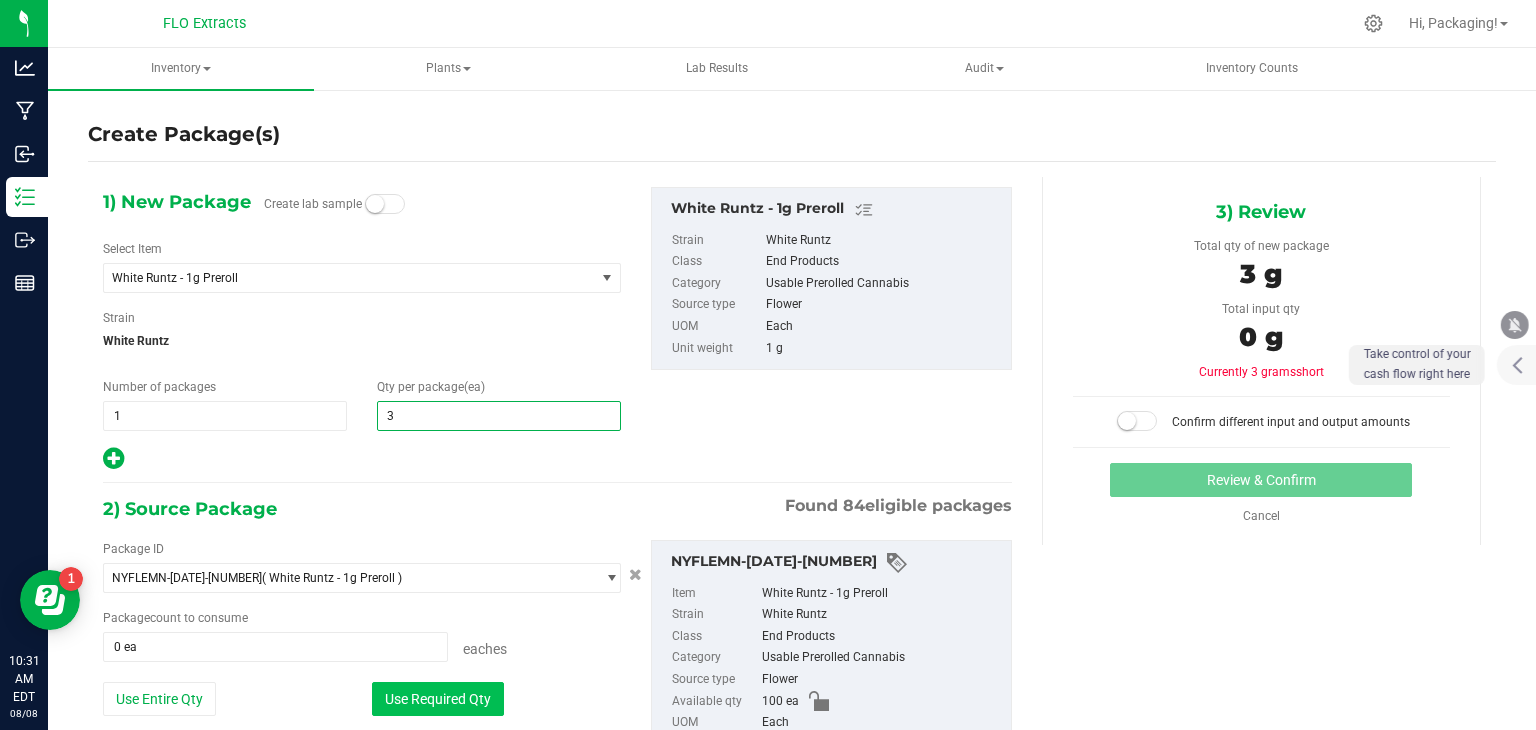 click on "Use Required Qty" at bounding box center [438, 699] 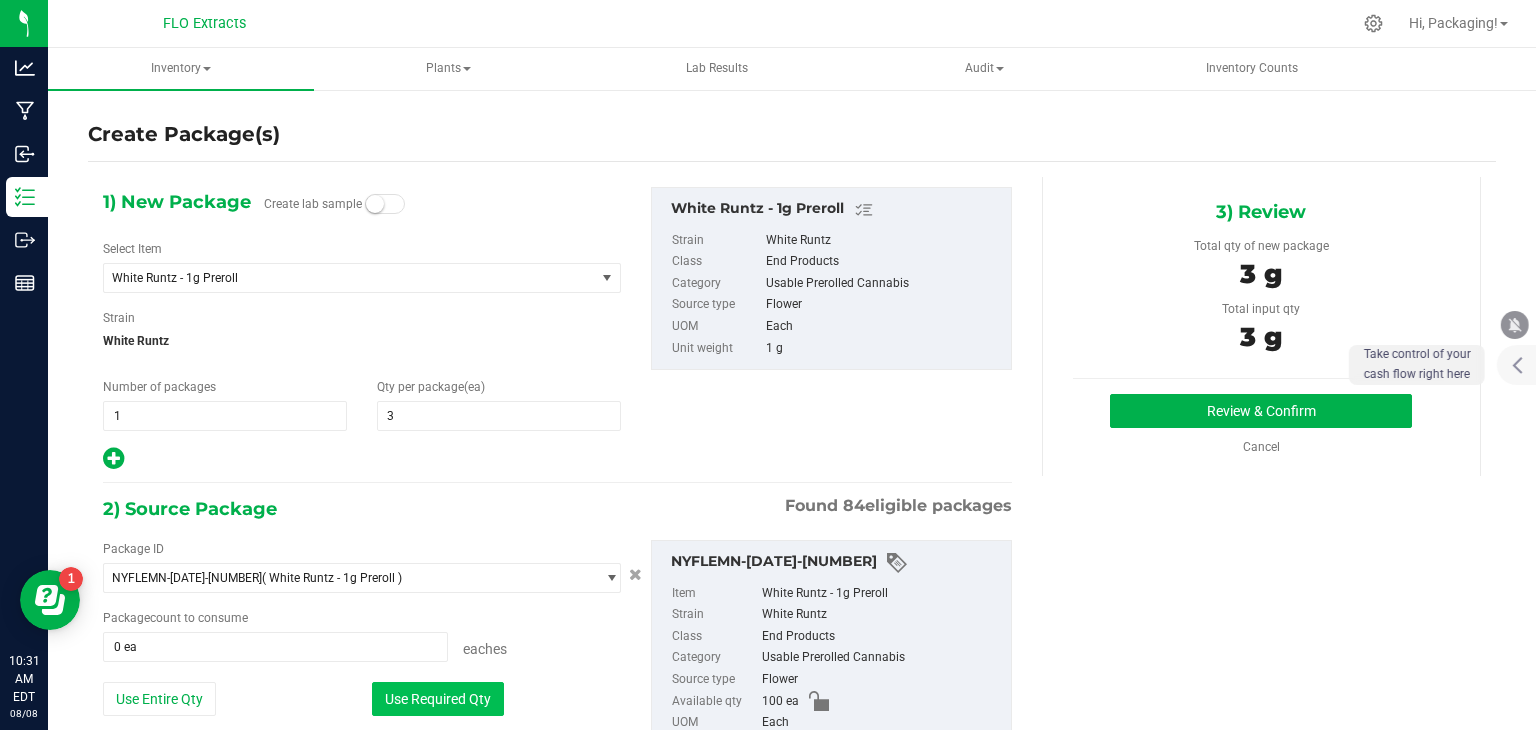 type on "3 ea" 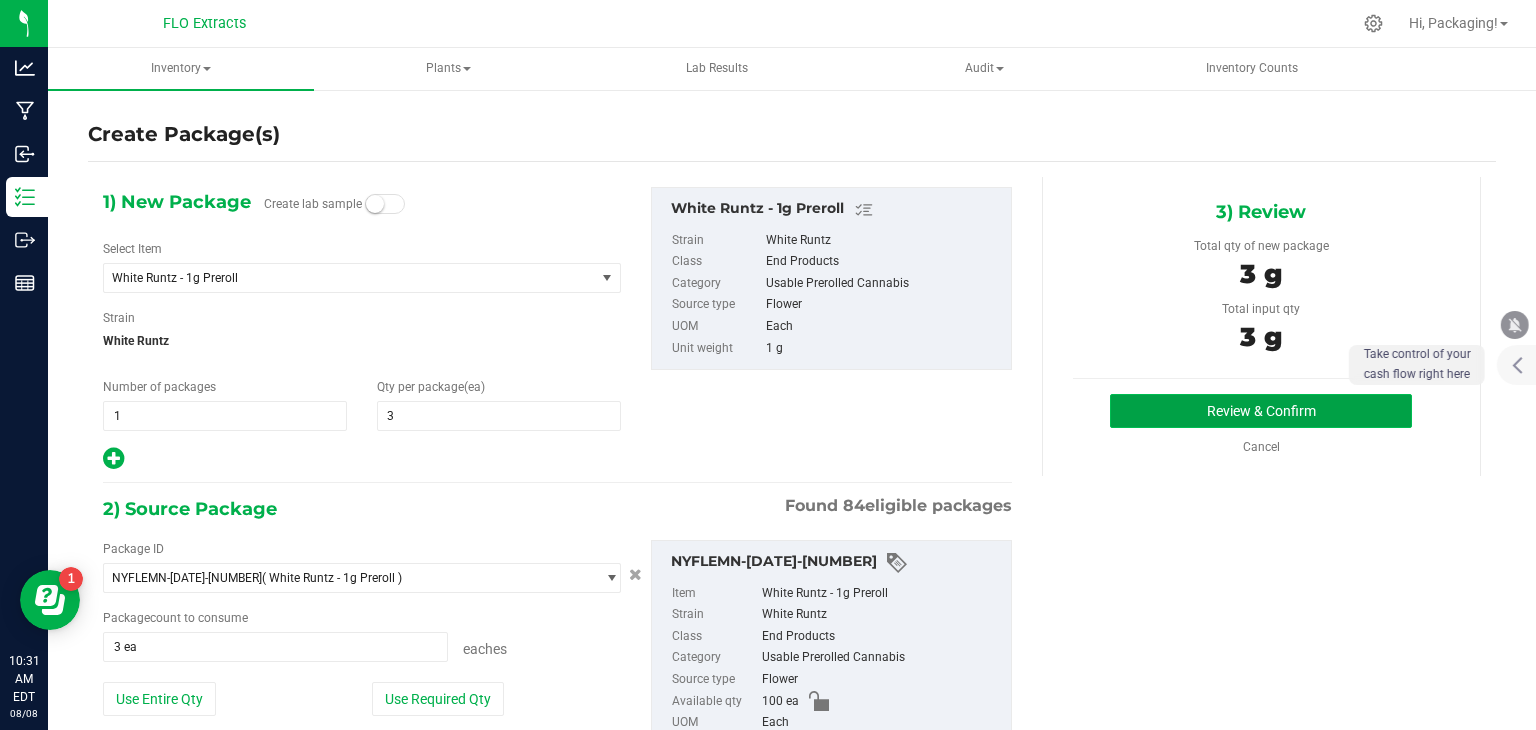 click on "Review & Confirm" at bounding box center (1261, 411) 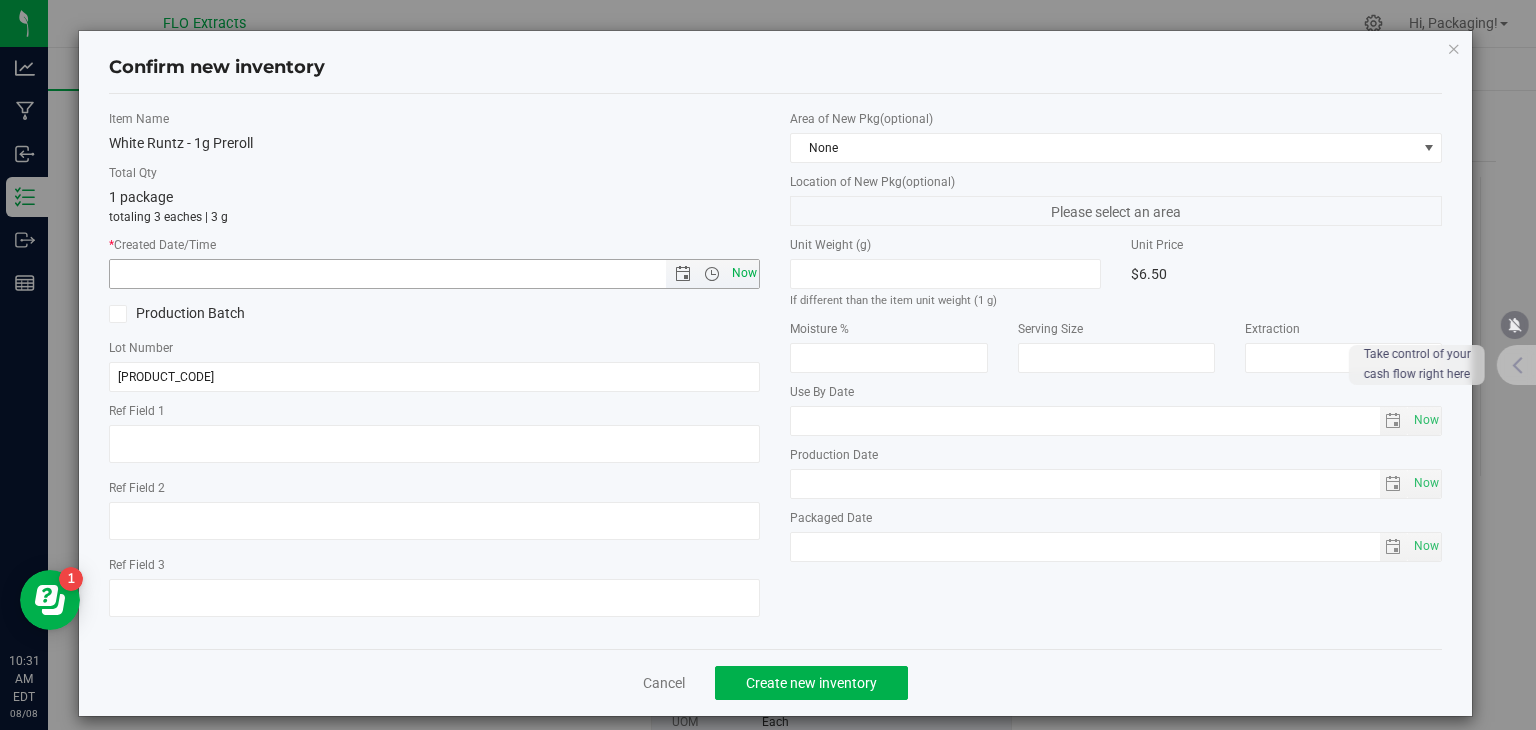 click on "Now" at bounding box center [744, 273] 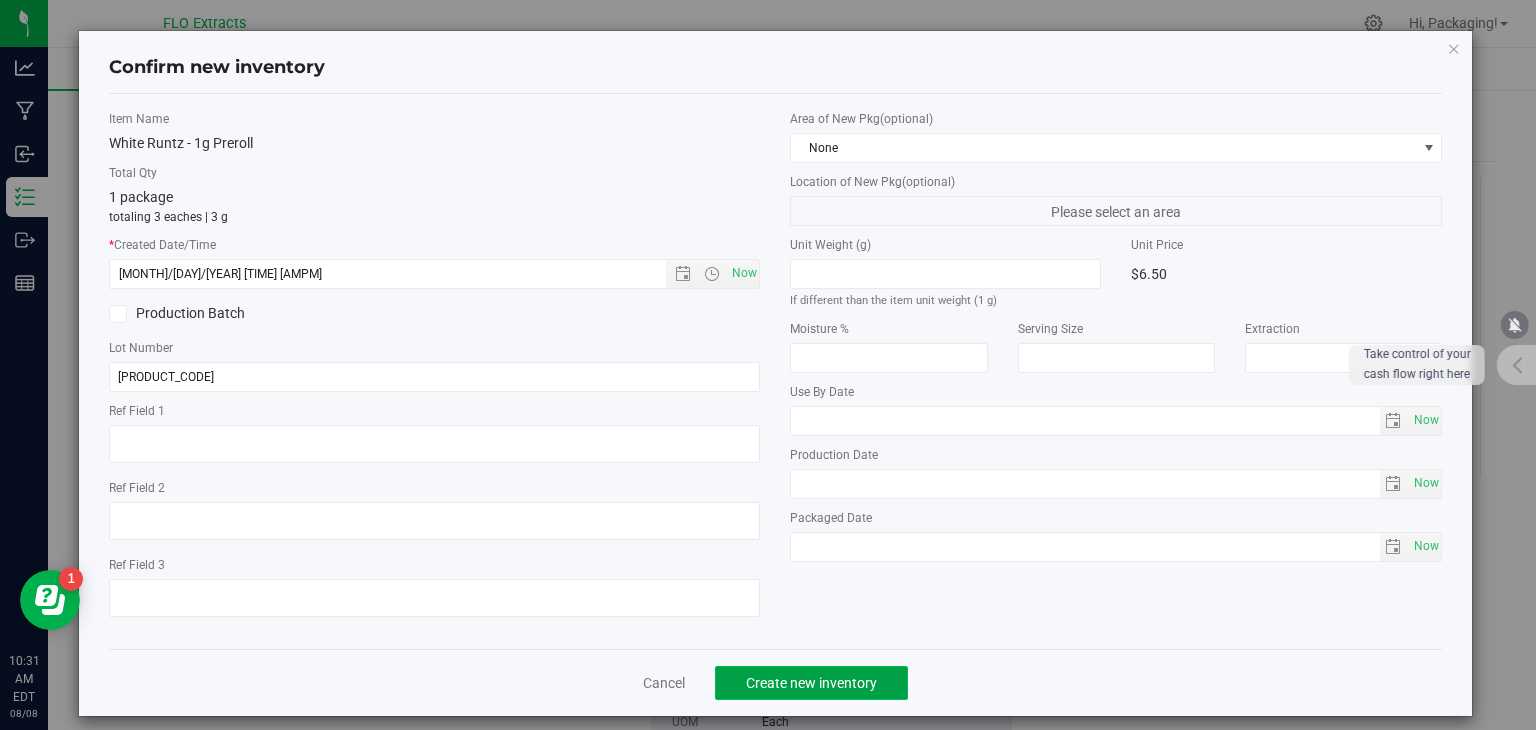 click on "Create new inventory" 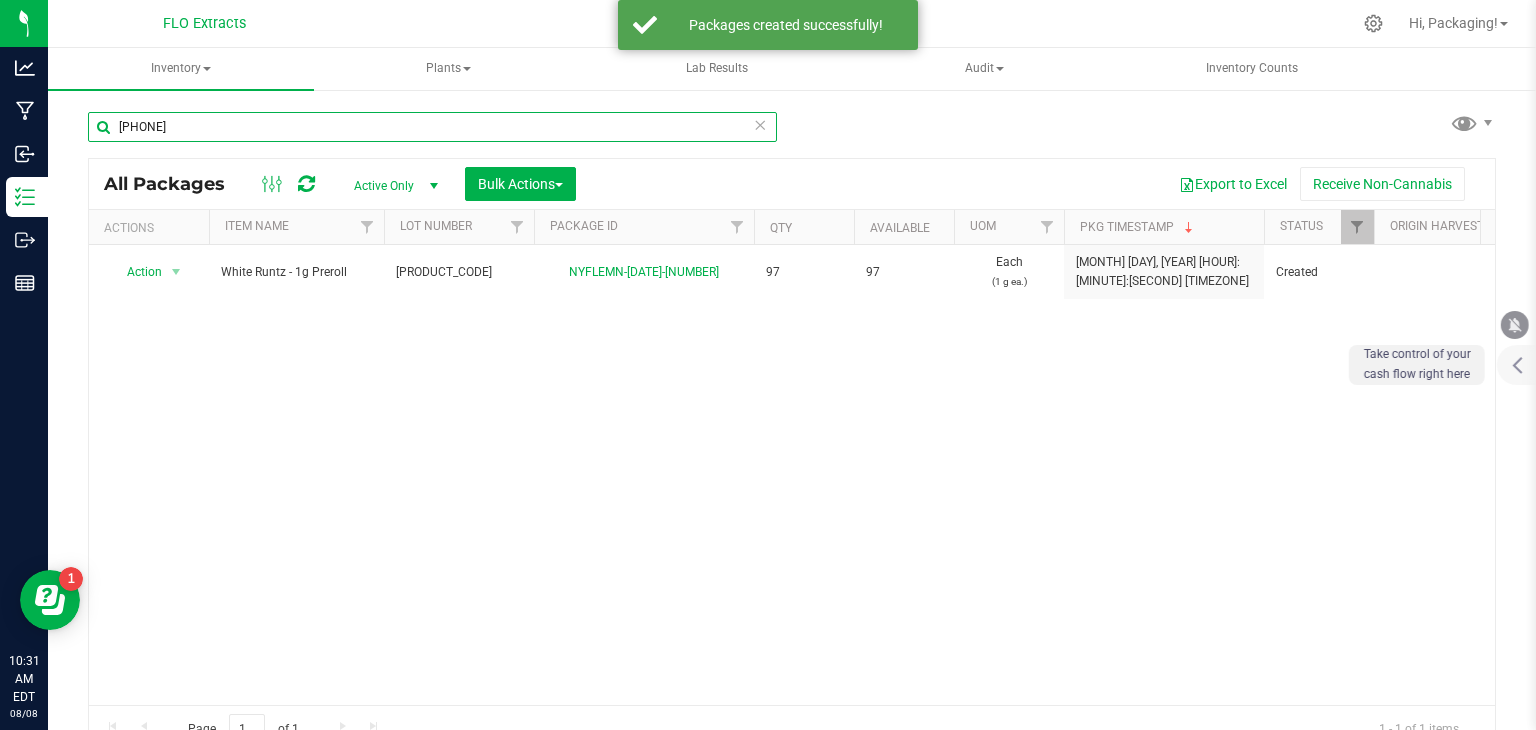 click on "[PHONE]" at bounding box center (432, 127) 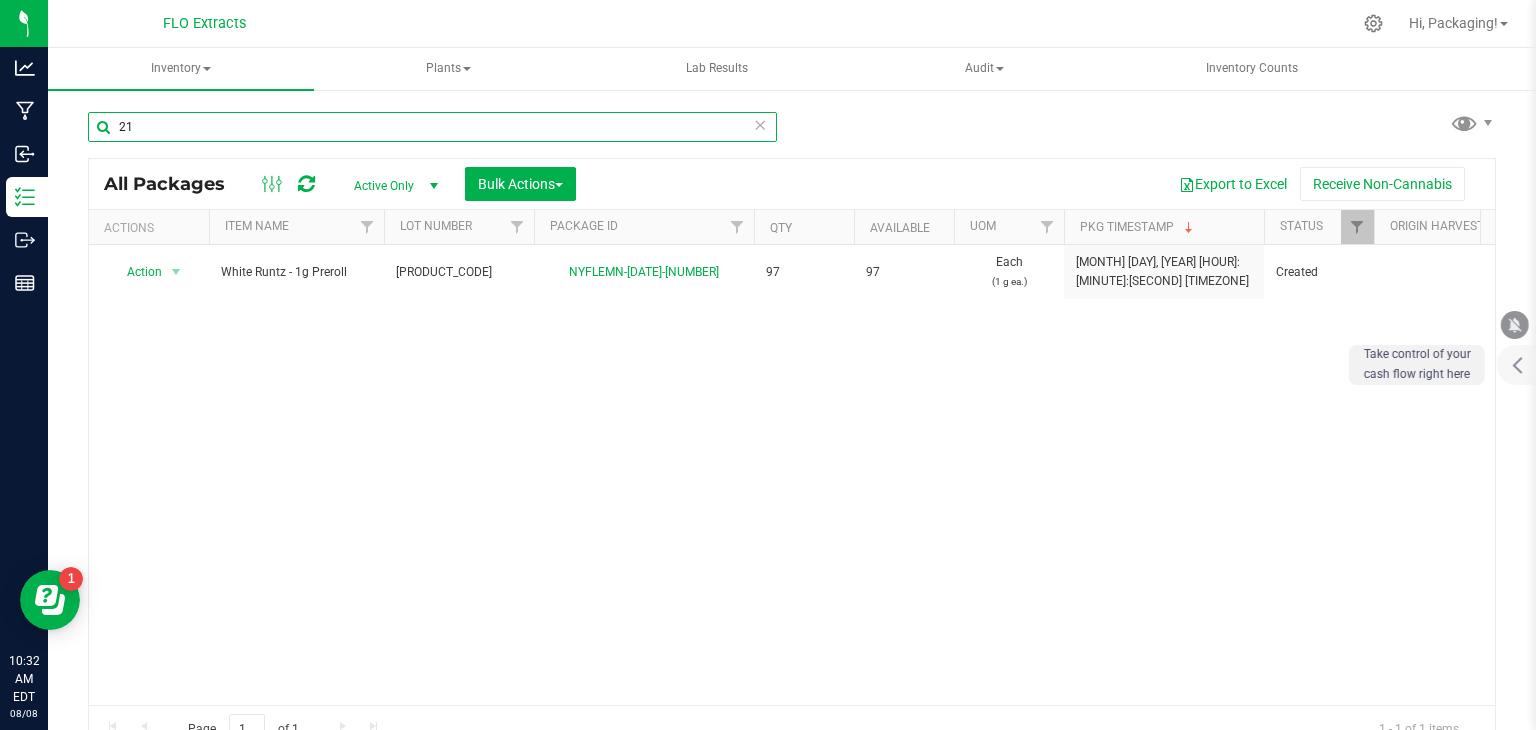 type on "2" 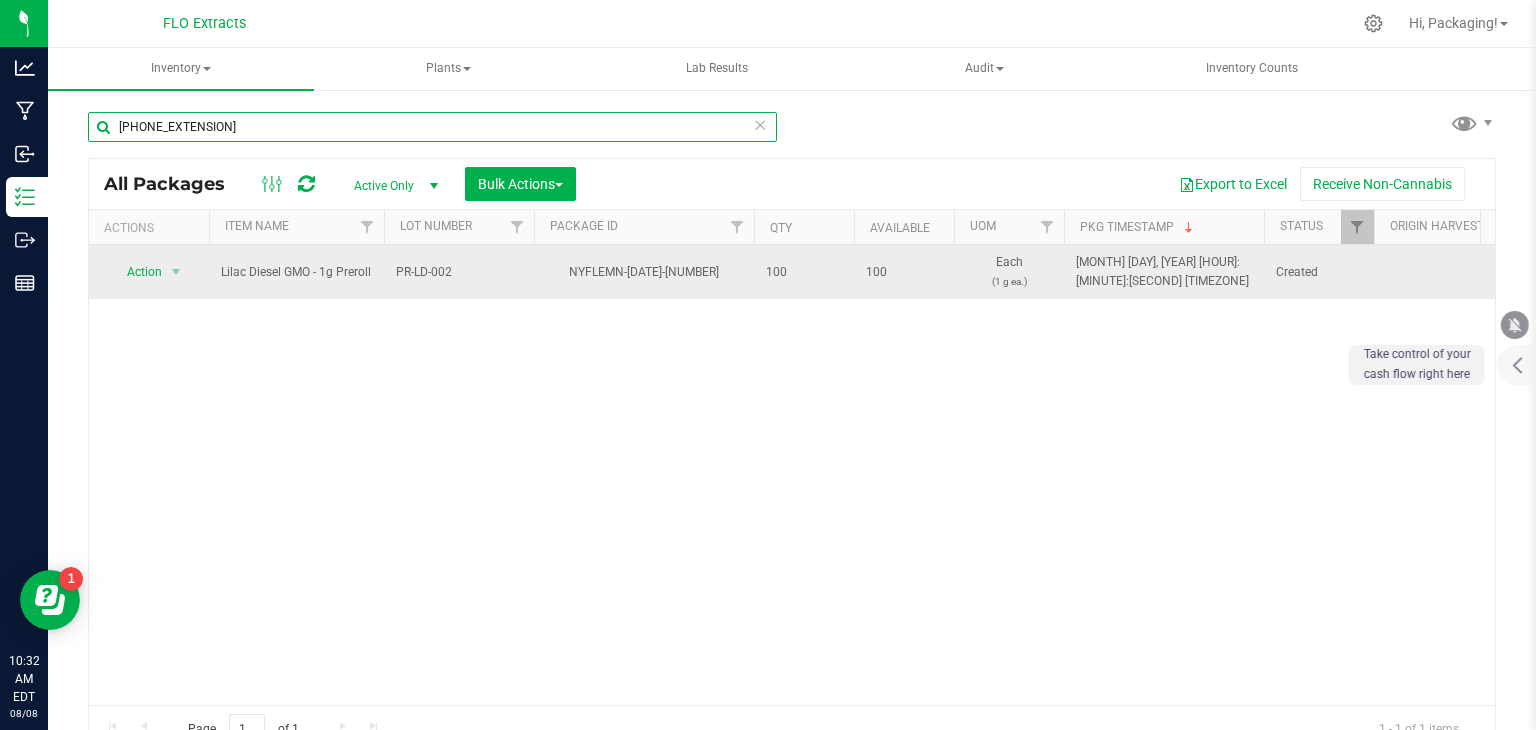 type on "[PHONE_EXTENSION]" 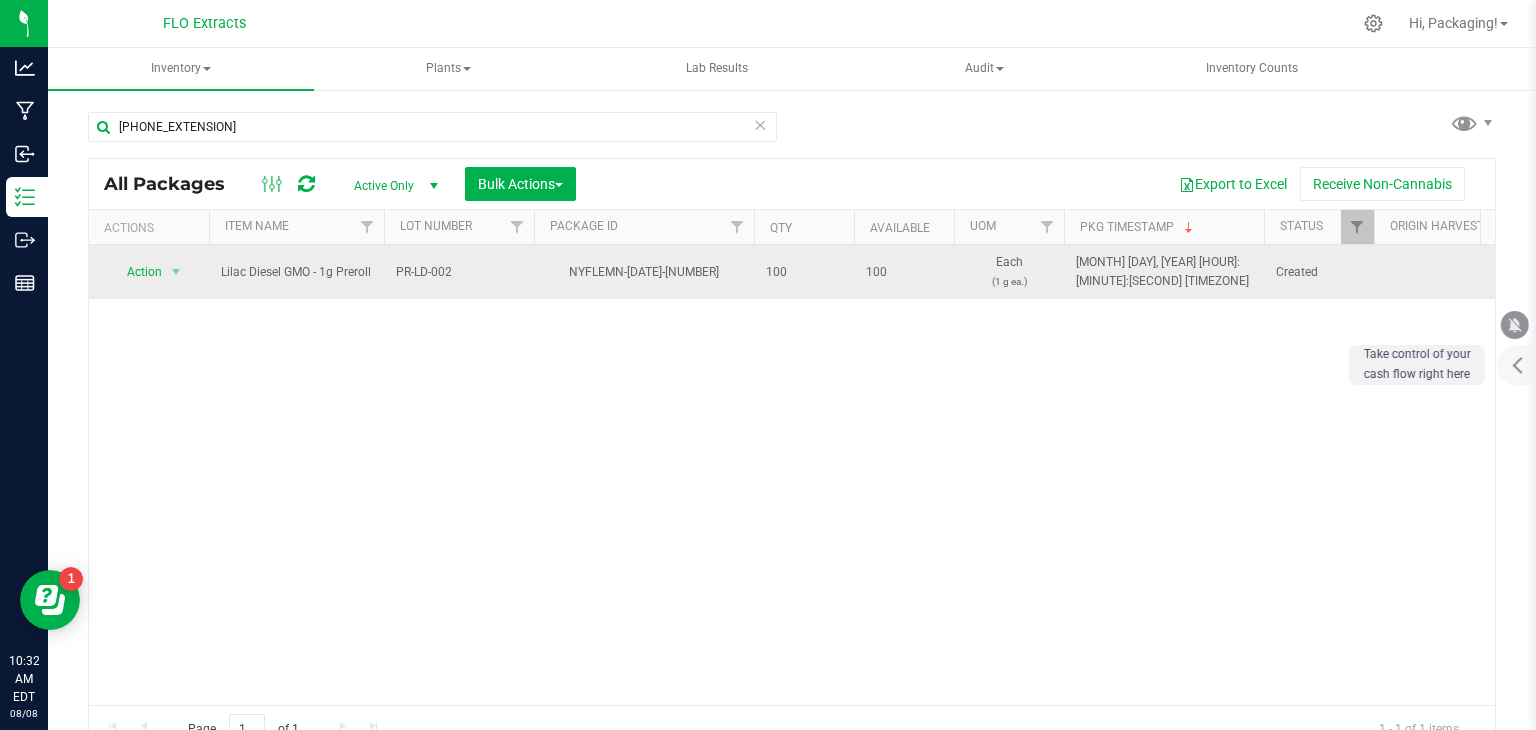 click on "Action Action Adjust qty Create package Edit attributes Global inventory Locate package Lock package Mark as sample Print package label Record a lab result See history Take lab sample" at bounding box center (149, 272) 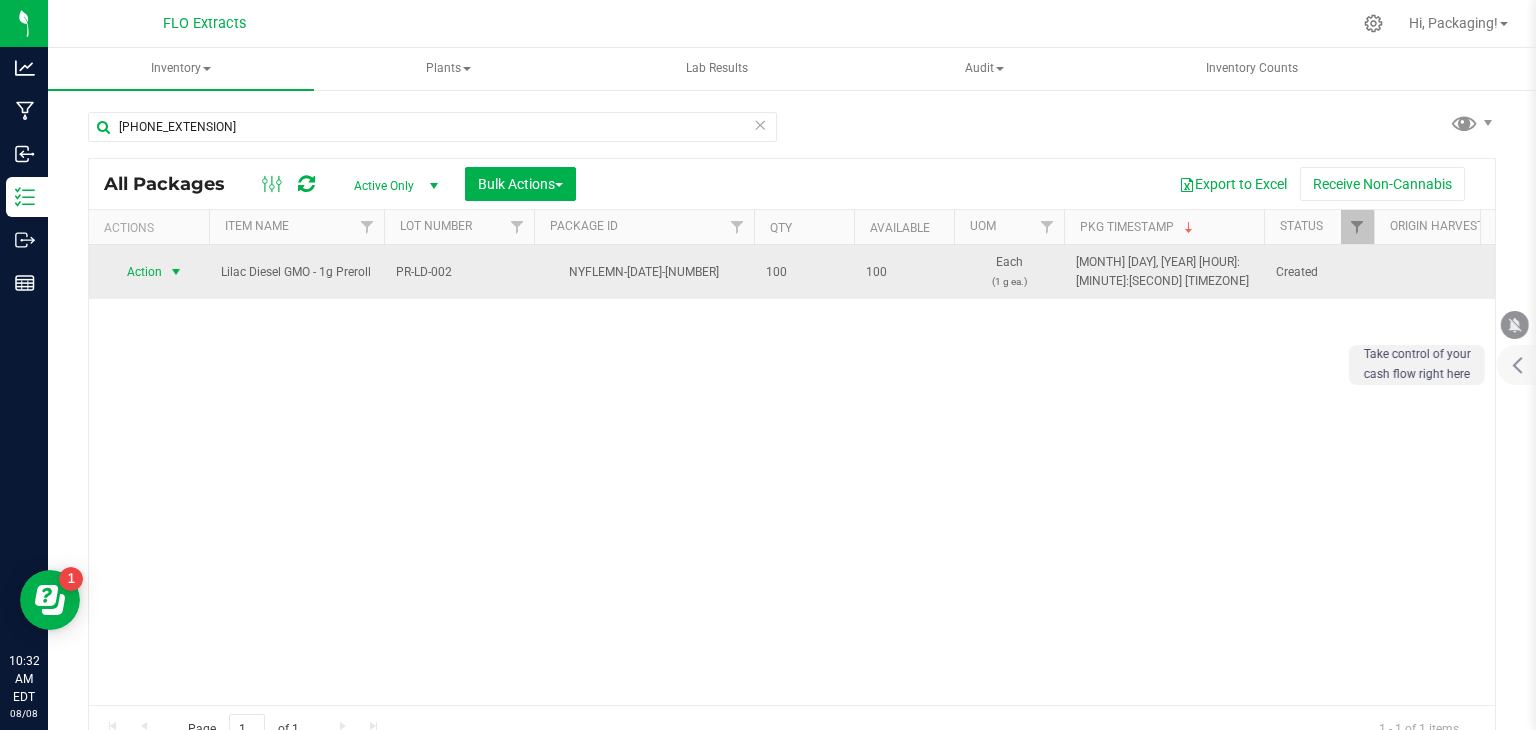 click at bounding box center (176, 272) 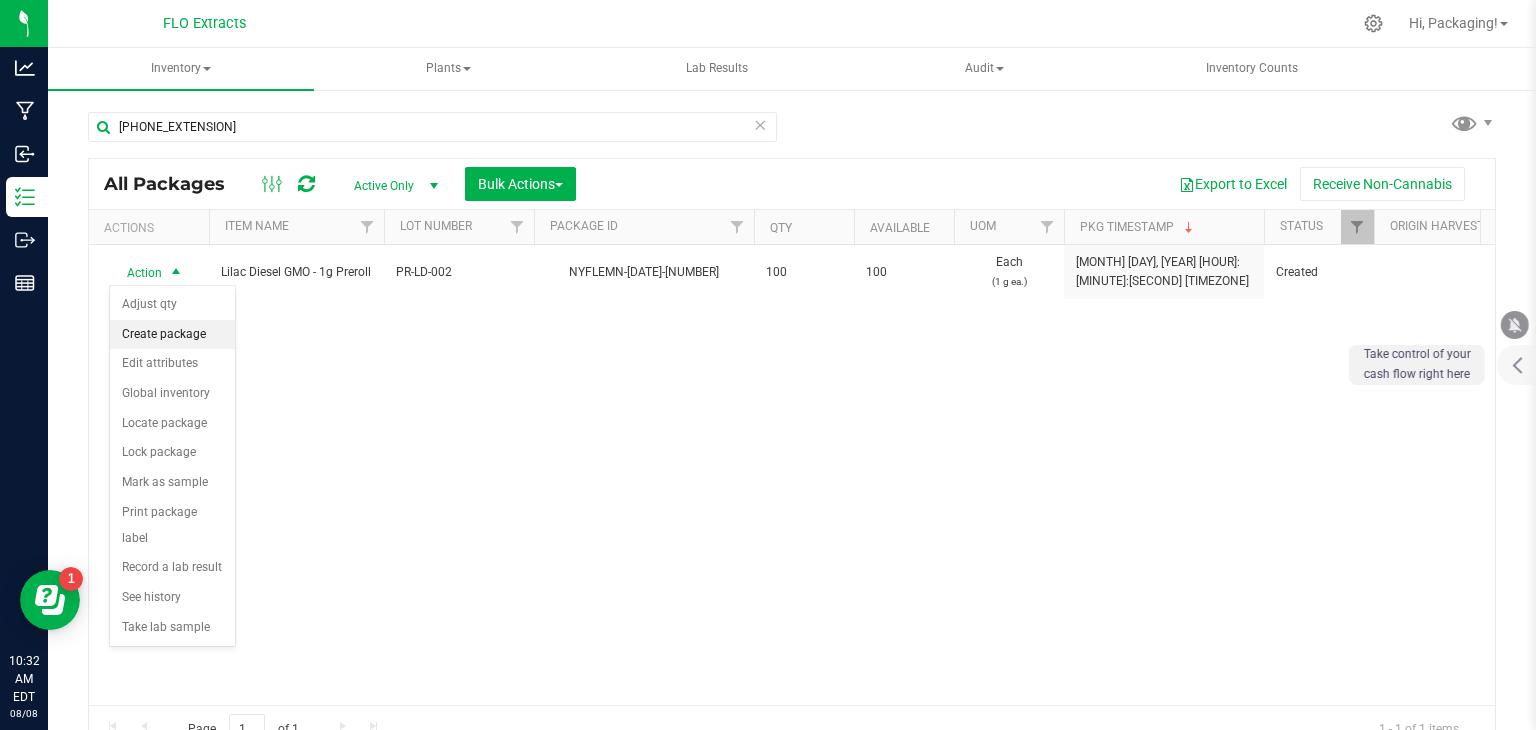 click on "Create package" at bounding box center [172, 335] 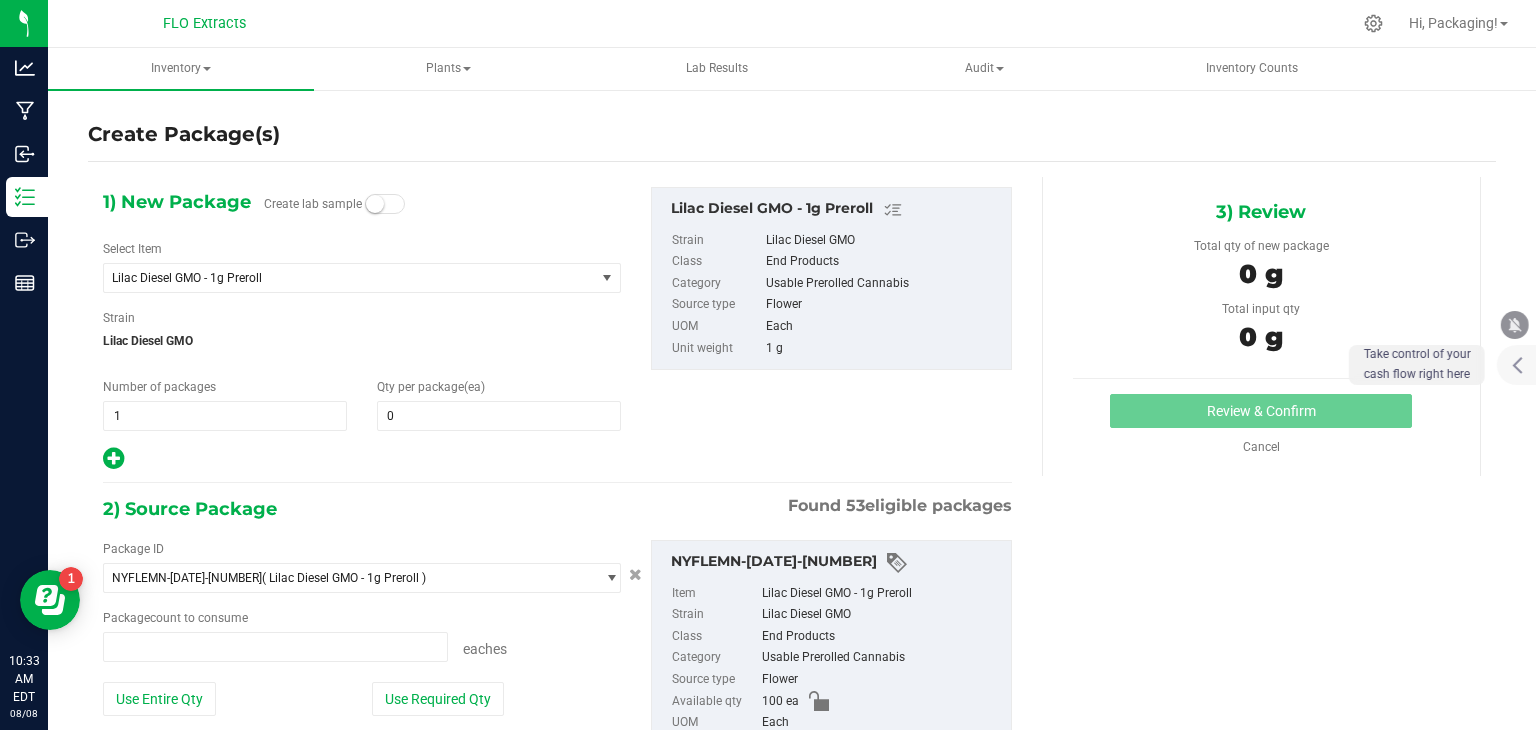 type on "0 ea" 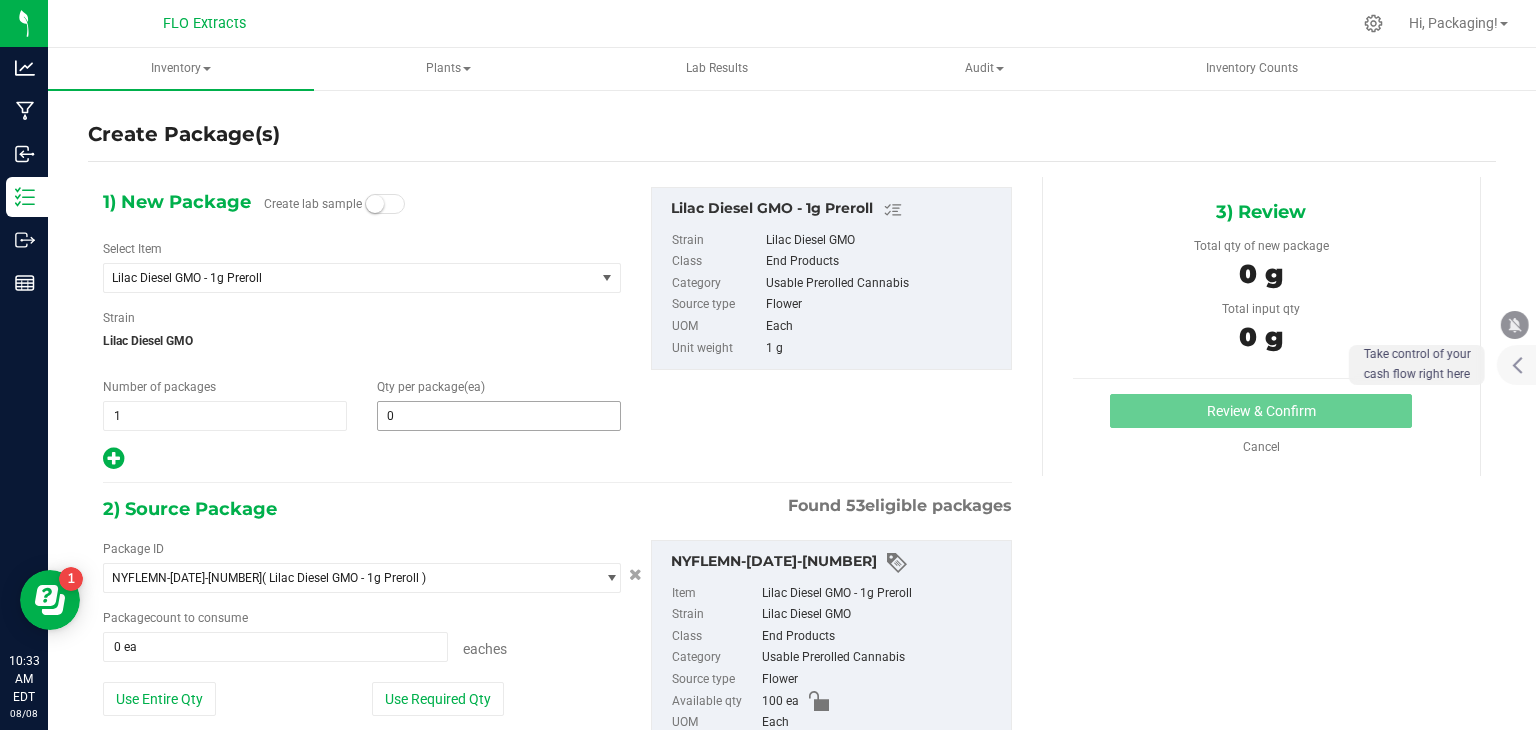 type 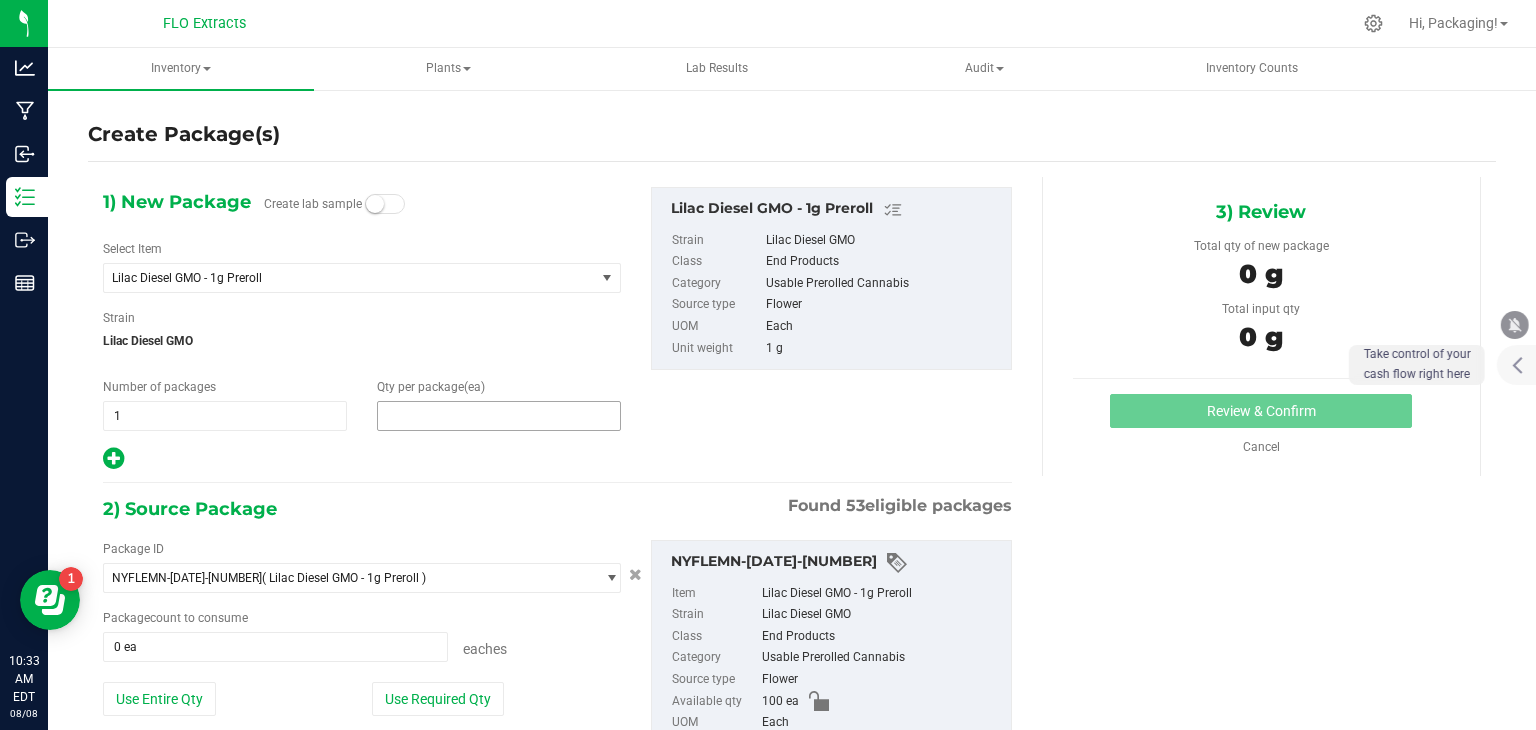 click at bounding box center [499, 416] 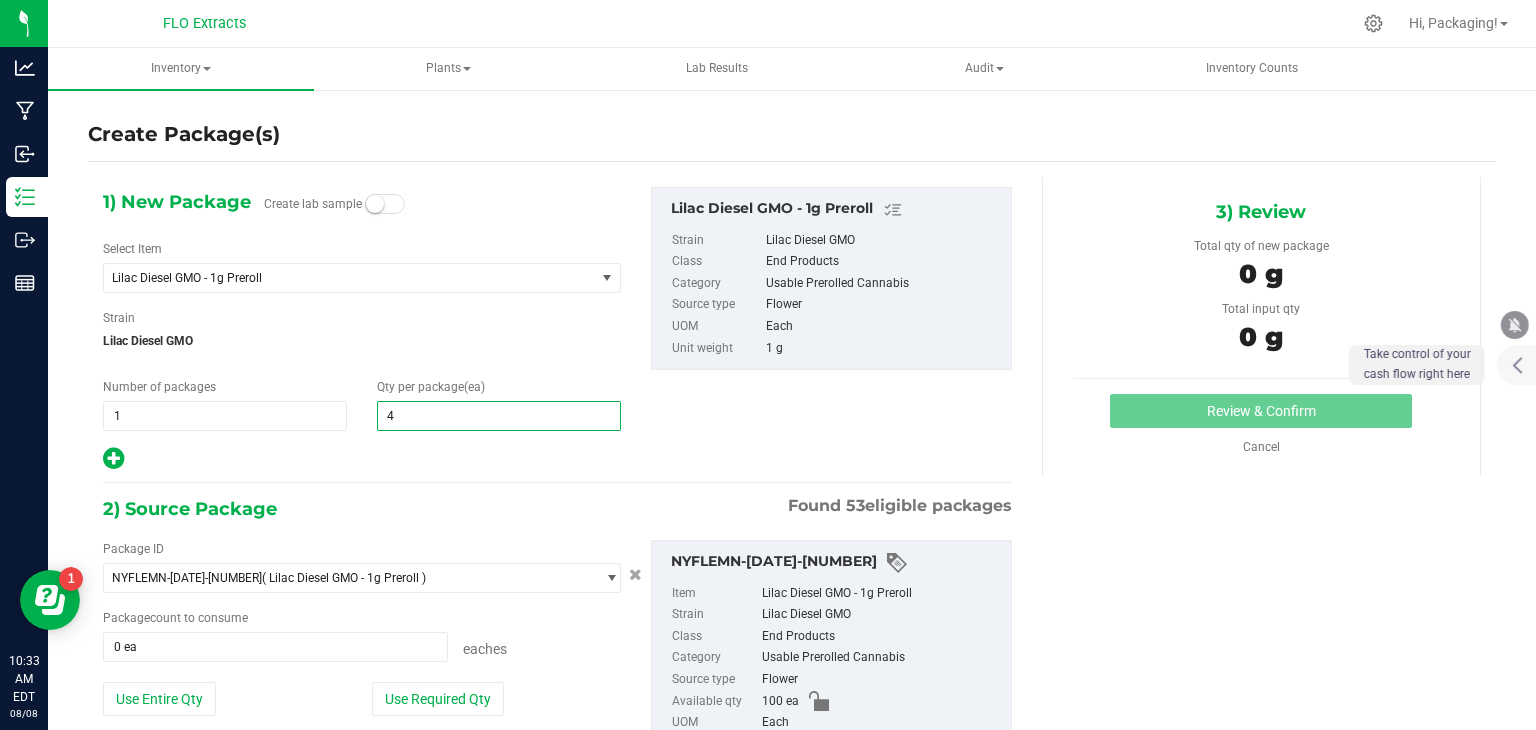 type on "49" 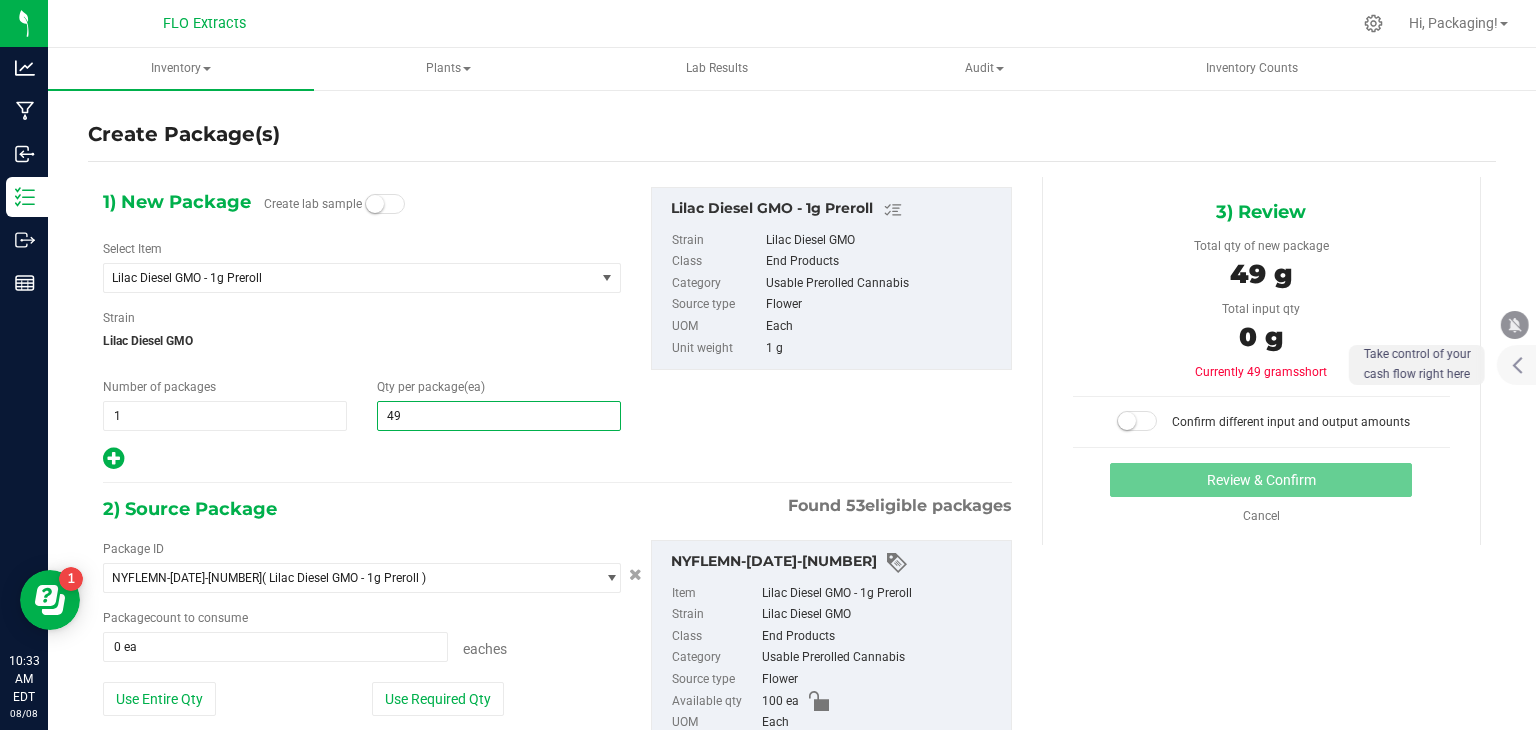 type on "49" 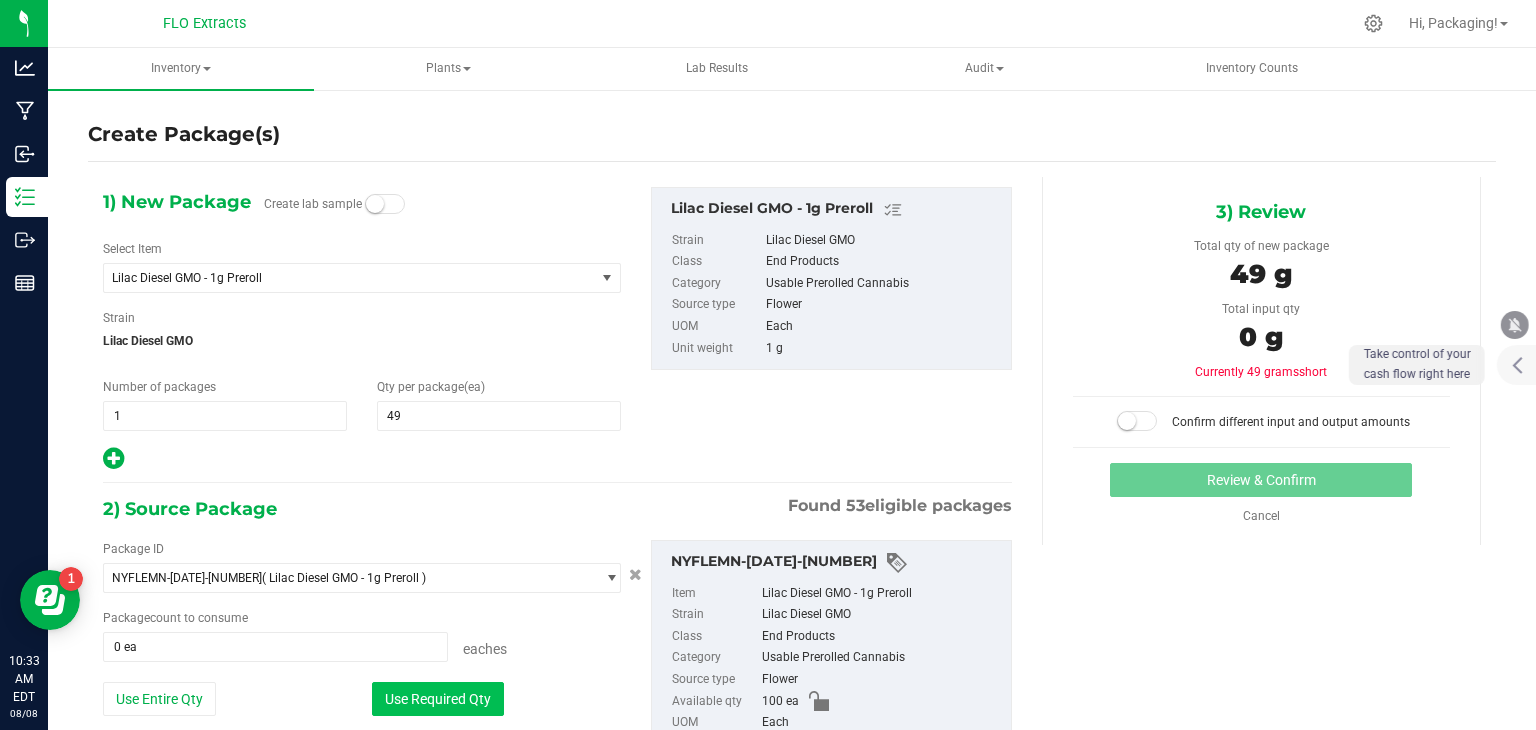 click on "Use Required Qty" at bounding box center (438, 699) 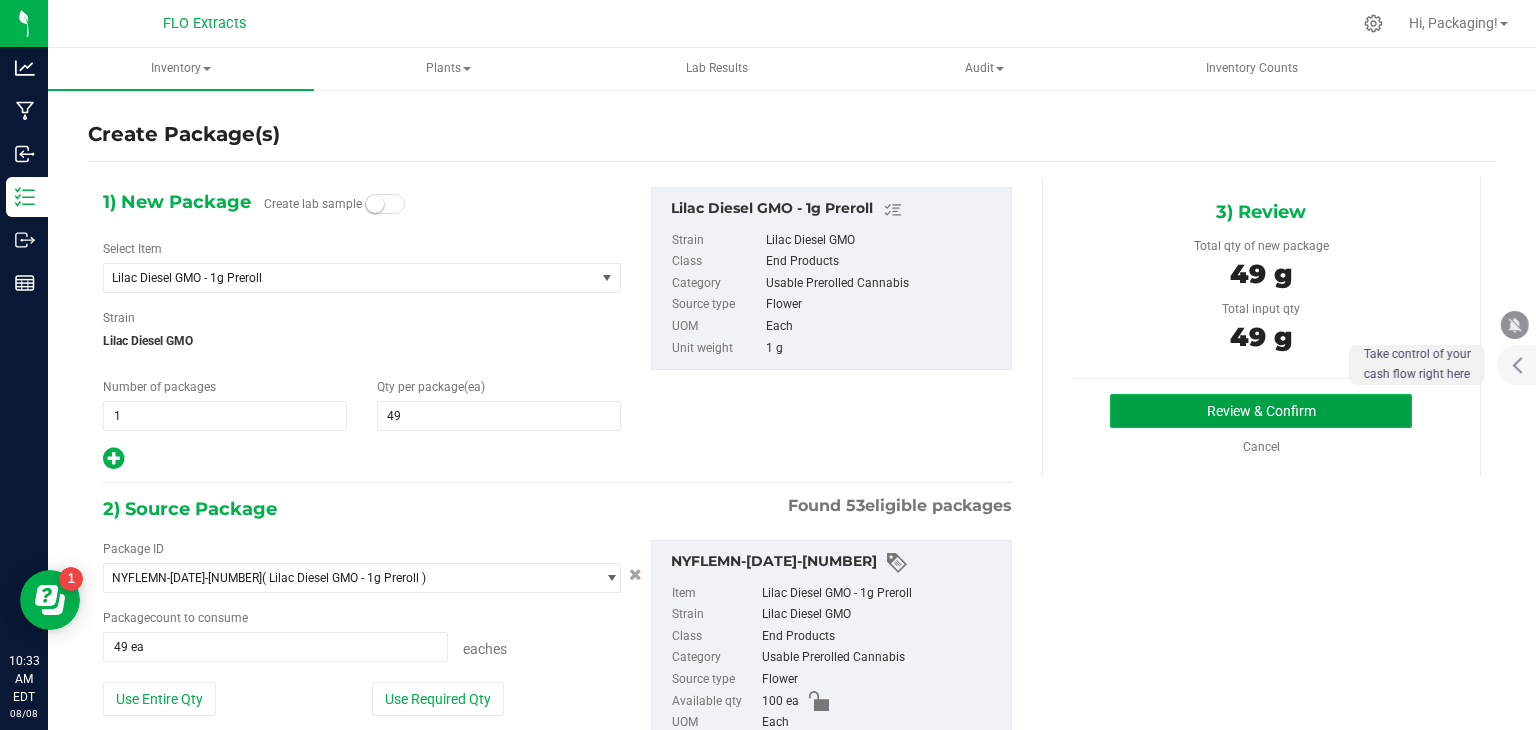 click on "Review & Confirm" at bounding box center [1261, 411] 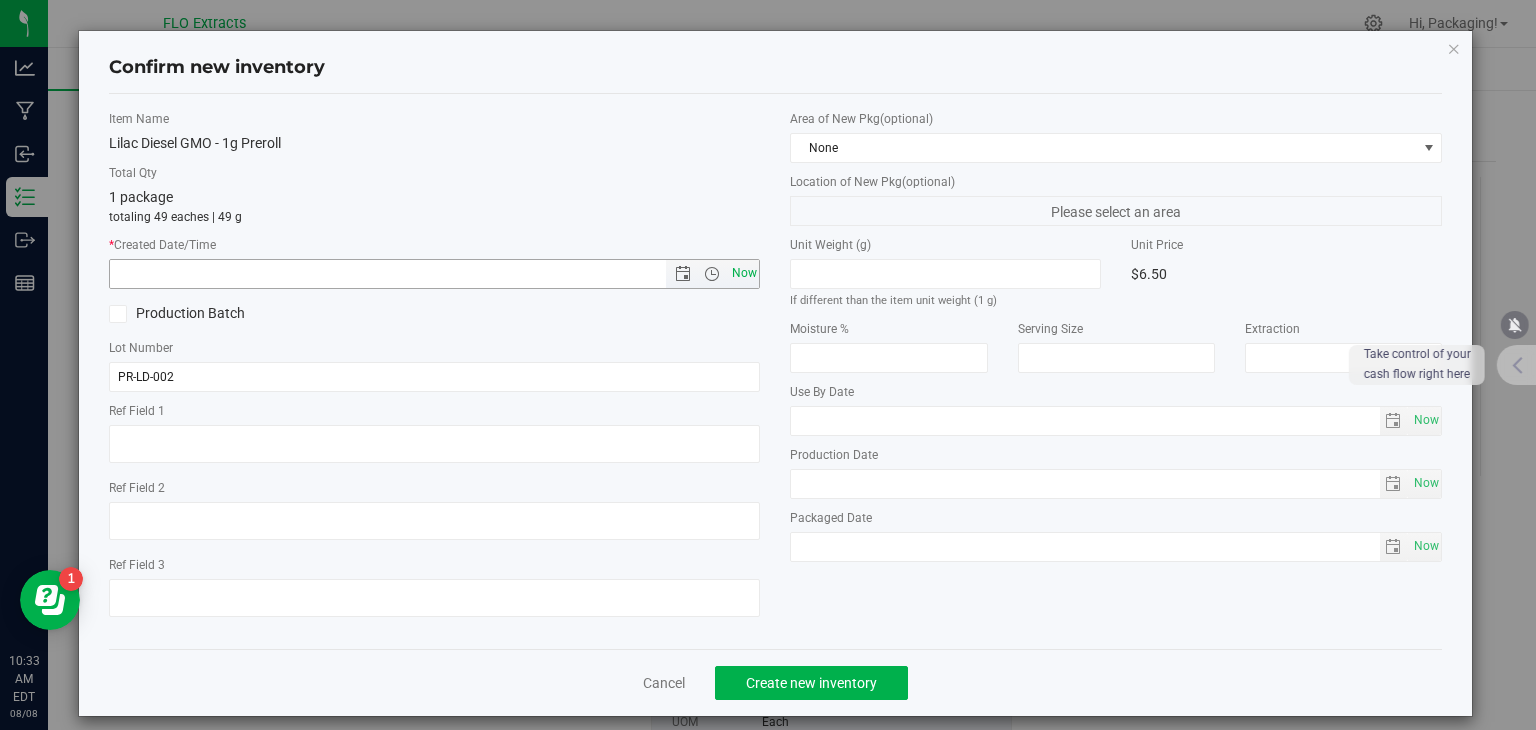 click on "Now" at bounding box center [744, 273] 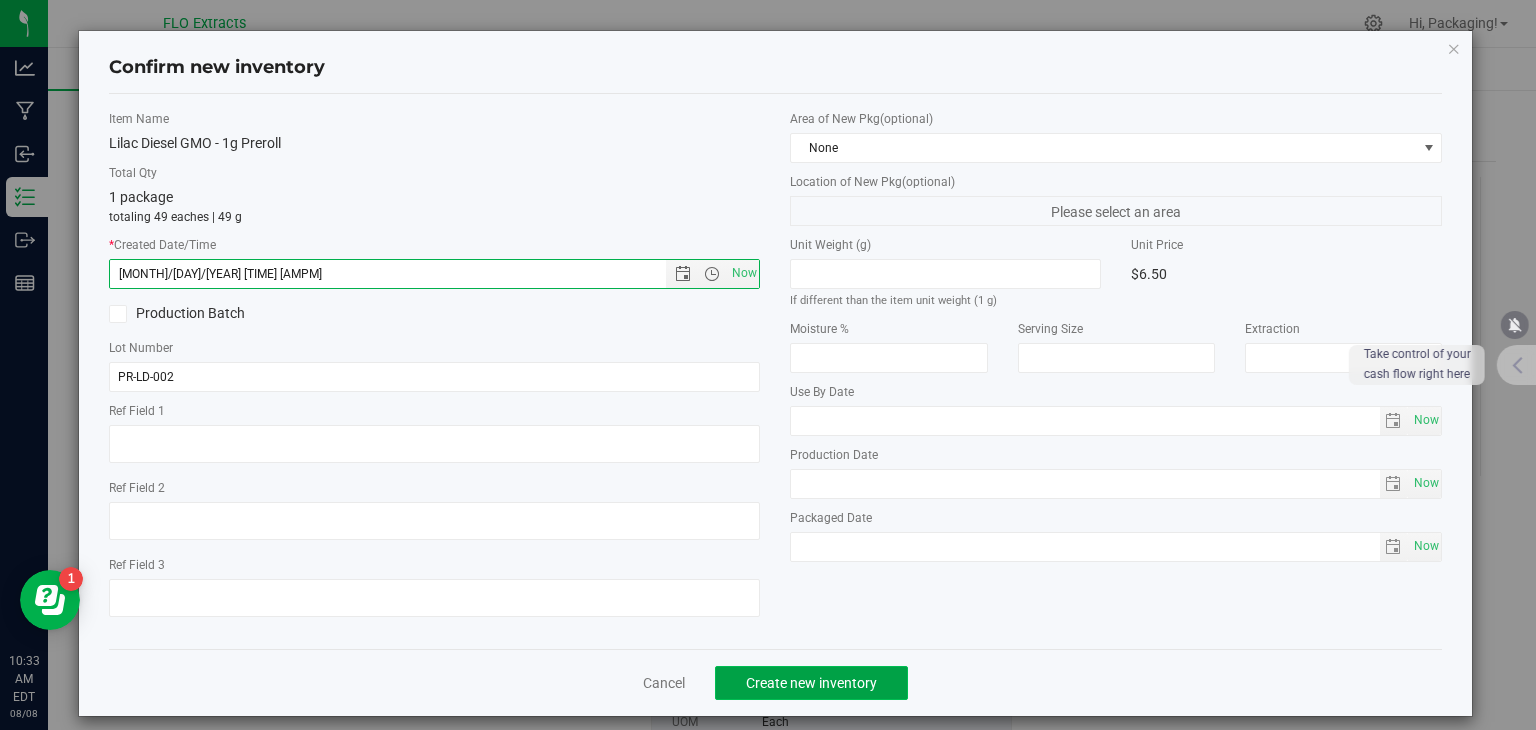 click on "Create new inventory" 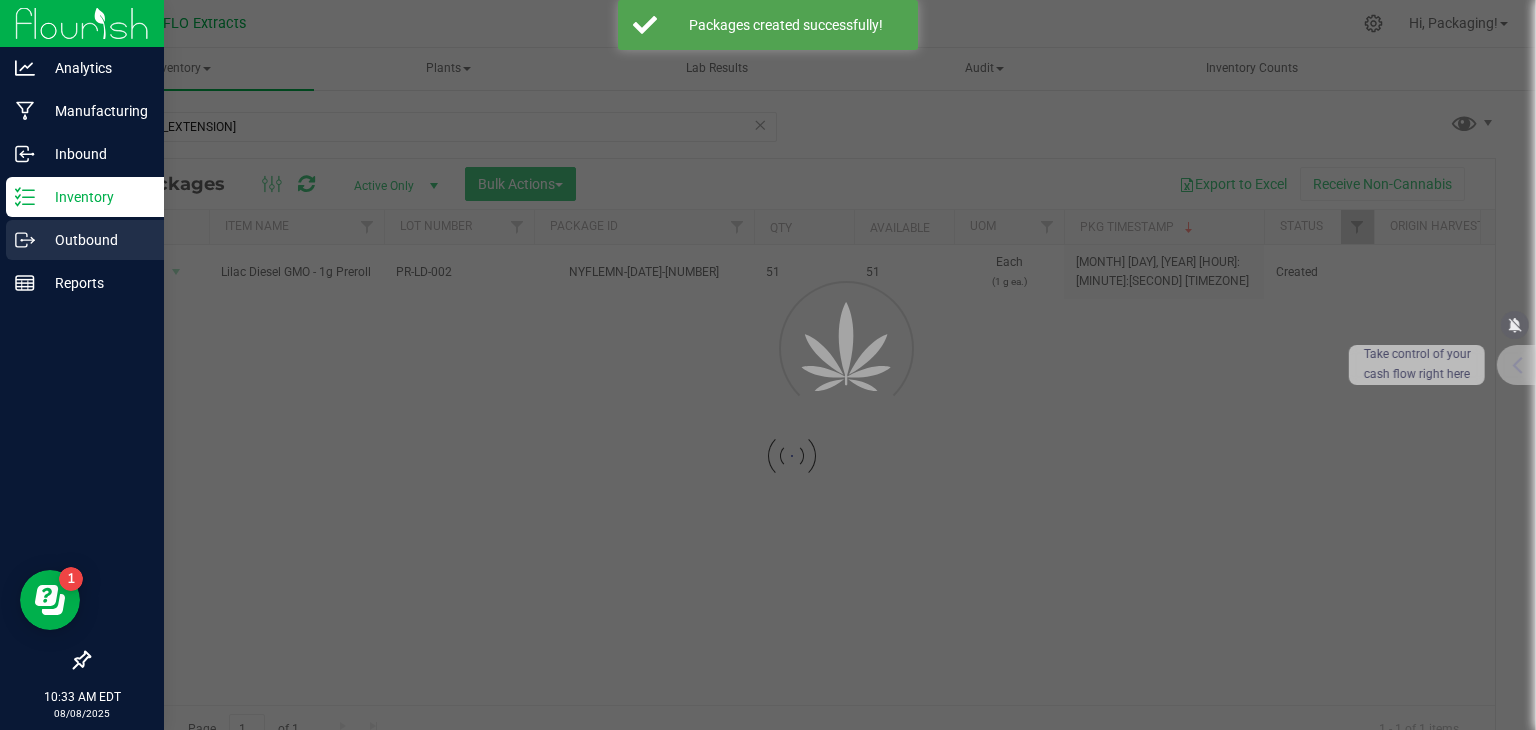 click on "Outbound" at bounding box center [95, 240] 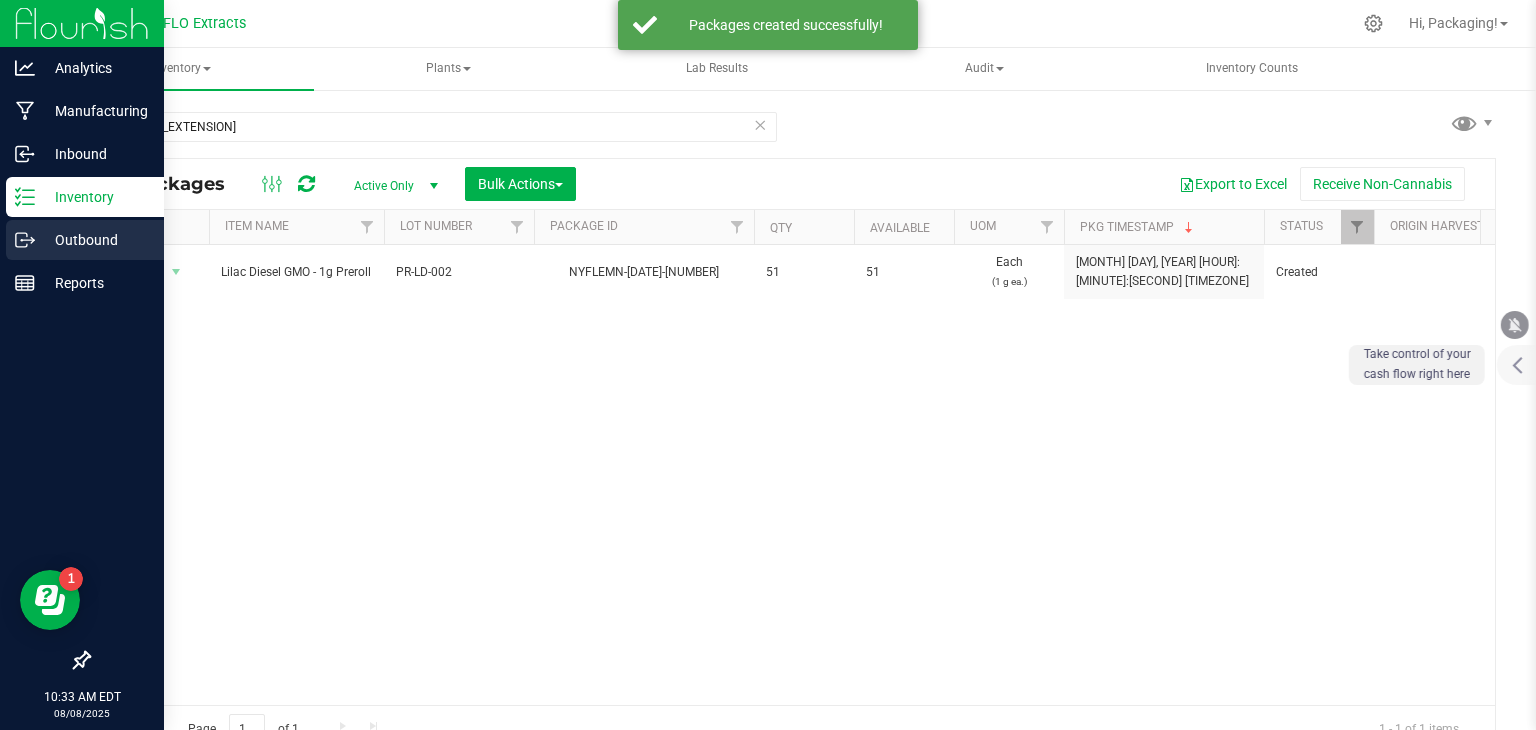 click on "Outbound" at bounding box center (95, 240) 